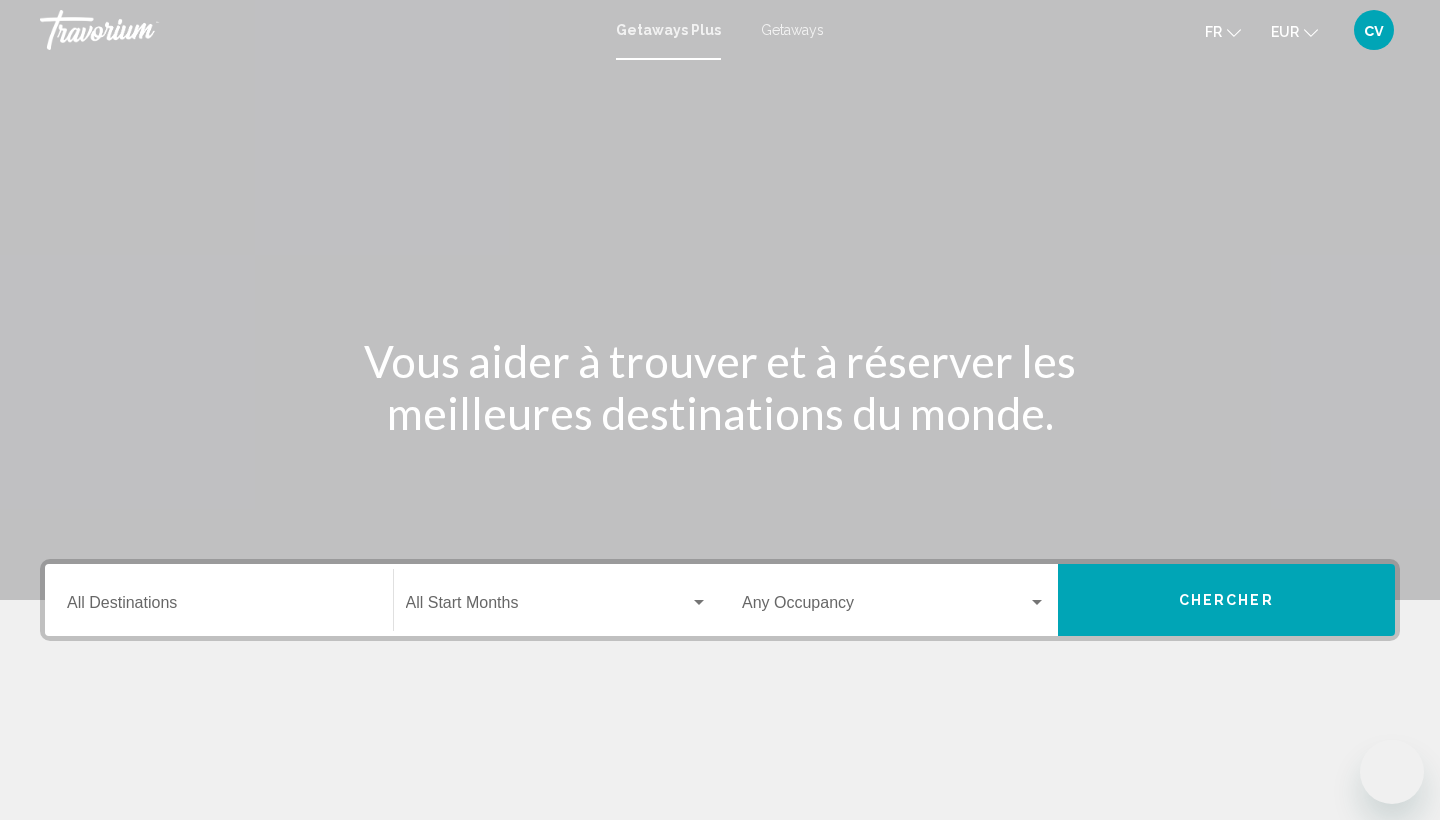 scroll, scrollTop: 0, scrollLeft: 0, axis: both 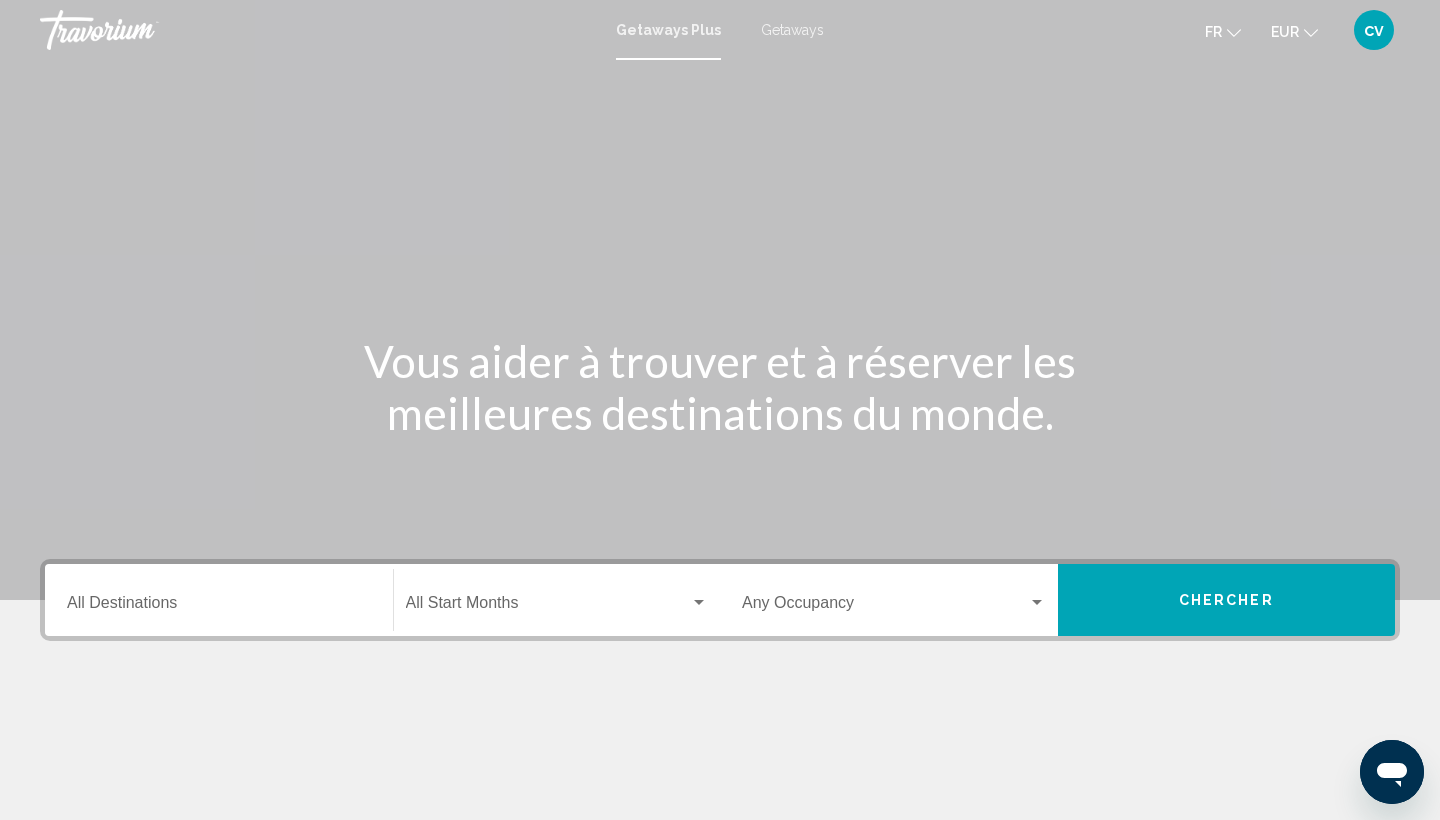 click at bounding box center [548, 607] 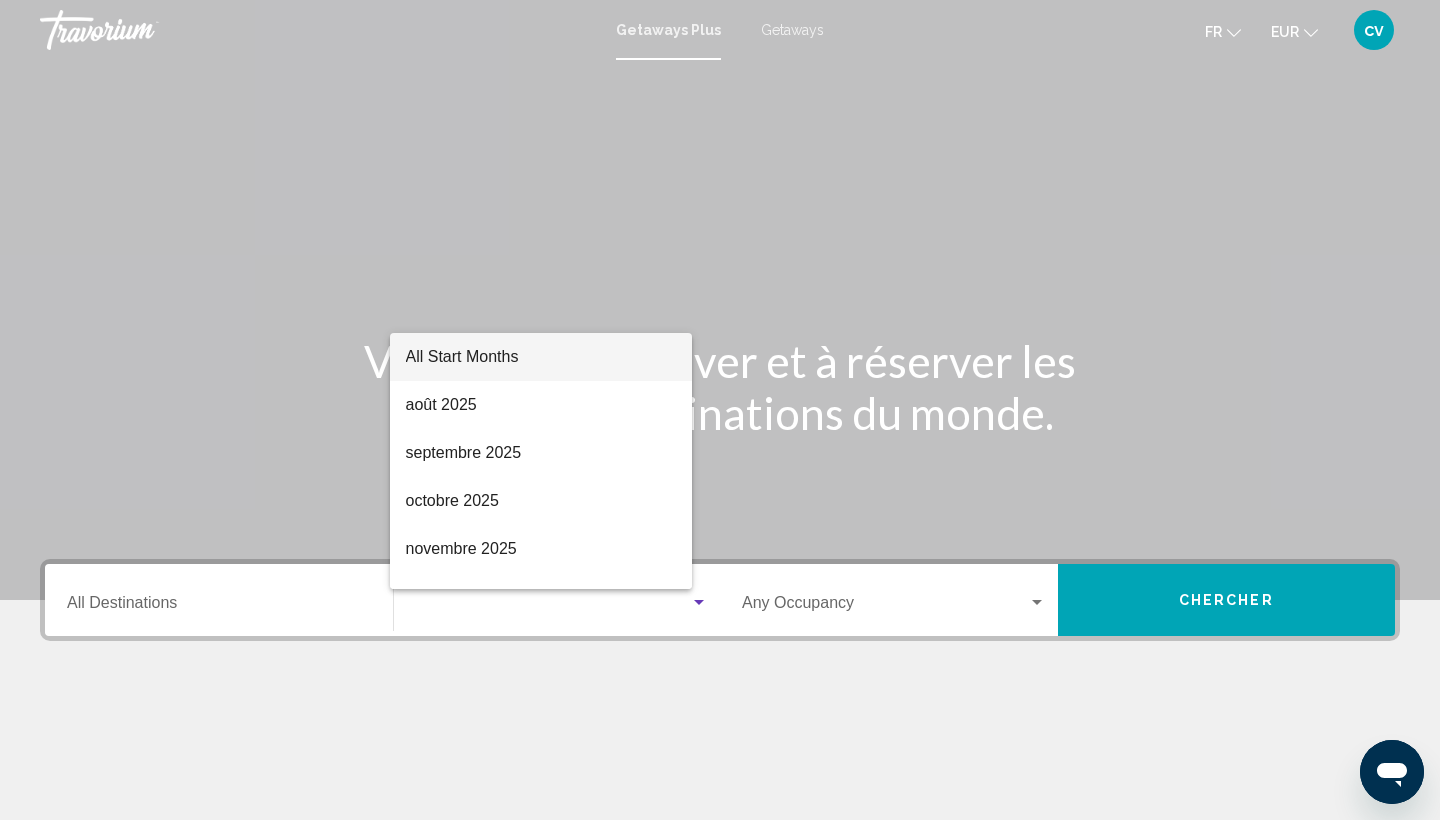 scroll, scrollTop: 266, scrollLeft: 0, axis: vertical 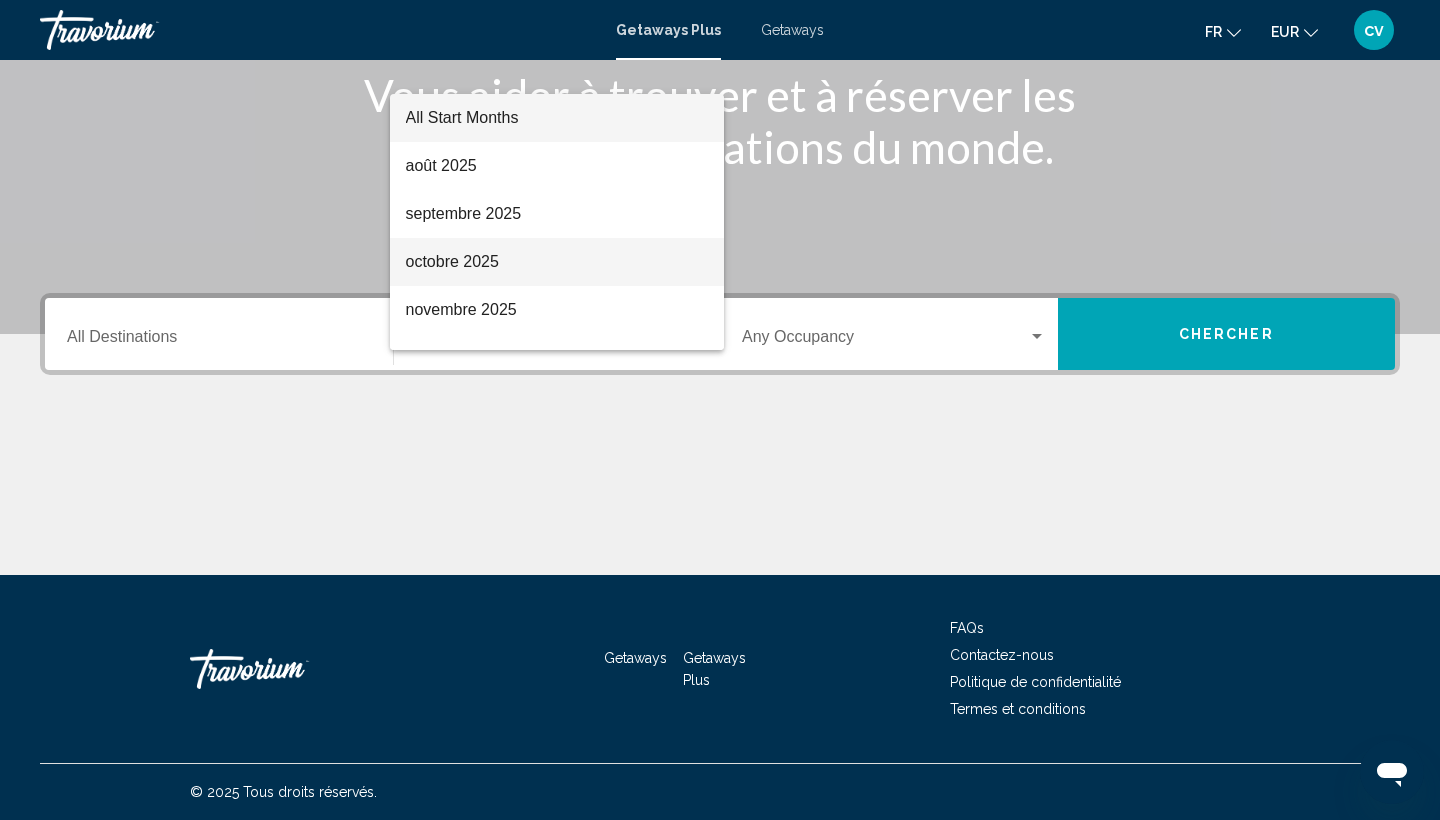 click on "octobre 2025" at bounding box center (557, 262) 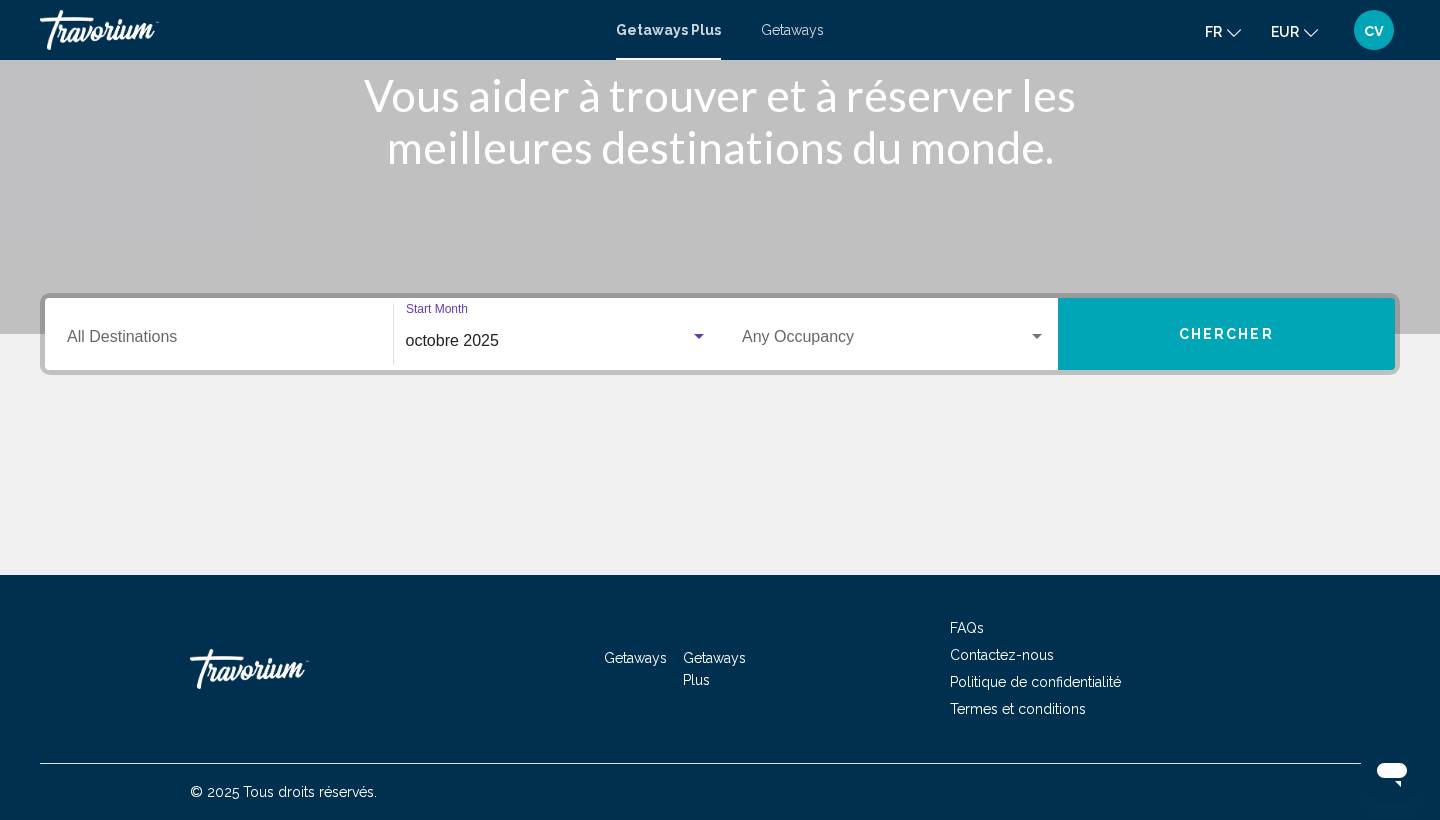 click at bounding box center [885, 341] 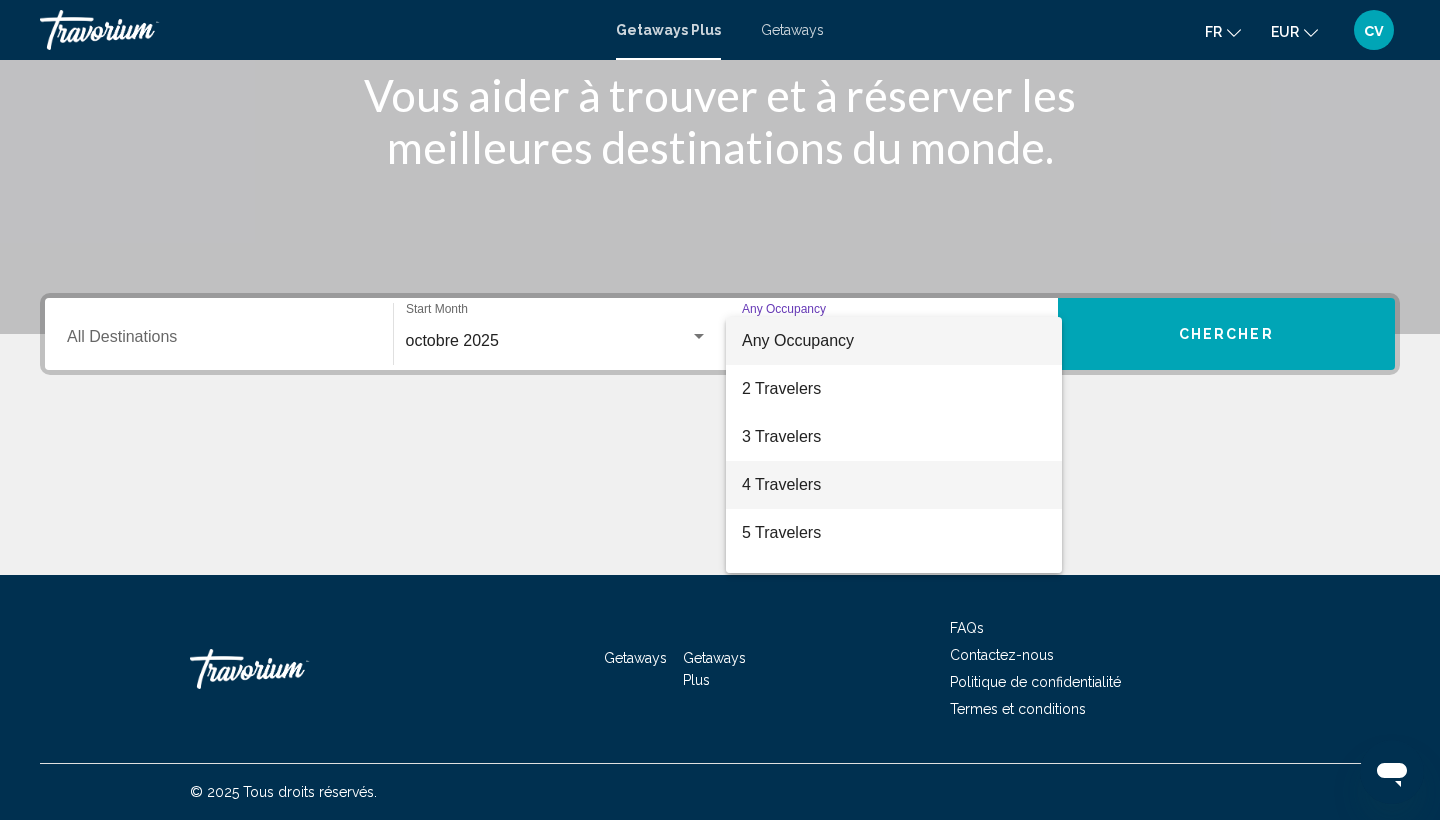 click on "4 Travelers" at bounding box center [894, 485] 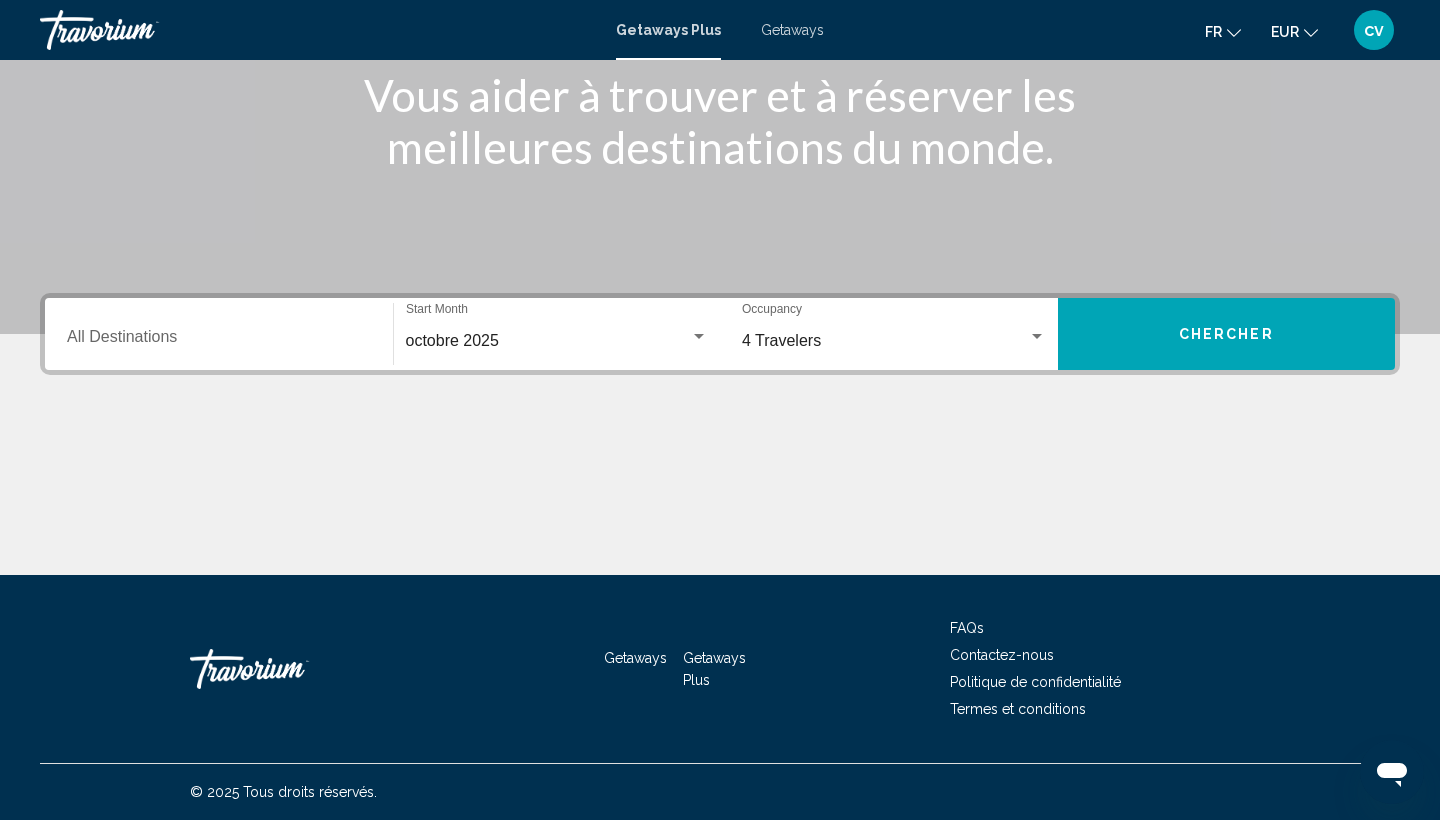 click on "Chercher" at bounding box center [1227, 334] 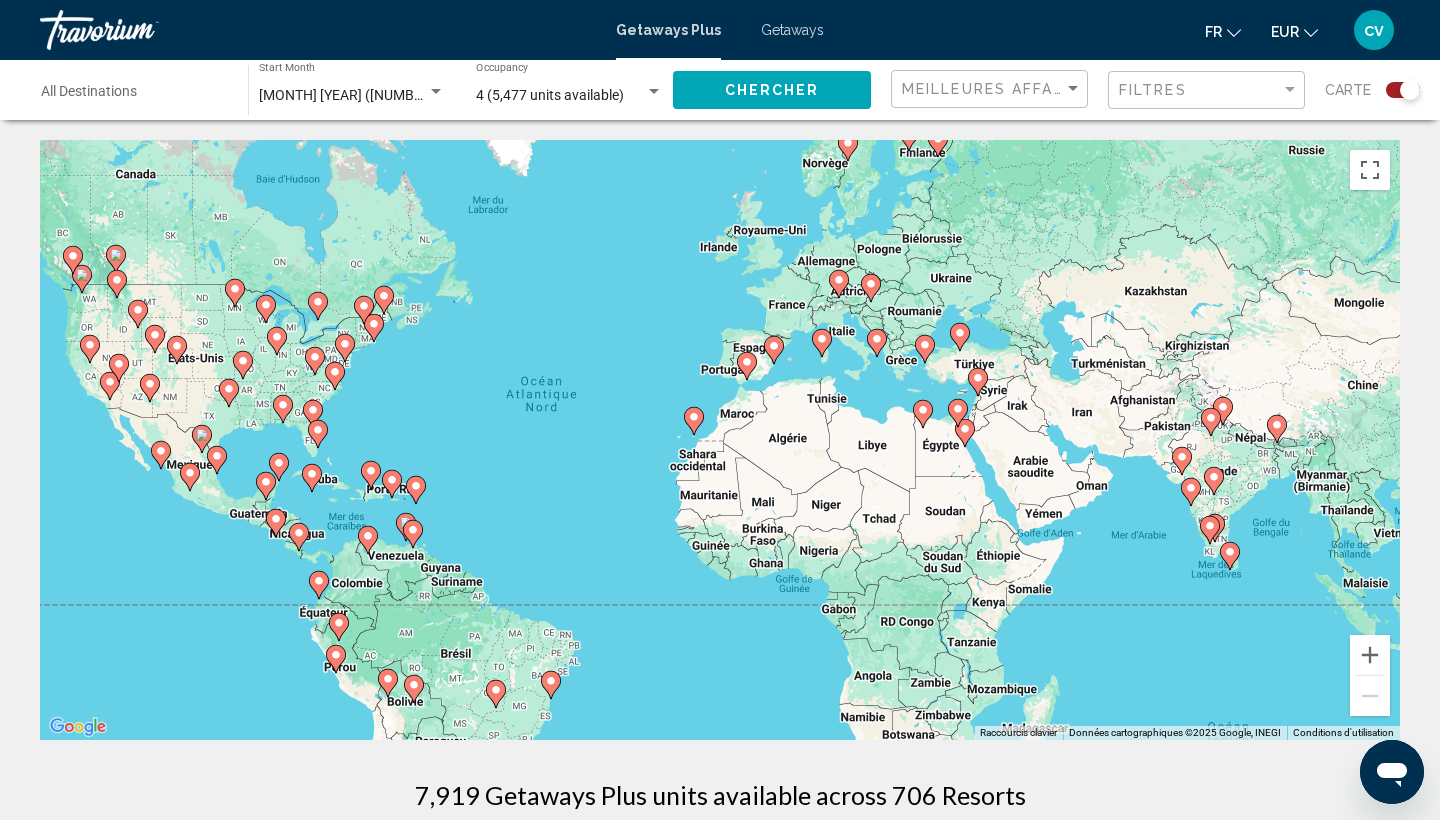 drag, startPoint x: 1389, startPoint y: 377, endPoint x: 1253, endPoint y: 363, distance: 136.71869 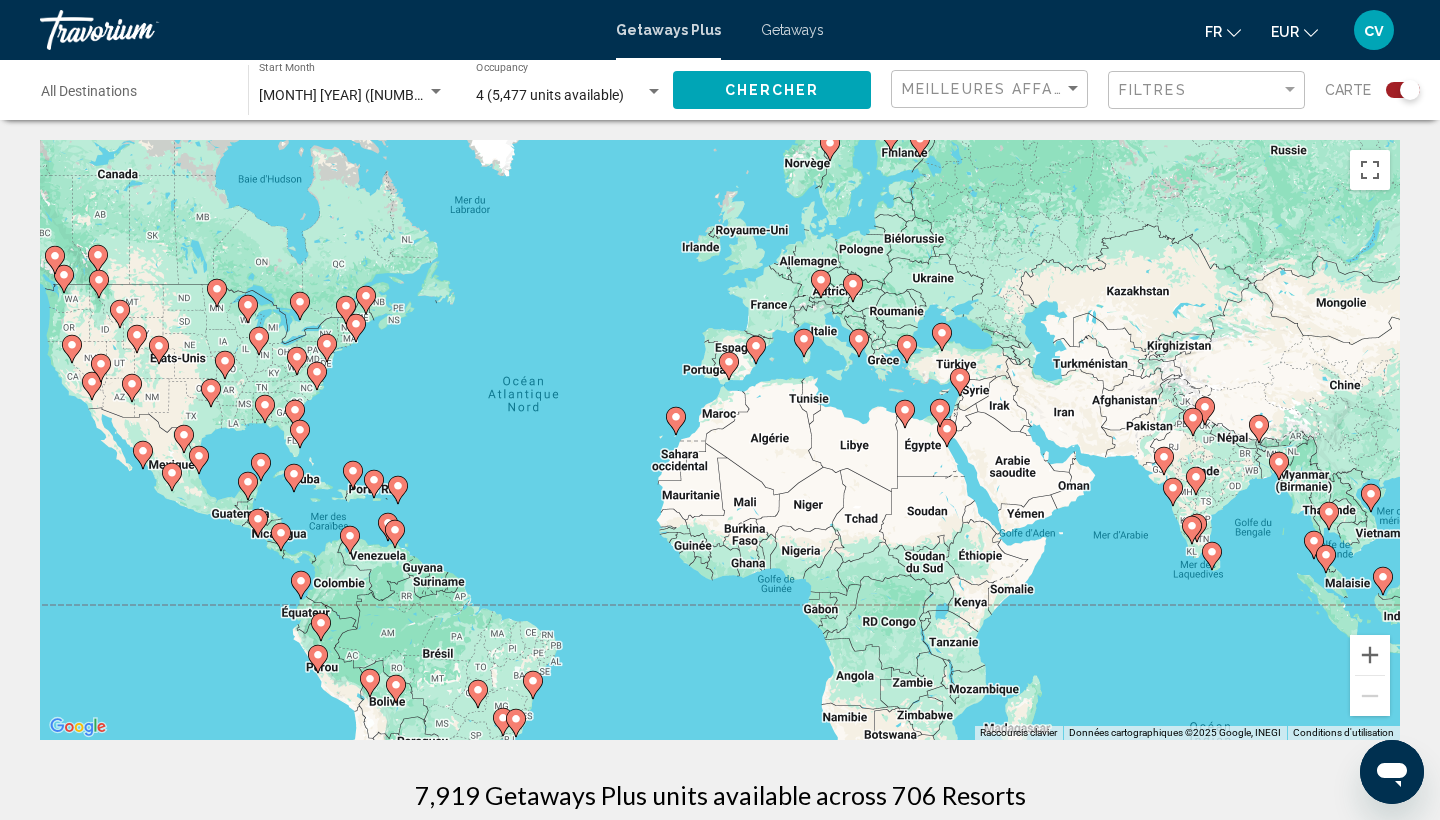 click on "Getaways Plus Getaways fr
English Español Français Italiano Português русский EUR
USD ($) MXN (Mex$) CAD (Can$) GBP (£) EUR (€) AUD (A$) NZD (NZ$) CNY (CN¥) cv Se connecter" at bounding box center (720, 30) 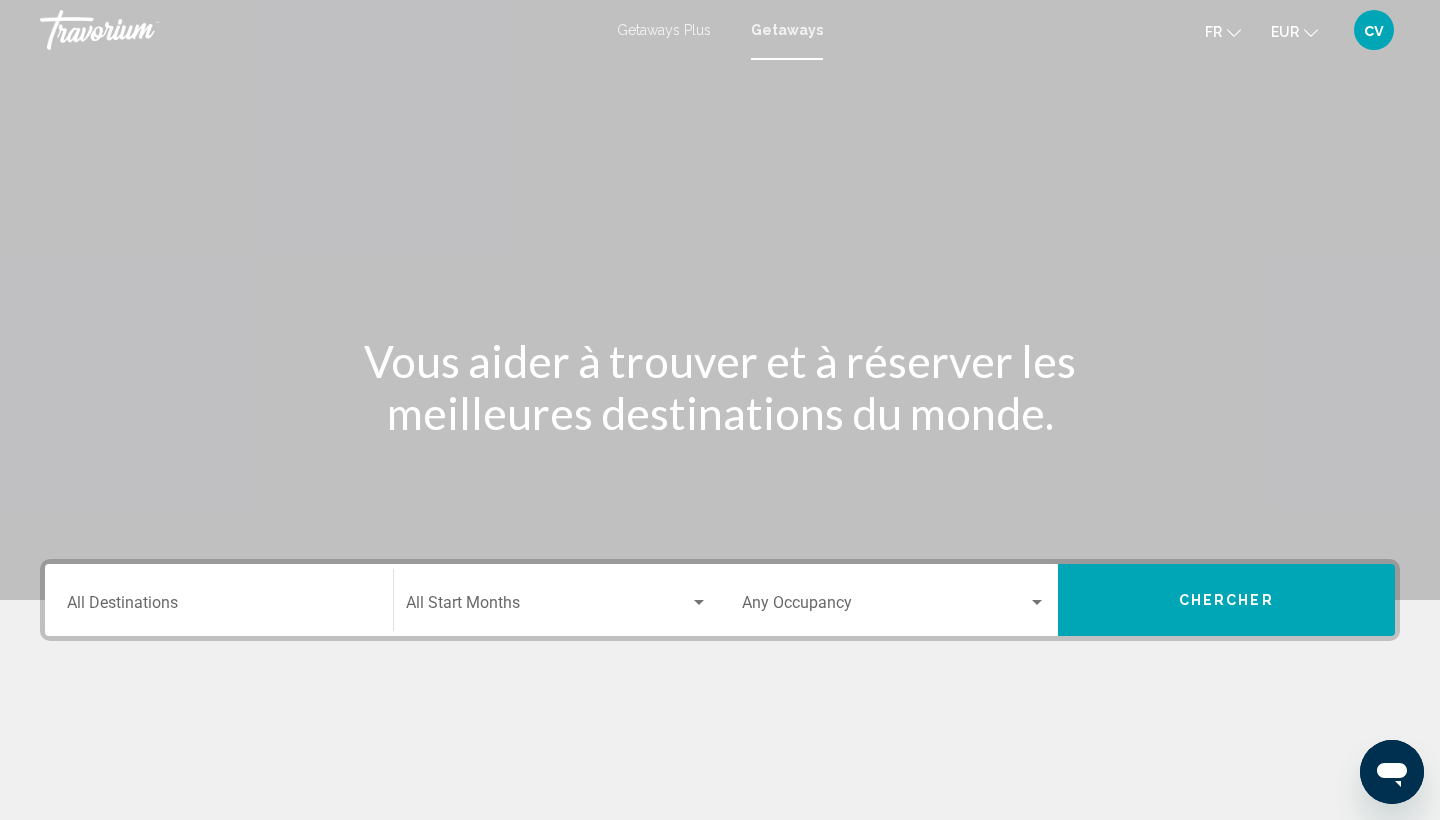 click on "Start Month All Start Months" 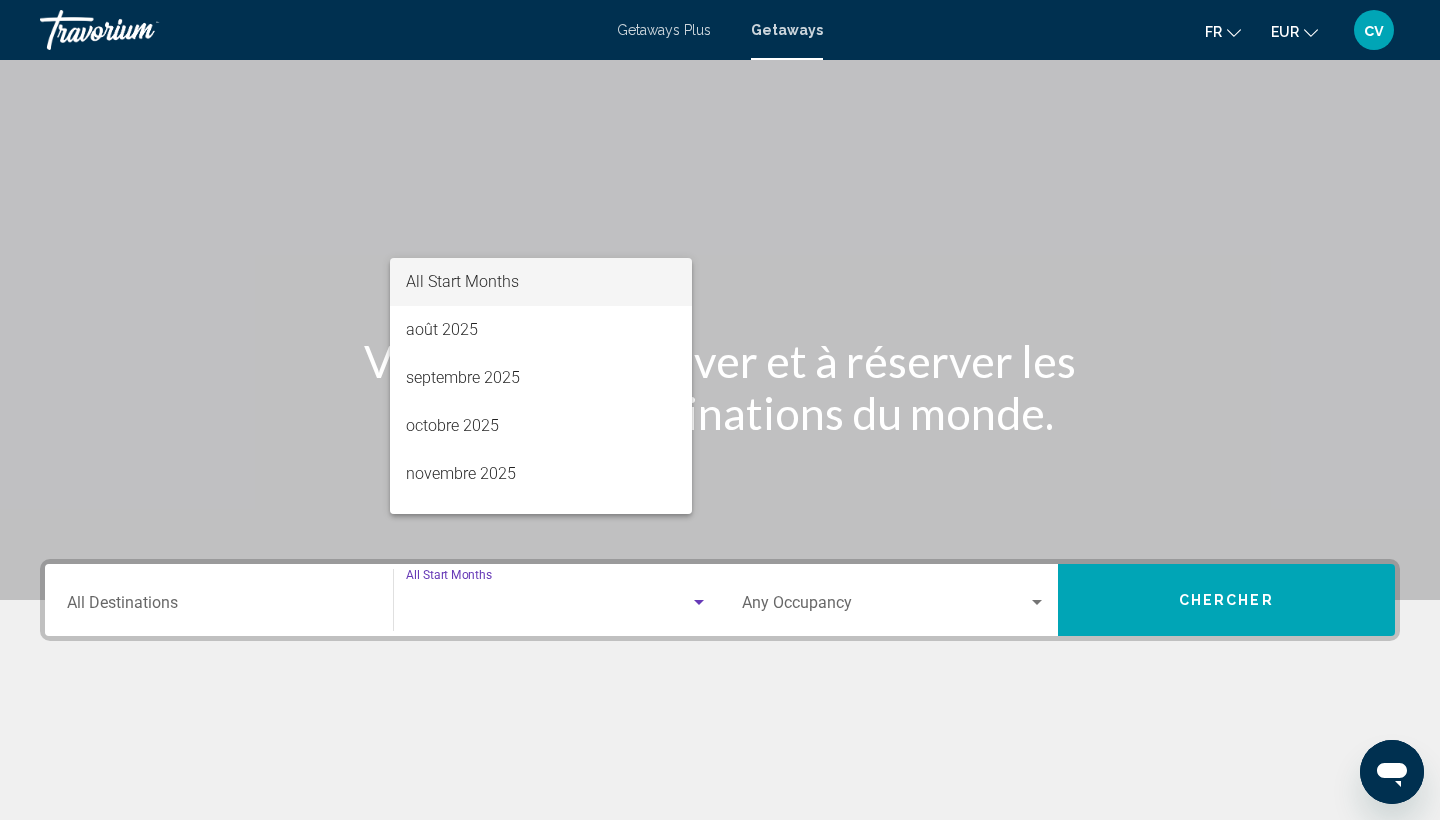 scroll, scrollTop: 266, scrollLeft: 0, axis: vertical 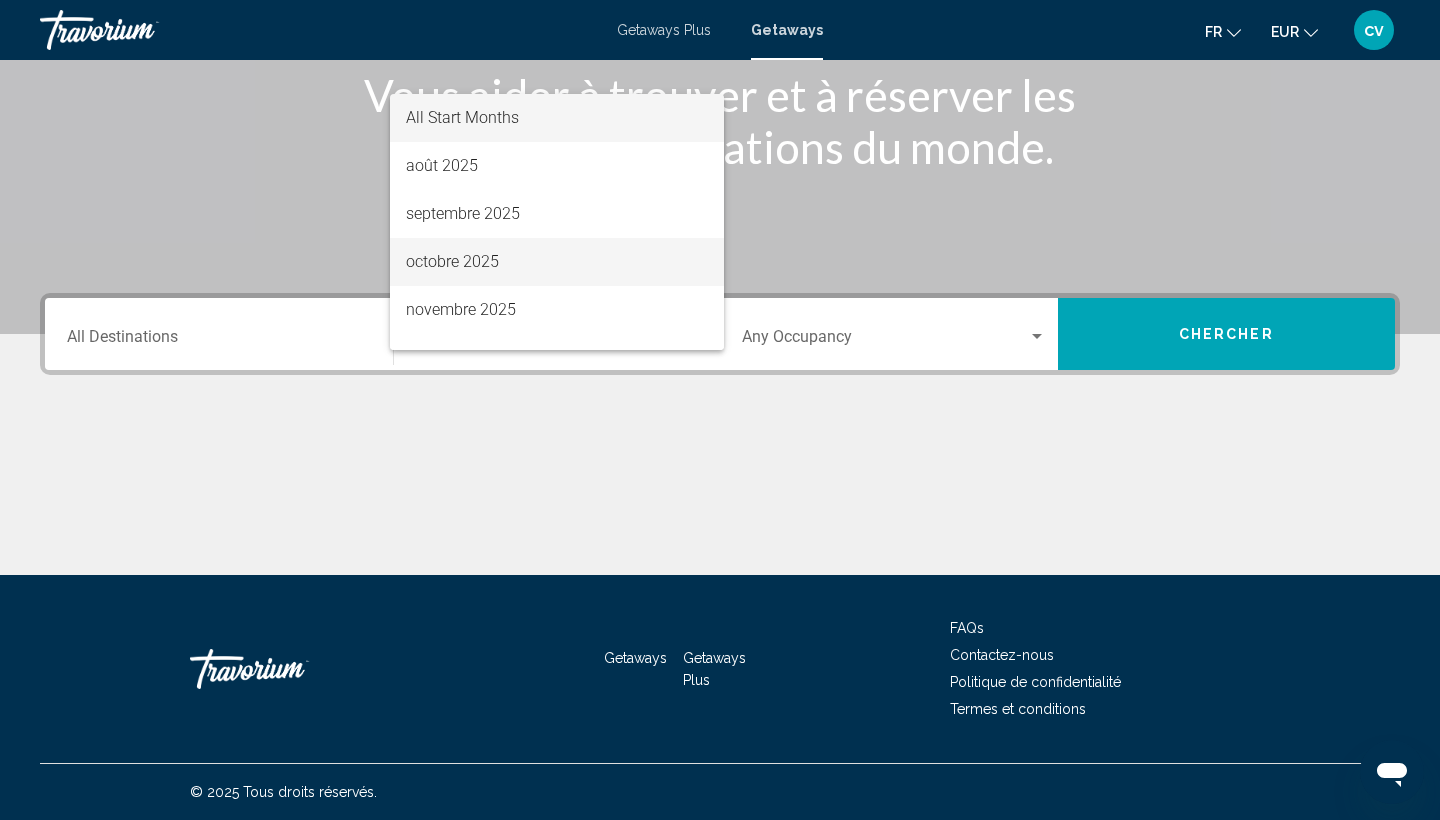 click on "octobre 2025" at bounding box center [557, 262] 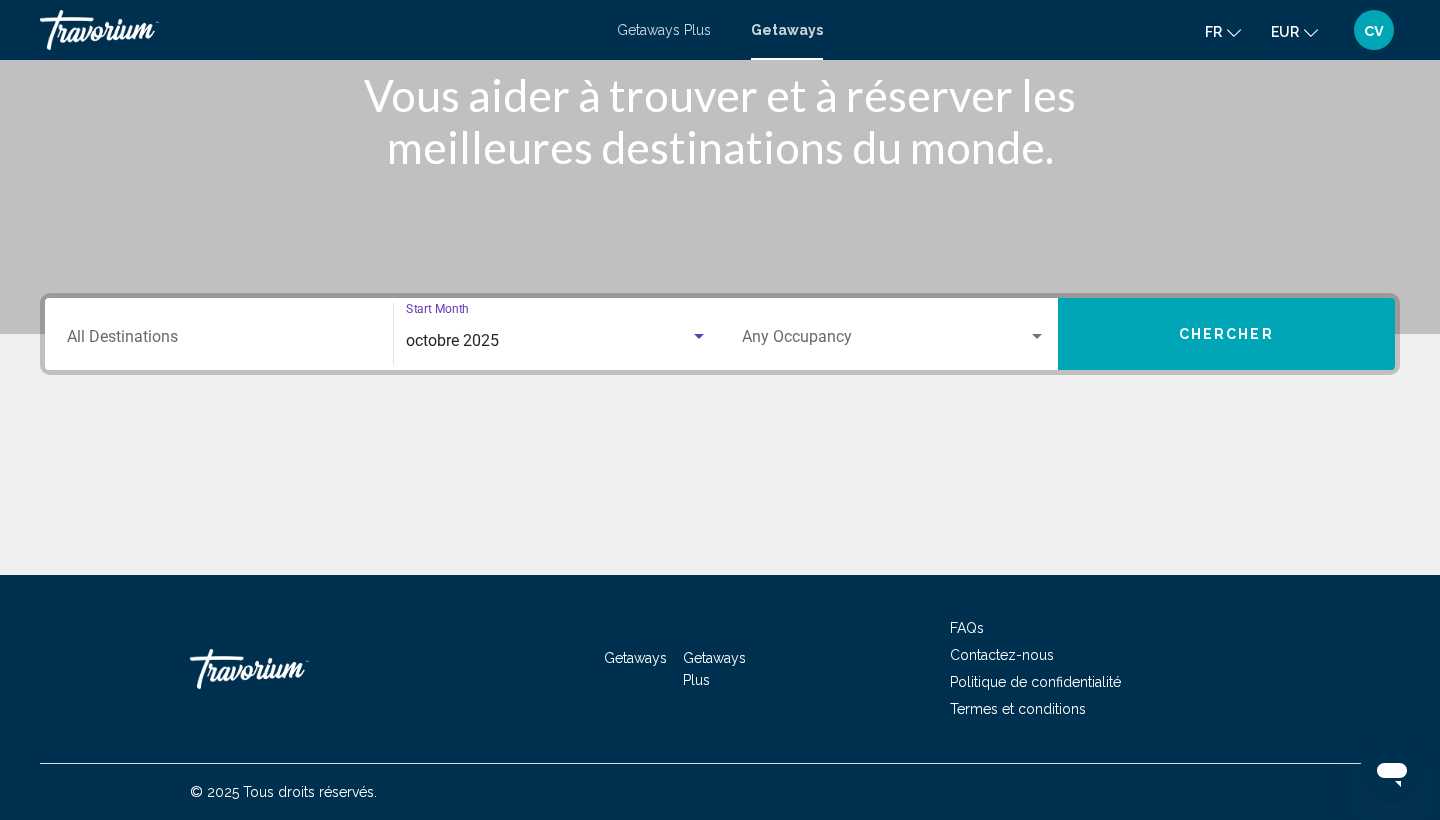 click at bounding box center (885, 341) 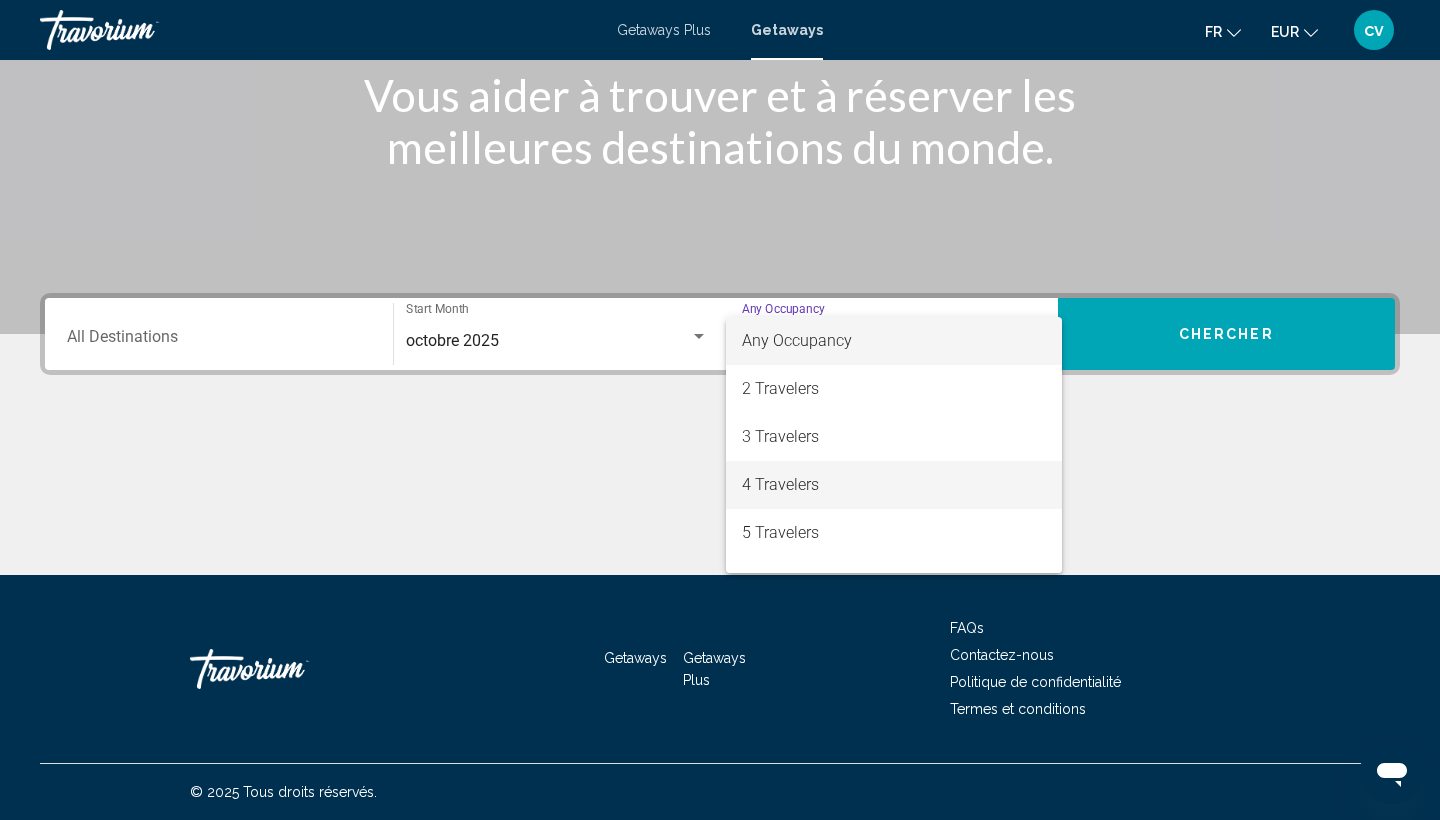 click on "4 Travelers" at bounding box center [894, 485] 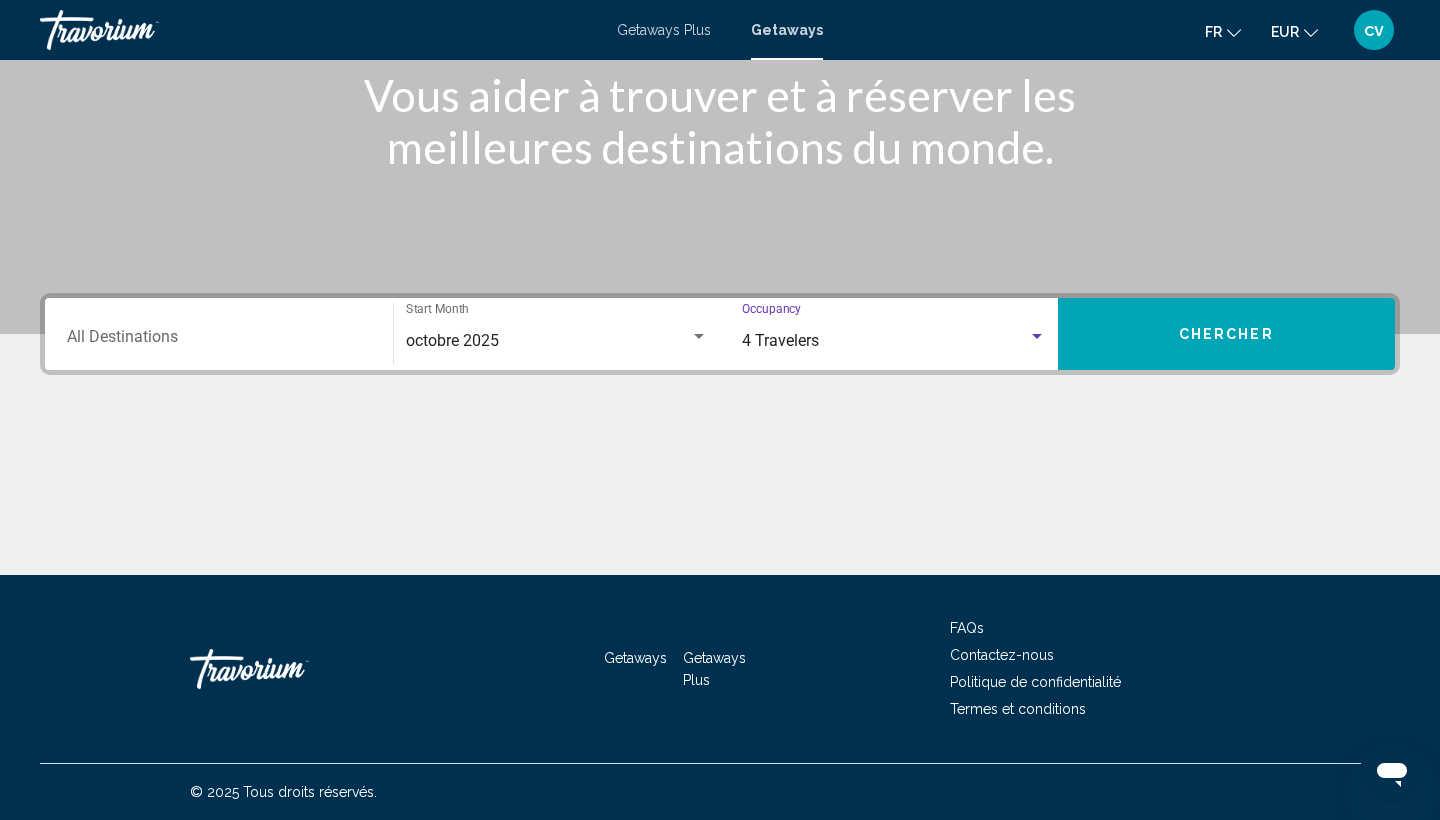 click on "Chercher" at bounding box center [1227, 334] 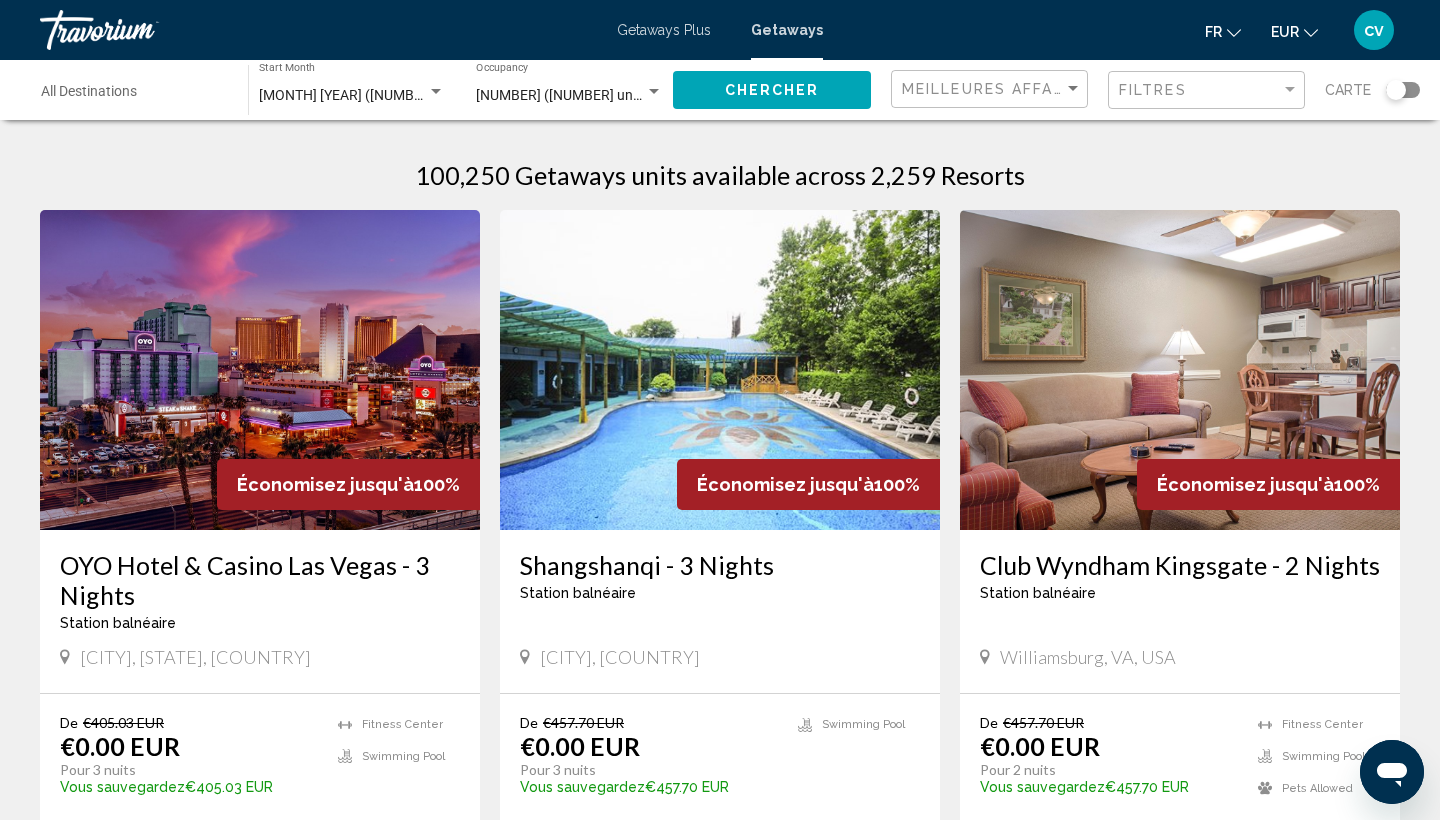 scroll, scrollTop: 0, scrollLeft: 0, axis: both 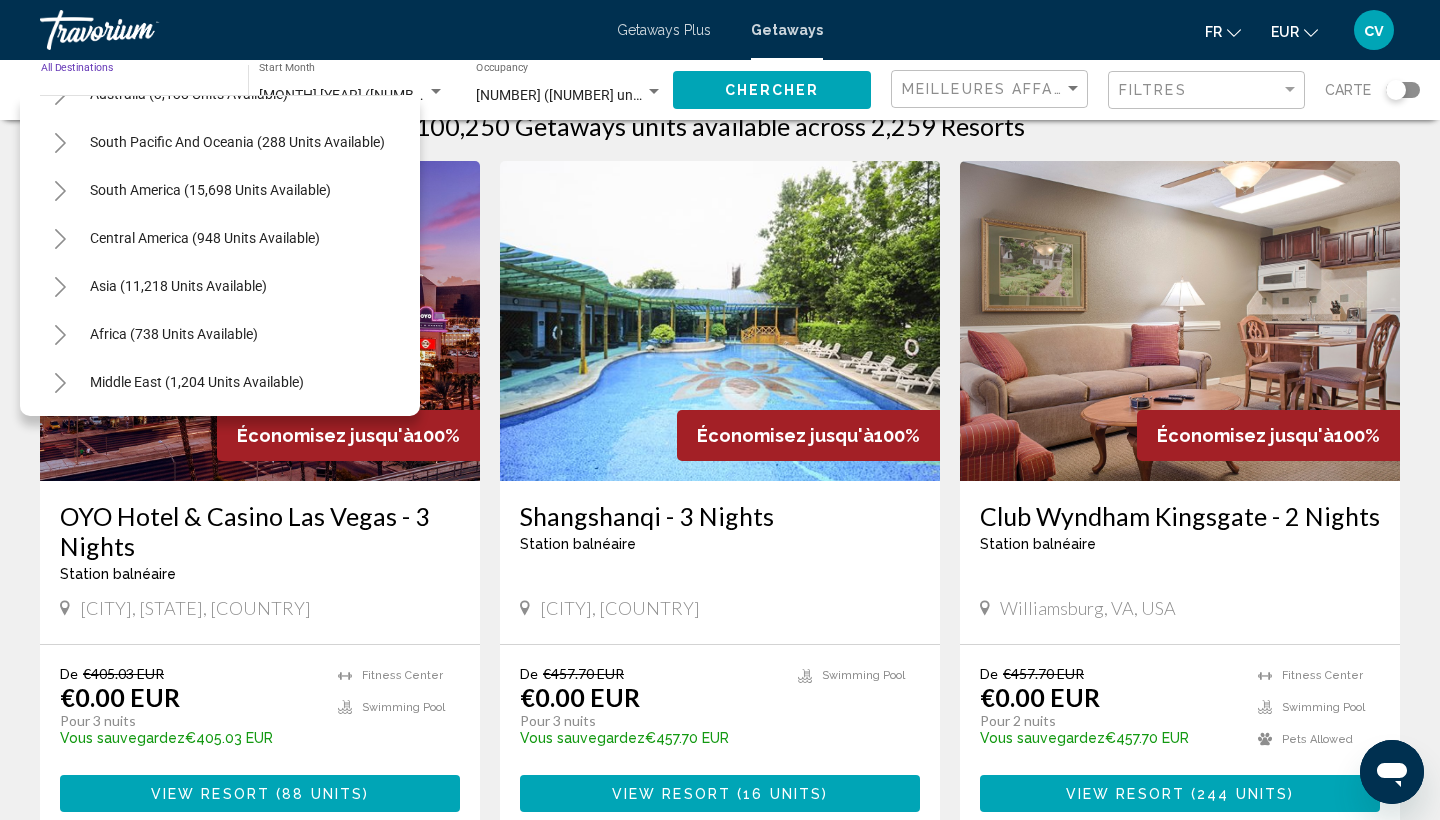 click 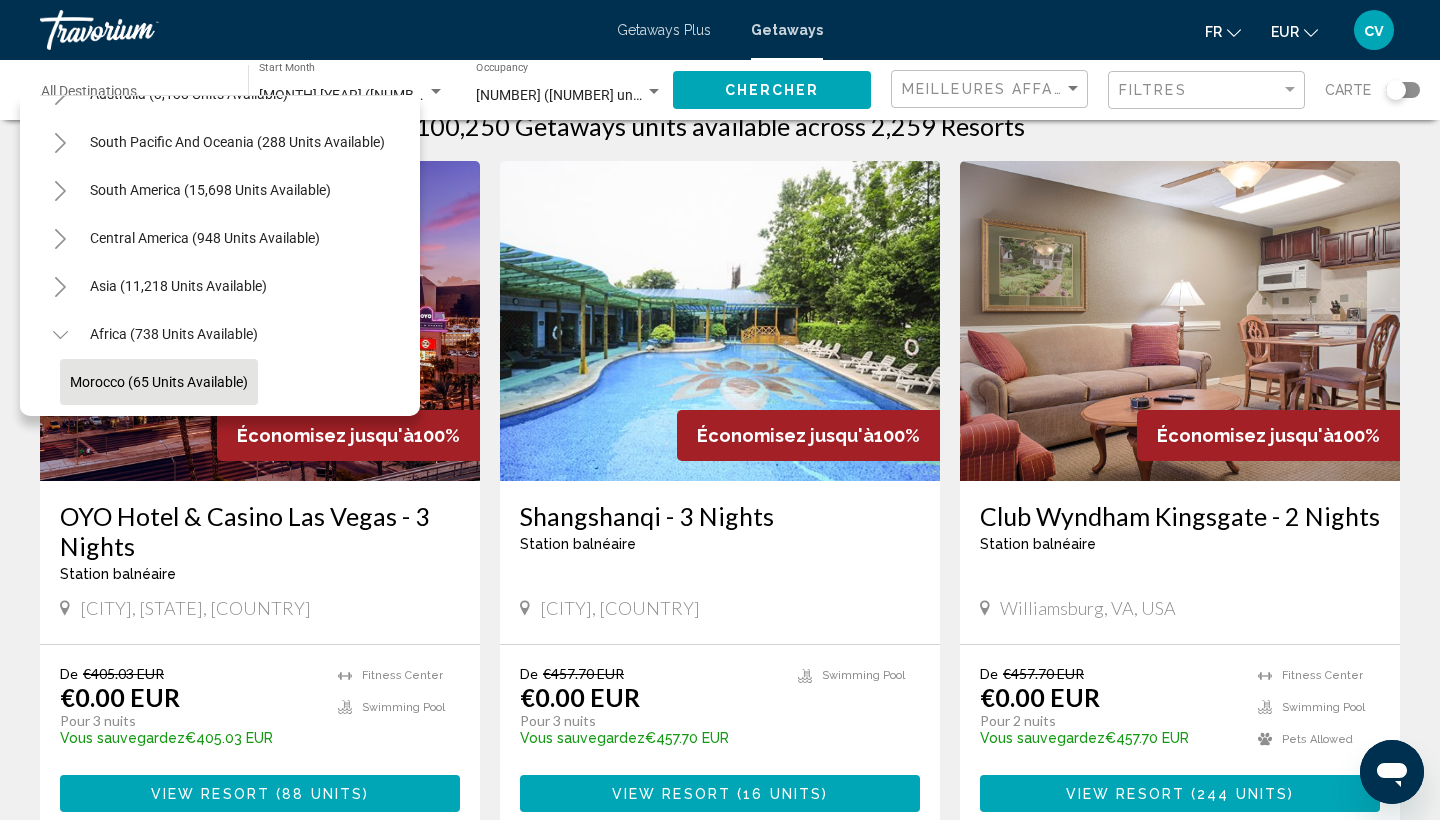 click on "Morocco (65 units available)" 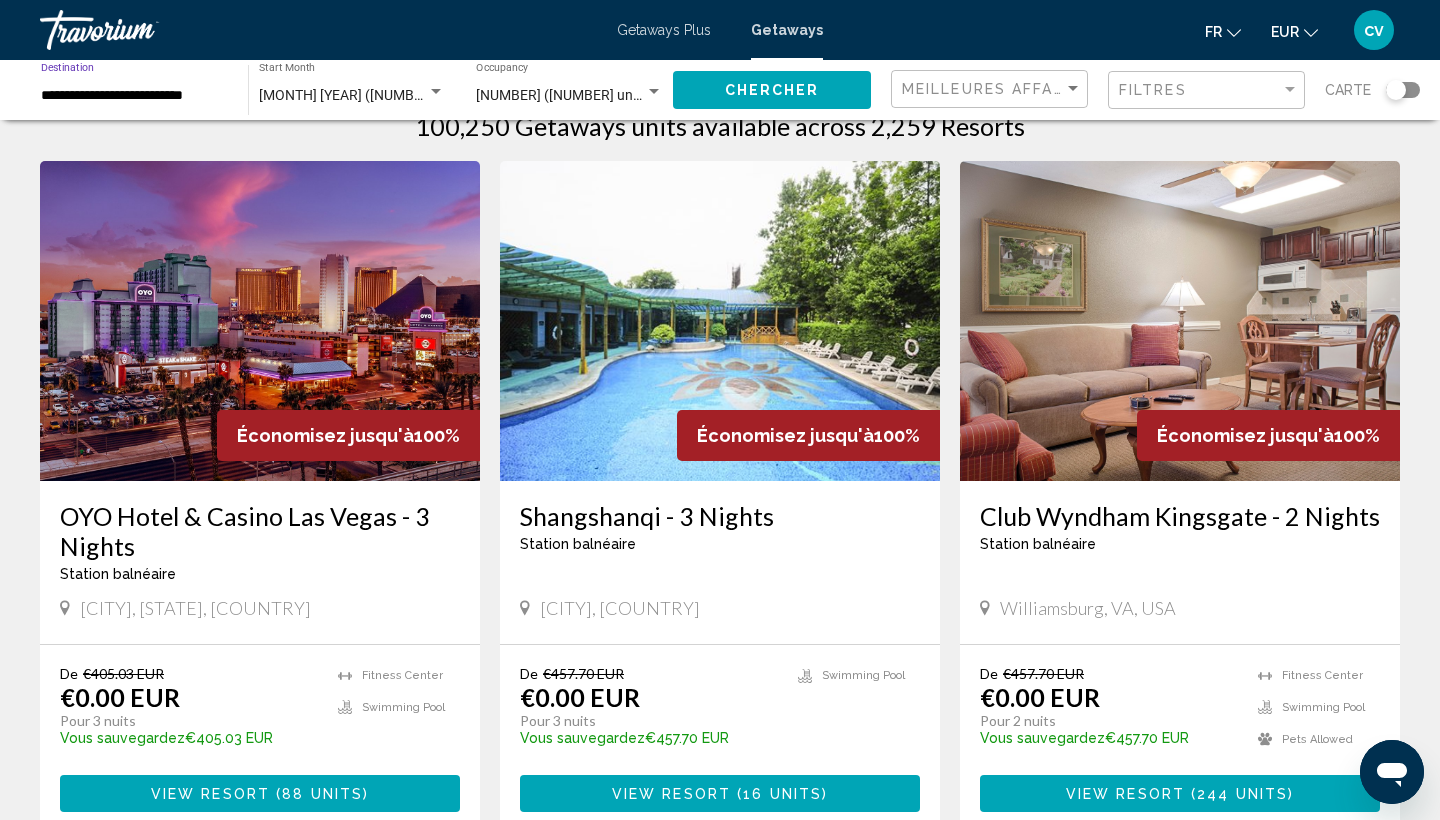 click on "Chercher" 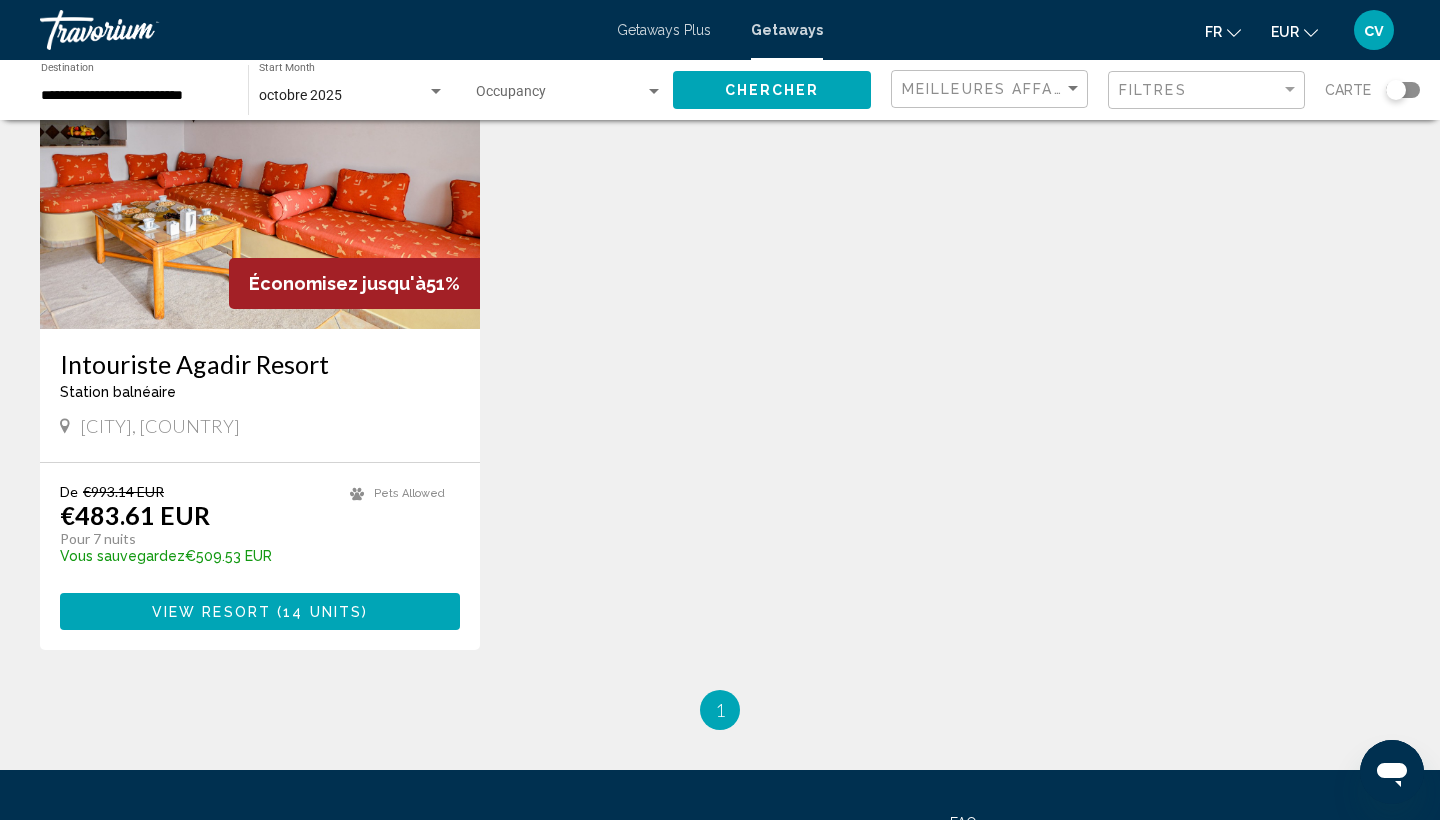 scroll, scrollTop: 201, scrollLeft: 0, axis: vertical 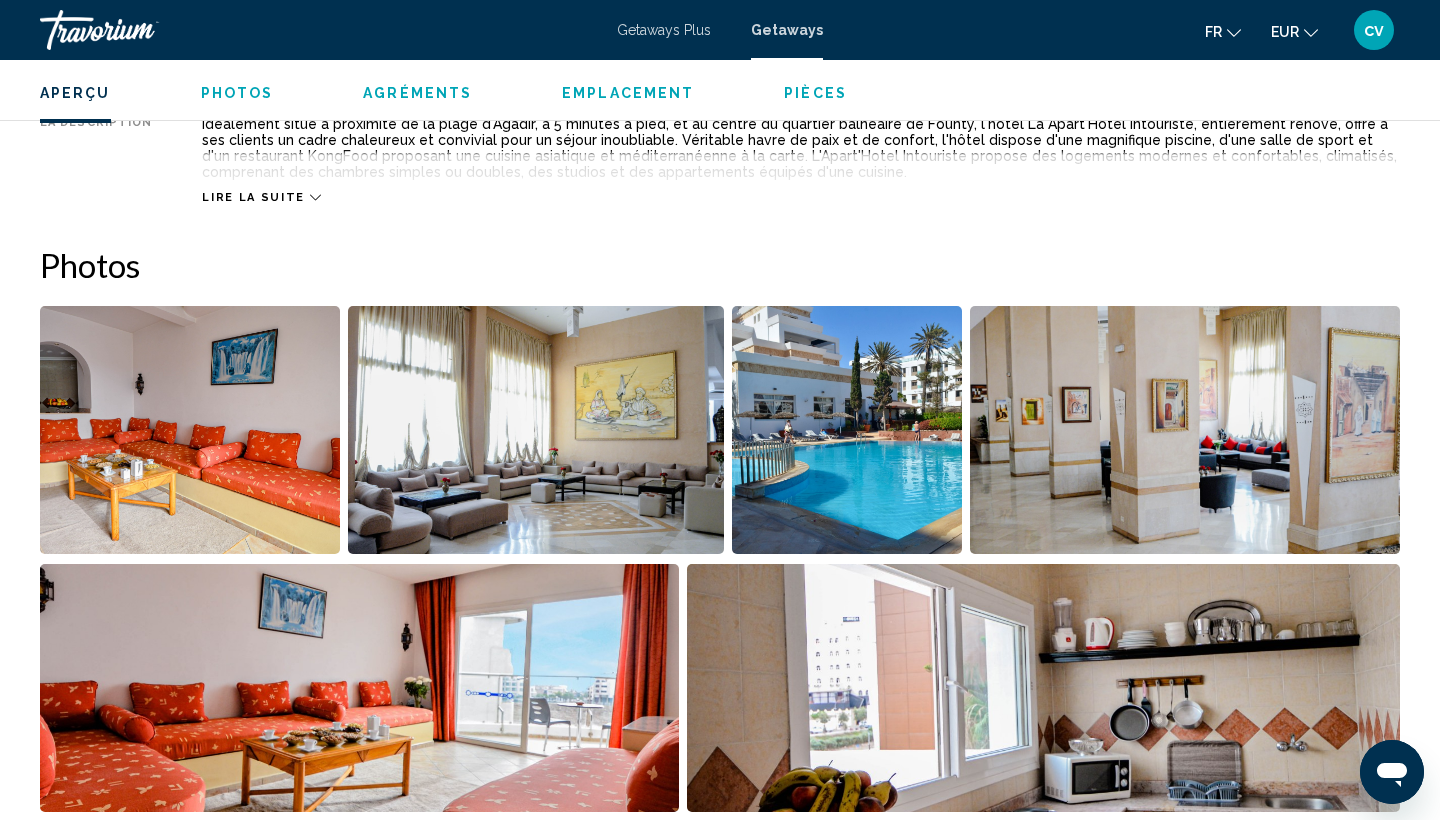 click on "Aperçu Taper Station balnéaire Tout inclus Pas tout compris Adresse Lot.G9 Sector G Agadir, Morocco  La description Idéalement situé à proximité de la plage d'Agadir, à 5 minutes à pied, et au centre du quartier balnéaire de Founty, l'hôtel La Apart'Hotel Intouriste, entièrement rénové, offre à ses clients un cadre chaleureux et convivial pour un séjour inoubliable. Véritable havre de paix et de confort, l'hôtel dispose d'une magnifique piscine, d'une salle de sport et d'un restaurant KongFood proposant une cuisine asiatique et méditerranéenne à la carte. L'Apart'Hotel Intouriste propose des logements modernes et confortables, climatisés, comprenant des chambres simples ou doubles, des studios et des appartements équipés d'une cuisine. Lire la suite
Photos Agréments Multilingual staff Multilingual staff languages Onsite - Swimming pool - outdoor Pas de commodités disponibles. Restrictions politiques Animaux domestiques Informations urgentes générales Emplacement" at bounding box center (720, 1770) 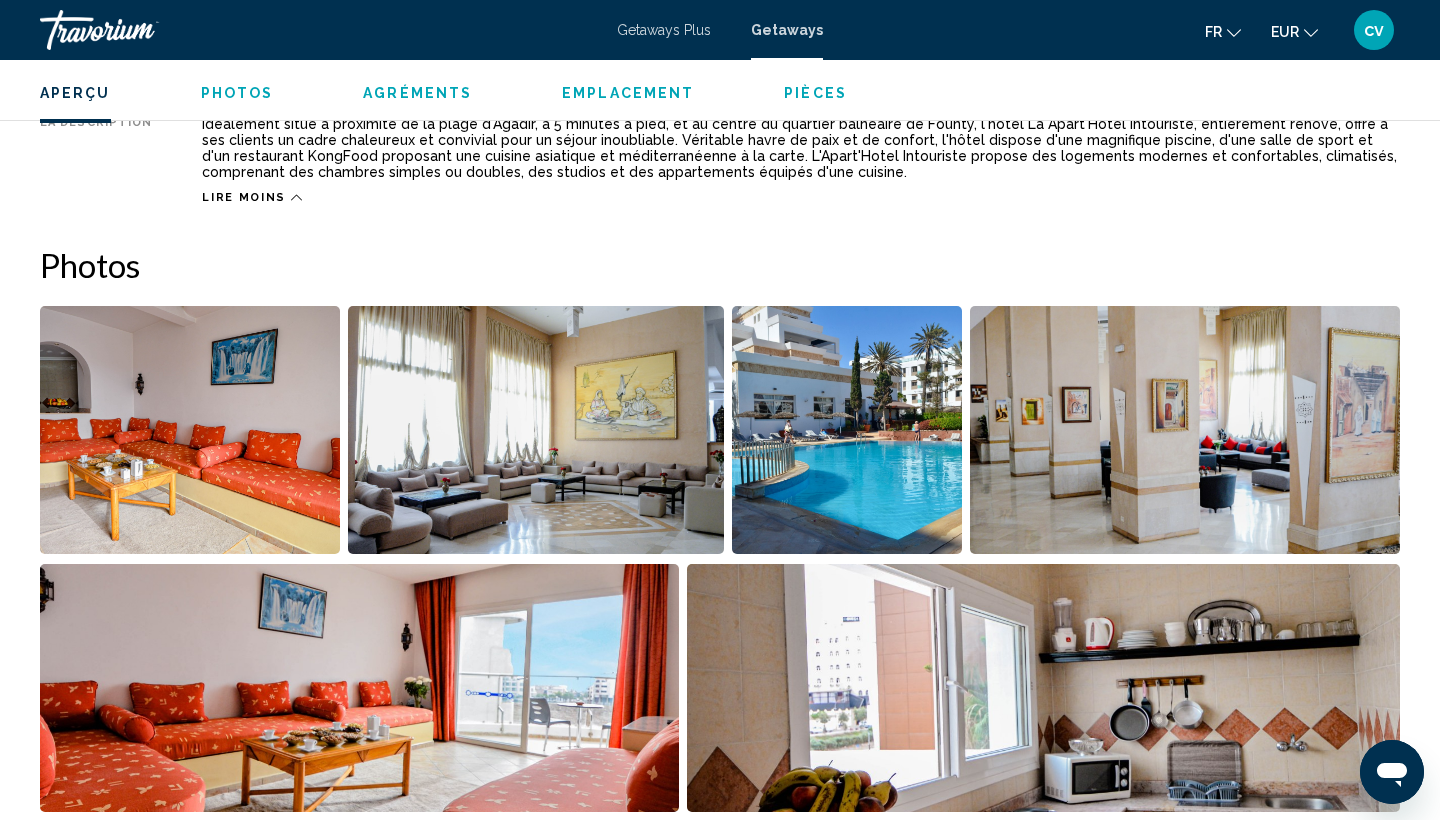 click on "Lire moins" at bounding box center [244, 197] 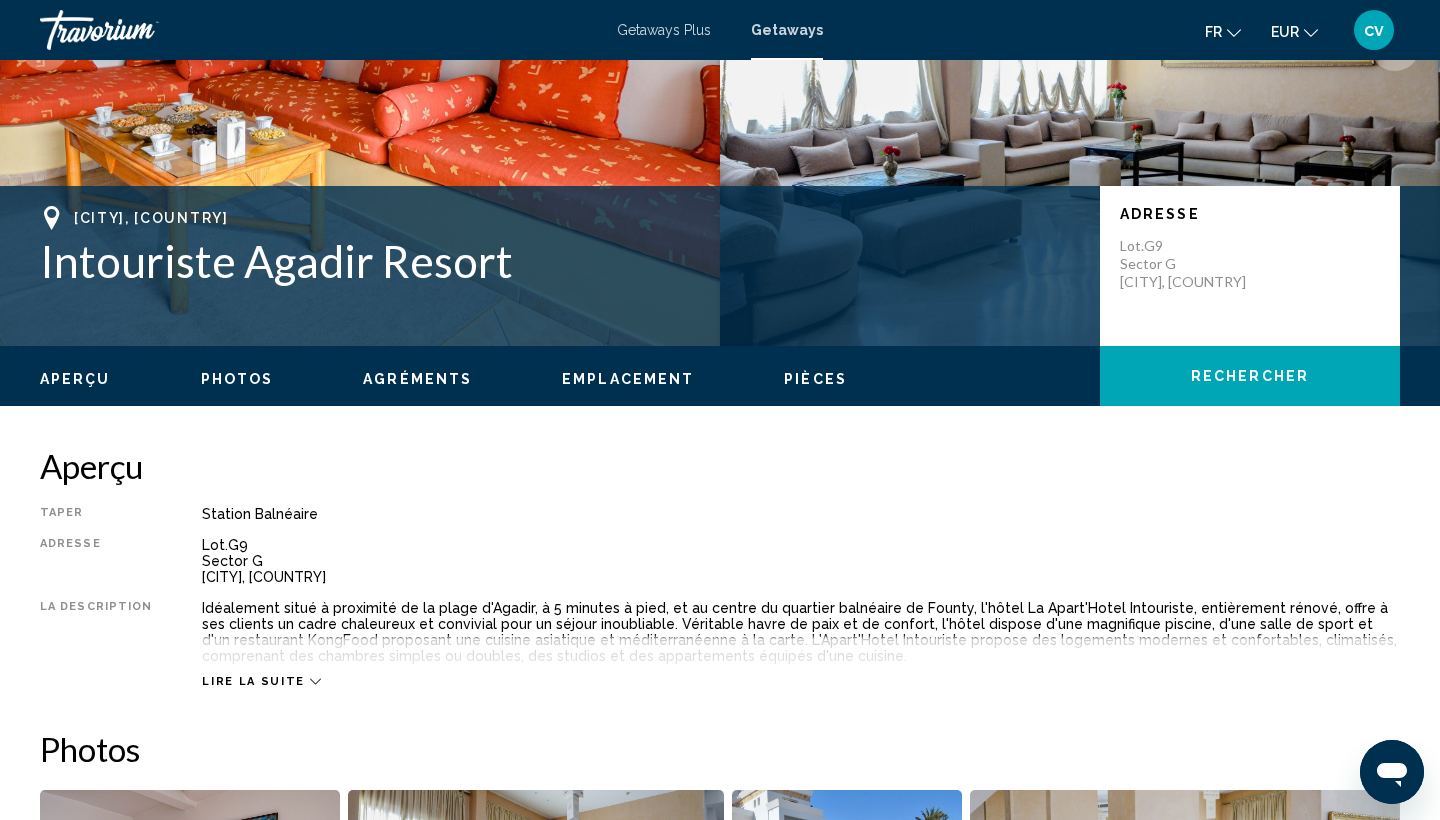 scroll, scrollTop: 316, scrollLeft: 0, axis: vertical 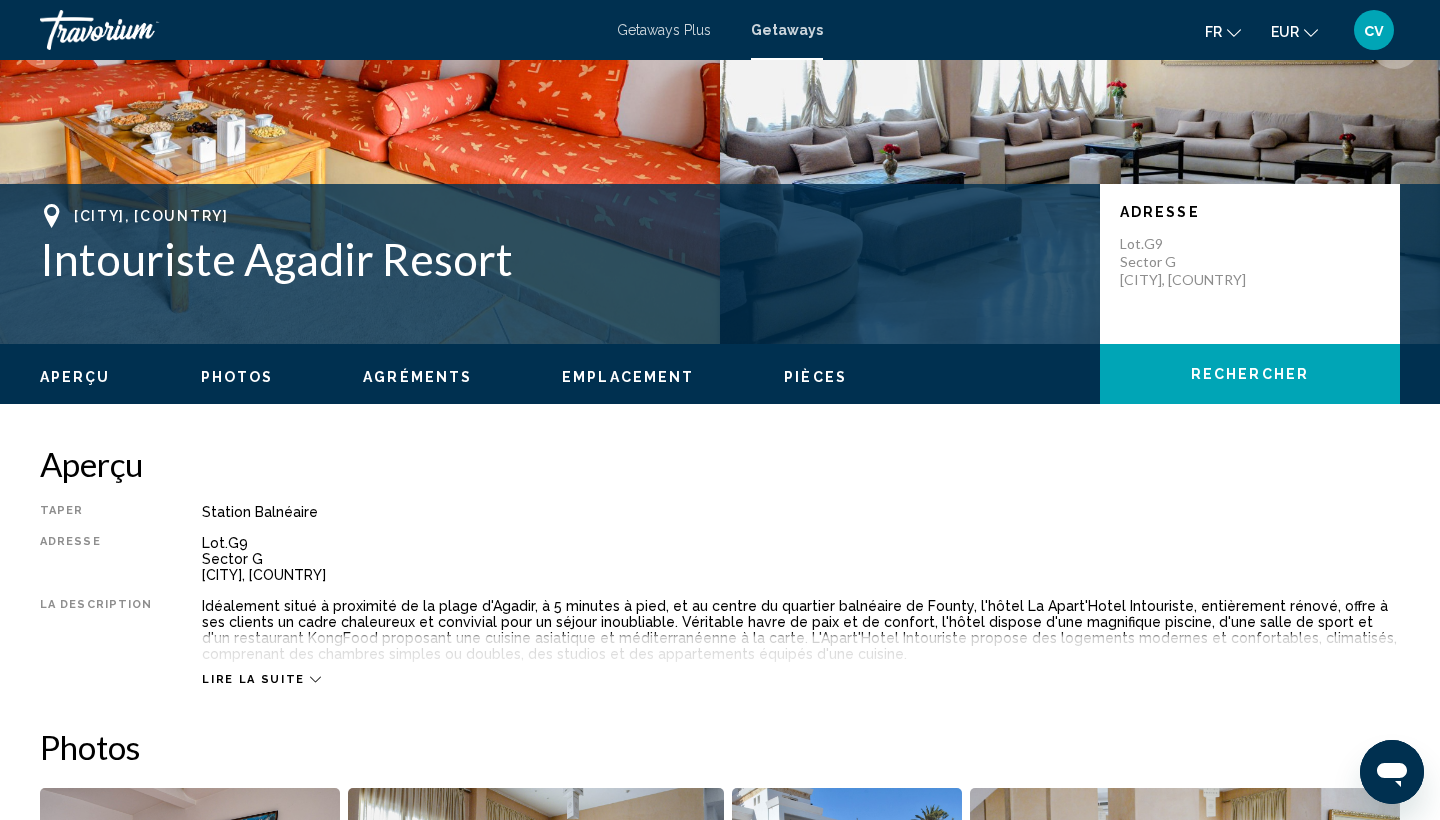 click on "Aperçu Taper Station balnéaire Tout inclus Pas tout compris Adresse Lot.G9 Sector G Agadir, Morocco  La description Idéalement situé à proximité de la plage d'Agadir, à 5 minutes à pied, et au centre du quartier balnéaire de Founty, l'hôtel La Apart'Hotel Intouriste, entièrement rénové, offre à ses clients un cadre chaleureux et convivial pour un séjour inoubliable. Véritable havre de paix et de confort, l'hôtel dispose d'une magnifique piscine, d'une salle de sport et d'un restaurant KongFood proposant une cuisine asiatique et méditerranéenne à la carte. L'Apart'Hotel Intouriste propose des logements modernes et confortables, climatisés, comprenant des chambres simples ou doubles, des studios et des appartements équipés d'une cuisine. Lire la suite
Photos Agréments Multilingual staff Multilingual staff languages Onsite - Swimming pool - outdoor Pas de commodités disponibles. Restrictions politiques Animaux domestiques Informations urgentes générales Emplacement" at bounding box center [720, 2252] 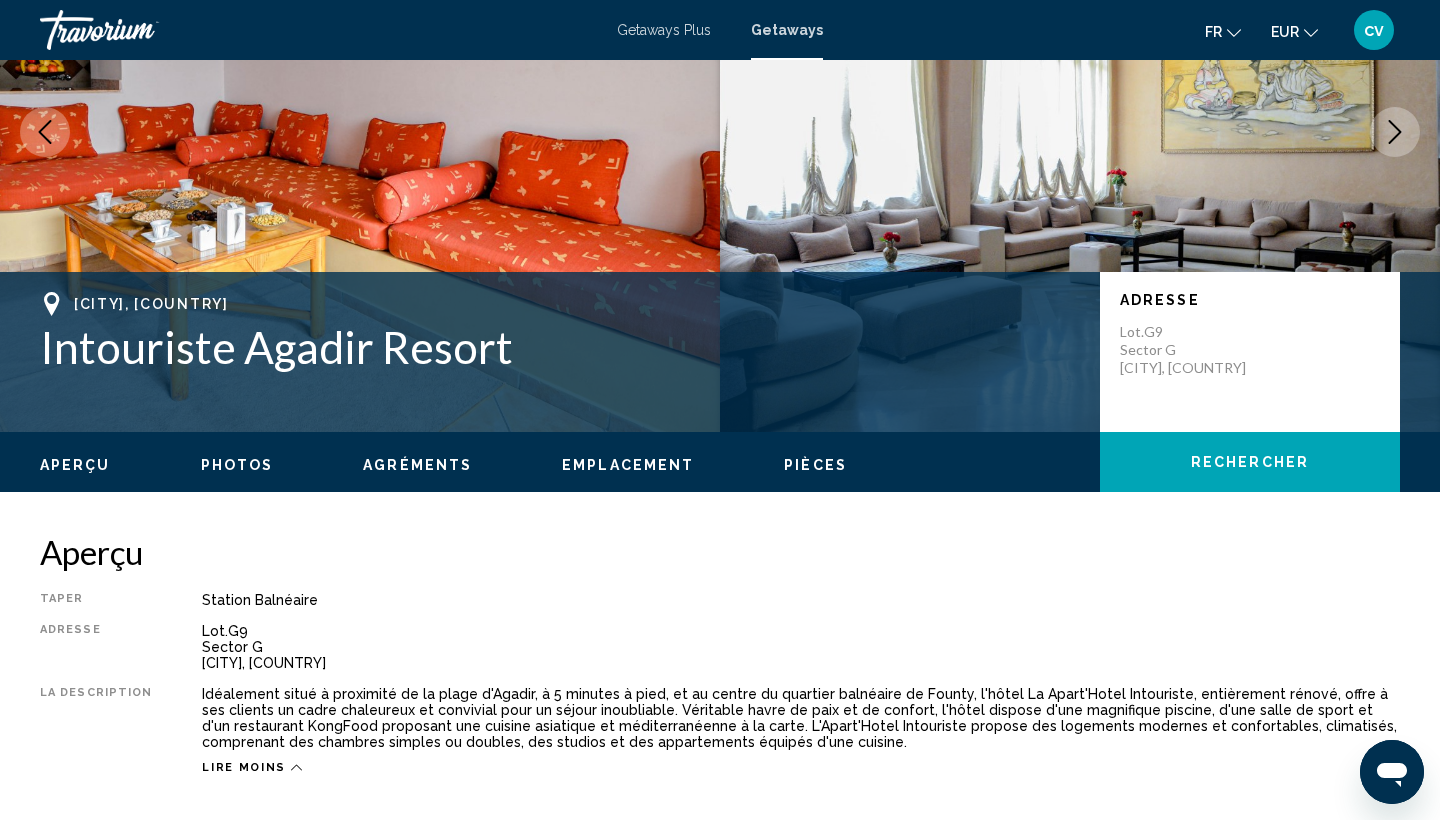 scroll, scrollTop: 230, scrollLeft: 0, axis: vertical 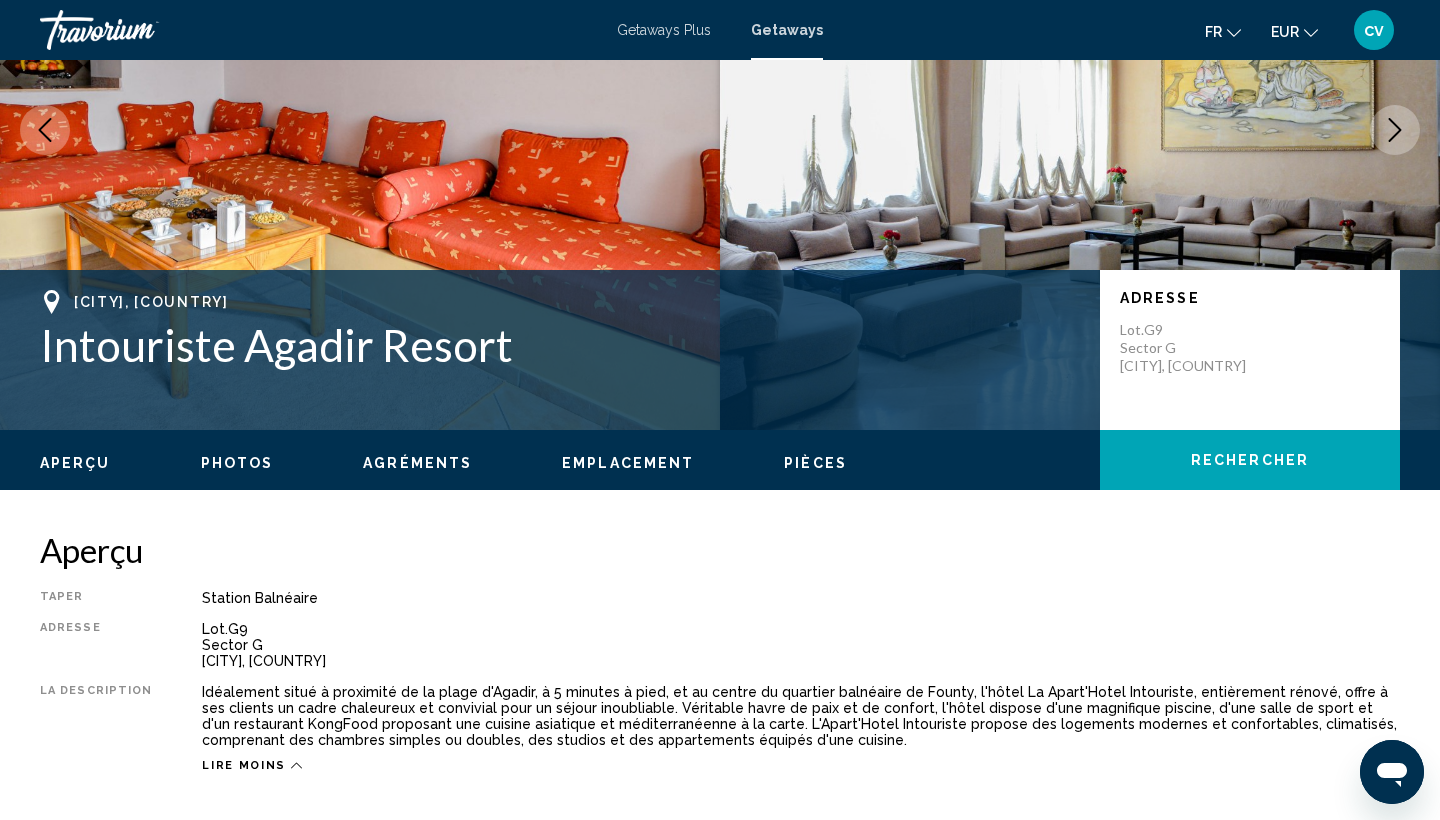 click at bounding box center [1080, 130] 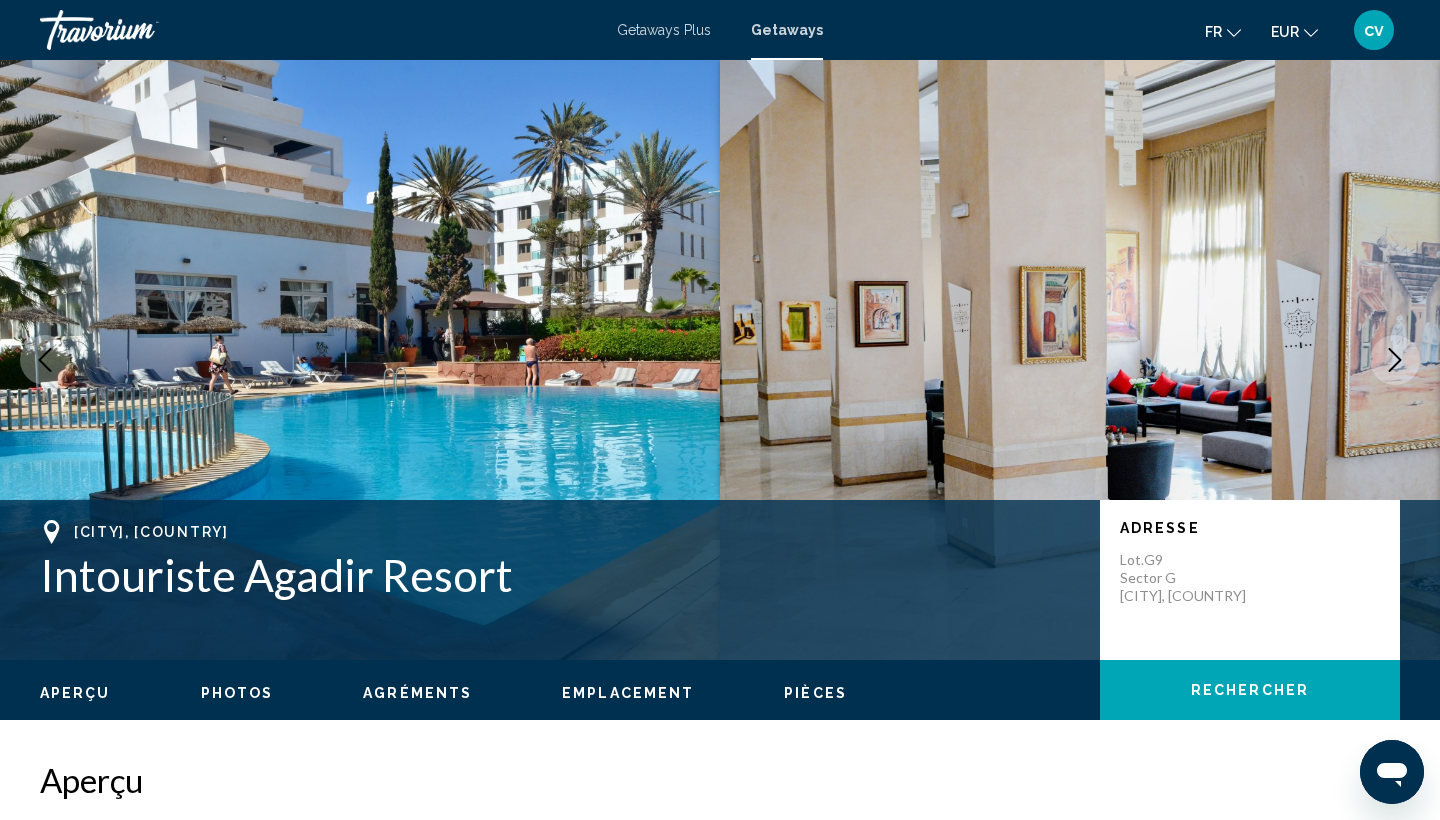 scroll, scrollTop: 0, scrollLeft: 0, axis: both 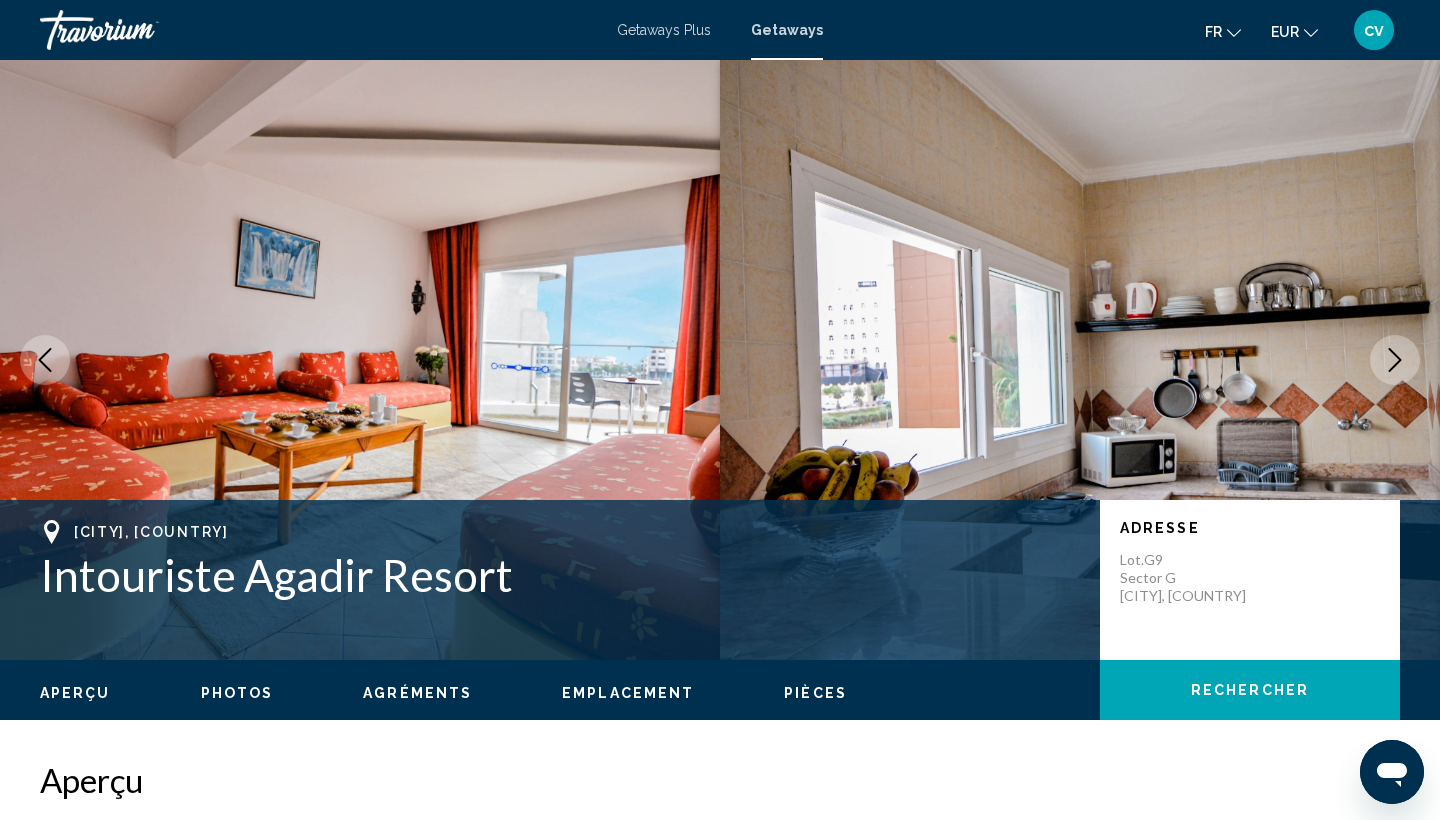 click 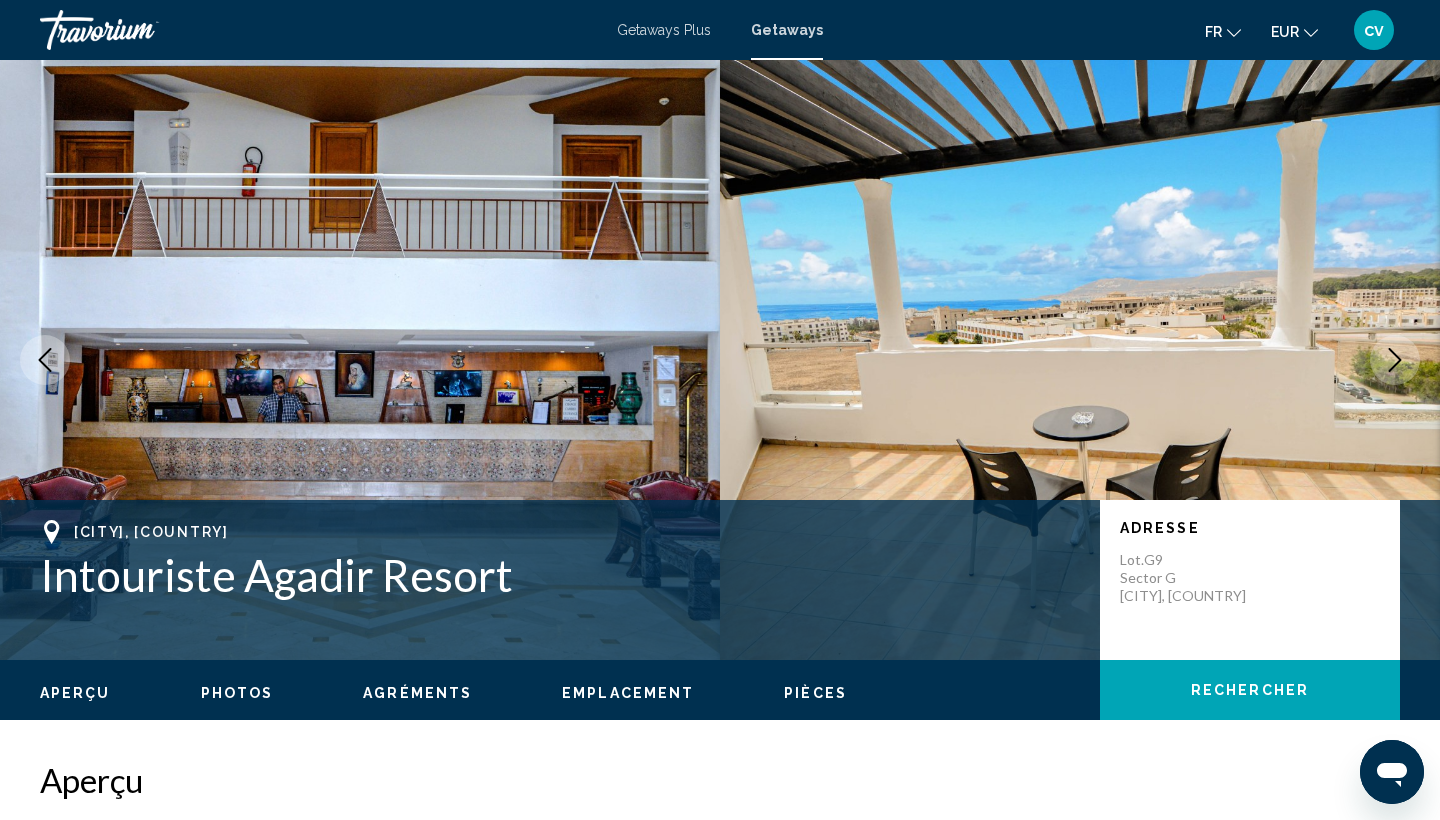 click 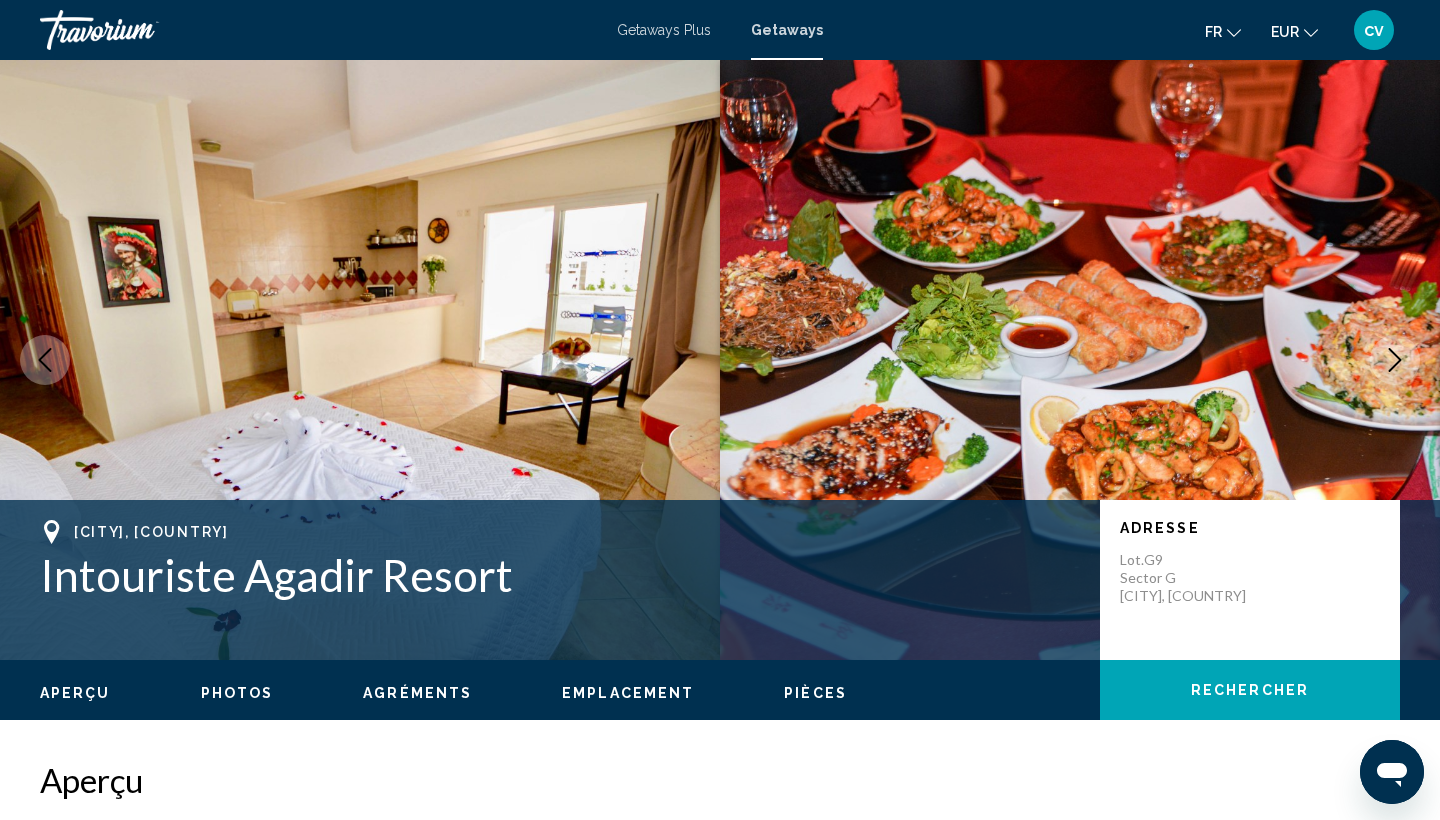 click 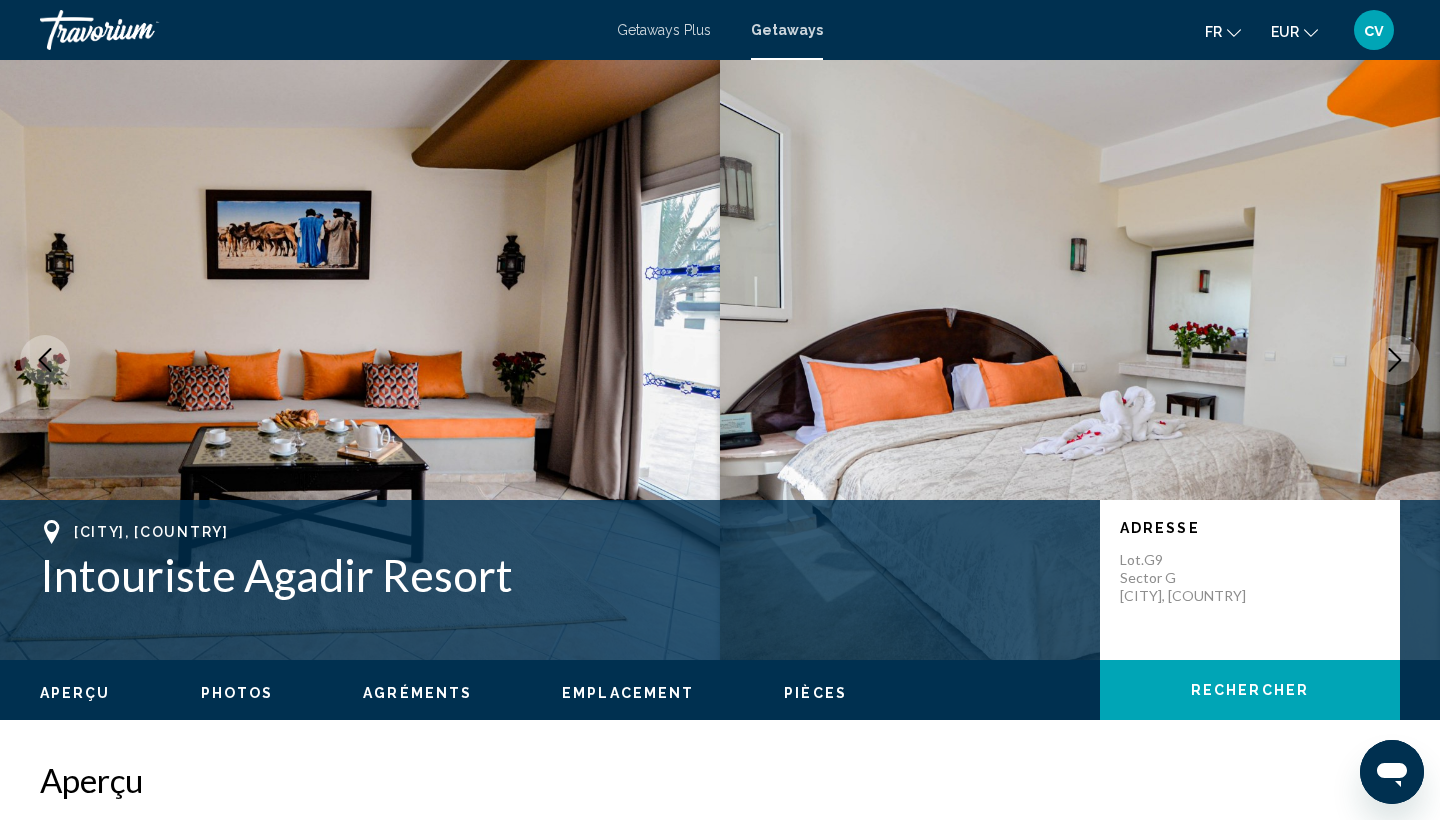 click 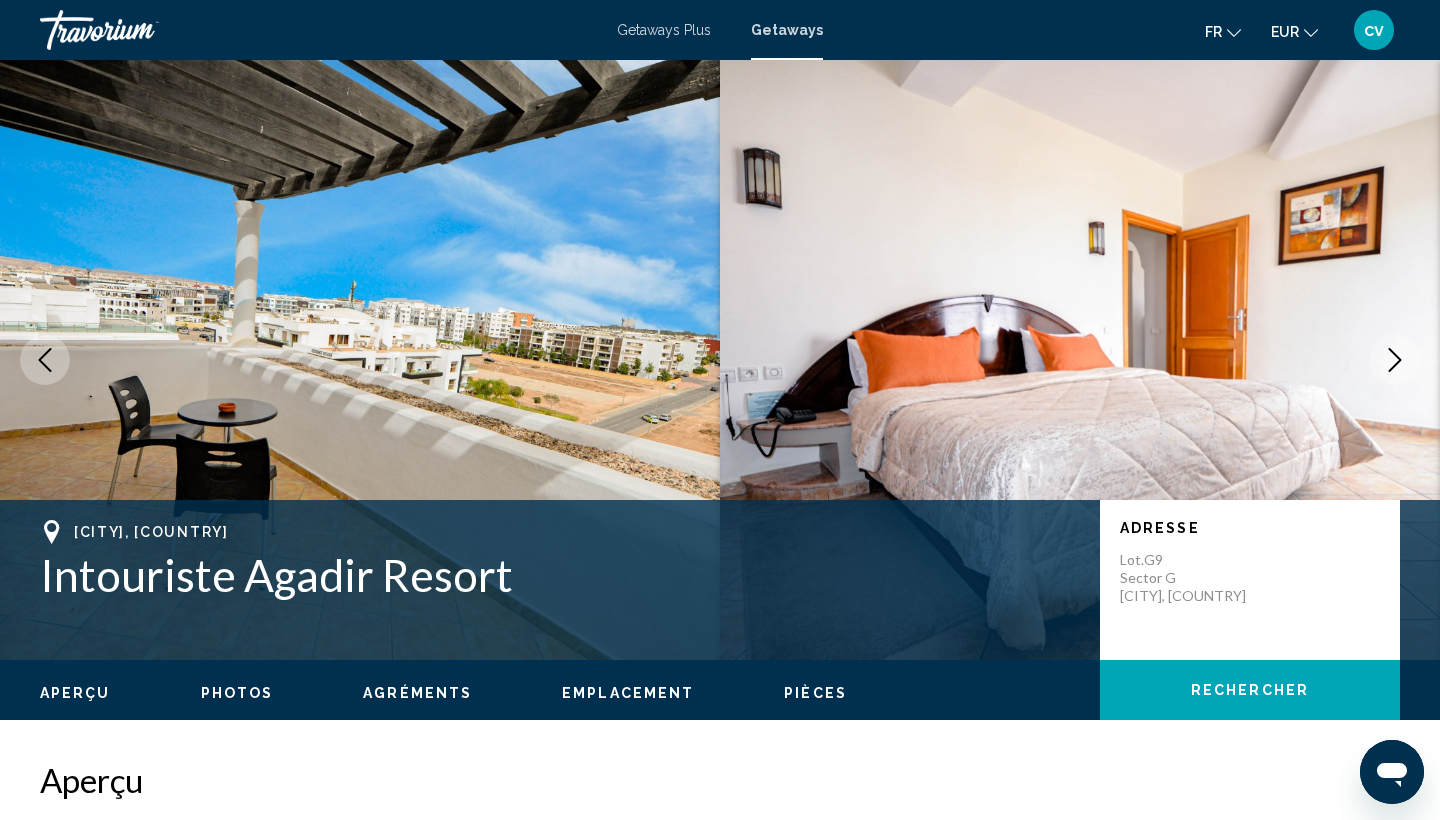 click 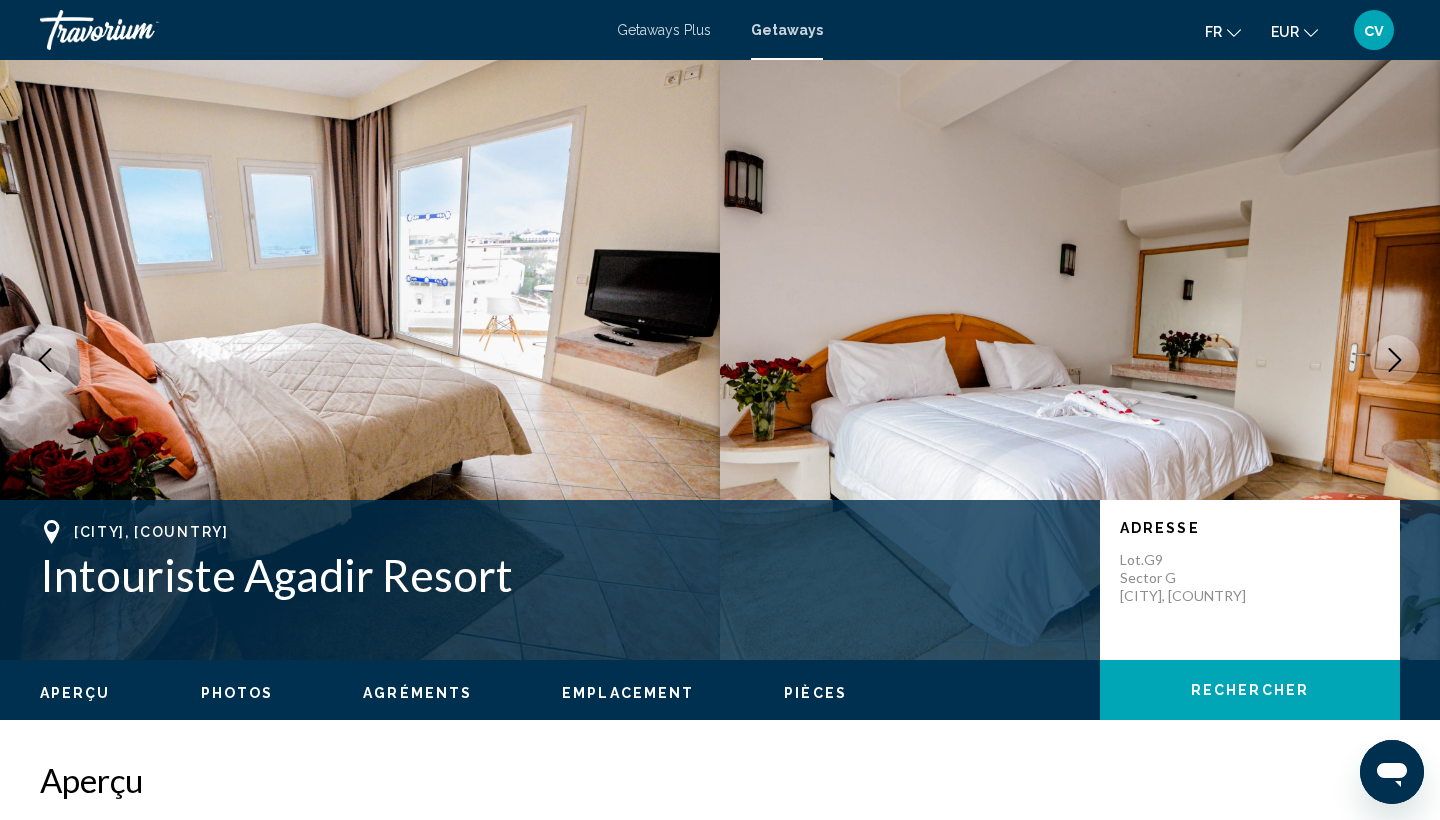 click 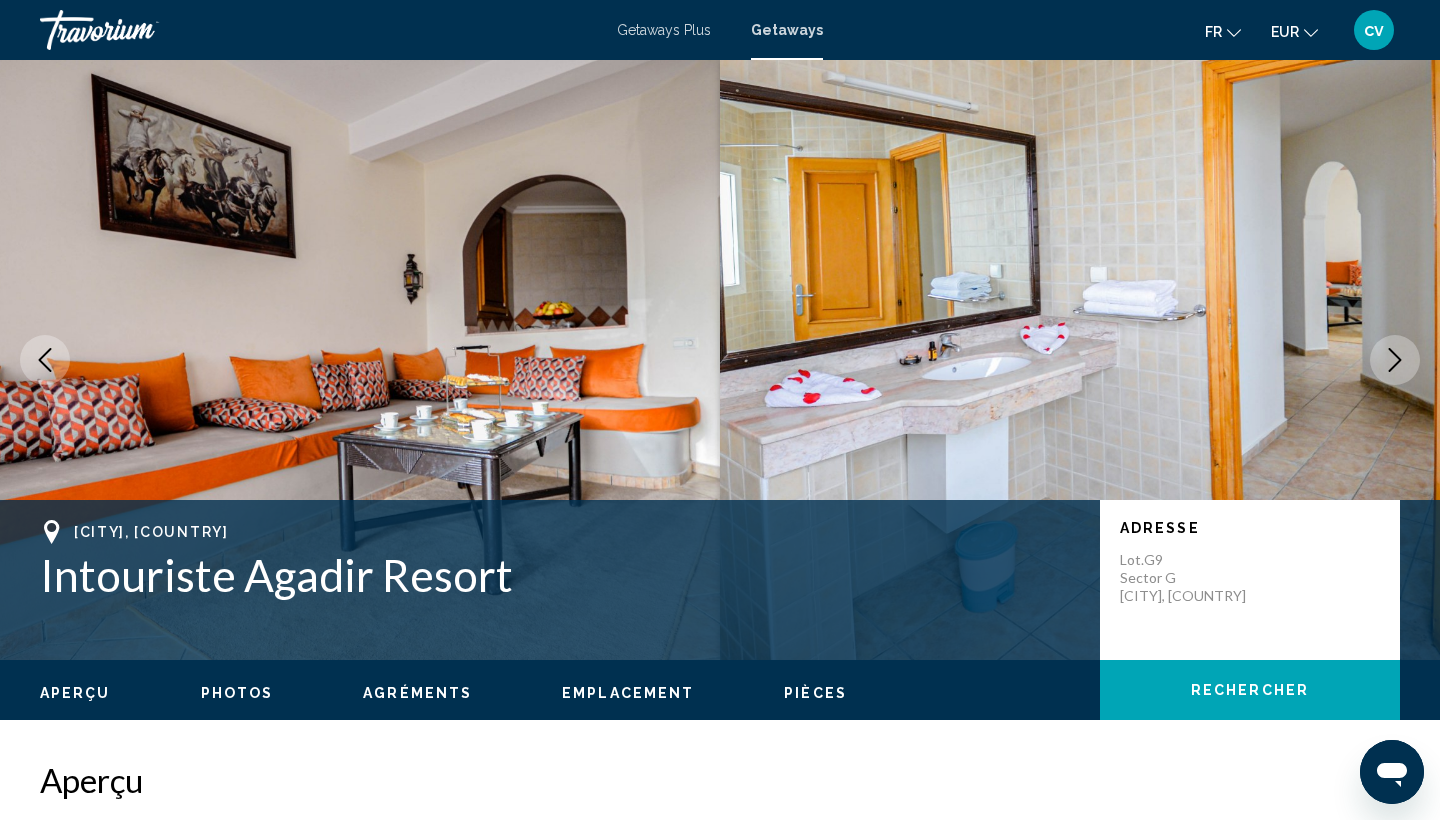 click 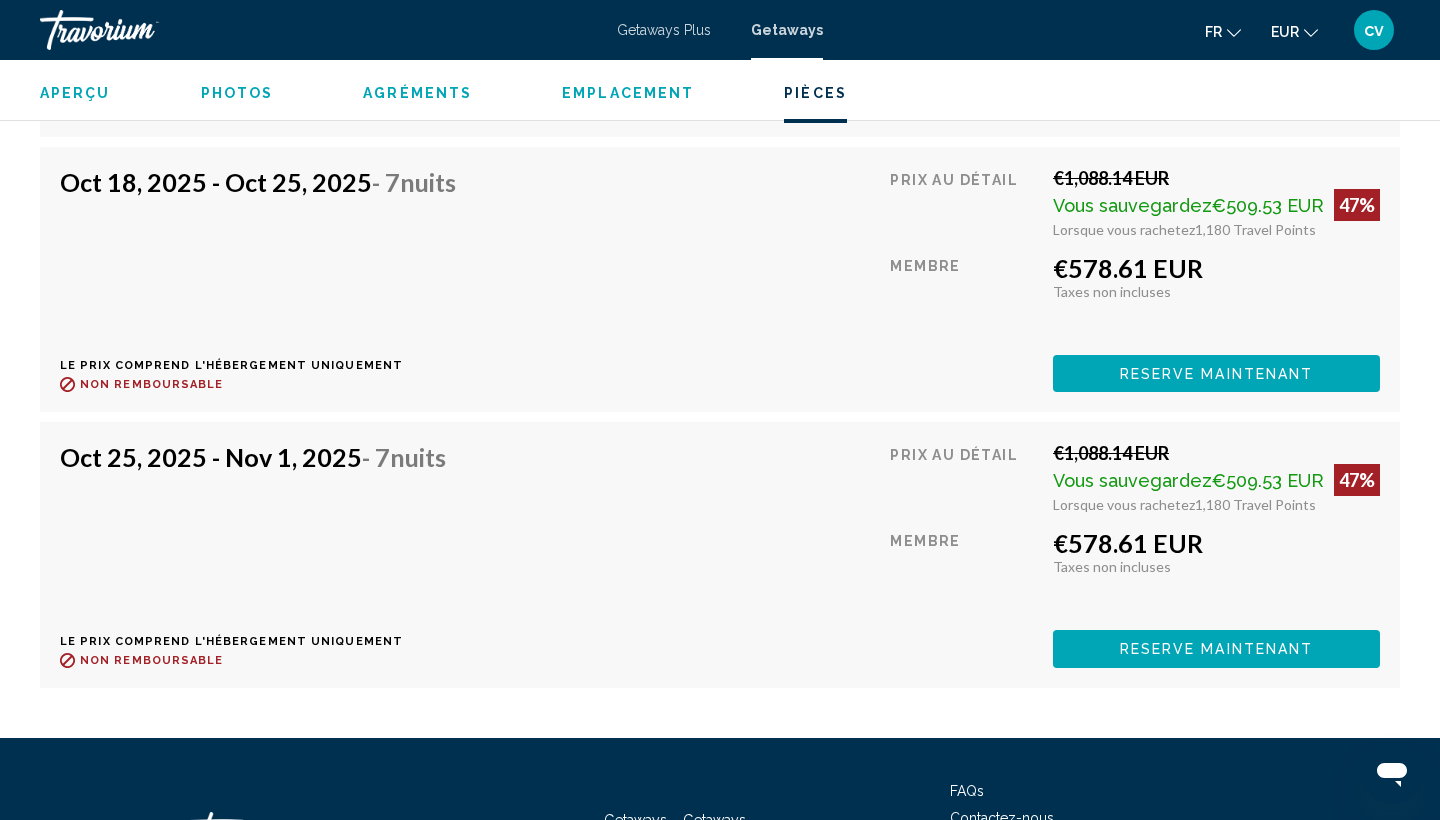 scroll, scrollTop: 3561, scrollLeft: 0, axis: vertical 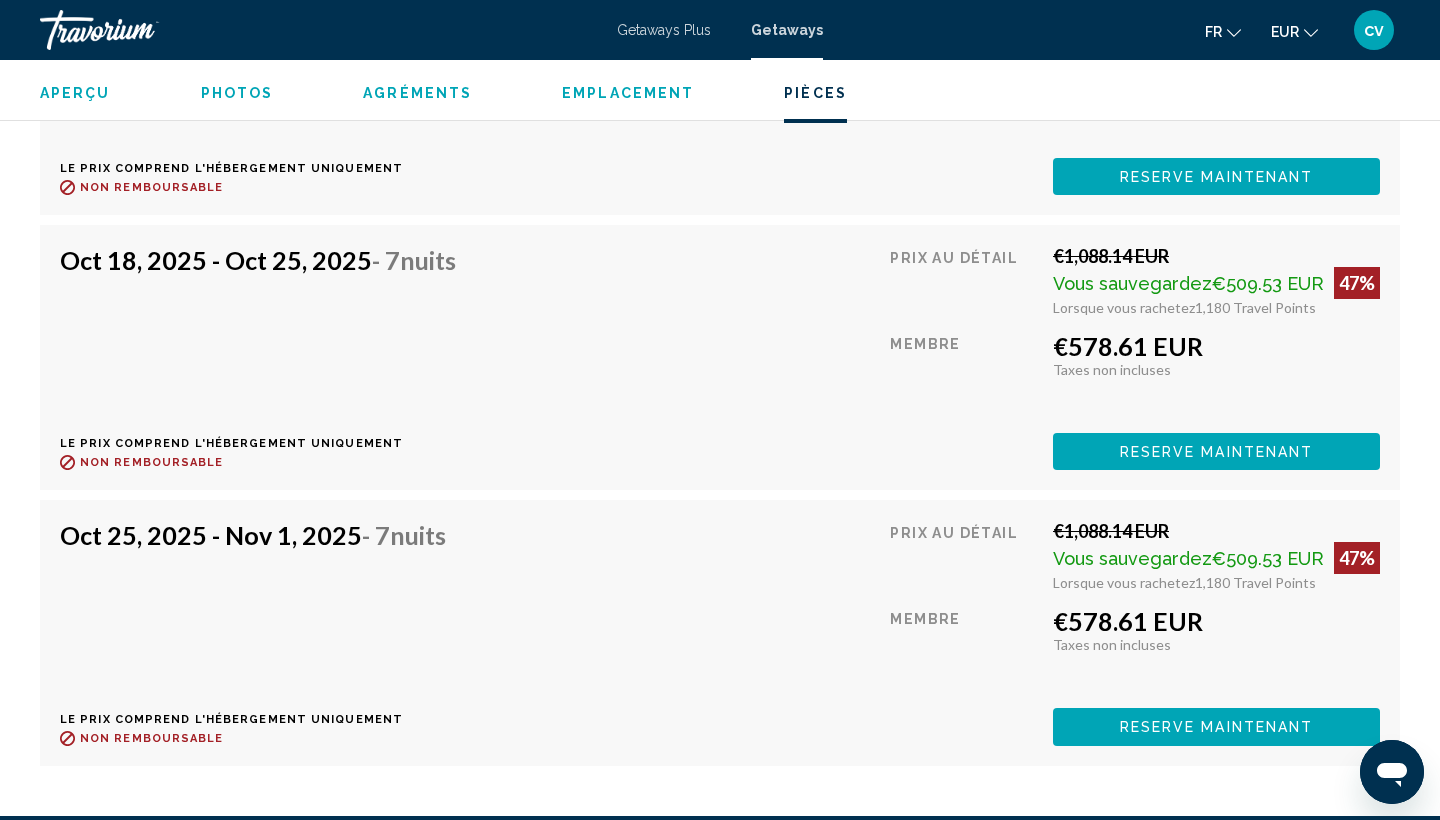click on "Oct 18, 2025 - Oct 25, 2025  - 7  nuits Le prix comprend l'hébergement uniquement
Remboursable jusqu'à :
Non remboursable Prix au détail  €1,088.14 EUR  Vous sauvegardez  €509.53 EUR   47%  Lorsque vous rachetez  1,180  Travel Points  Membre  €578.61 EUR  Taxes incluses Taxes non incluses Tu gagnes  0  Travel Points  Reserve maintenant Cette salle n'est plus disponible. Le prix comprend l'hébergement uniquement
Remboursable jusqu'à
Non remboursable Reserve maintenant Cette salle n'est plus disponible." at bounding box center [720, 357] 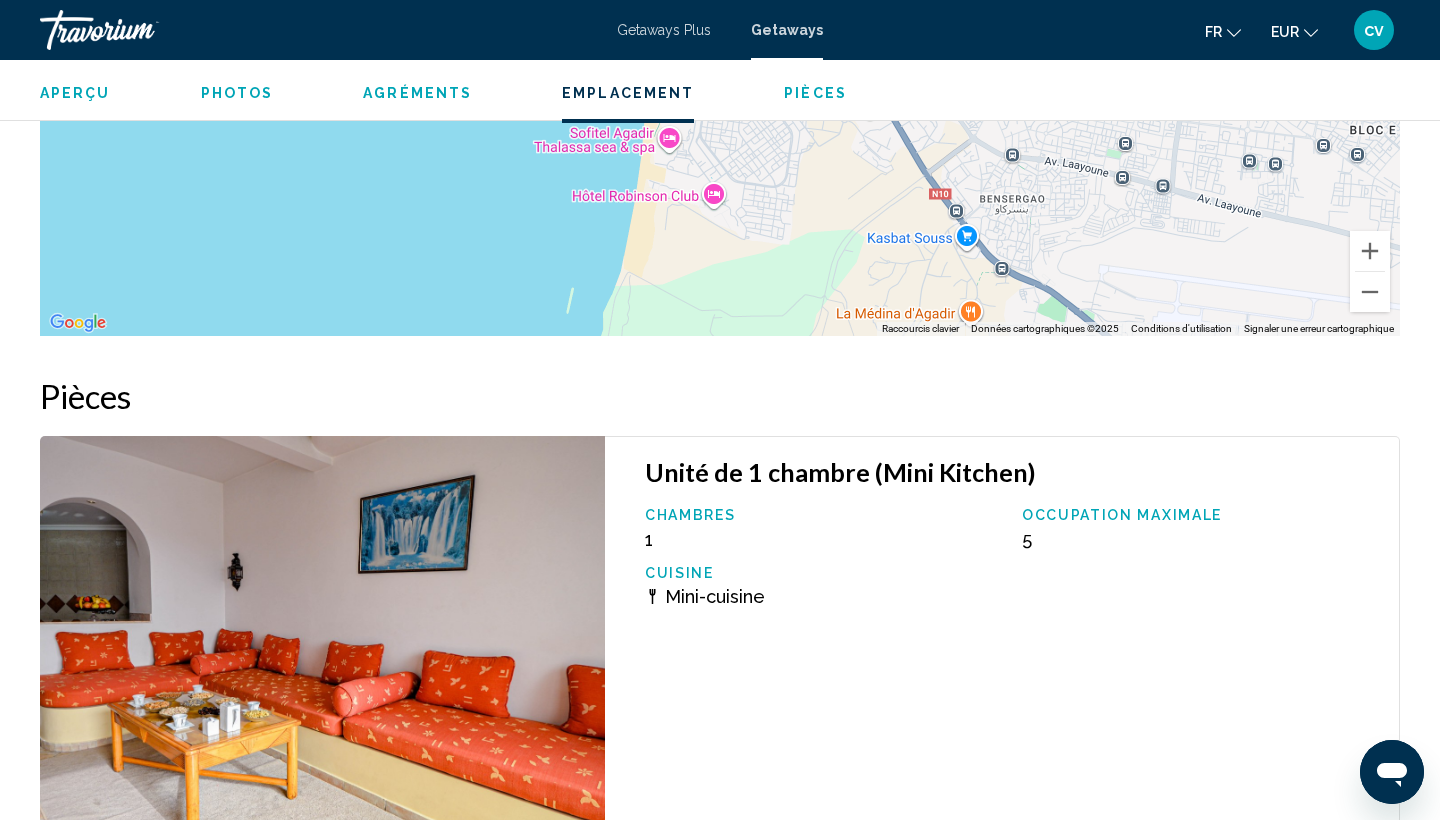 scroll, scrollTop: 1548, scrollLeft: 0, axis: vertical 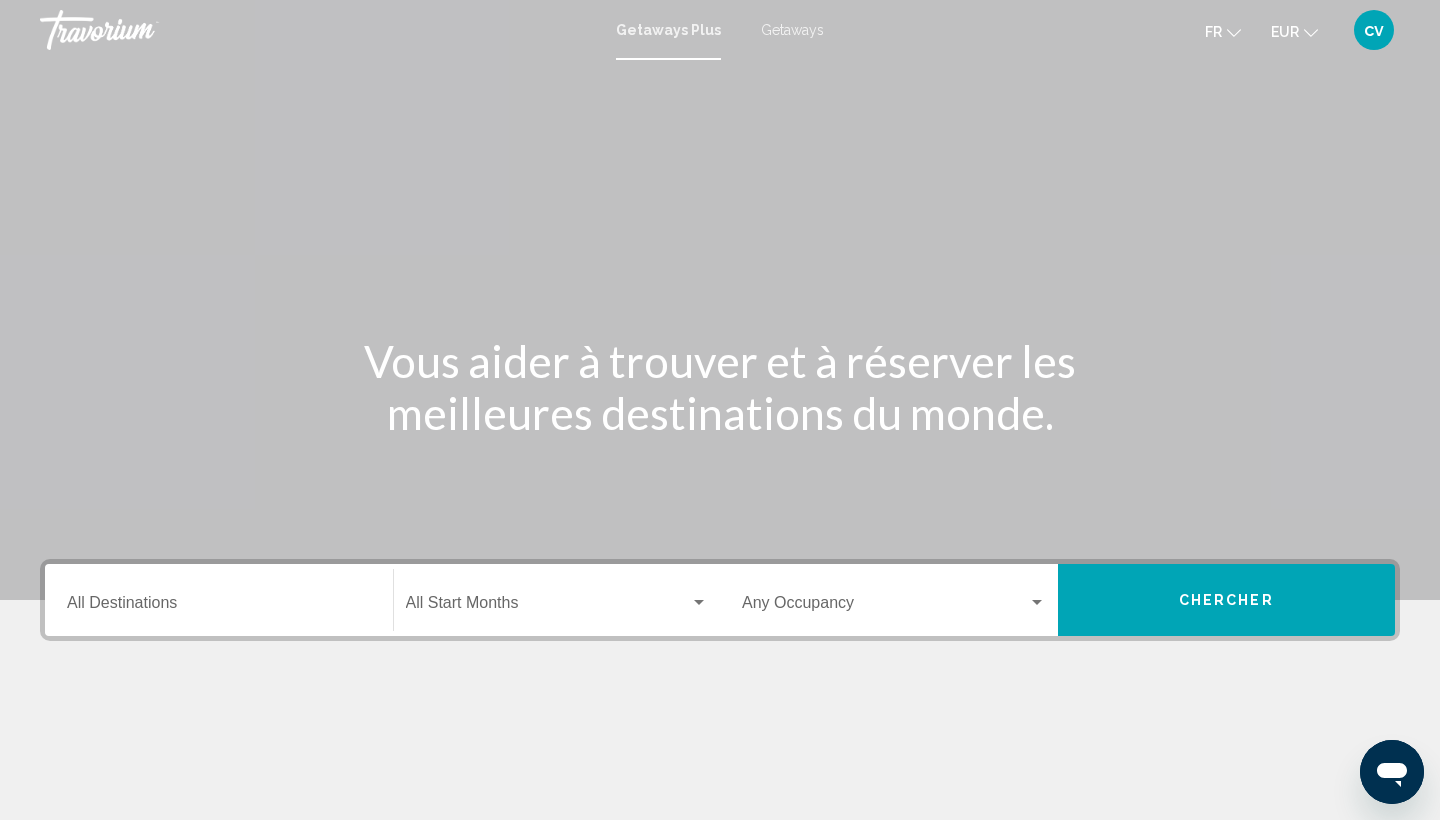 click on "Getaways Plus Getaways fr
English Español Français Italiano Português русский EUR
USD ($) MXN (Mex$) CAD (Can$) GBP (£) EUR (€) AUD (A$) NZD (NZ$) CNY (CN¥) cv Se connecter" at bounding box center (720, 30) 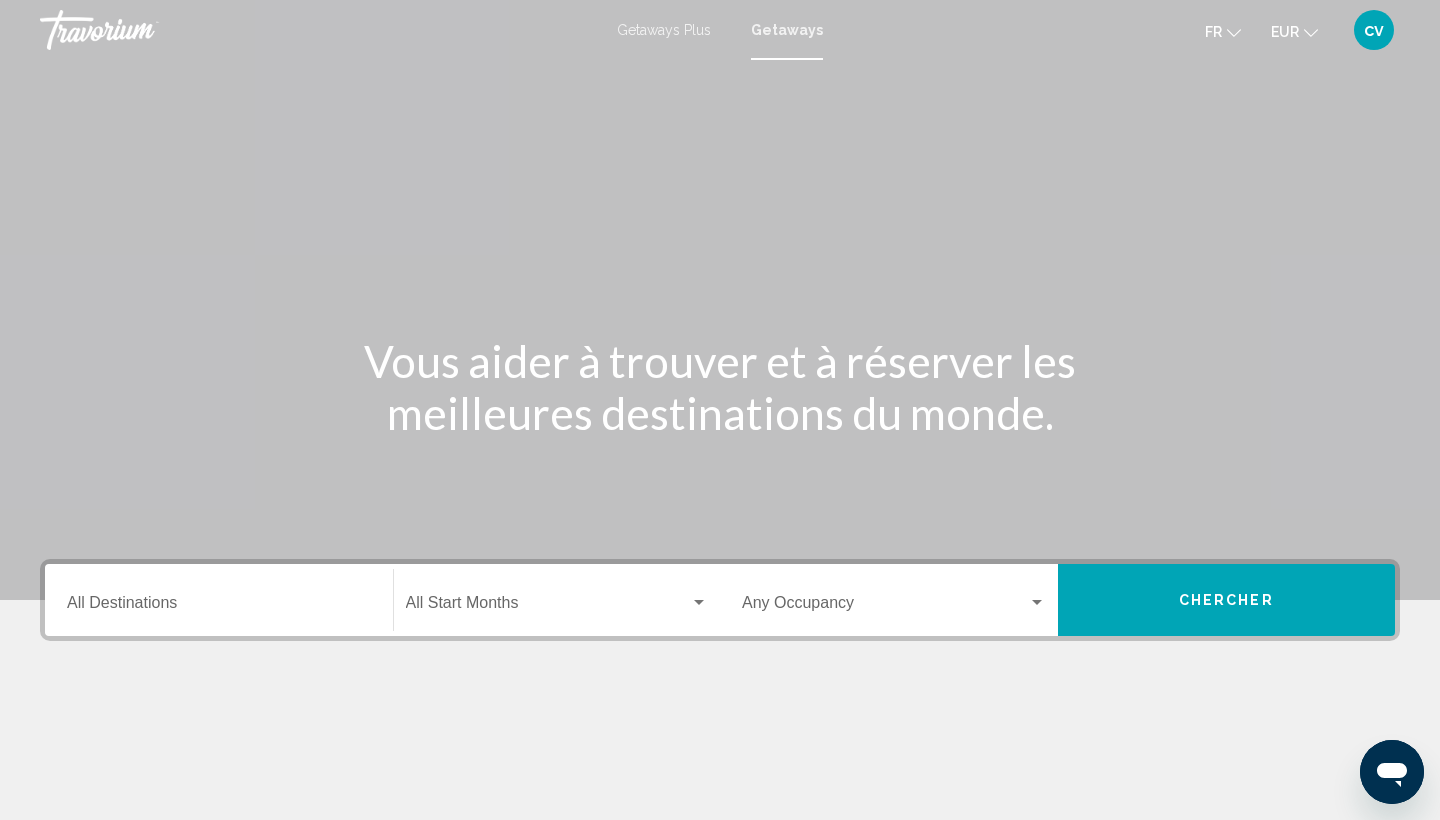 click on "Start Month All Start Months" 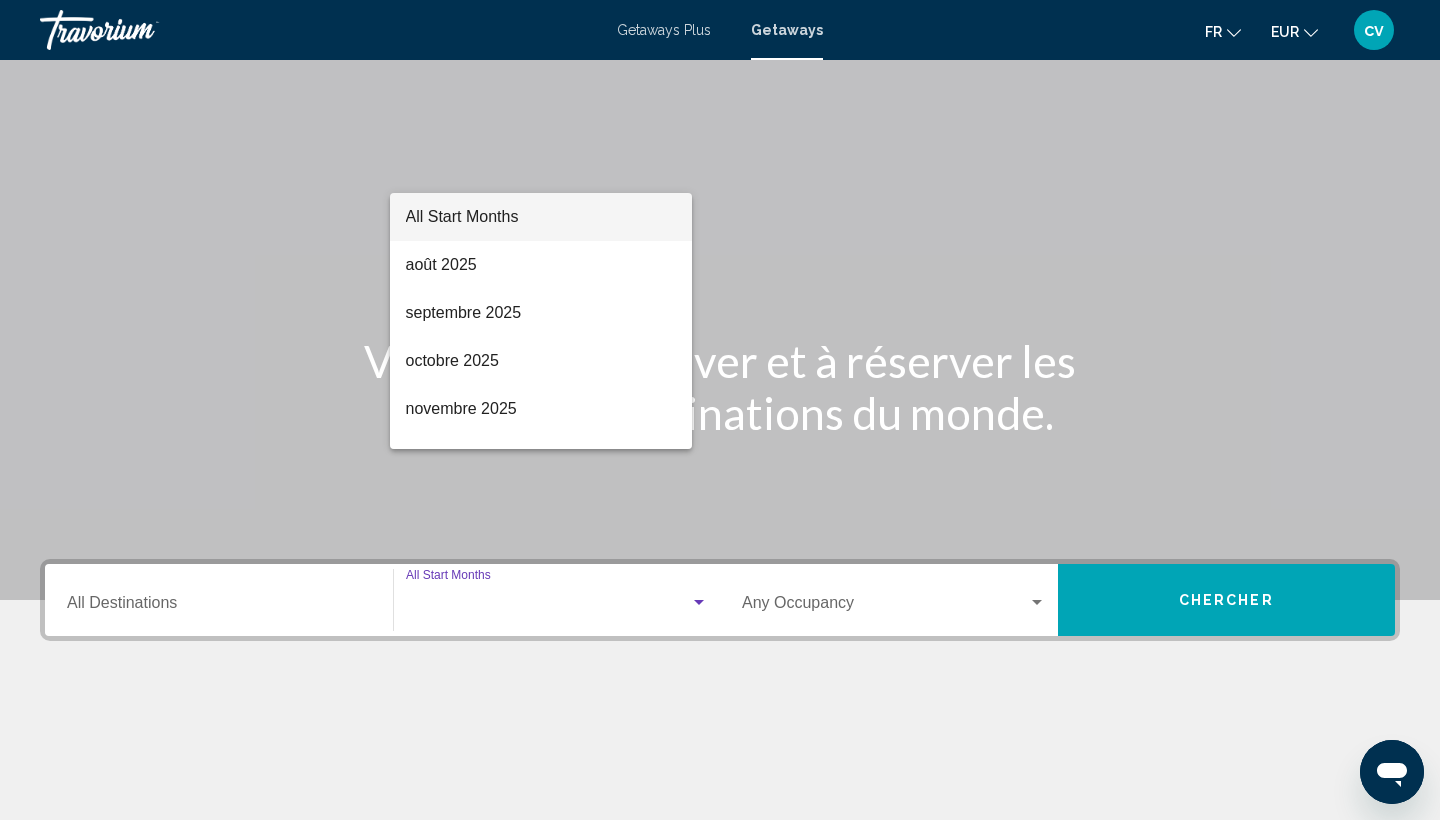 scroll, scrollTop: 266, scrollLeft: 0, axis: vertical 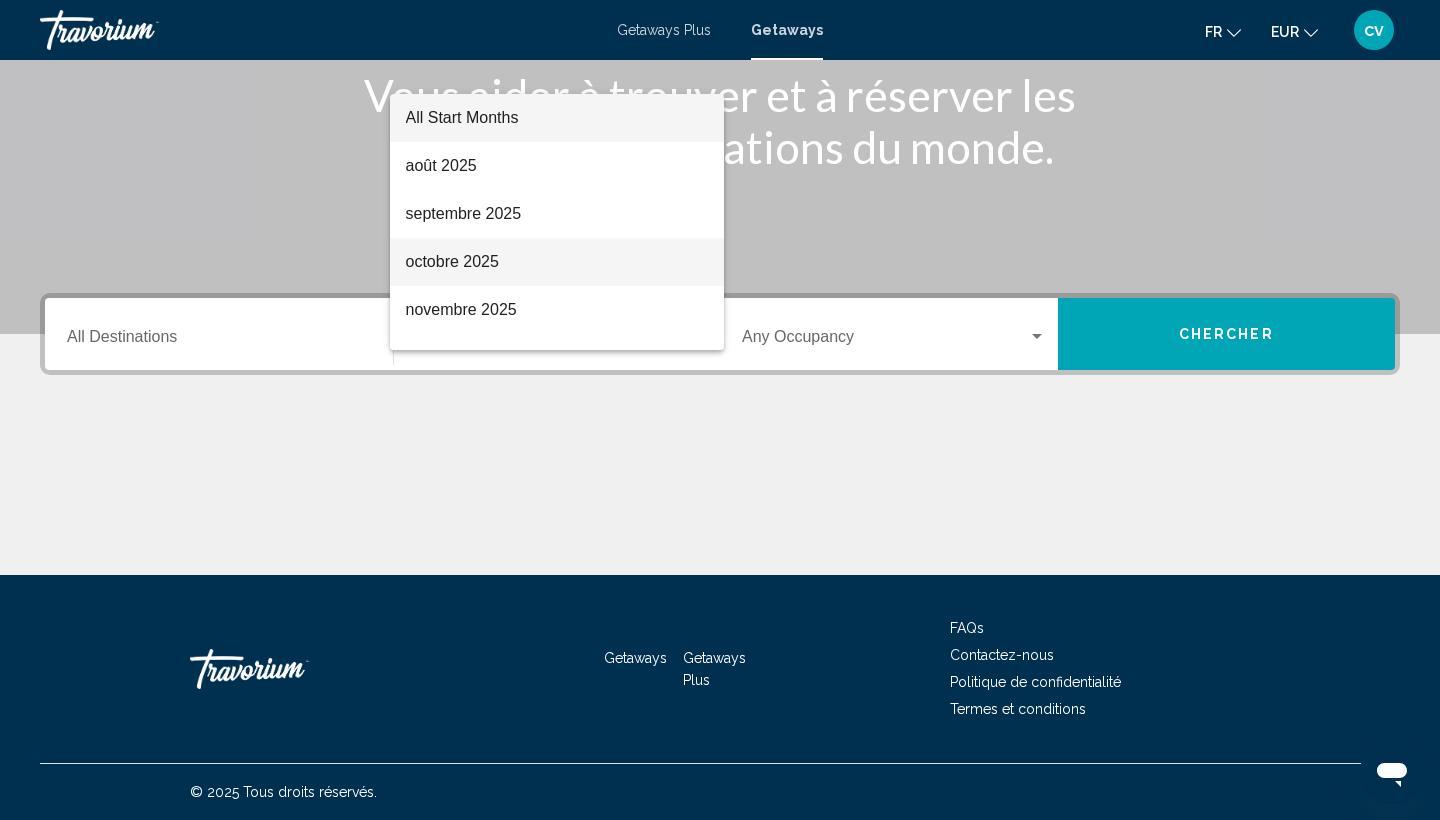 click on "octobre 2025" at bounding box center [557, 262] 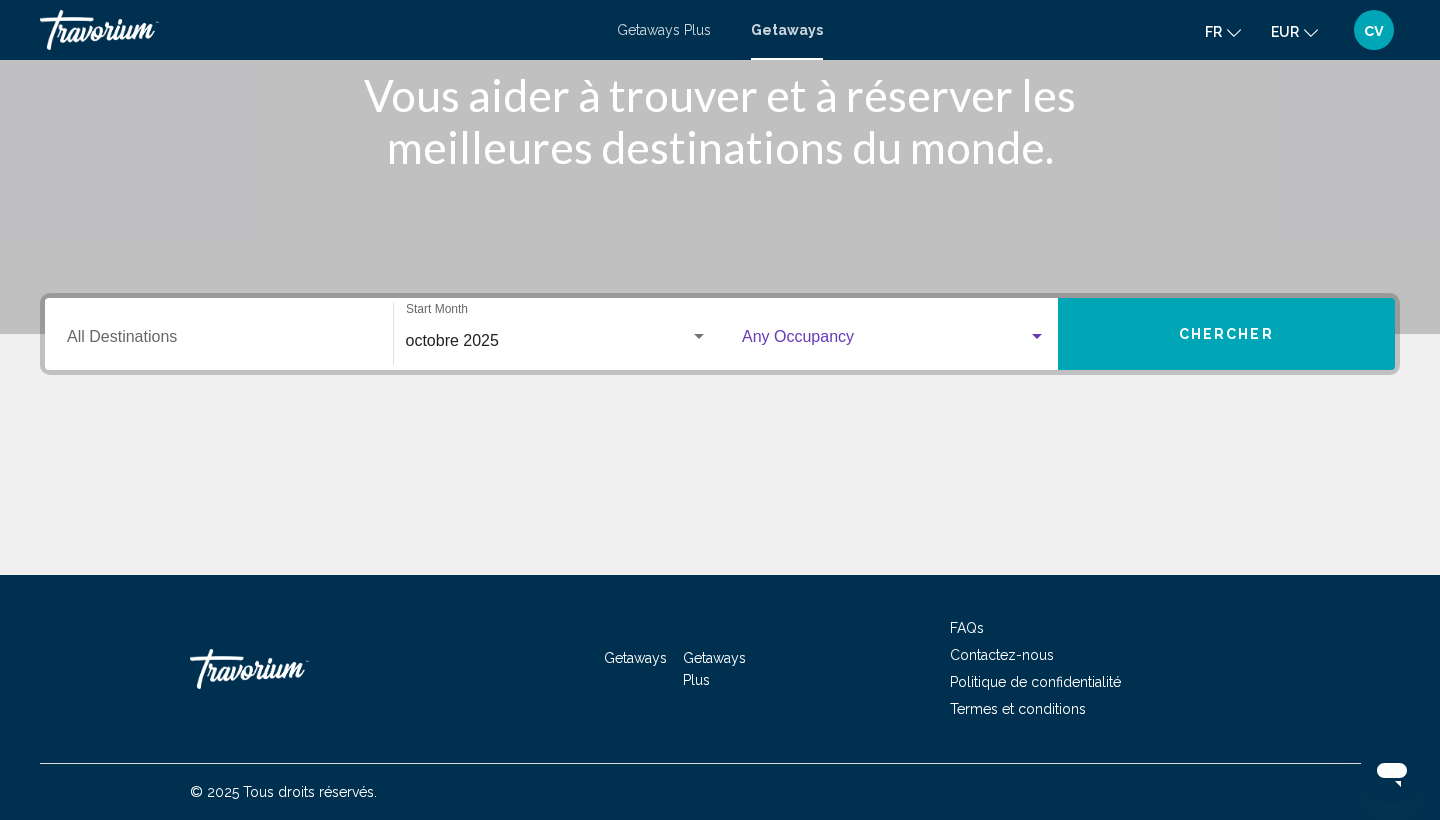 click at bounding box center (894, 341) 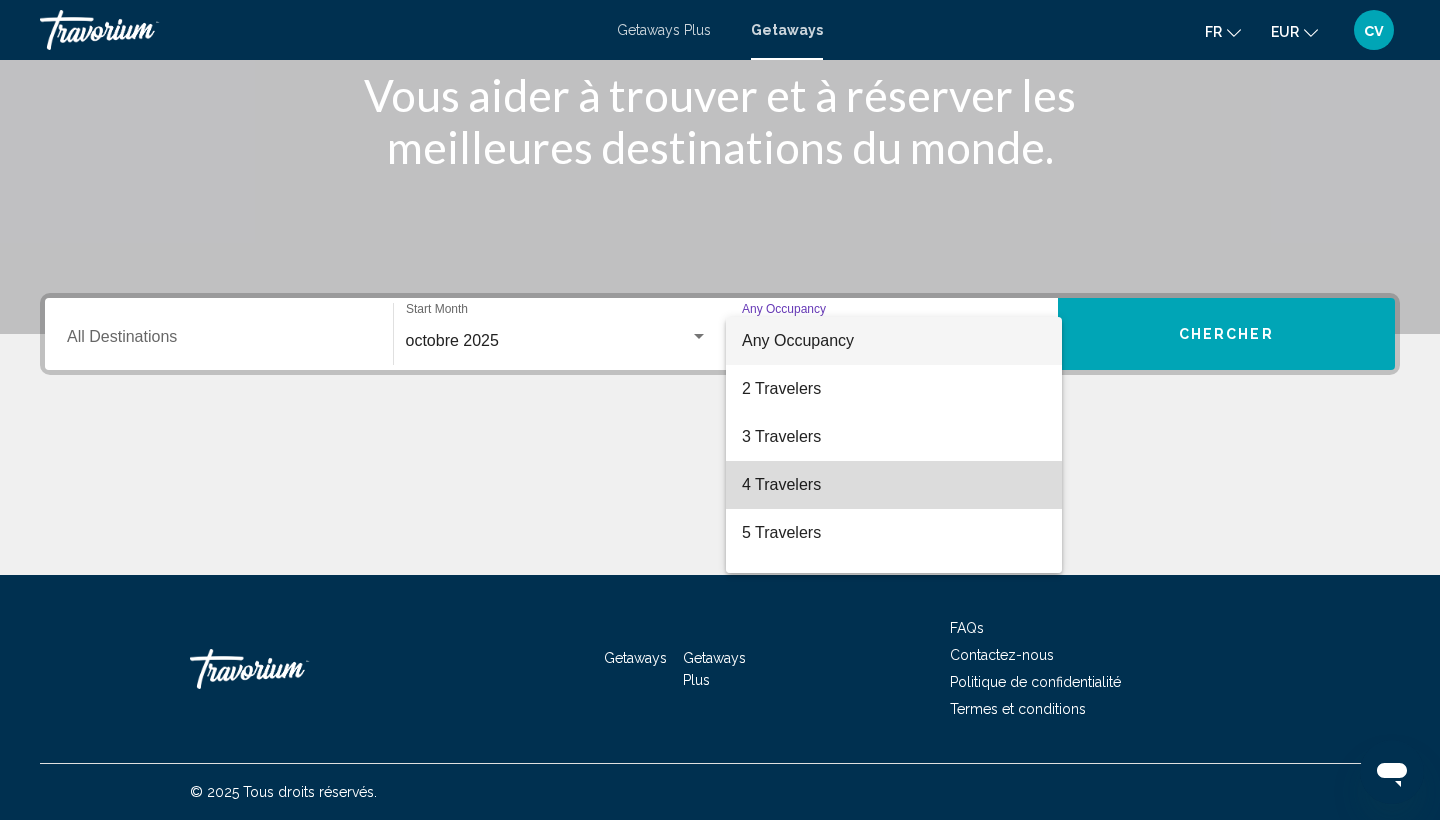 click on "4 Travelers" at bounding box center [894, 485] 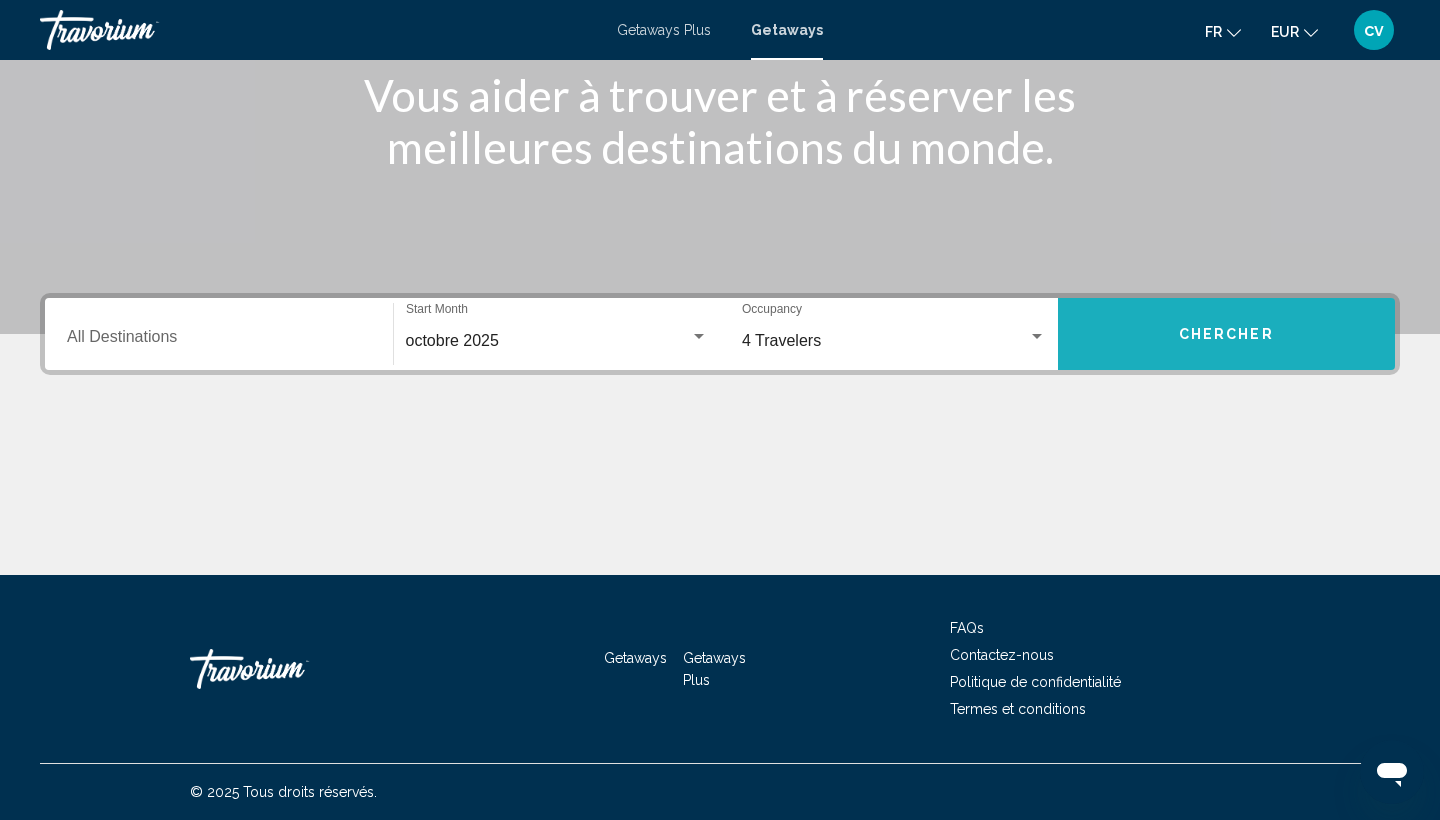click on "Chercher" at bounding box center [1227, 334] 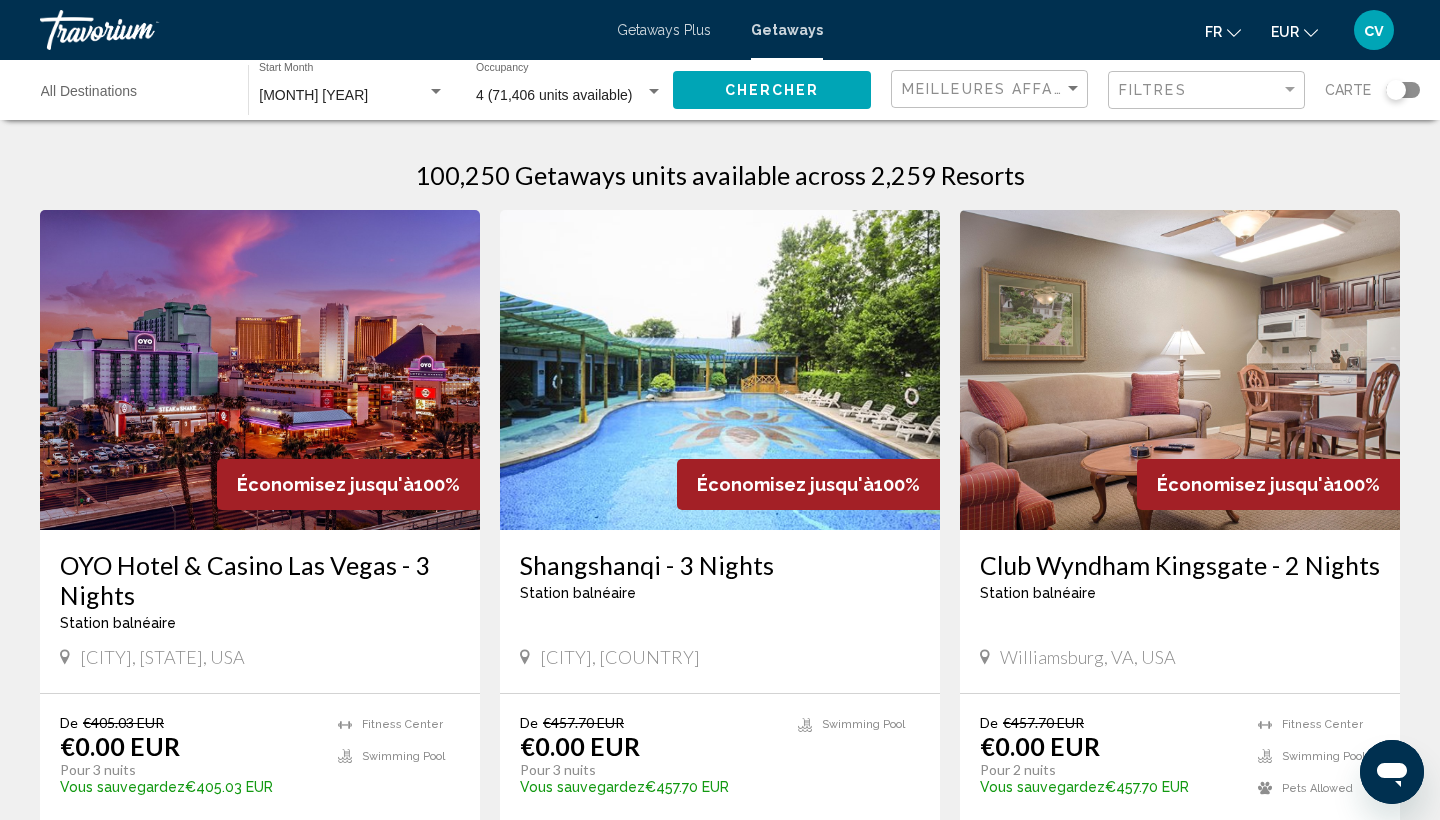 scroll, scrollTop: 146, scrollLeft: 0, axis: vertical 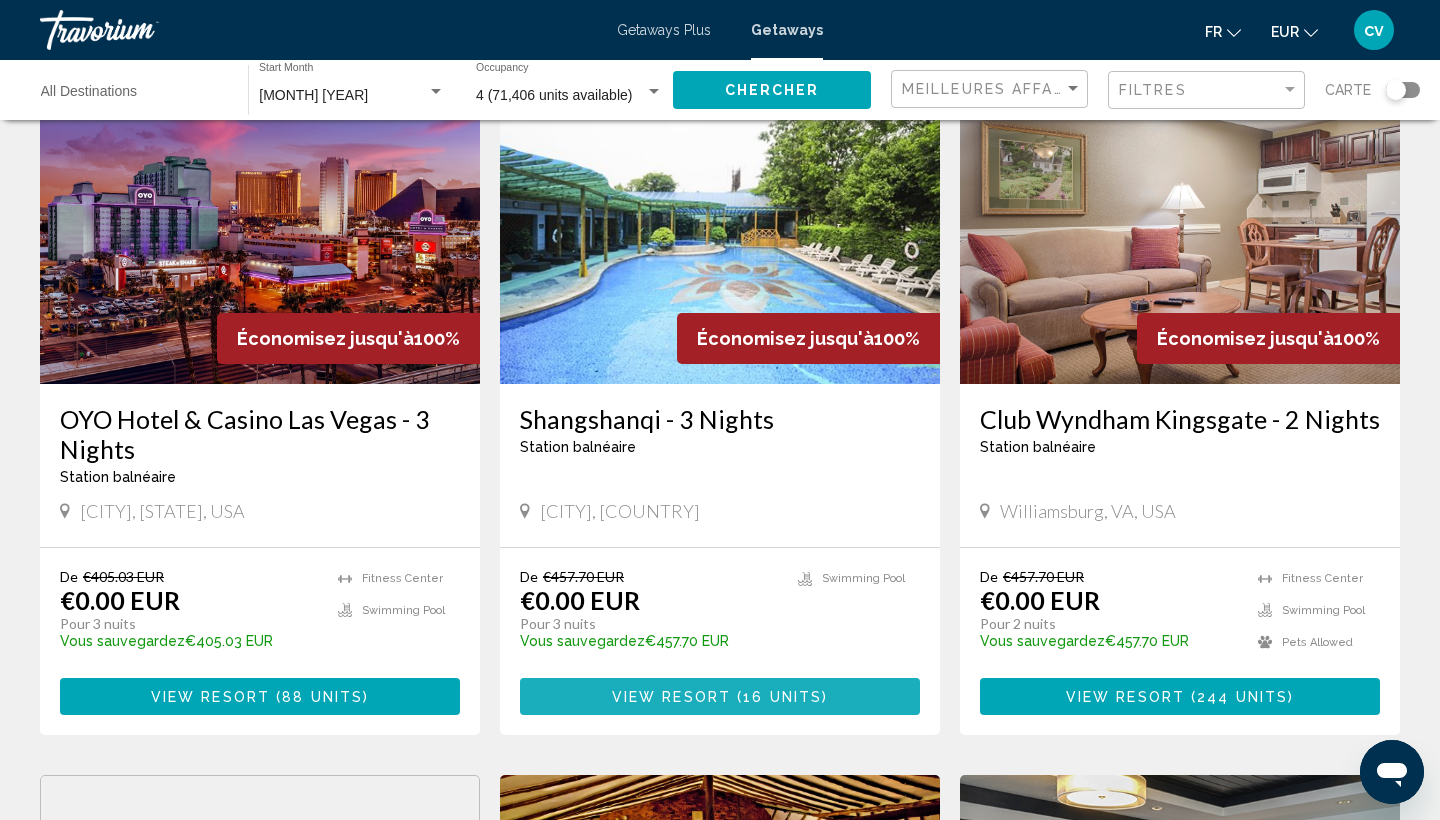 click on "View Resort" at bounding box center (671, 697) 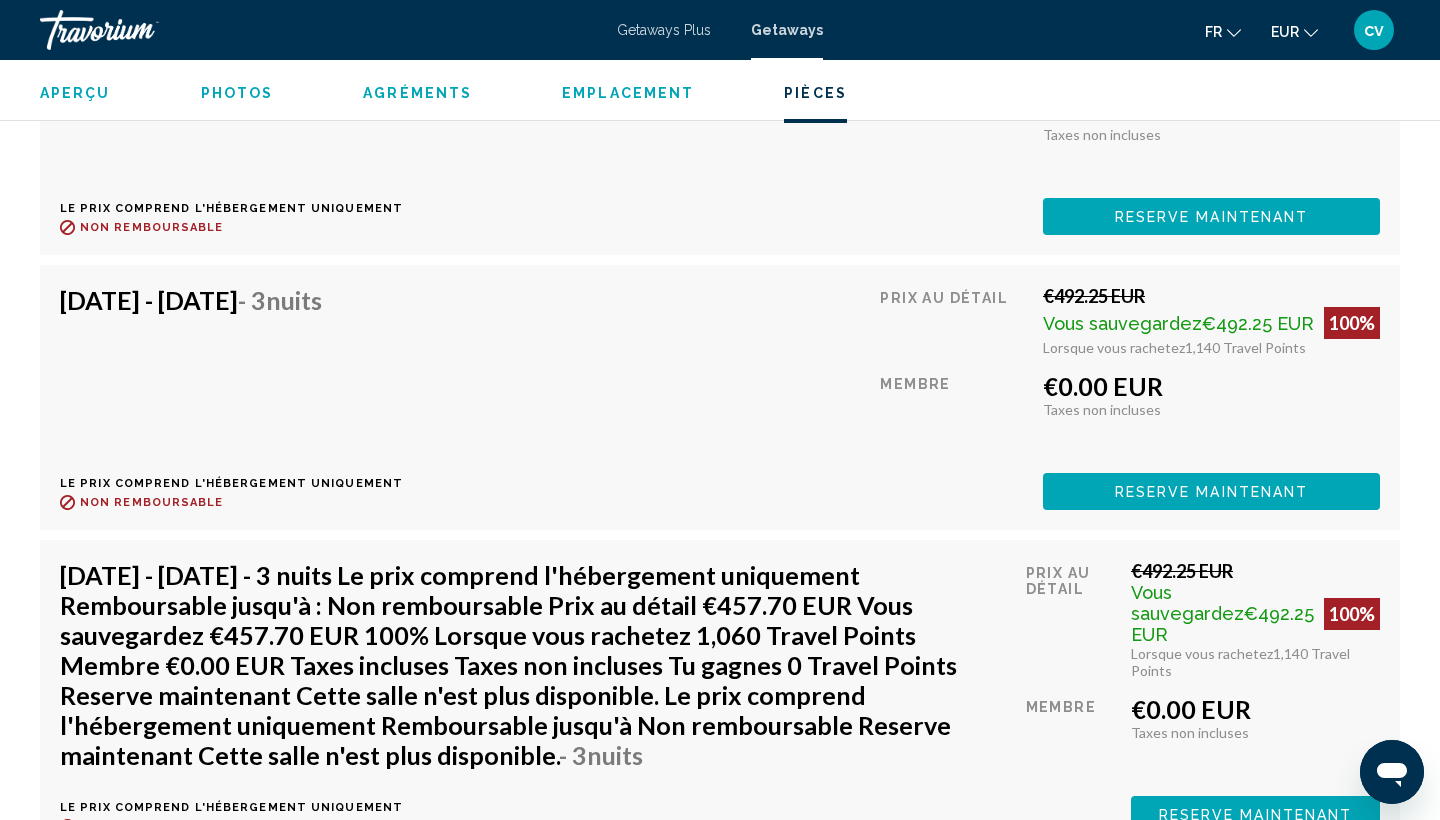 scroll, scrollTop: 3667, scrollLeft: 0, axis: vertical 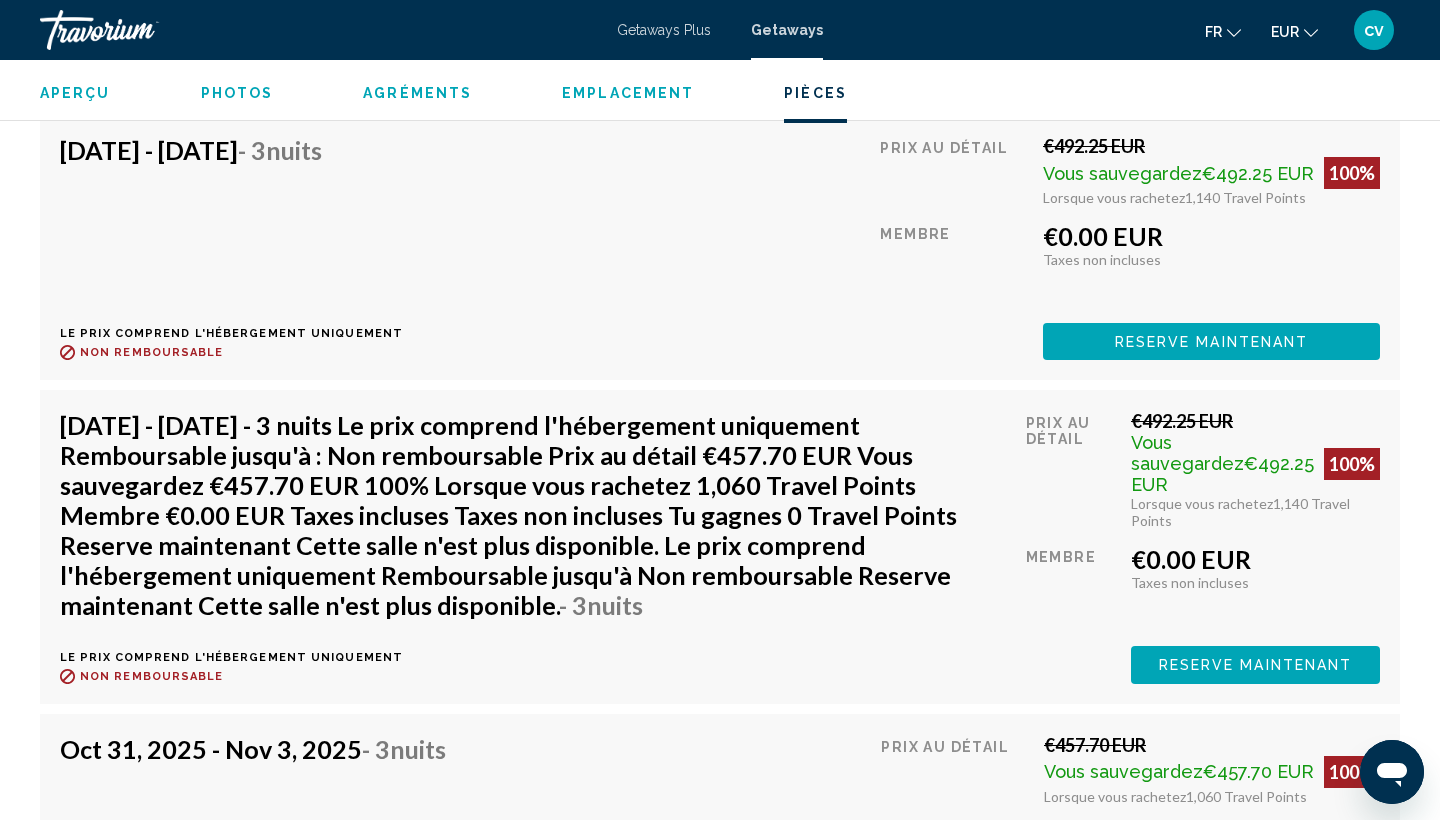 drag, startPoint x: 923, startPoint y: 194, endPoint x: 723, endPoint y: 203, distance: 200.2024 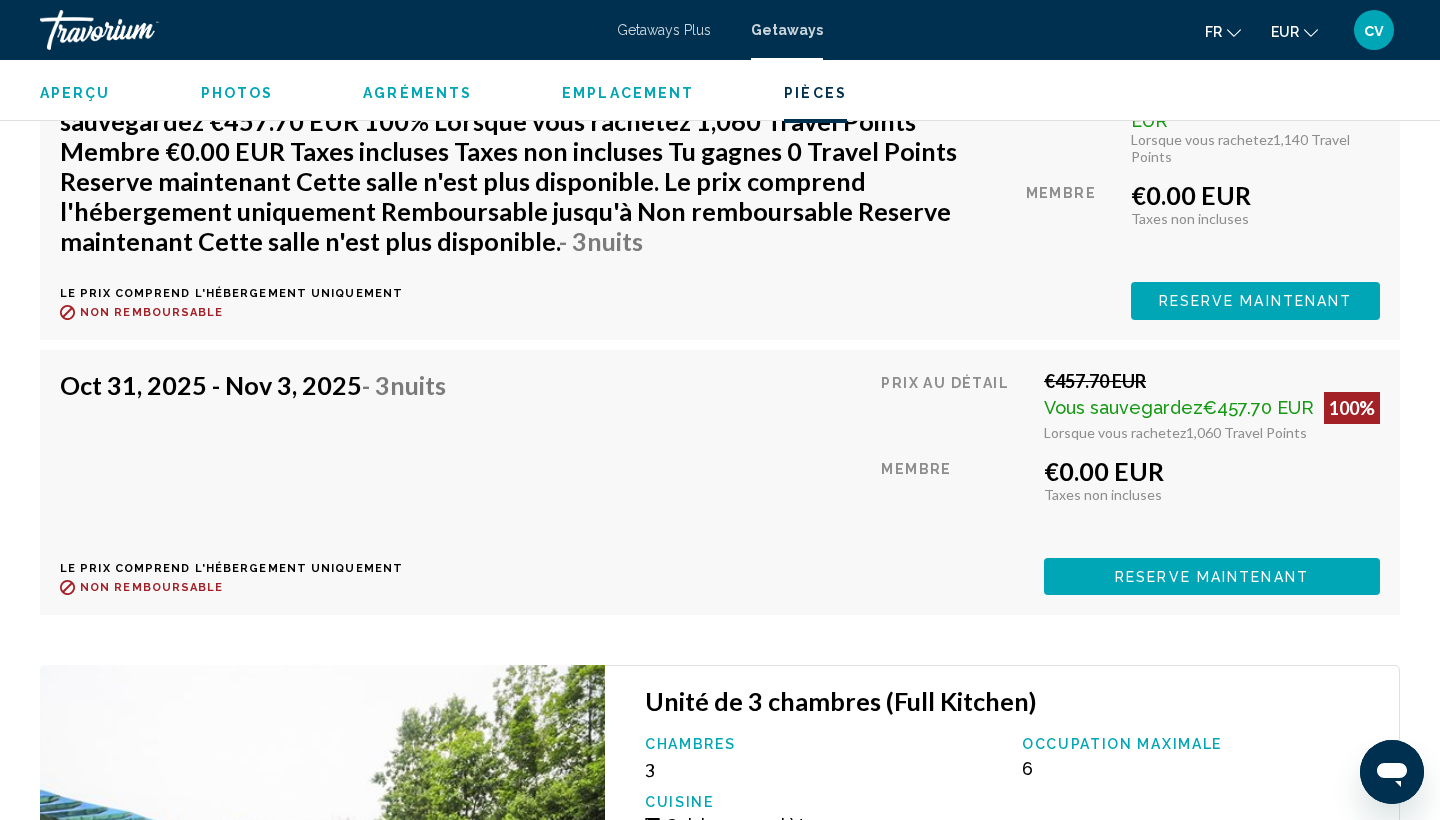 scroll, scrollTop: 4284, scrollLeft: 0, axis: vertical 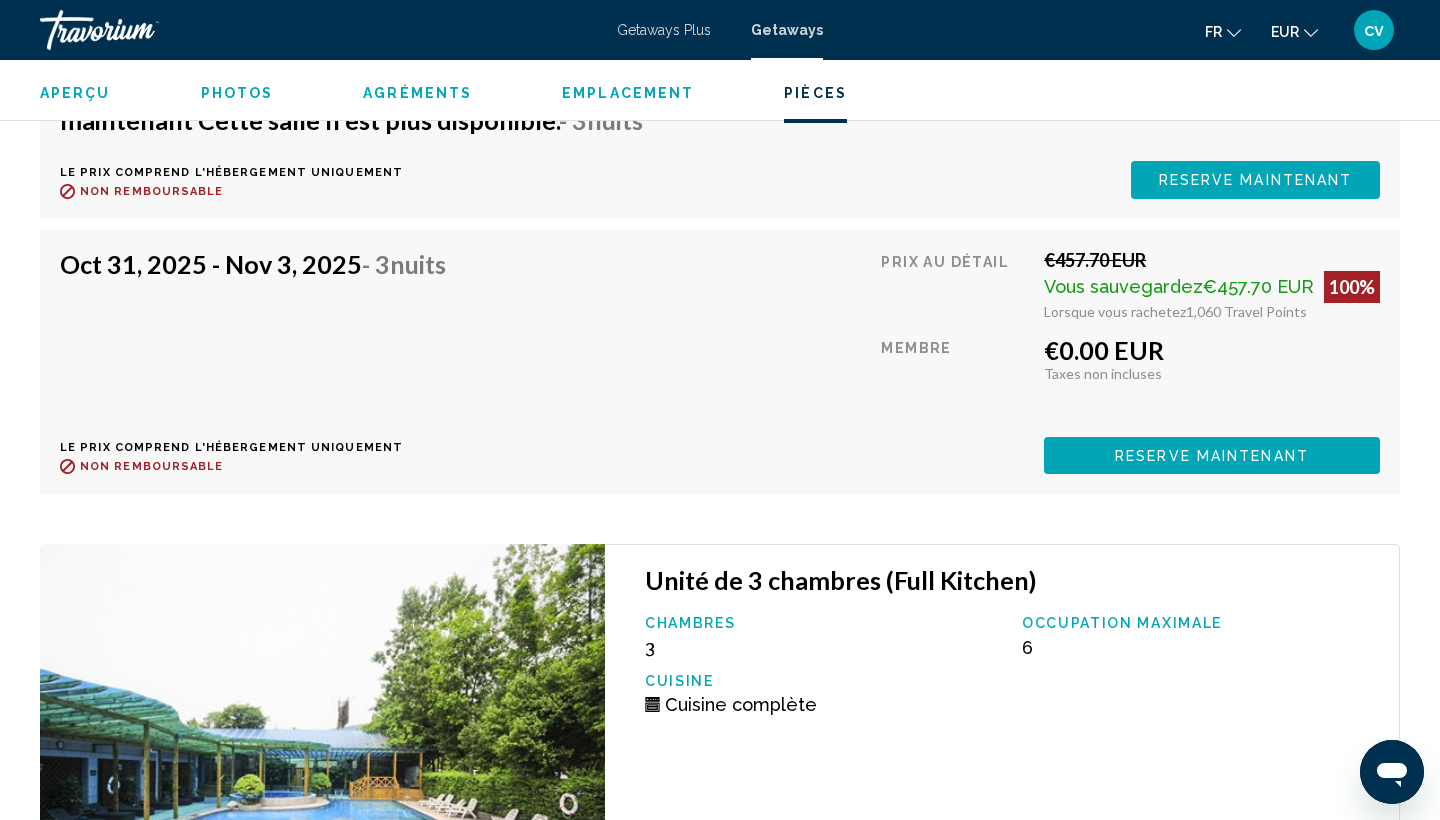 click on "Oct 31, 2025 - Nov 3, 2025  - 3  nuits Le prix comprend l'hébergement uniquement
Remboursable jusqu'à :
Non remboursable Prix au détail  €457.70 EUR  Vous sauvegardez  €457.70 EUR   100%  Lorsque vous rachetez  1,060  Travel Points  Membre  €0.00 EUR  Taxes incluses Taxes non incluses Tu gagnes  0  Travel Points  Reserve maintenant Cette salle n'est plus disponible. Le prix comprend l'hébergement uniquement
Remboursable jusqu'à
Non remboursable Reserve maintenant Cette salle n'est plus disponible." at bounding box center [720, 361] 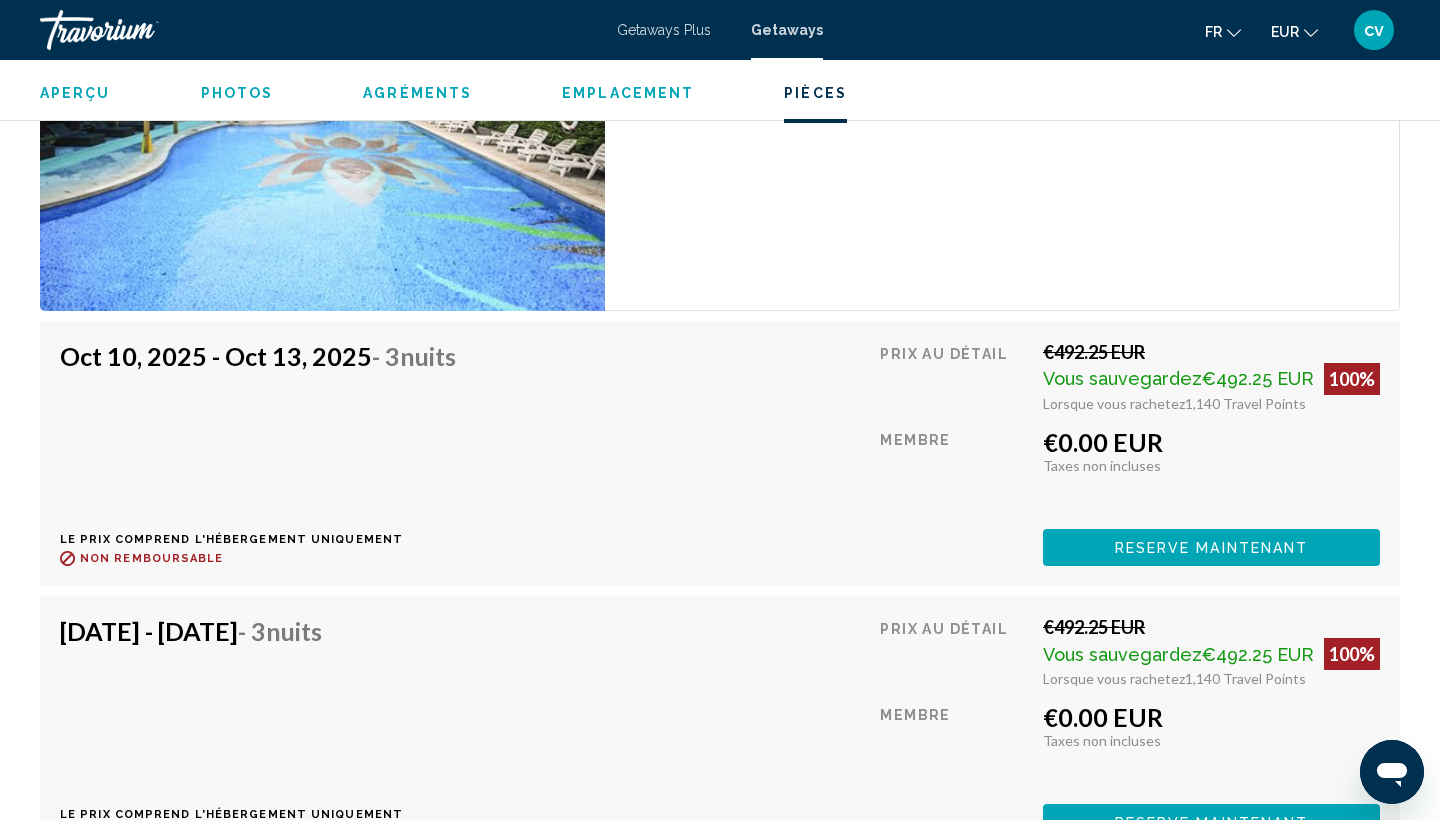 scroll, scrollTop: 3491, scrollLeft: 0, axis: vertical 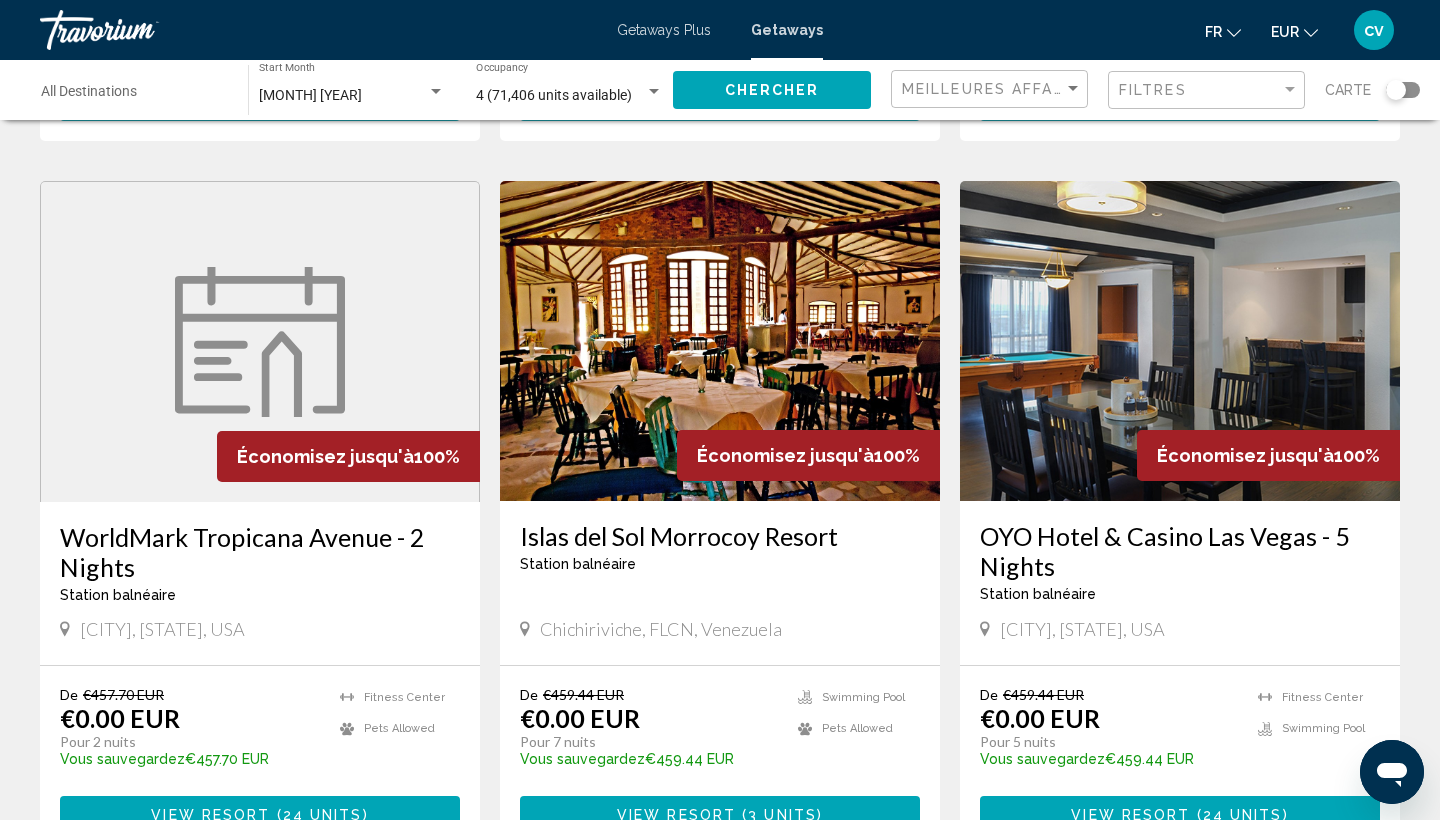 click 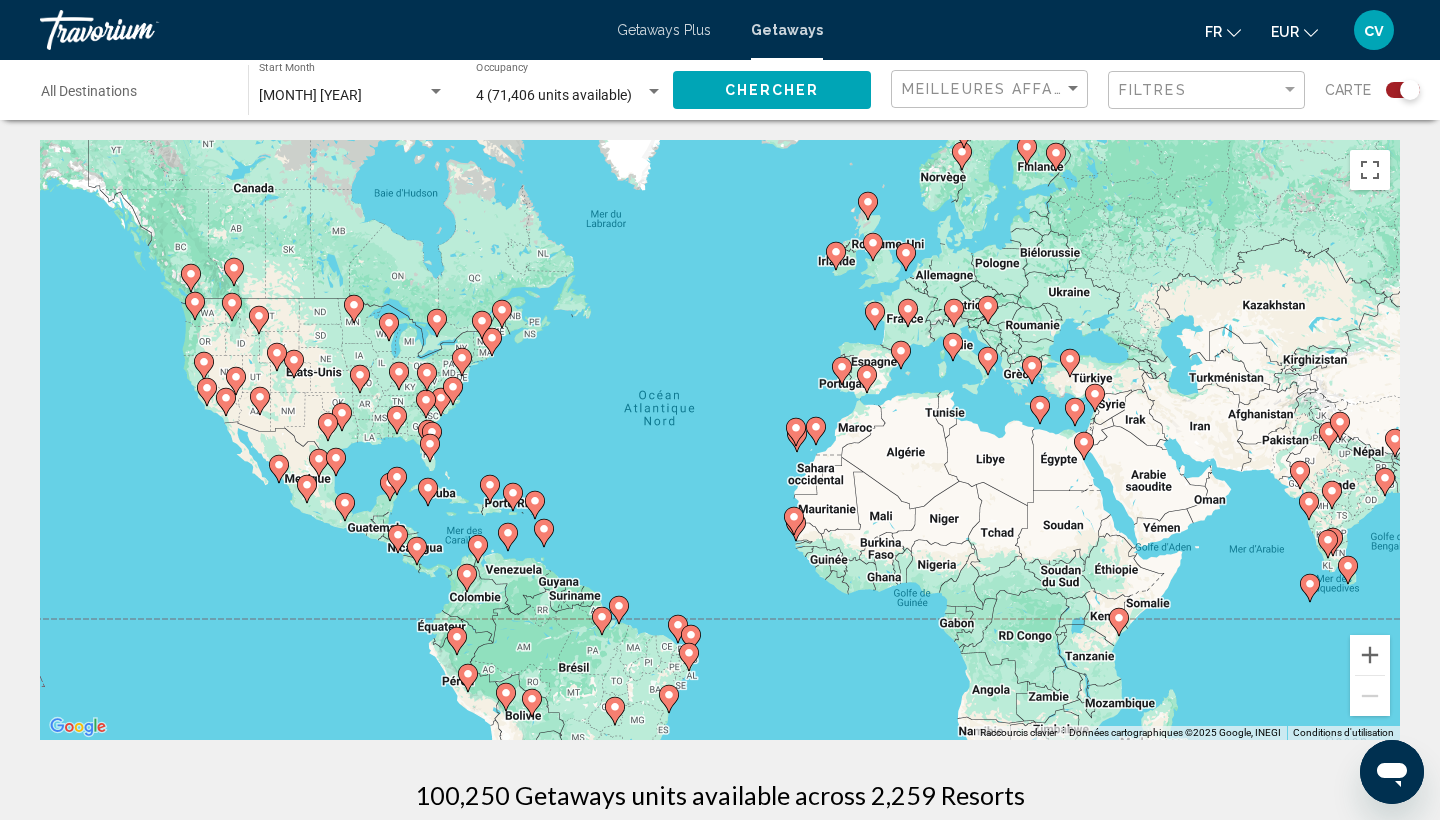 scroll, scrollTop: 0, scrollLeft: 0, axis: both 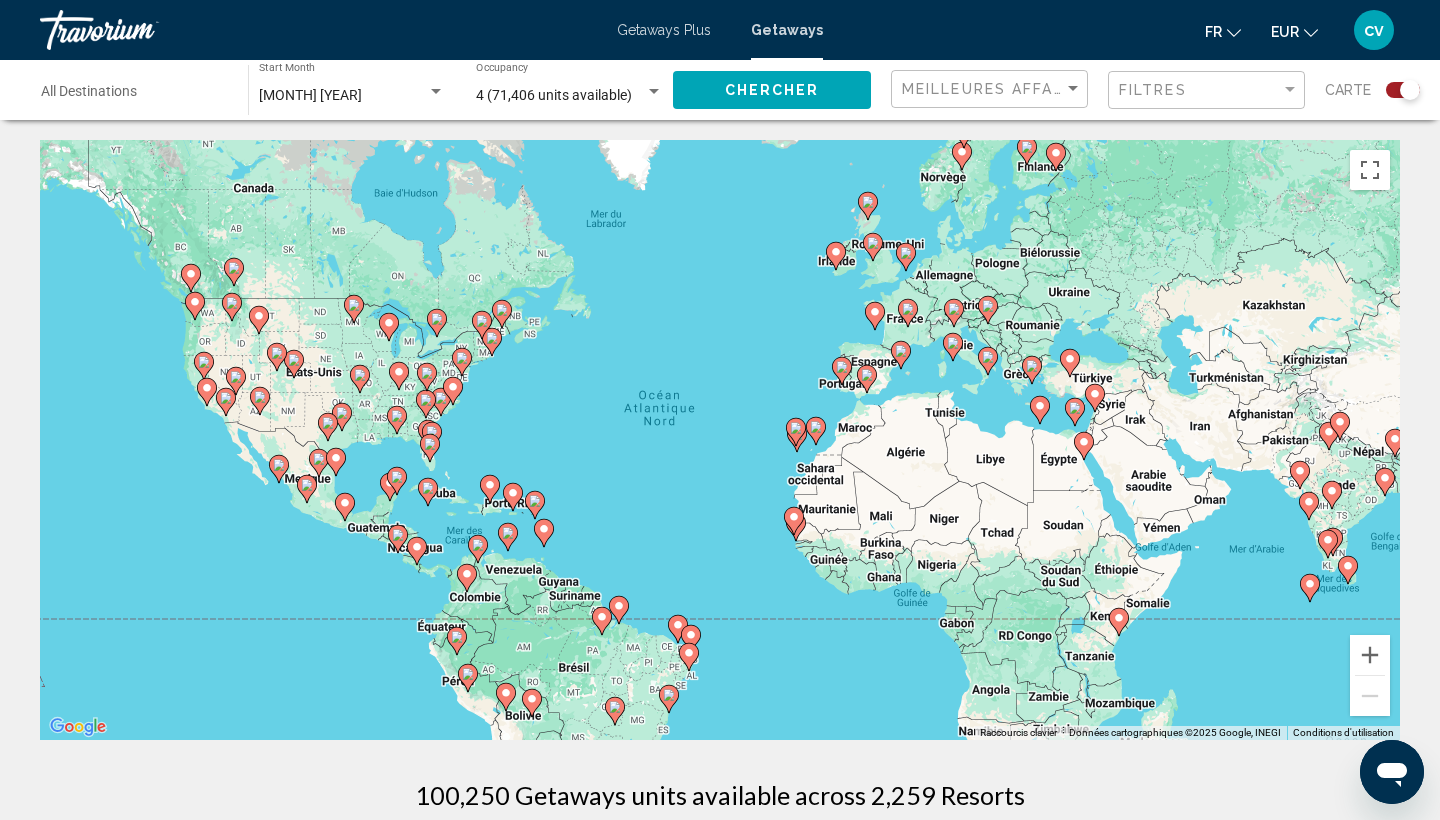 click 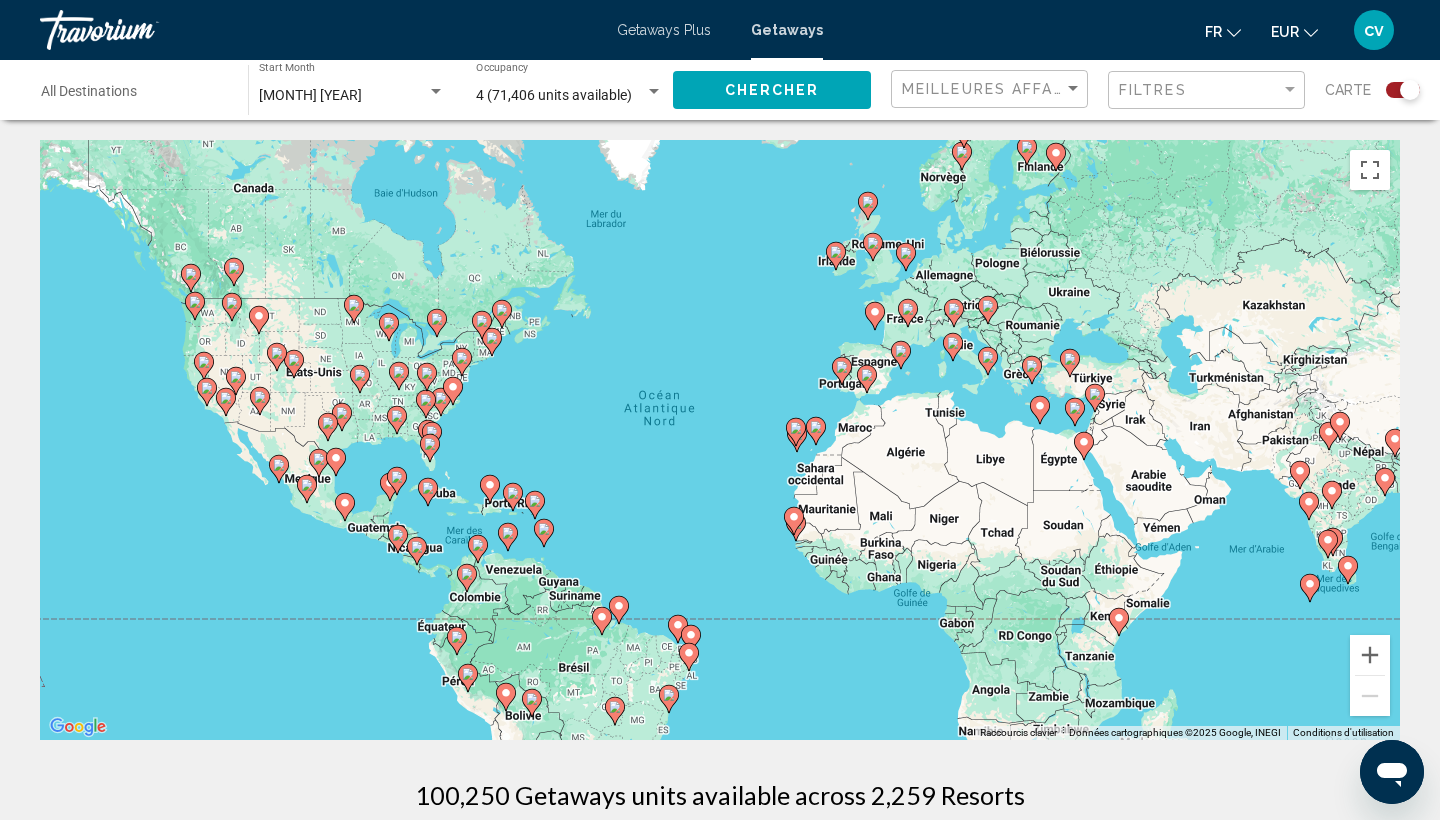 type on "**********" 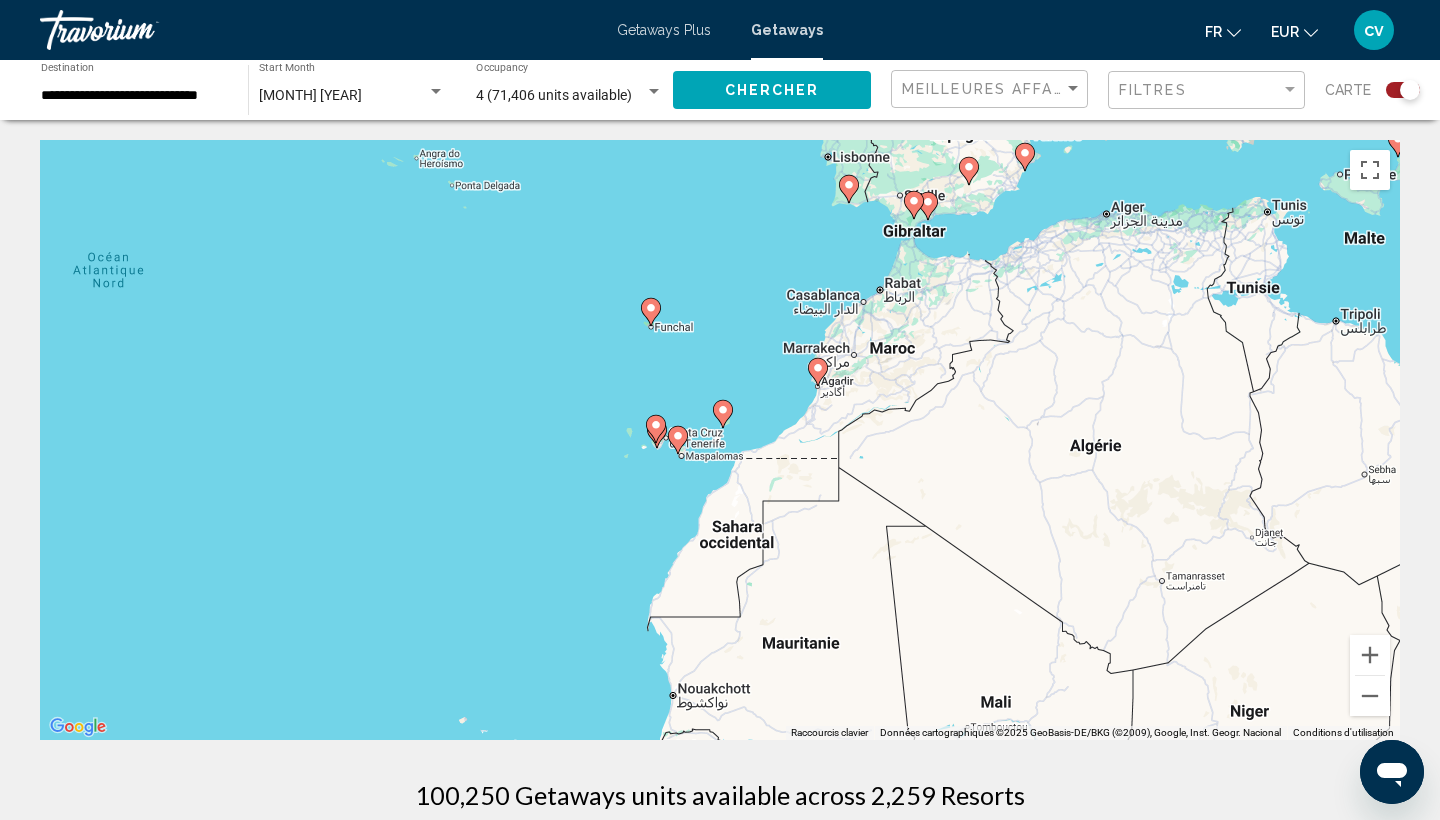scroll, scrollTop: 0, scrollLeft: 0, axis: both 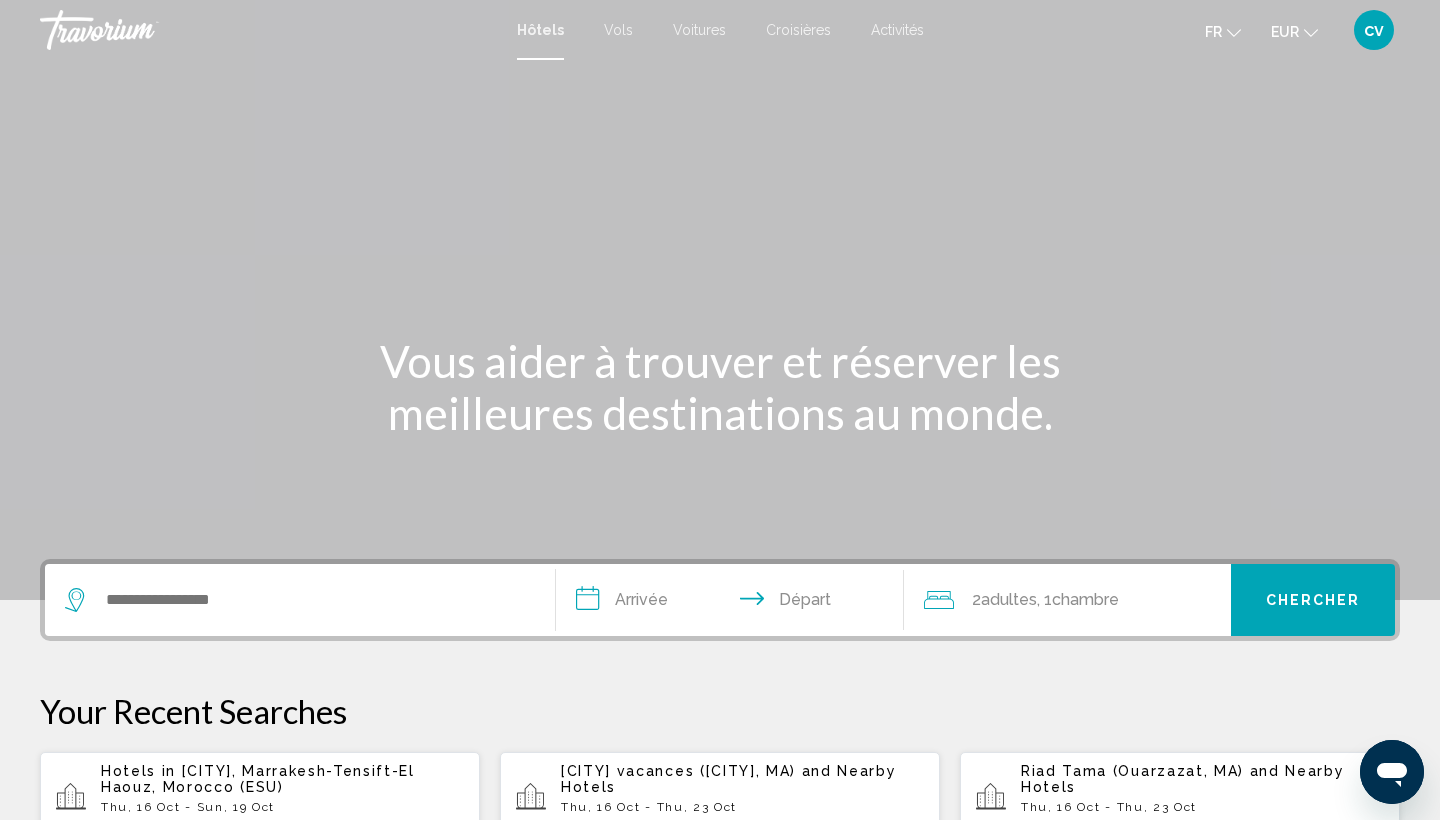 click at bounding box center (300, 600) 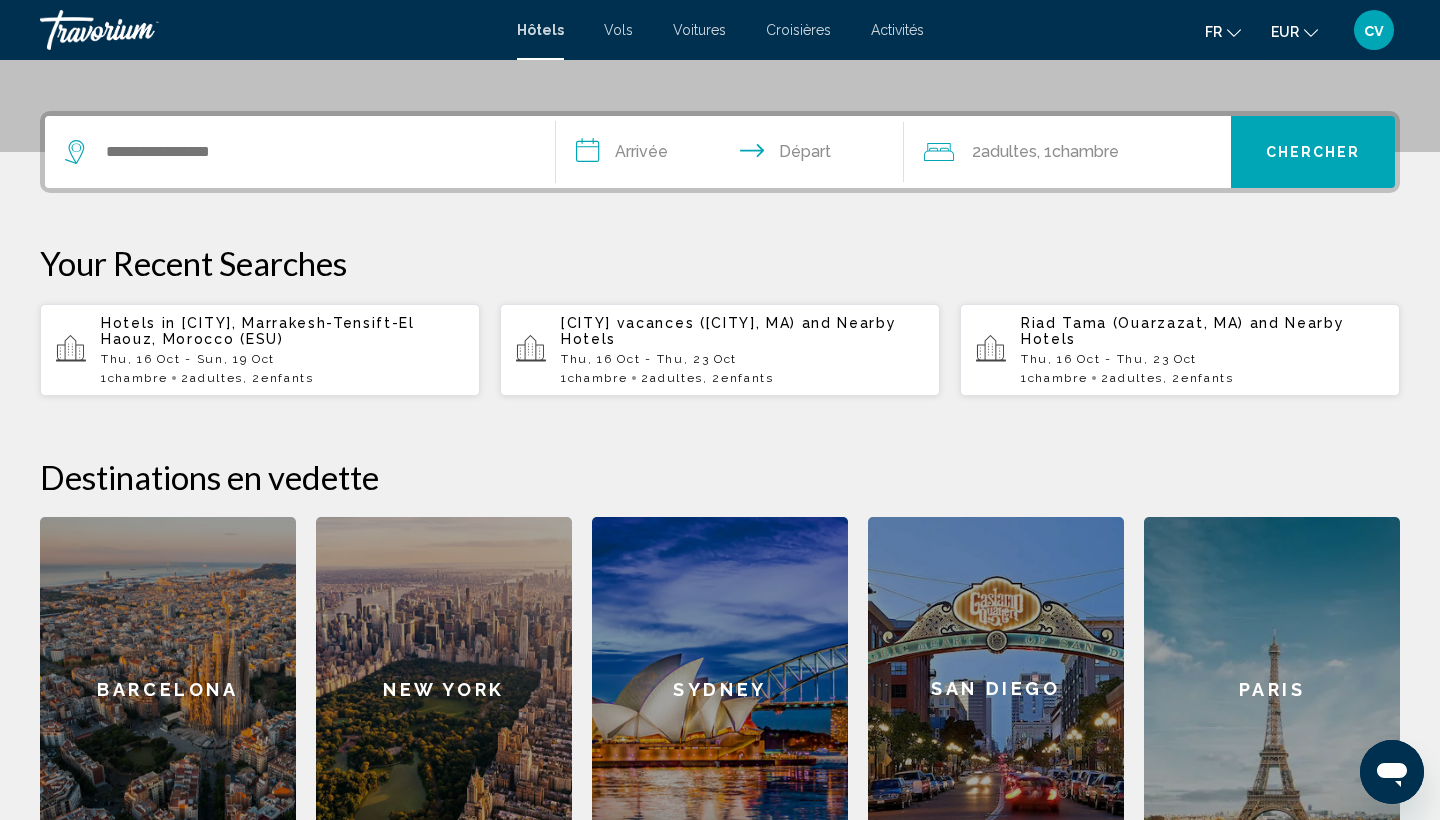scroll, scrollTop: 494, scrollLeft: 0, axis: vertical 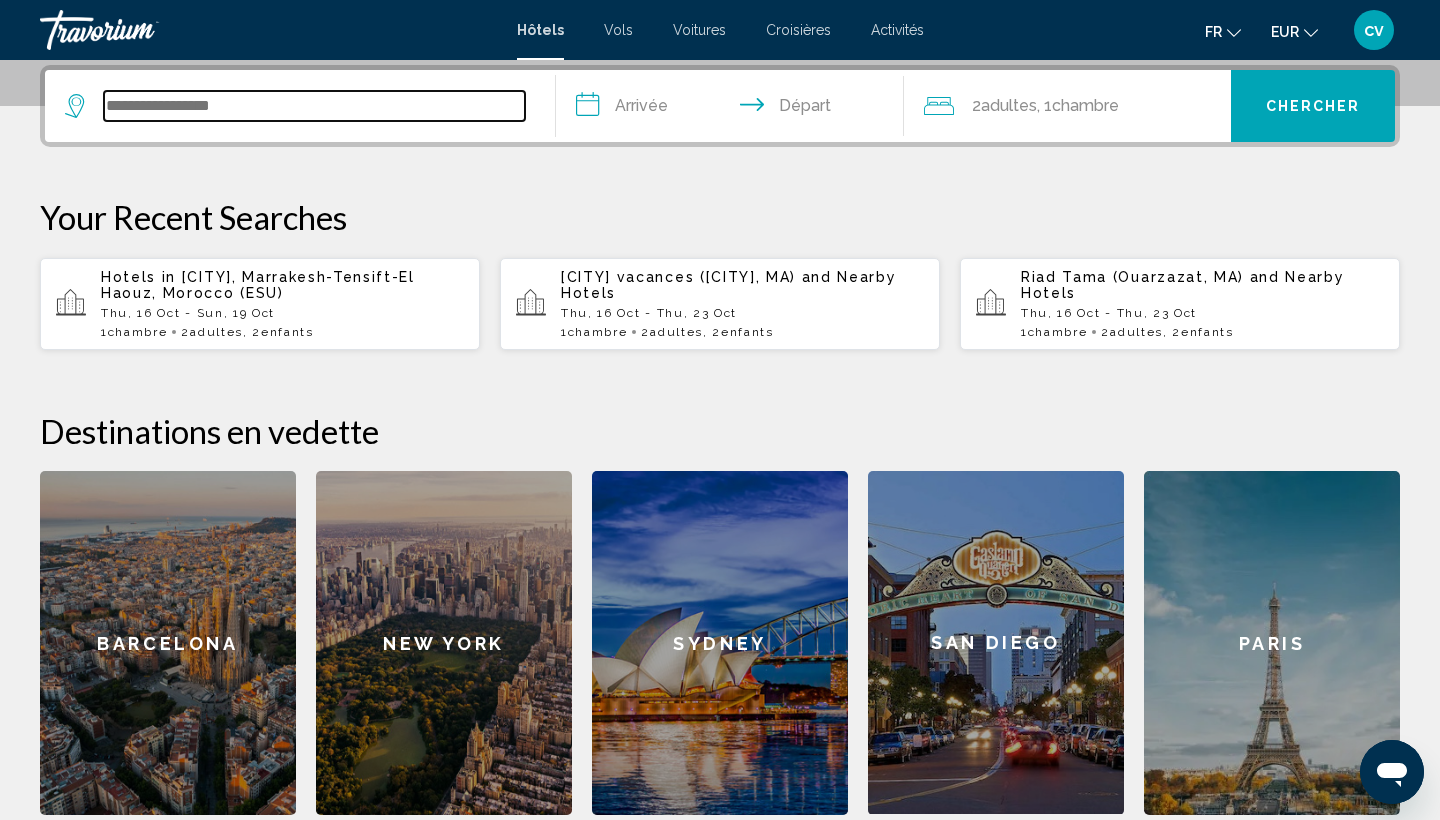 click at bounding box center [314, 106] 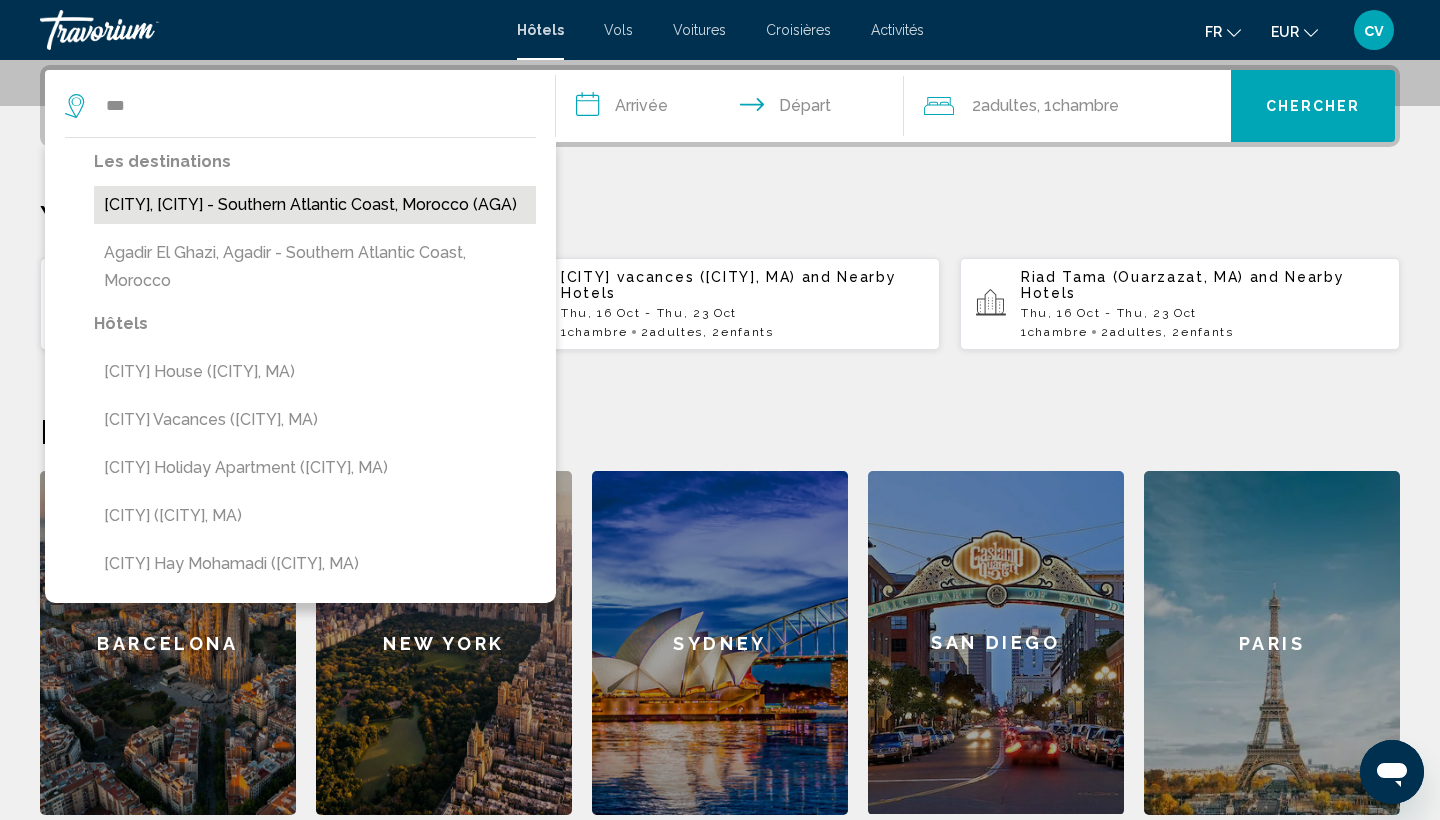 drag, startPoint x: 150, startPoint y: 142, endPoint x: 165, endPoint y: 196, distance: 56.044624 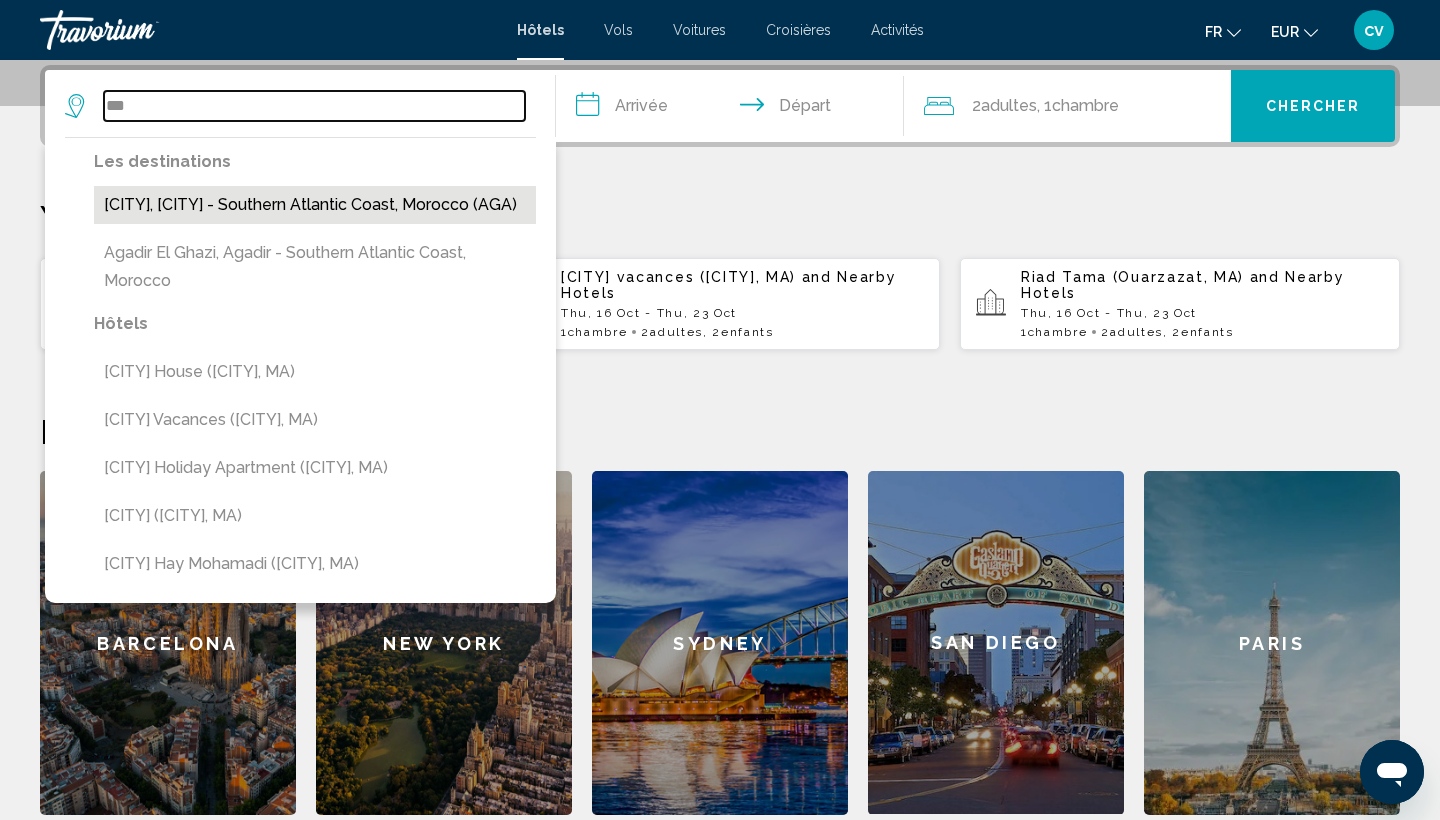 type on "**********" 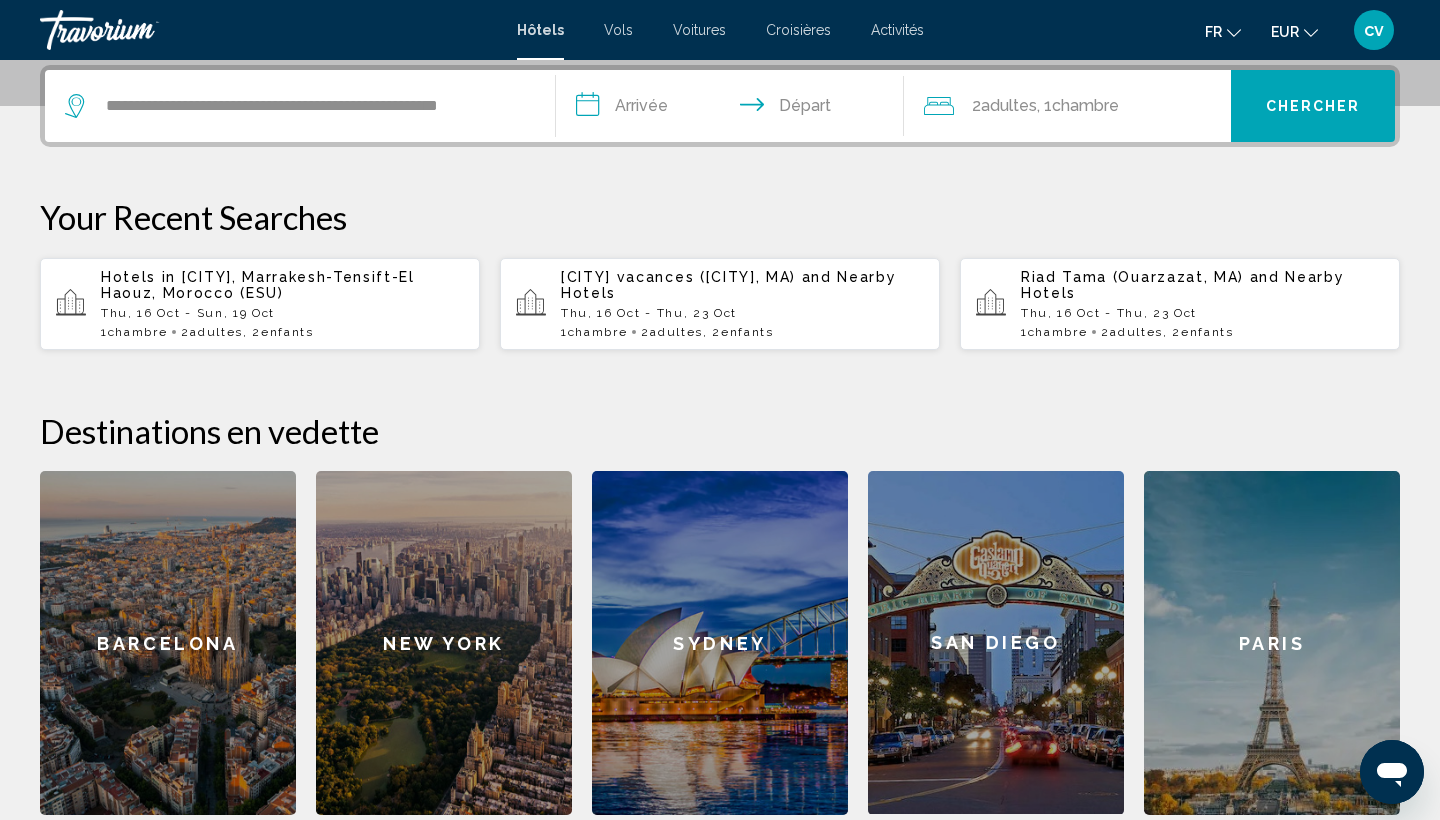 click on "**********" at bounding box center (734, 109) 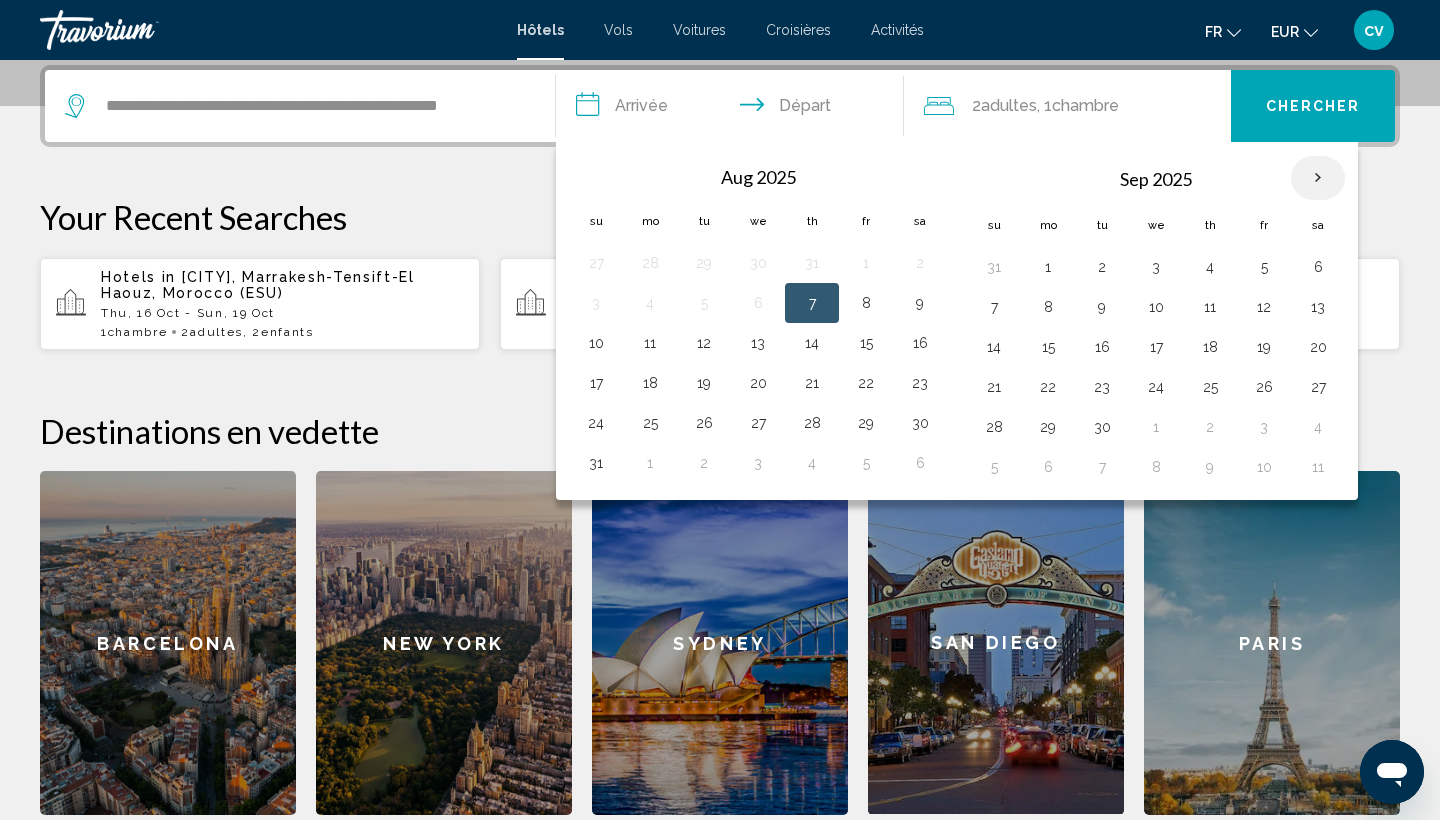 click at bounding box center (1318, 178) 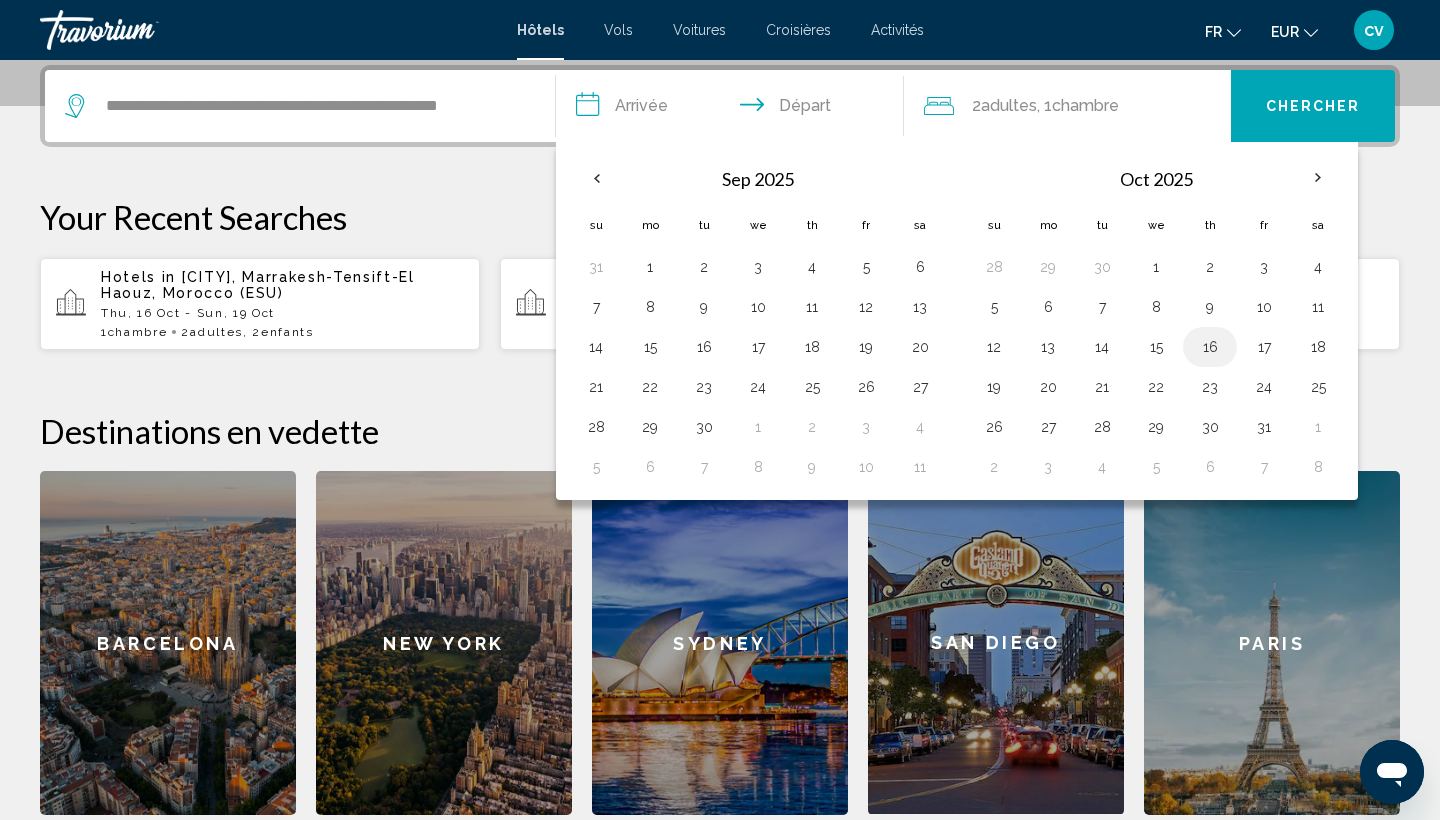 click on "16" at bounding box center (1210, 347) 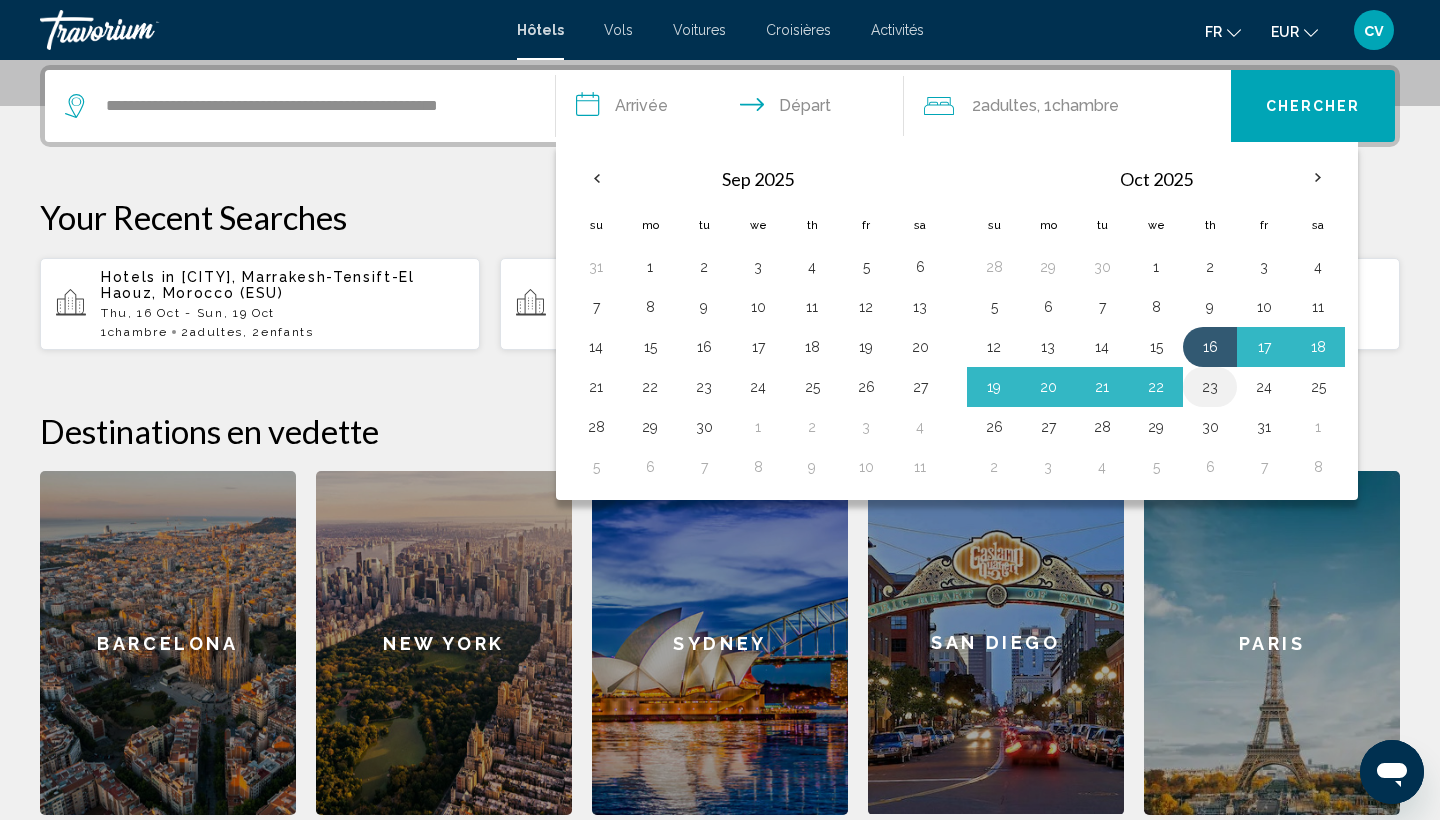 click on "23" at bounding box center [1210, 387] 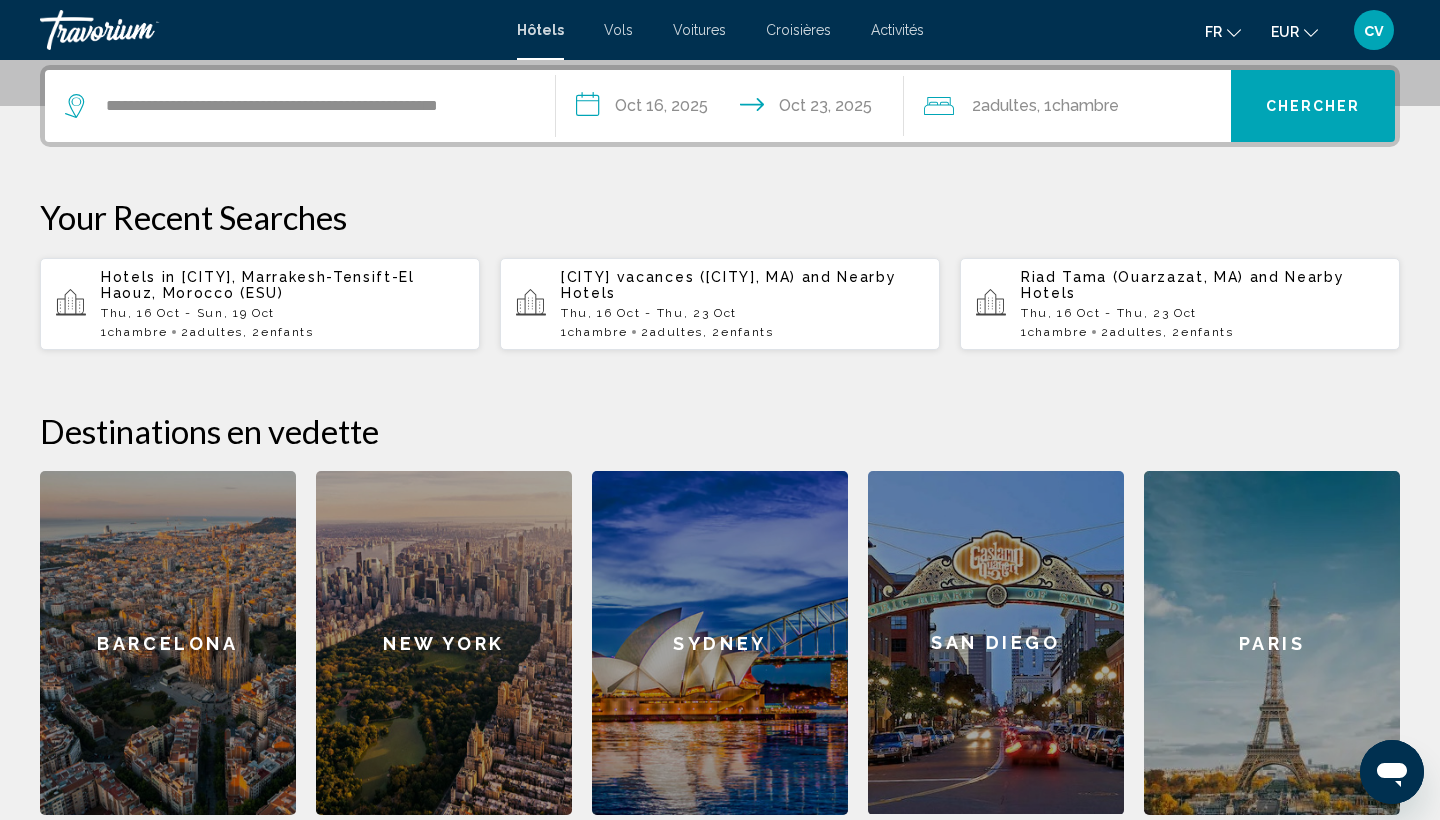 click on "2  Adulte Adultes , 1  Chambre pièces" 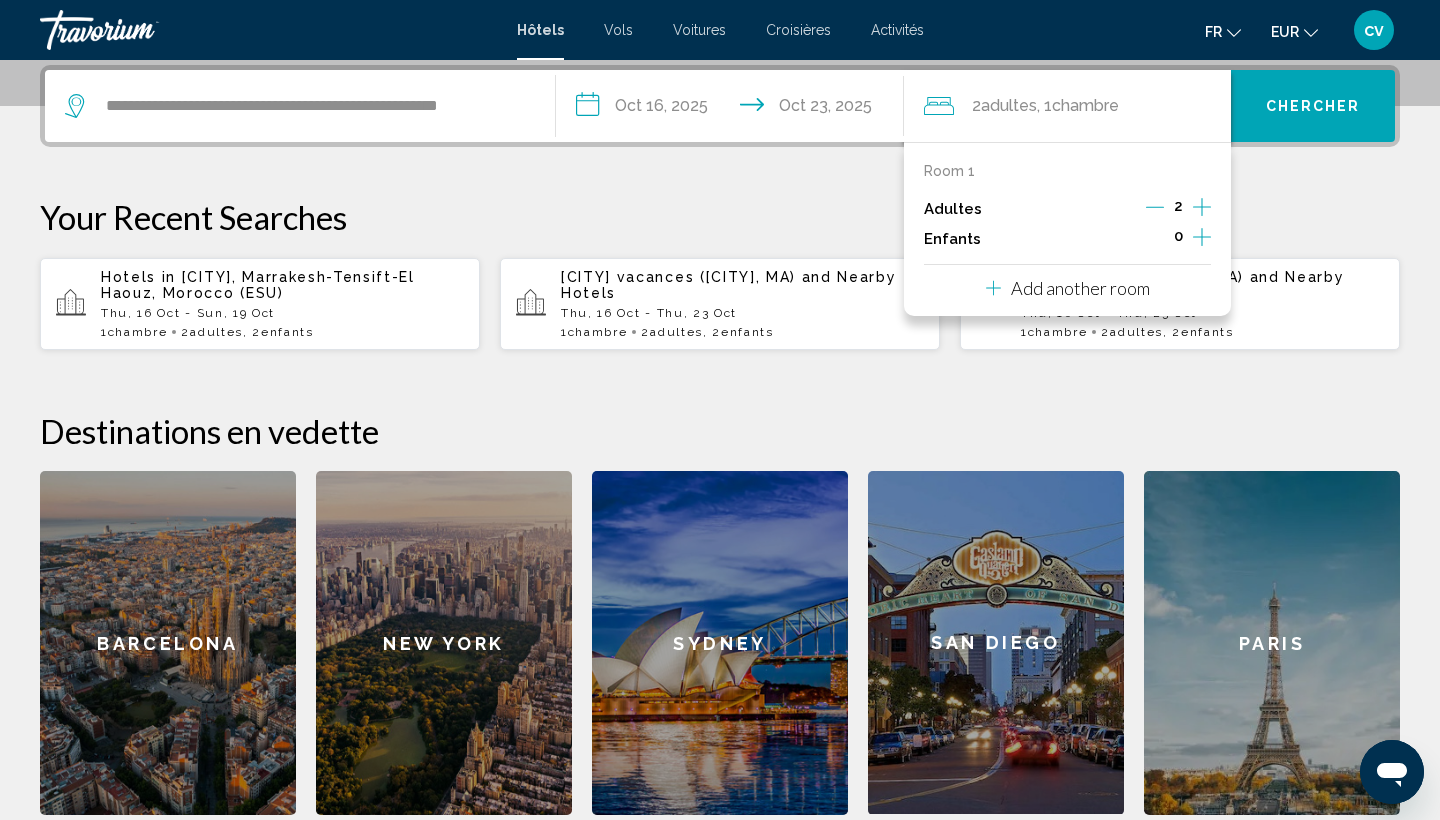 click at bounding box center (1202, 239) 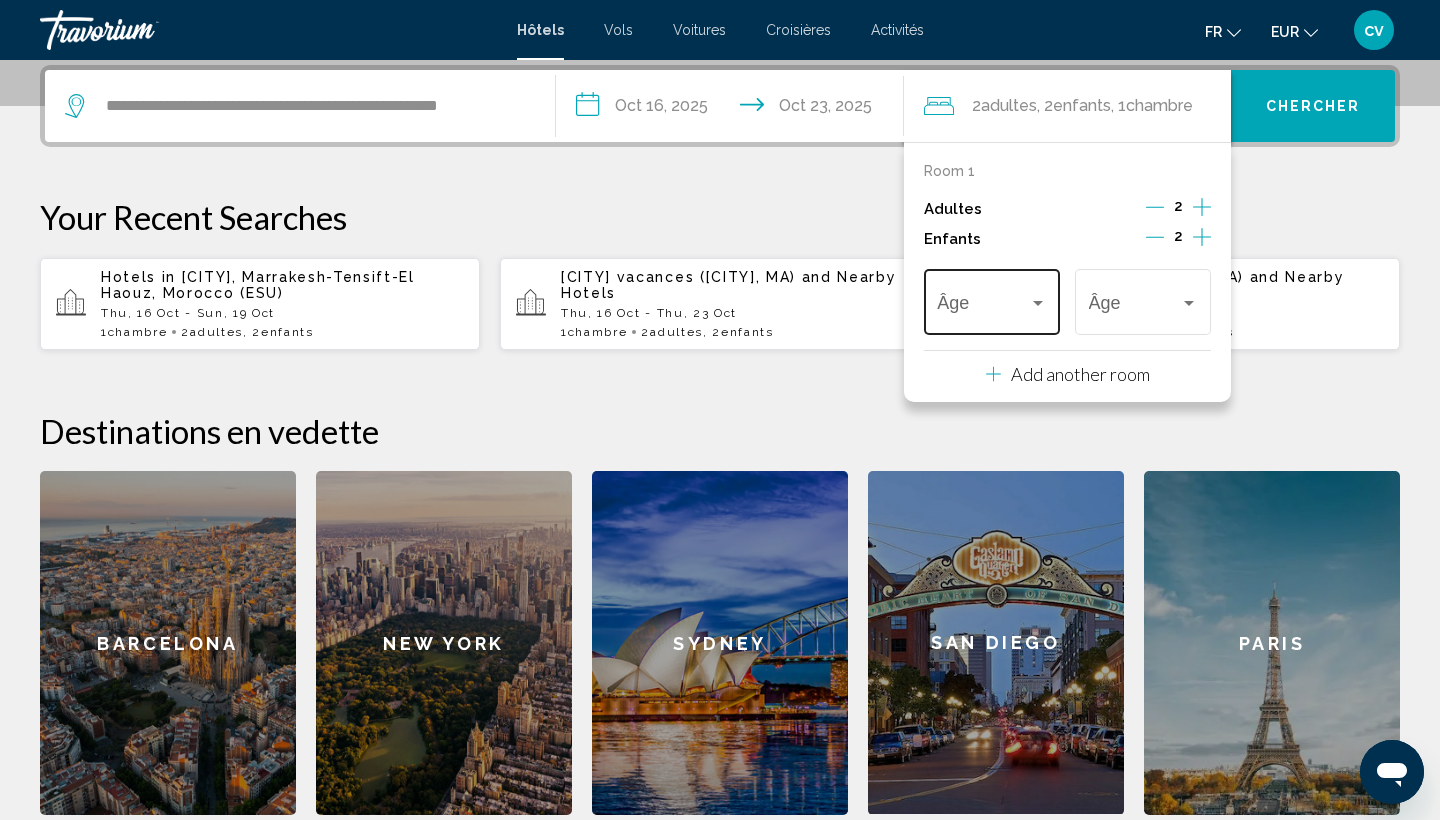 click at bounding box center [1038, 303] 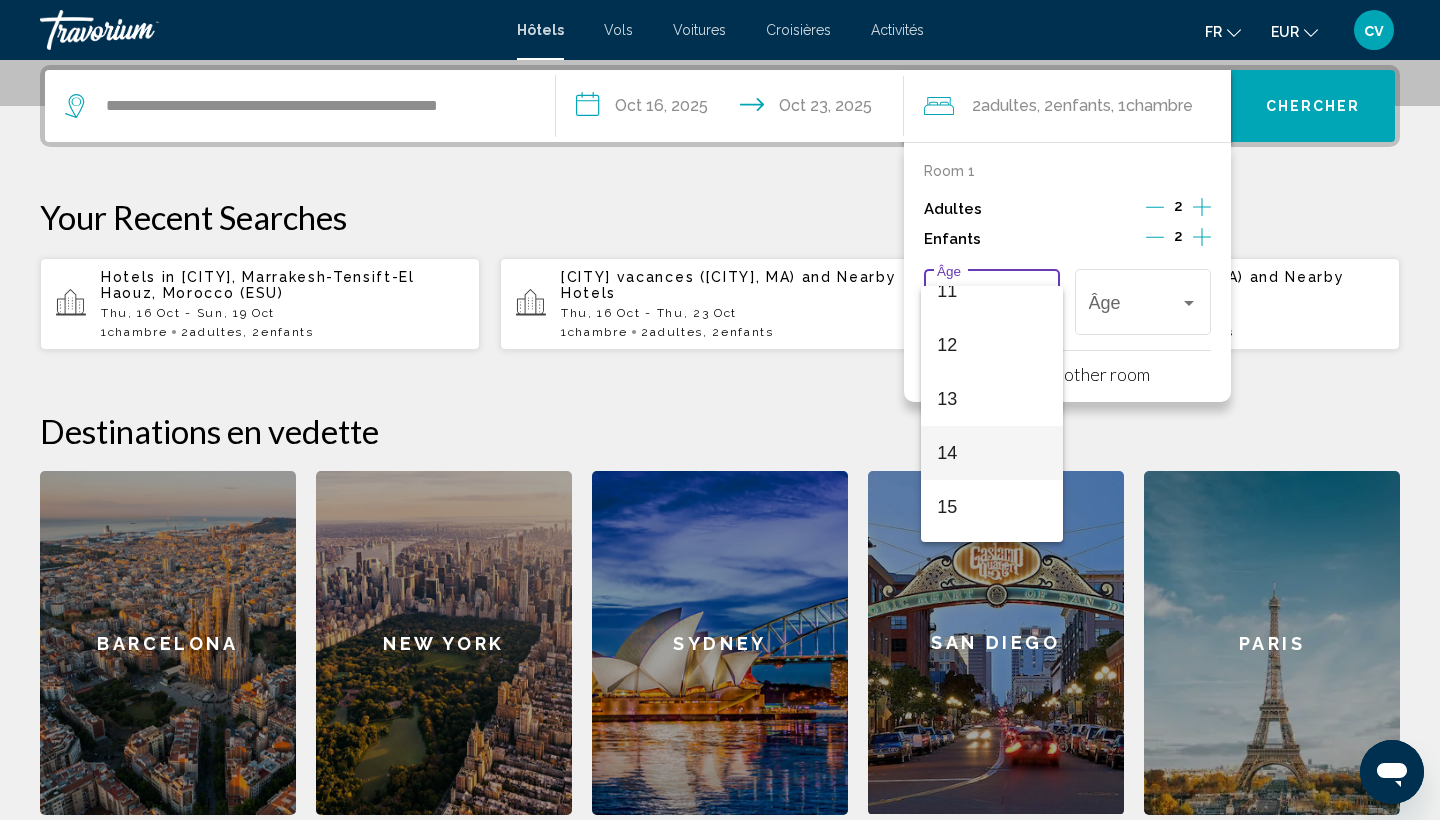 scroll, scrollTop: 609, scrollLeft: 0, axis: vertical 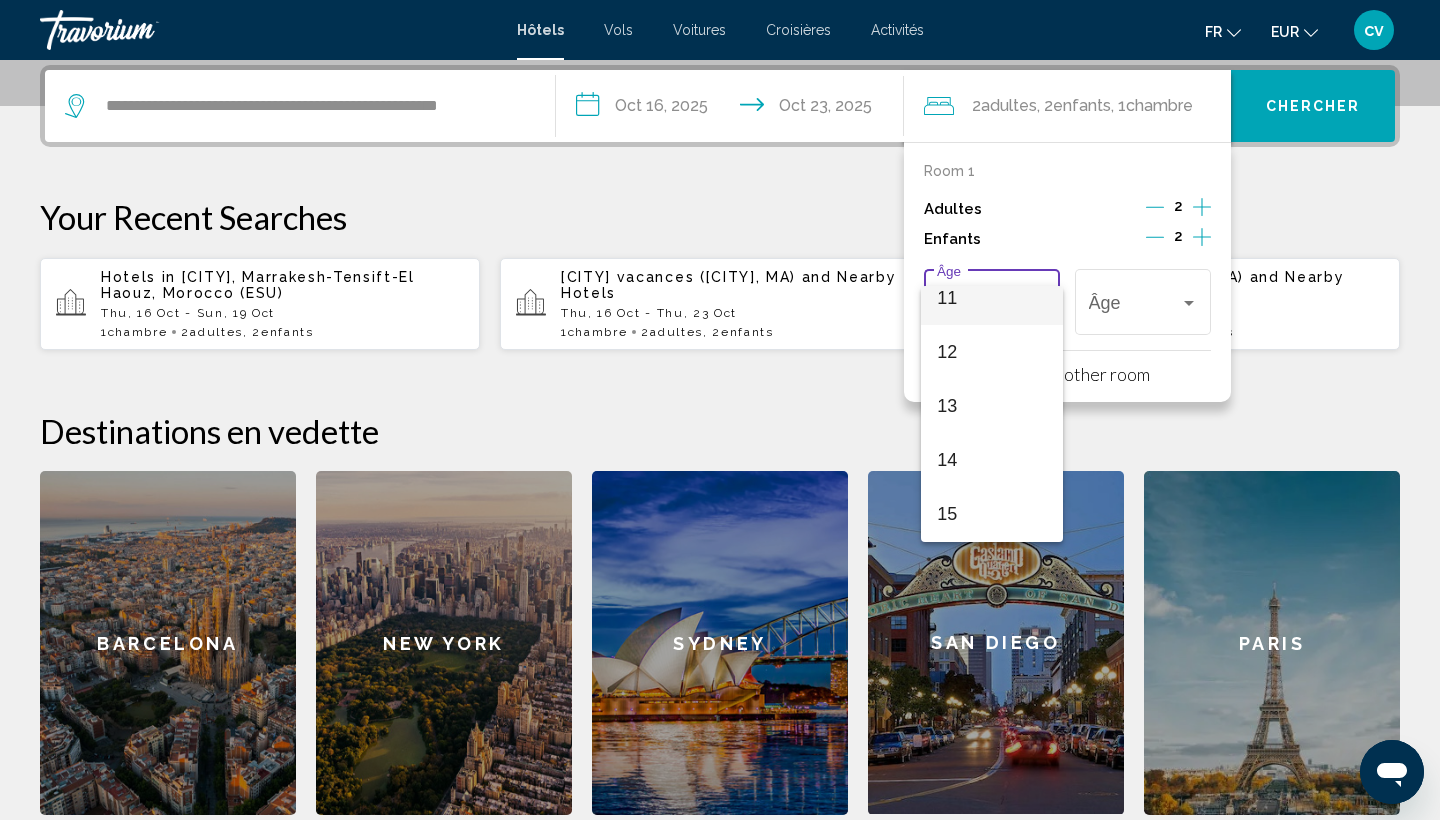 click on "11" at bounding box center (991, 298) 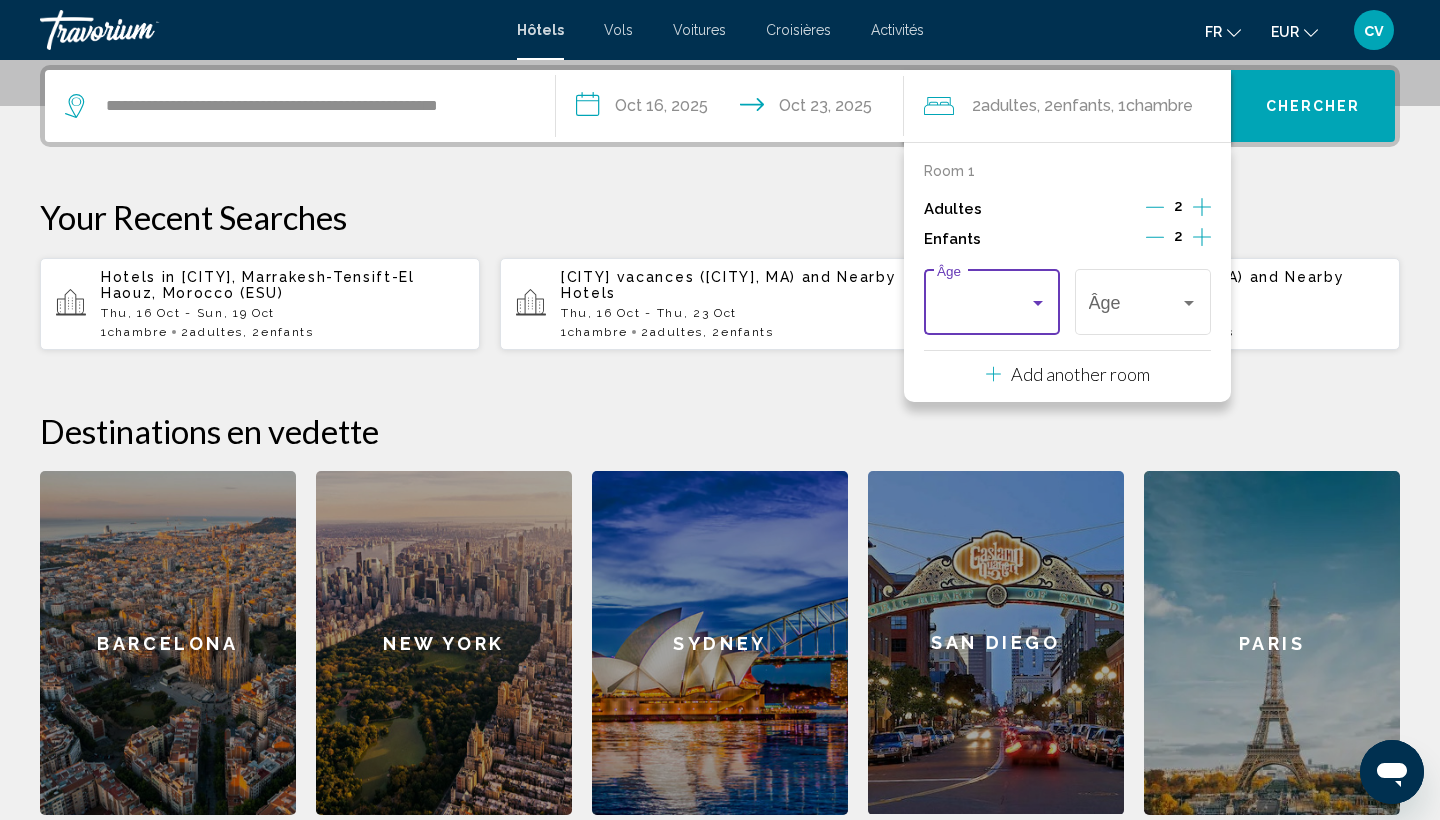 scroll, scrollTop: 594, scrollLeft: 0, axis: vertical 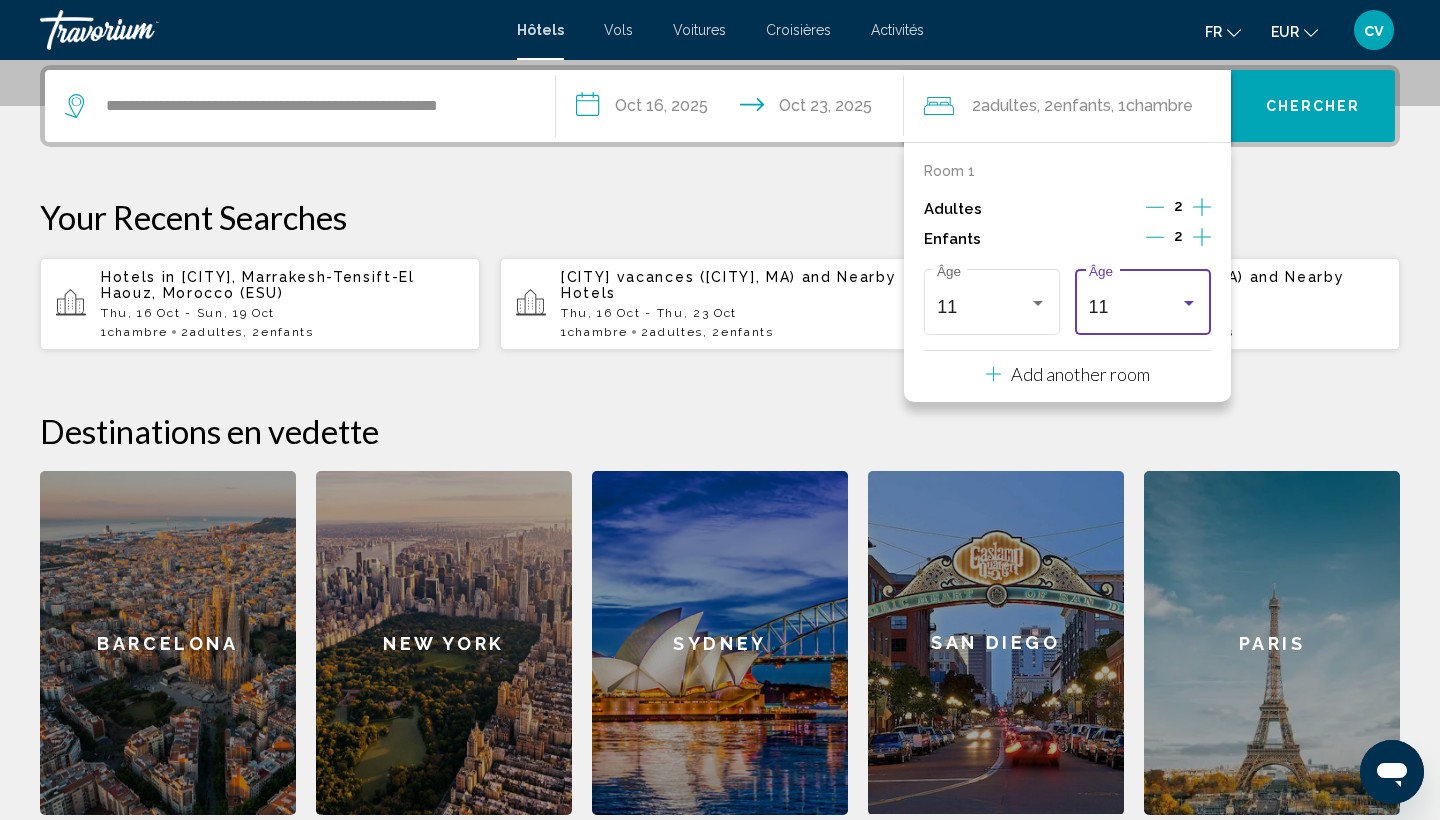 click on "[NUMBER] Âge" at bounding box center [1143, 299] 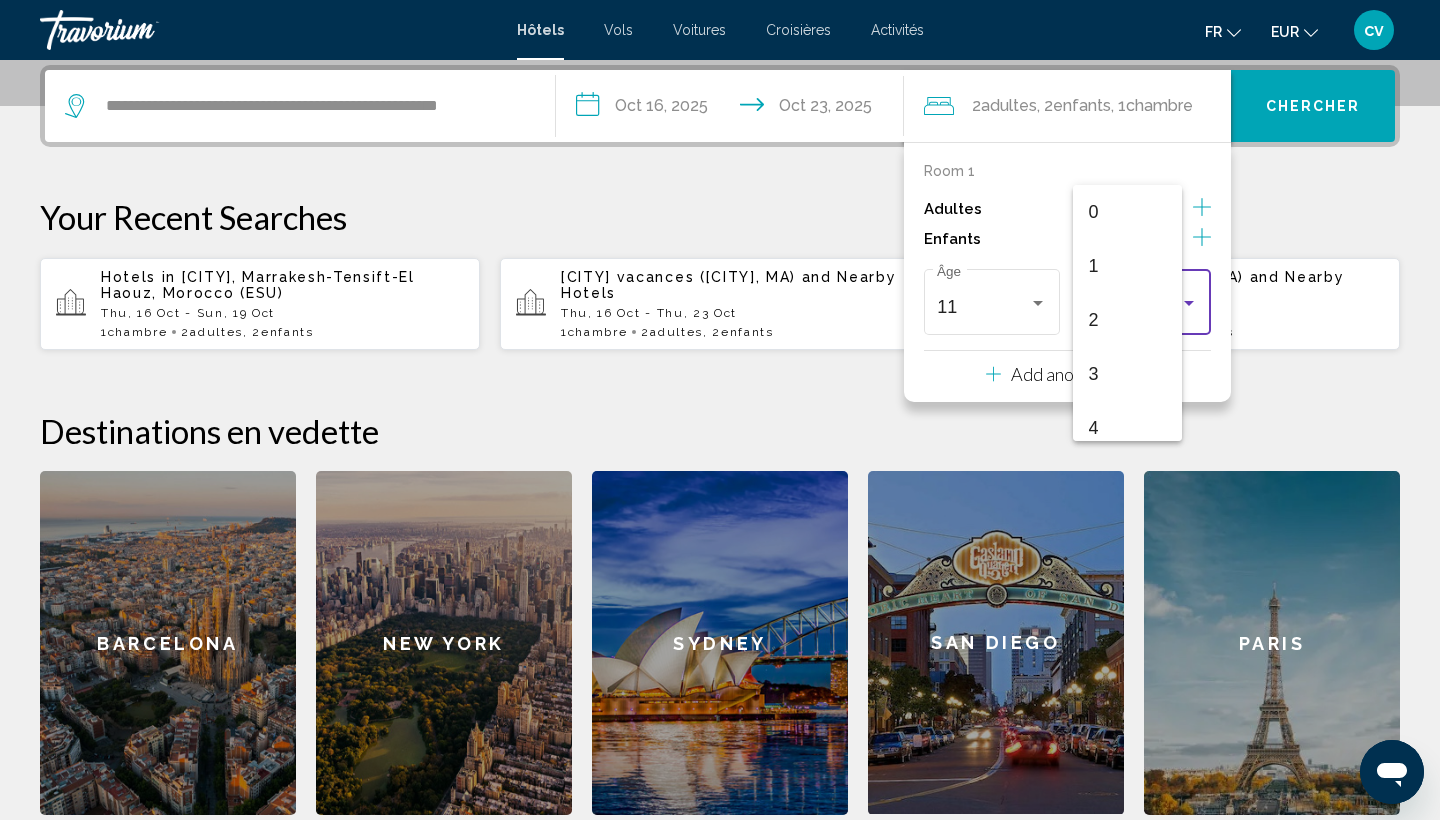 scroll, scrollTop: 493, scrollLeft: 0, axis: vertical 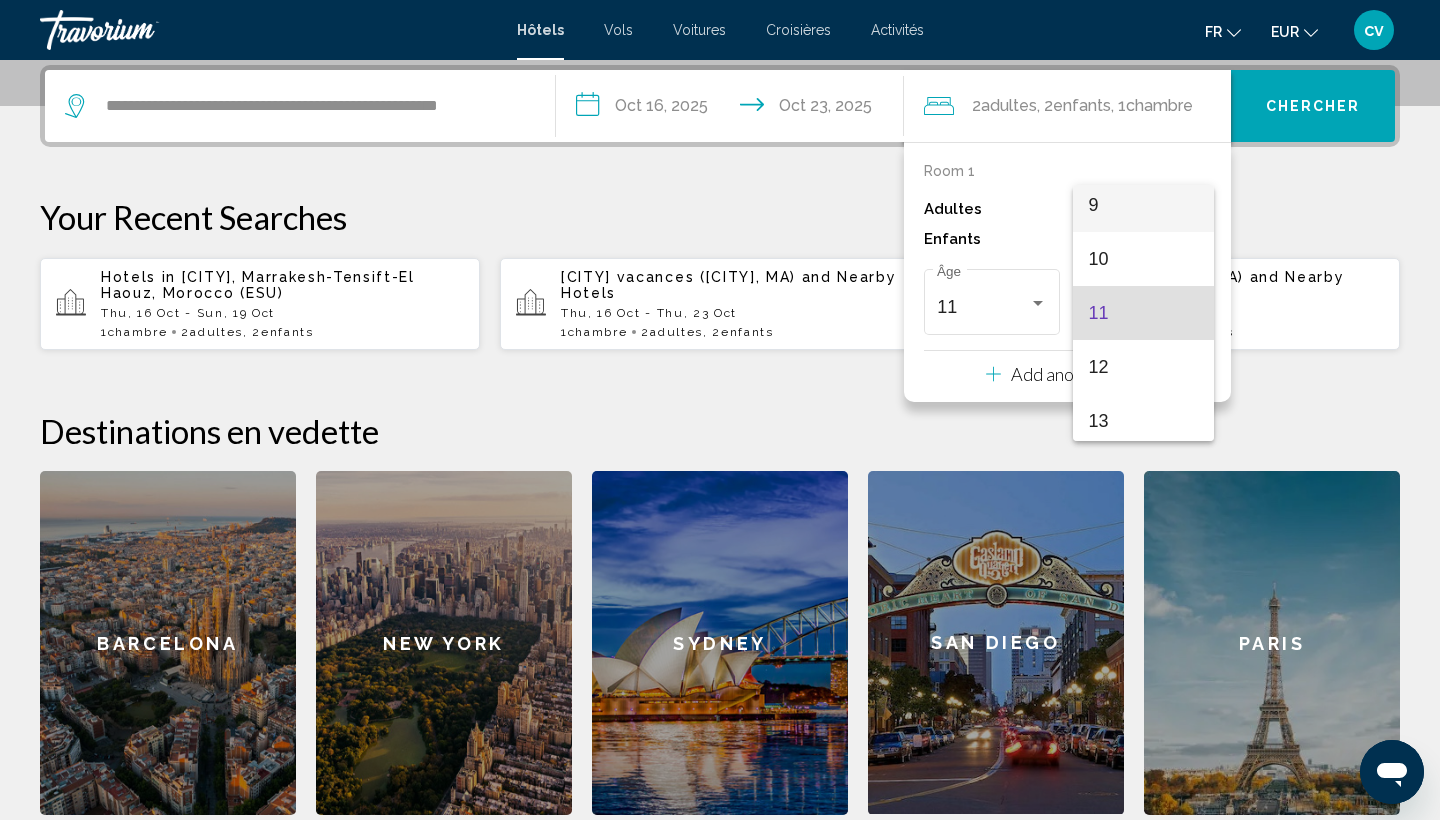 click on "9" at bounding box center (1143, 205) 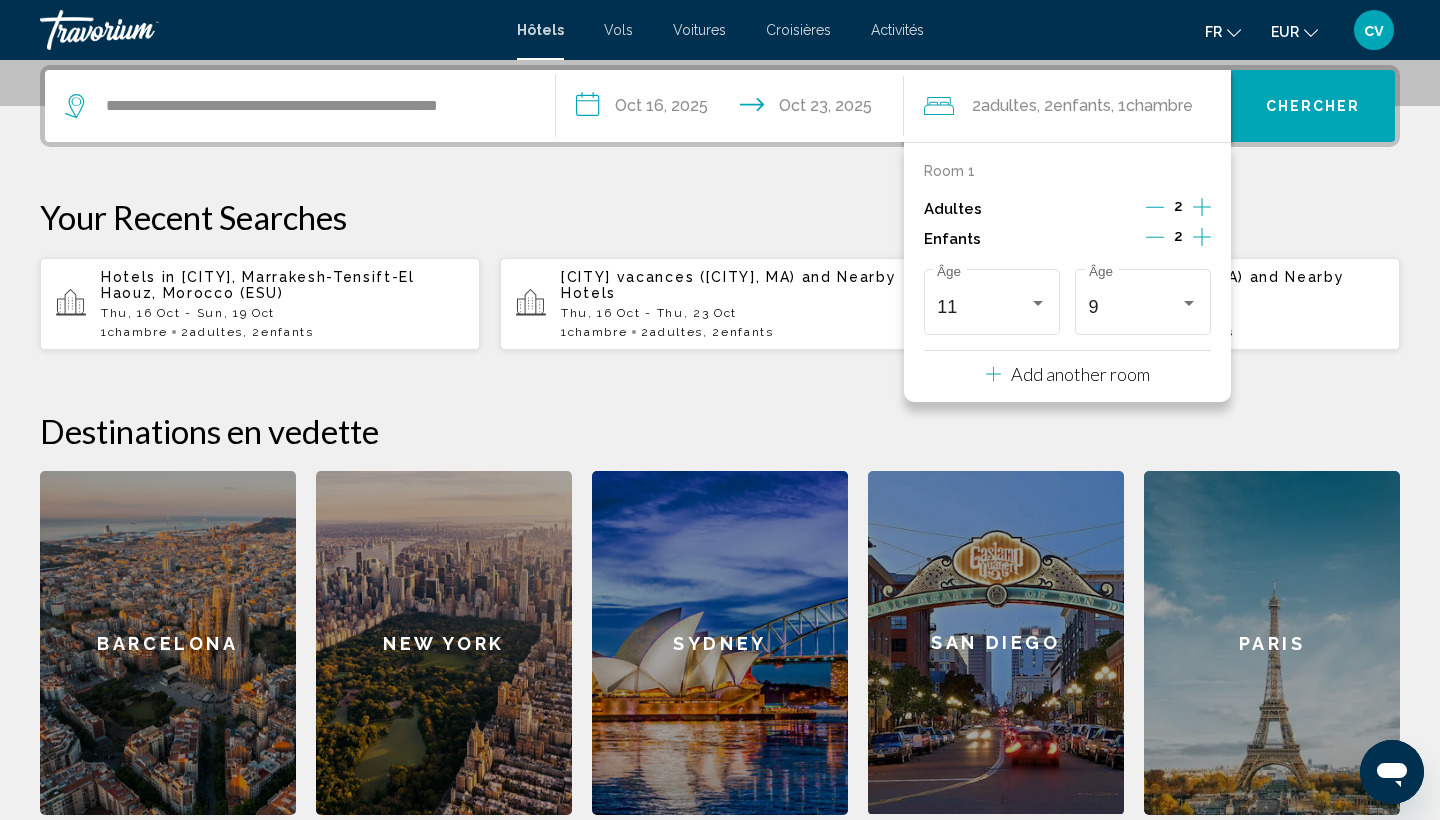 click on "Chercher" at bounding box center [1313, 106] 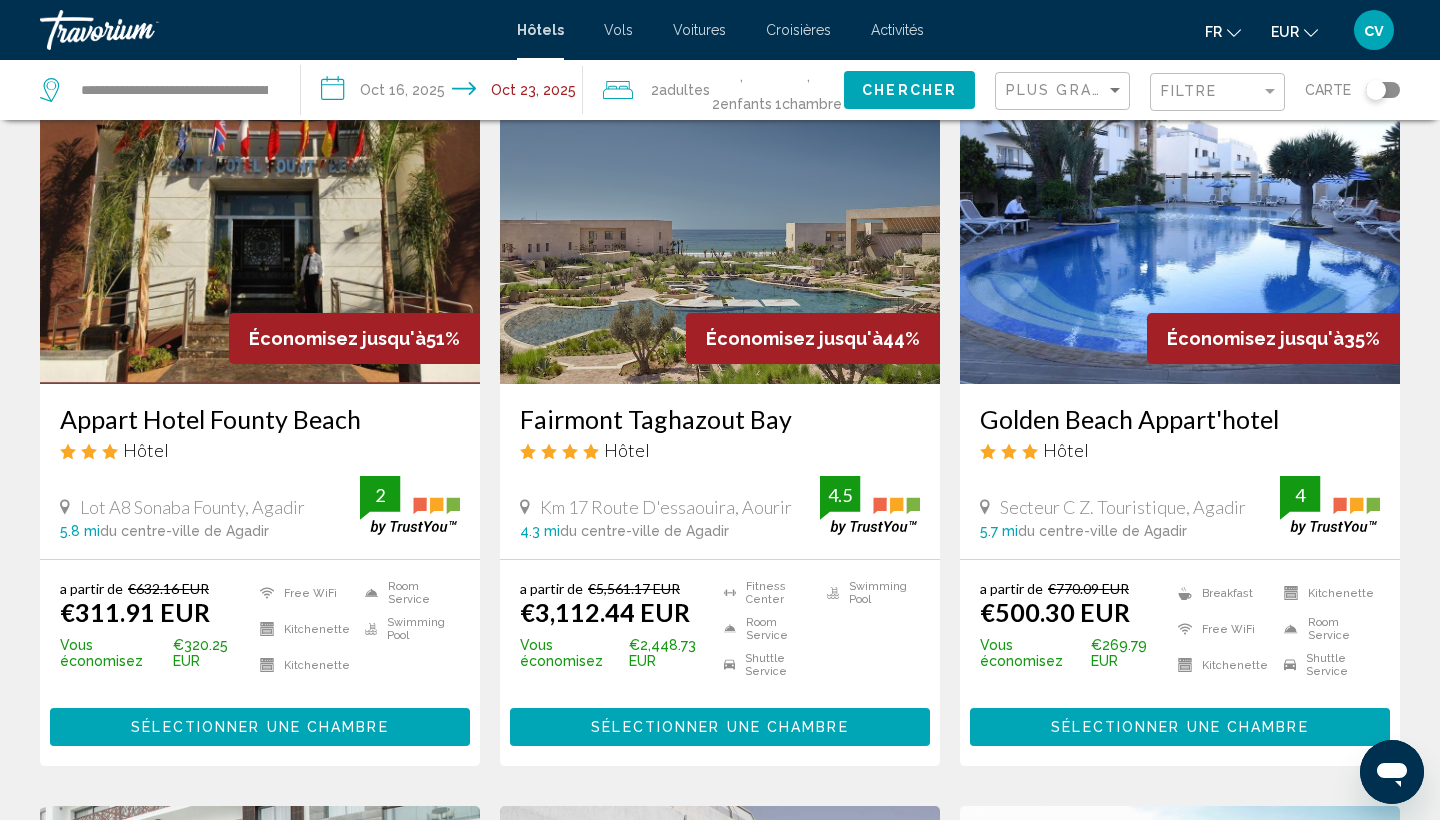 scroll, scrollTop: 134, scrollLeft: 0, axis: vertical 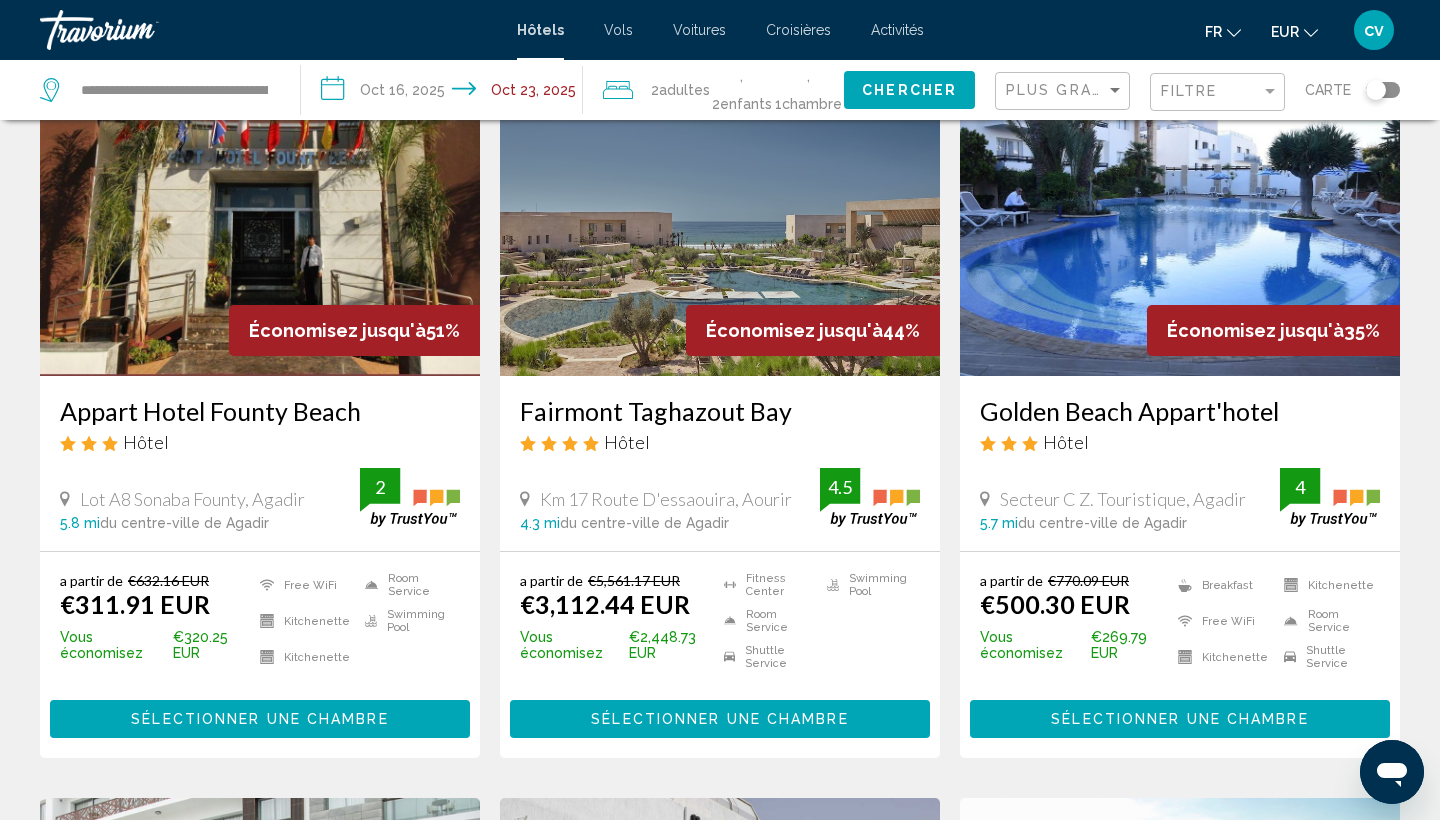 click on "Filtre" 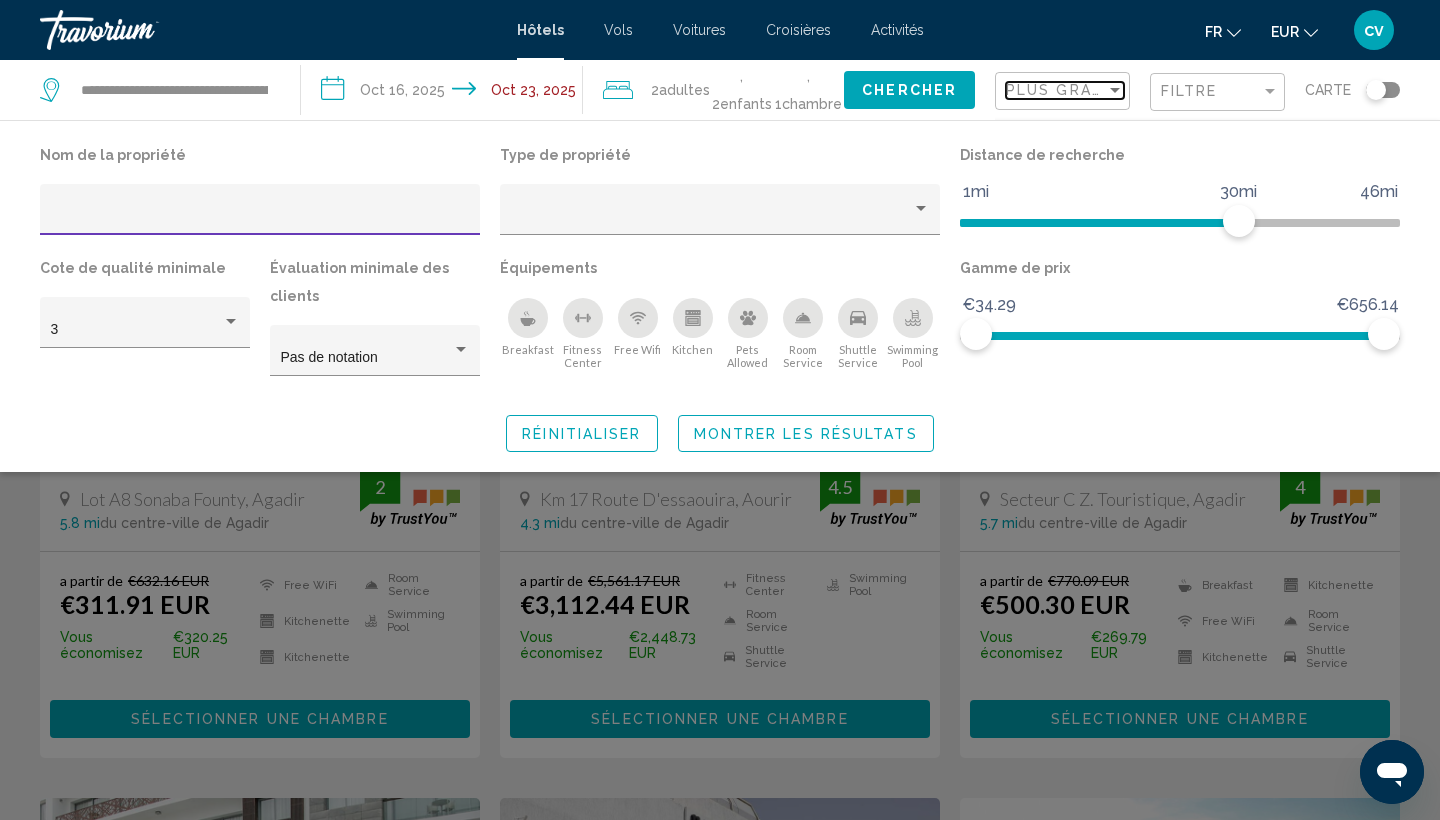 click on "Plus grandes économies" at bounding box center (1125, 90) 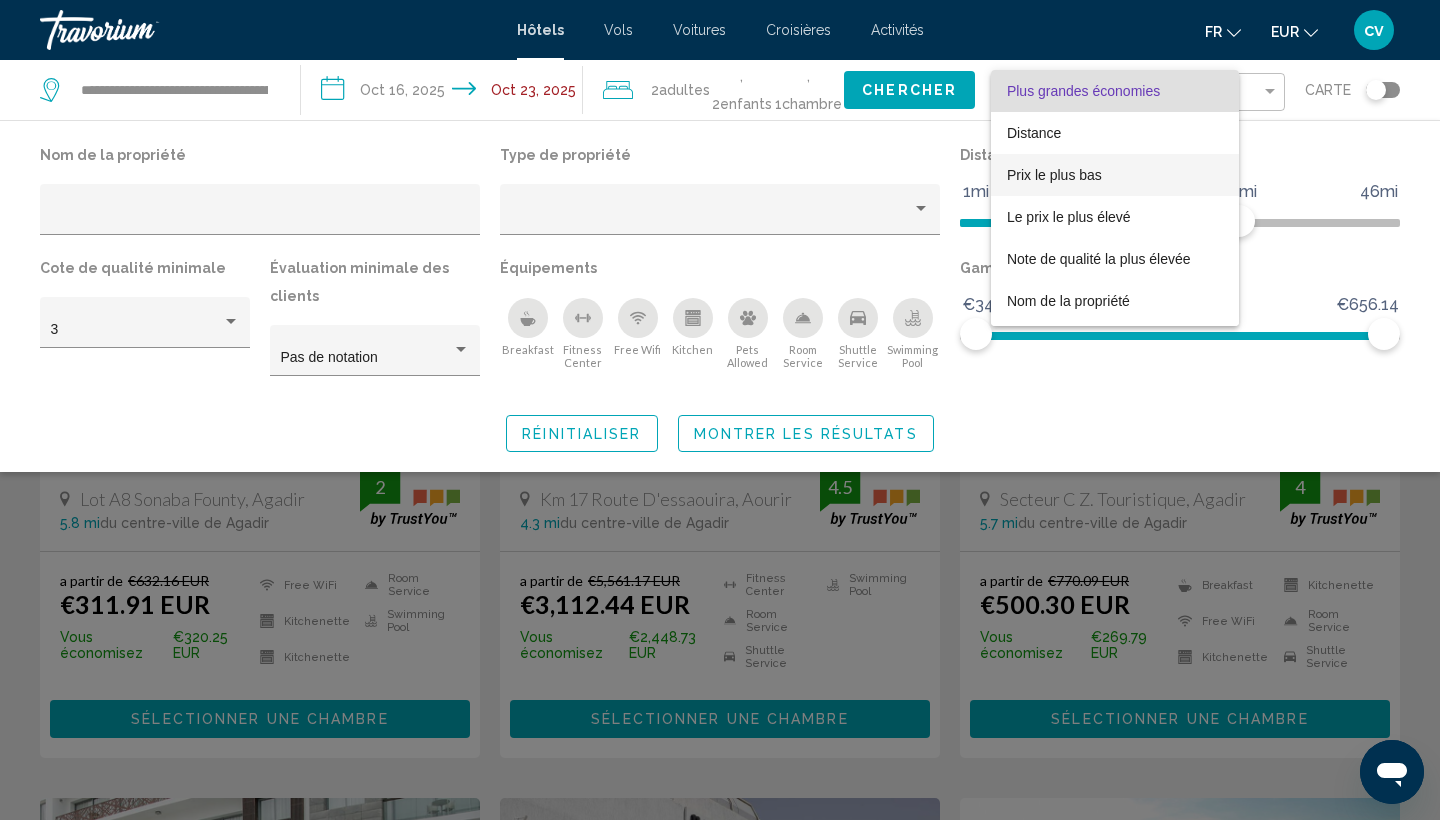 click on "Prix le plus bas" at bounding box center [1054, 175] 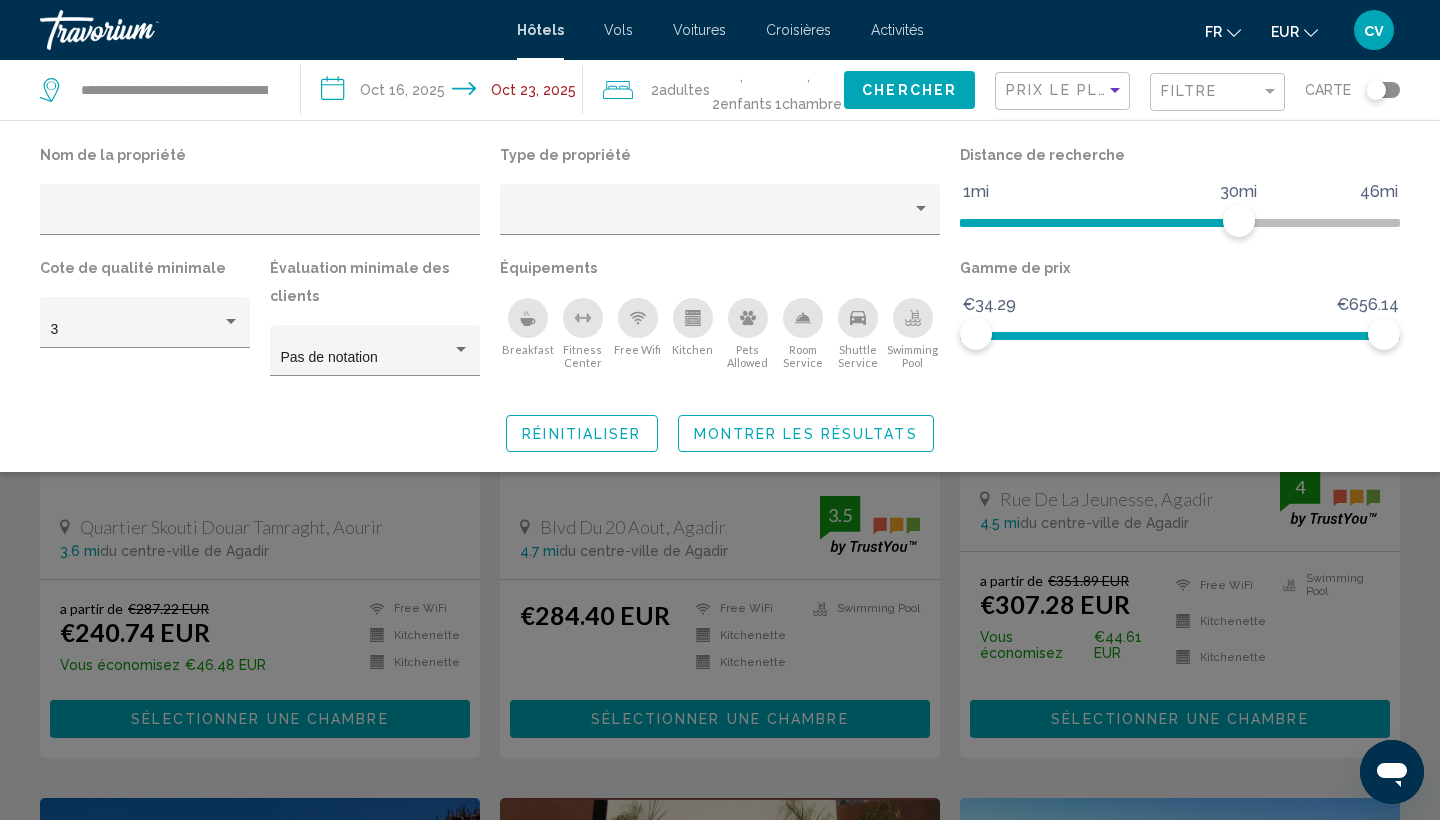 click 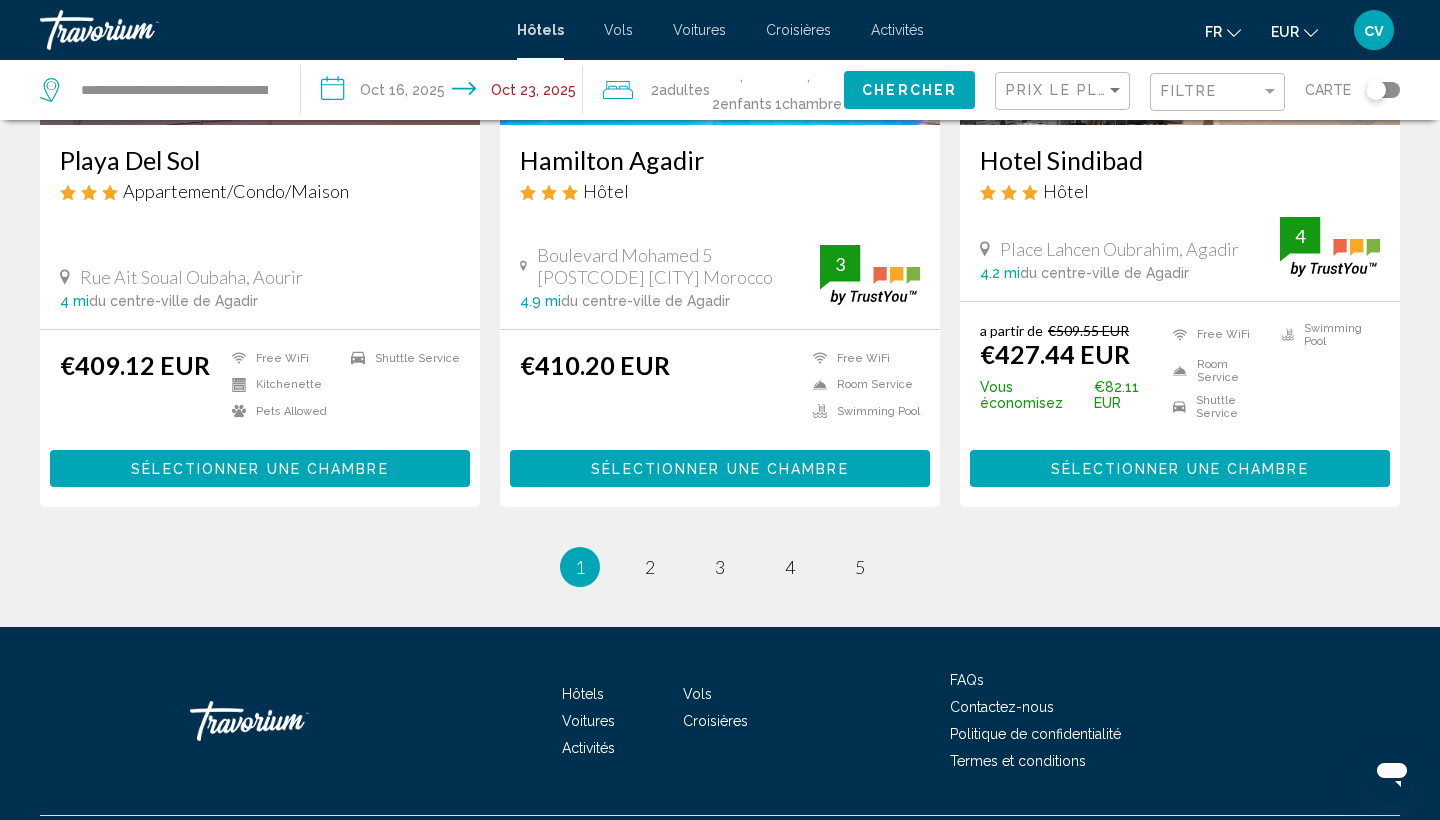 scroll, scrollTop: 2660, scrollLeft: 0, axis: vertical 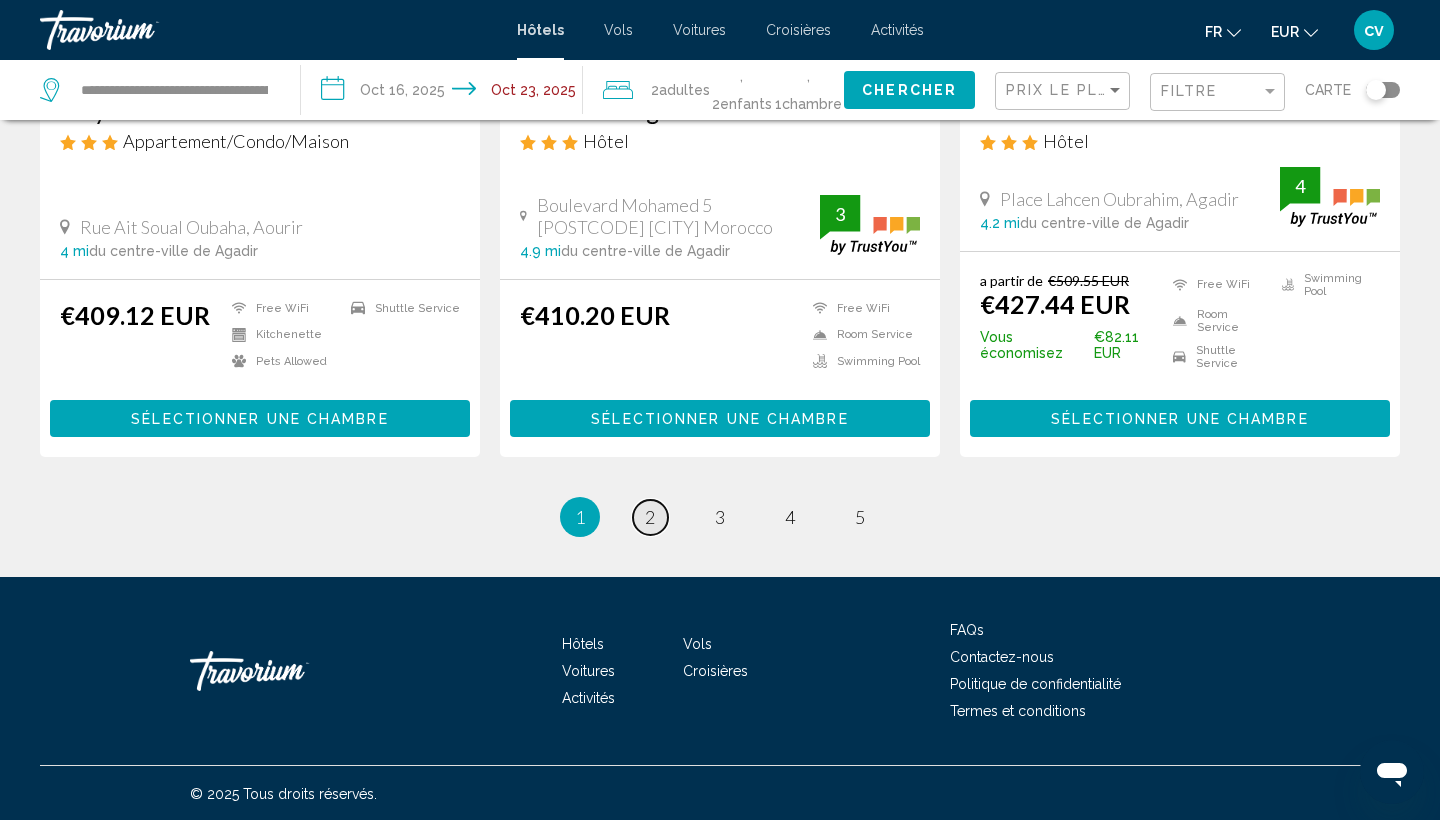 click on "2" at bounding box center (650, 517) 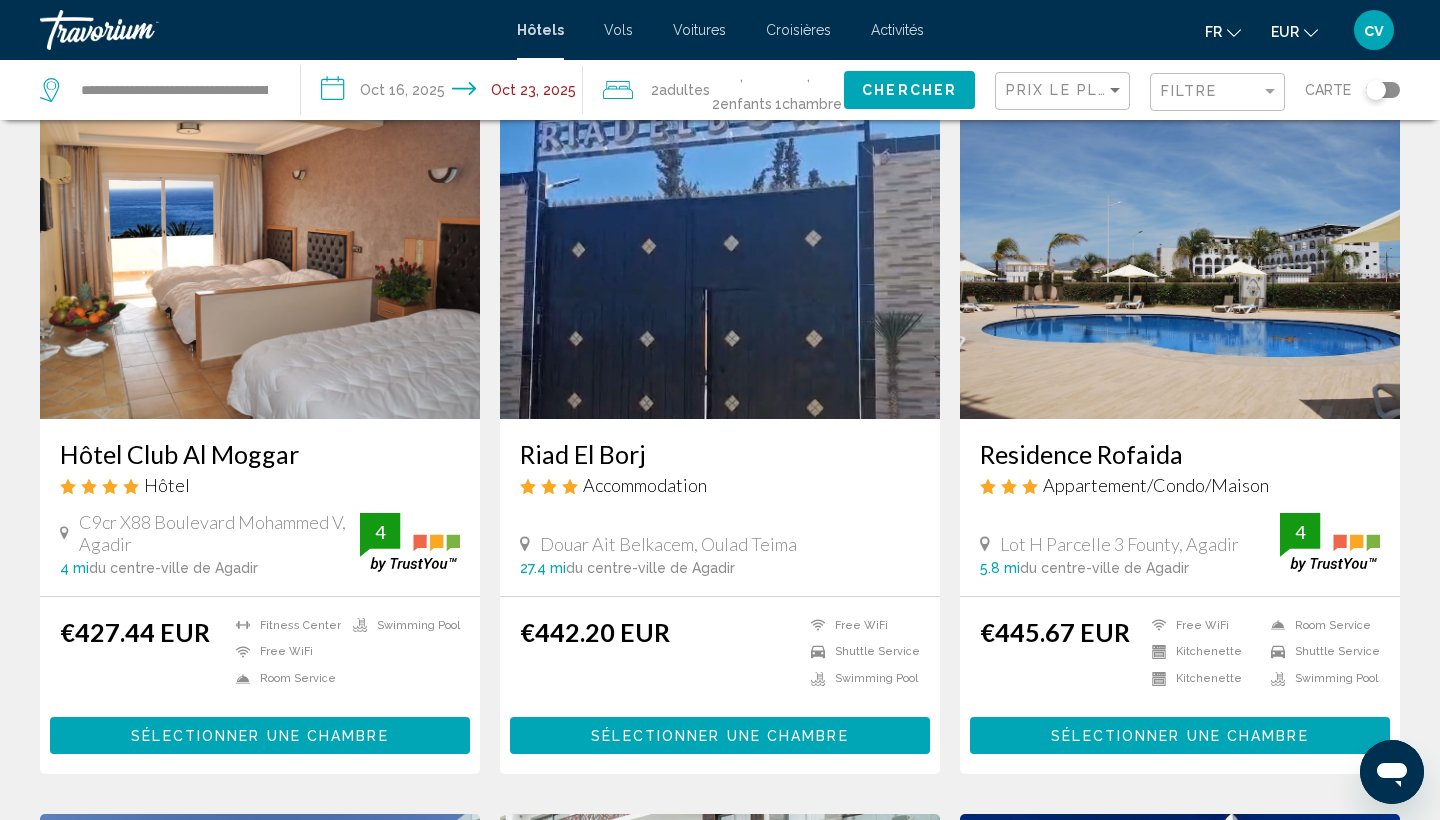 scroll, scrollTop: 82, scrollLeft: 0, axis: vertical 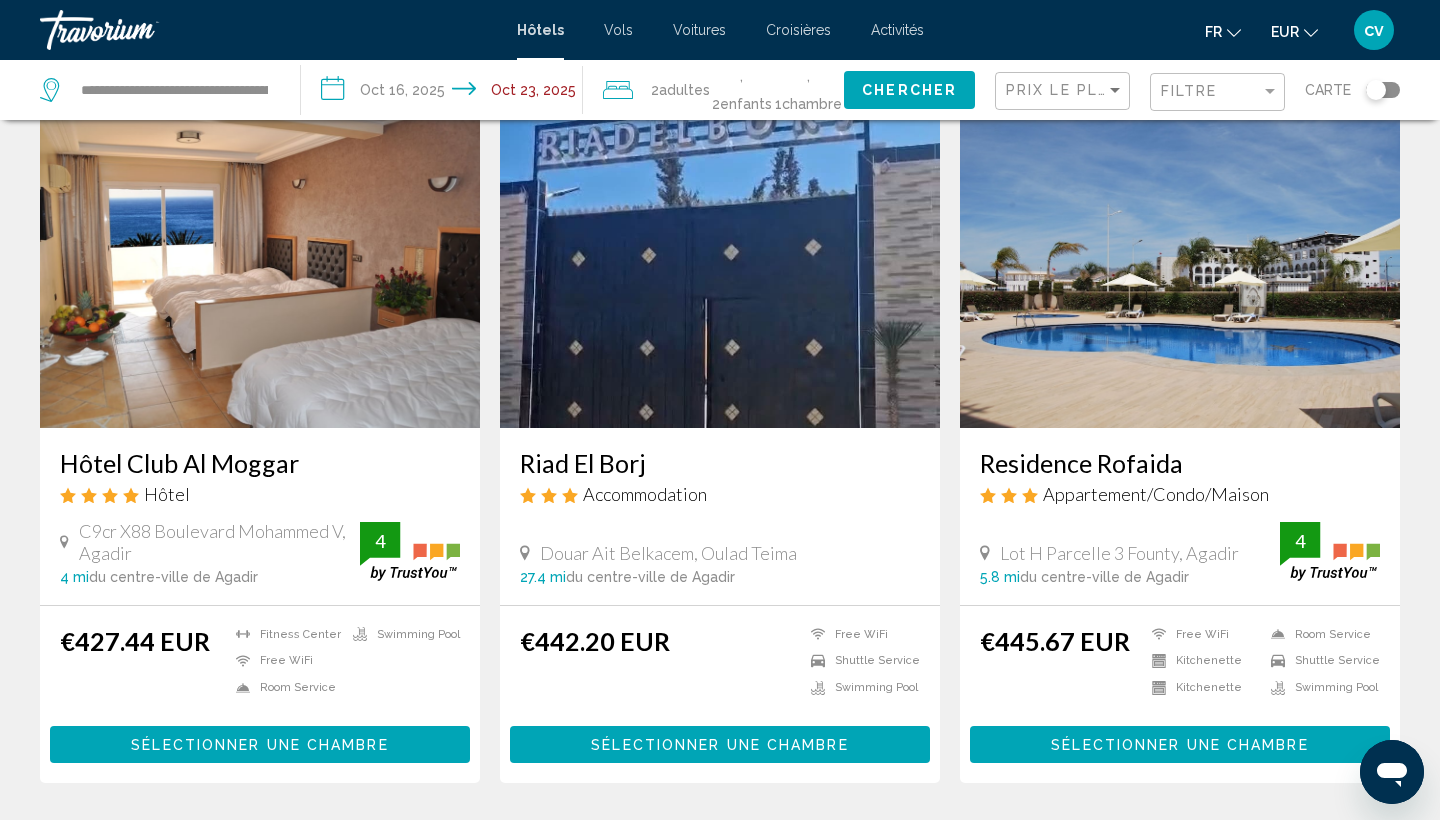 click at bounding box center (260, 268) 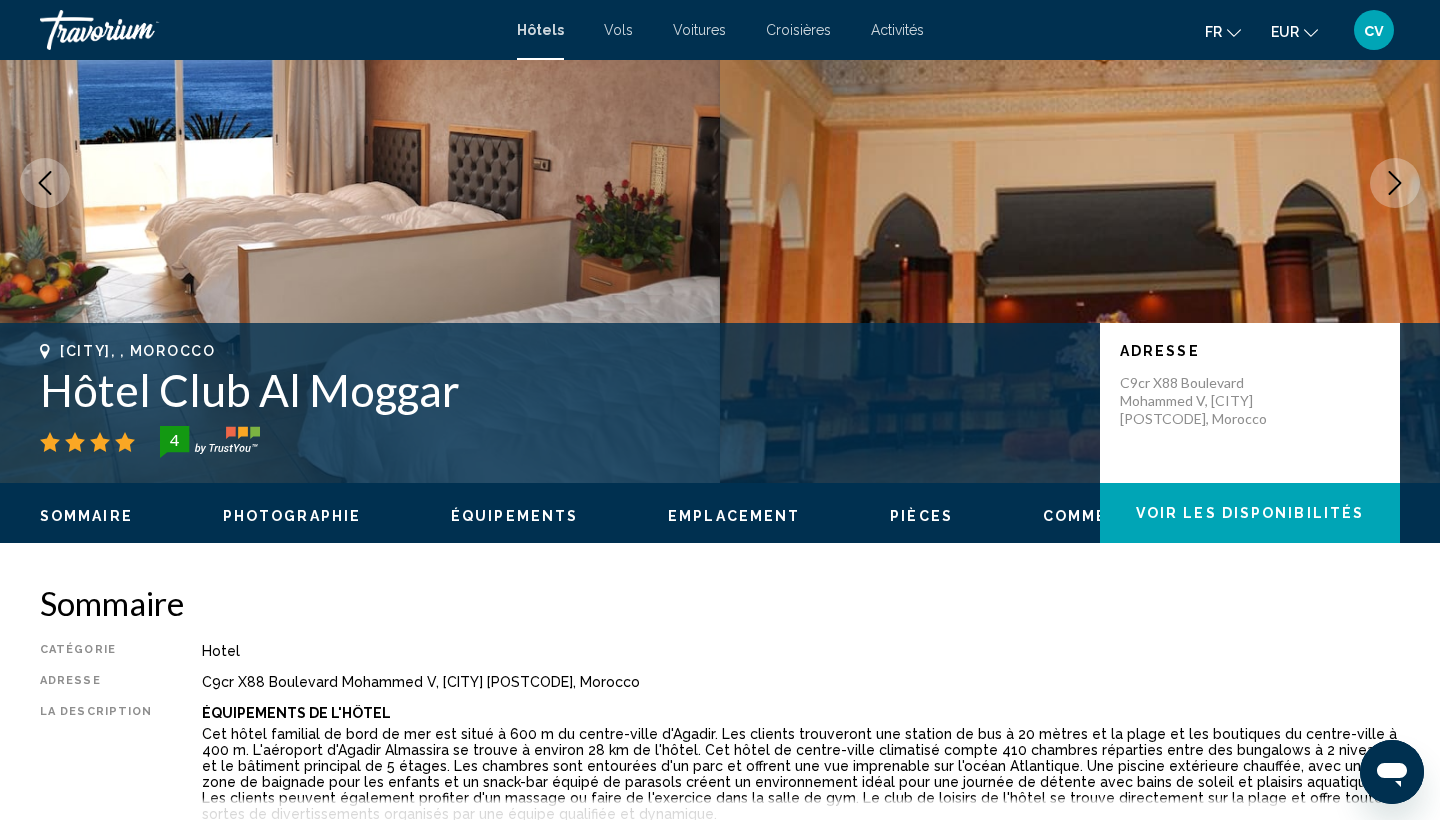 scroll, scrollTop: 185, scrollLeft: 0, axis: vertical 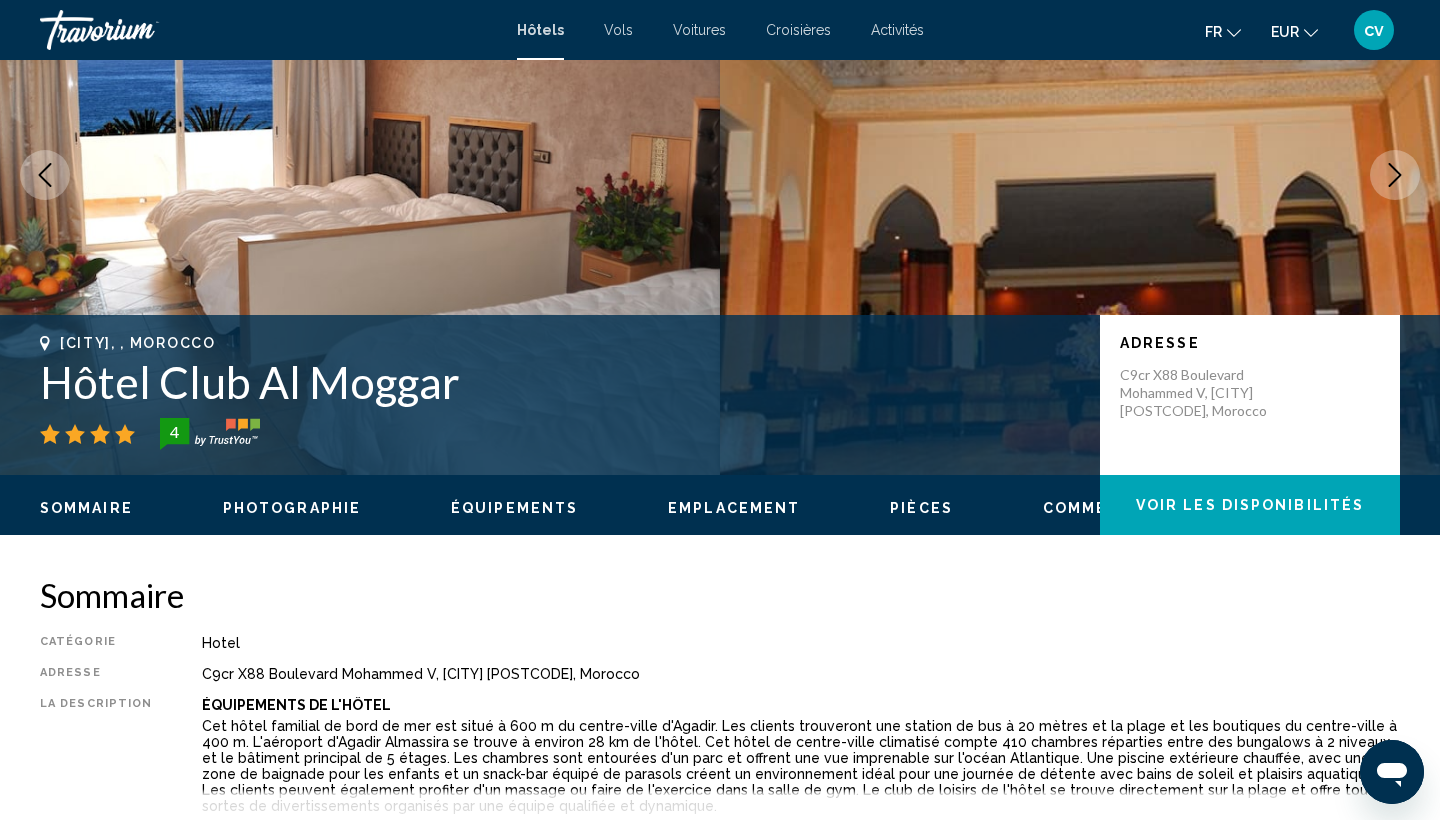 click at bounding box center (1395, 175) 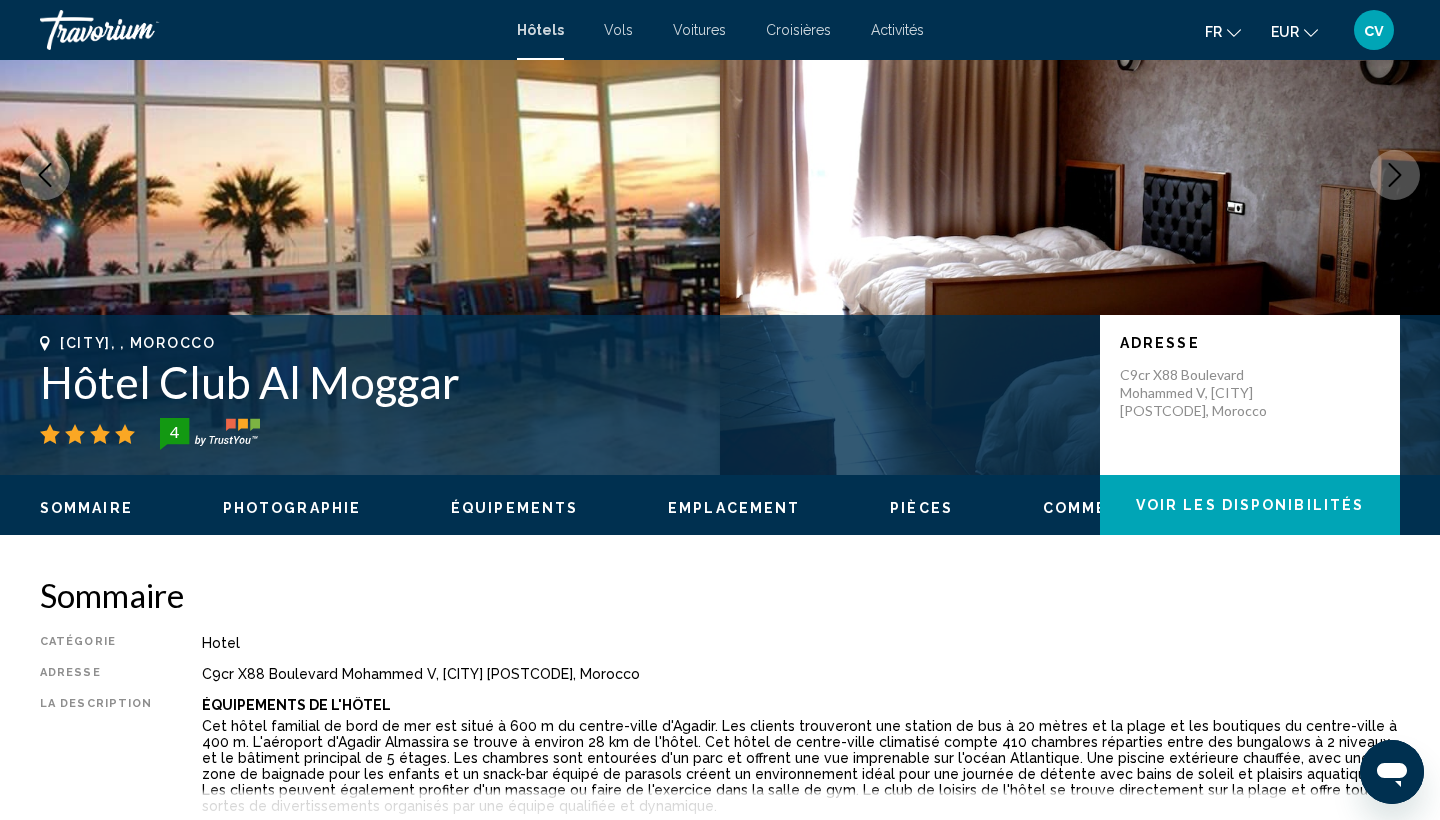 click at bounding box center [1395, 175] 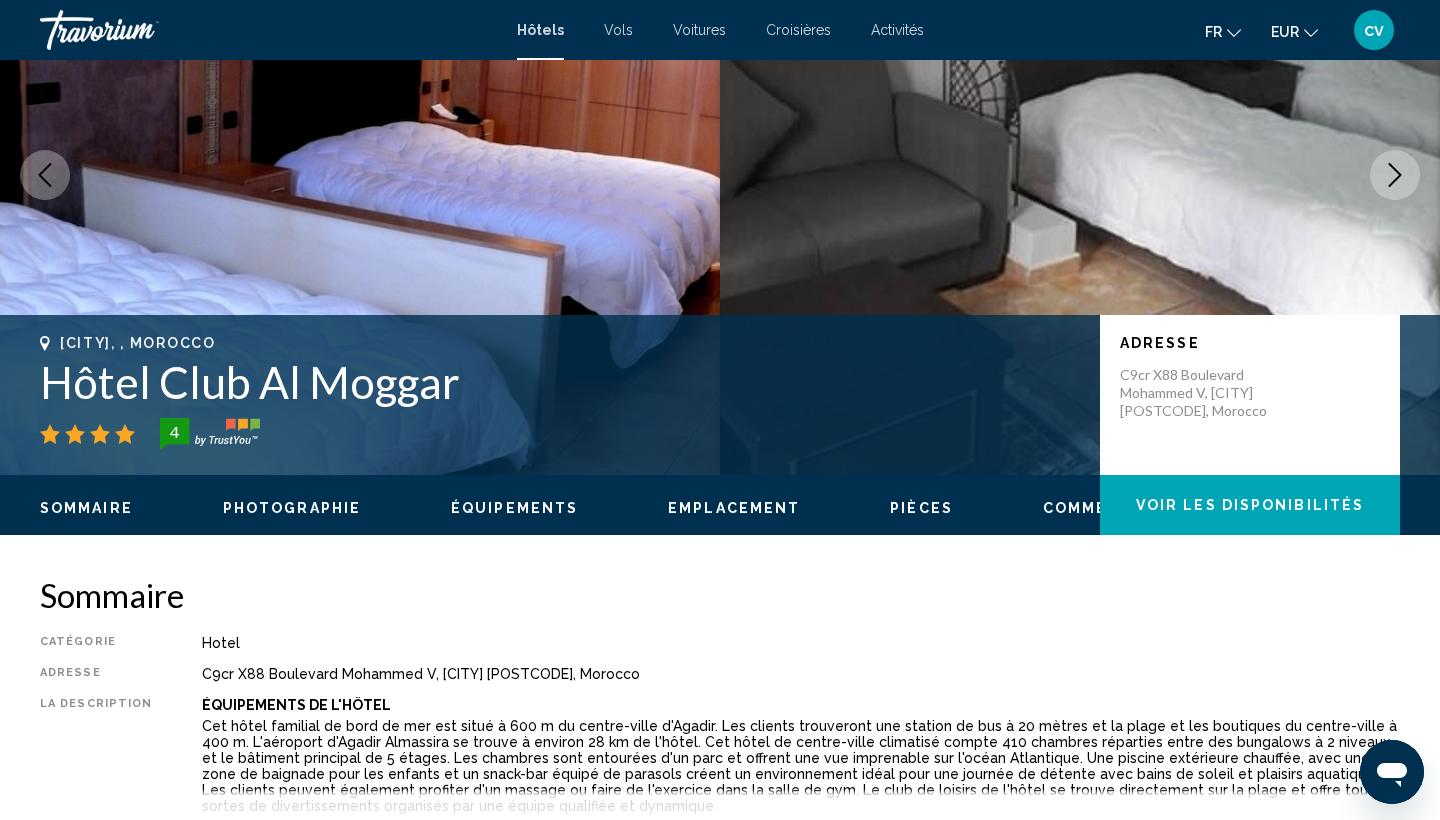 click at bounding box center [1395, 175] 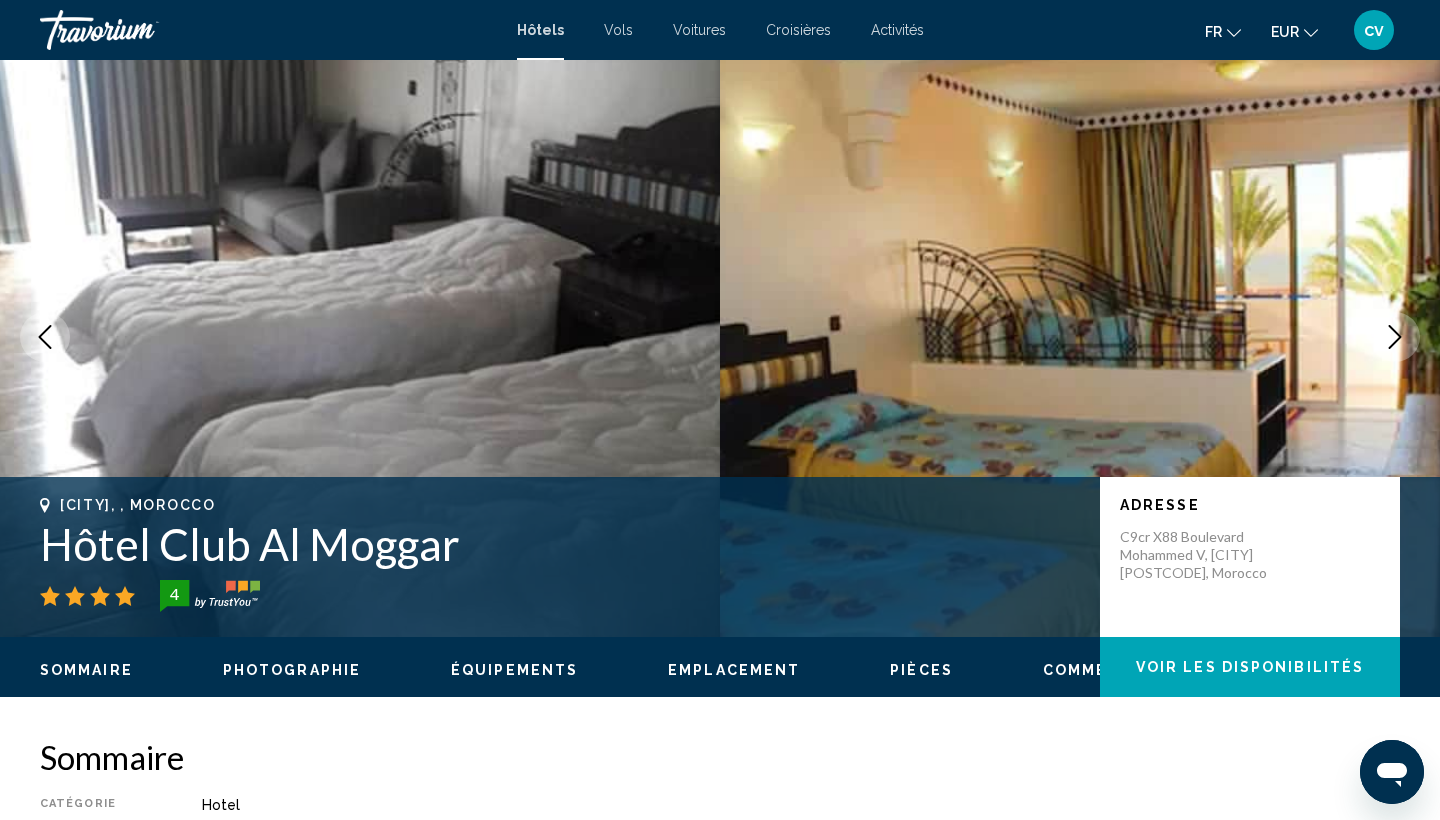 scroll, scrollTop: 0, scrollLeft: 0, axis: both 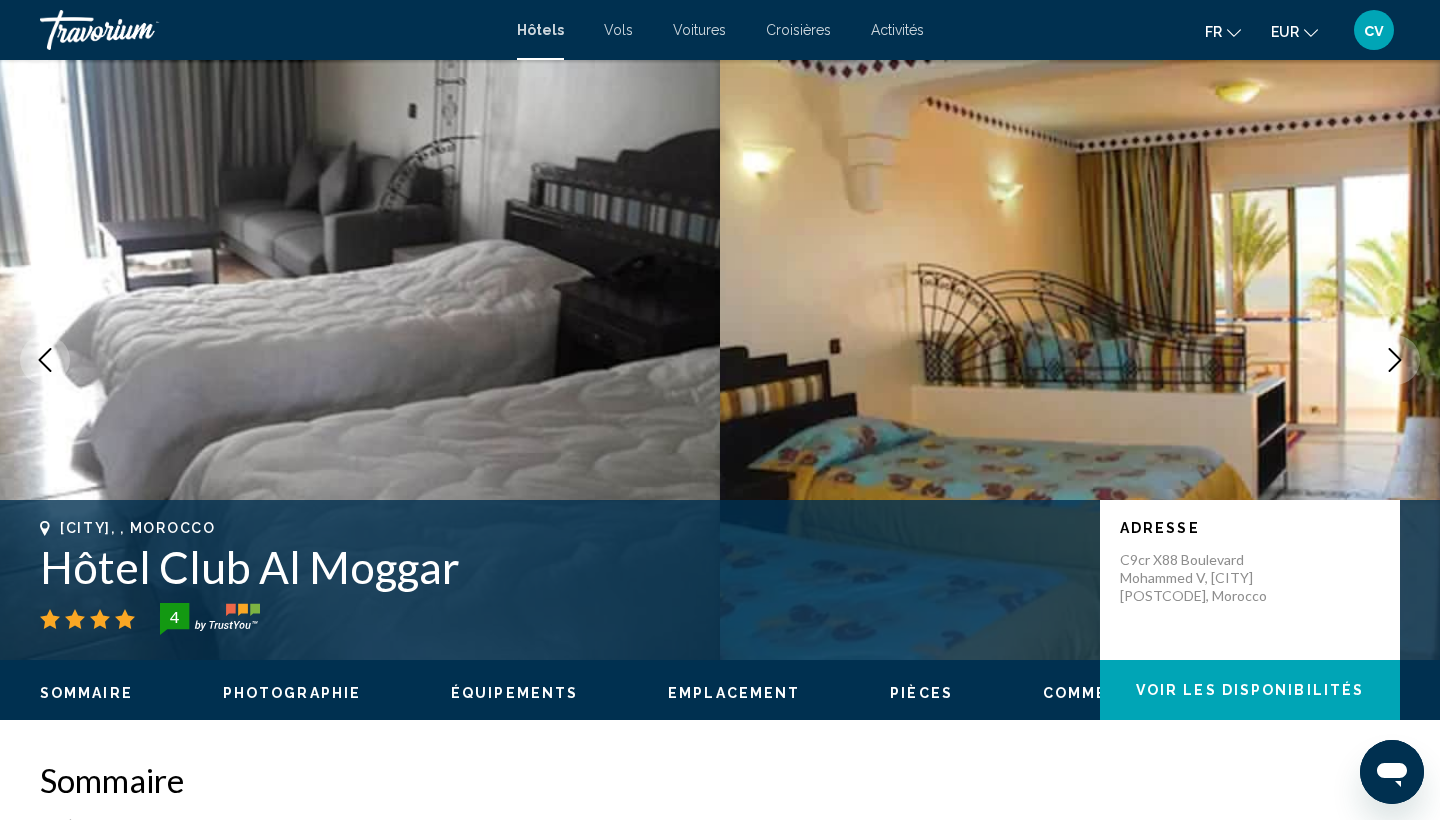 click at bounding box center (1395, 360) 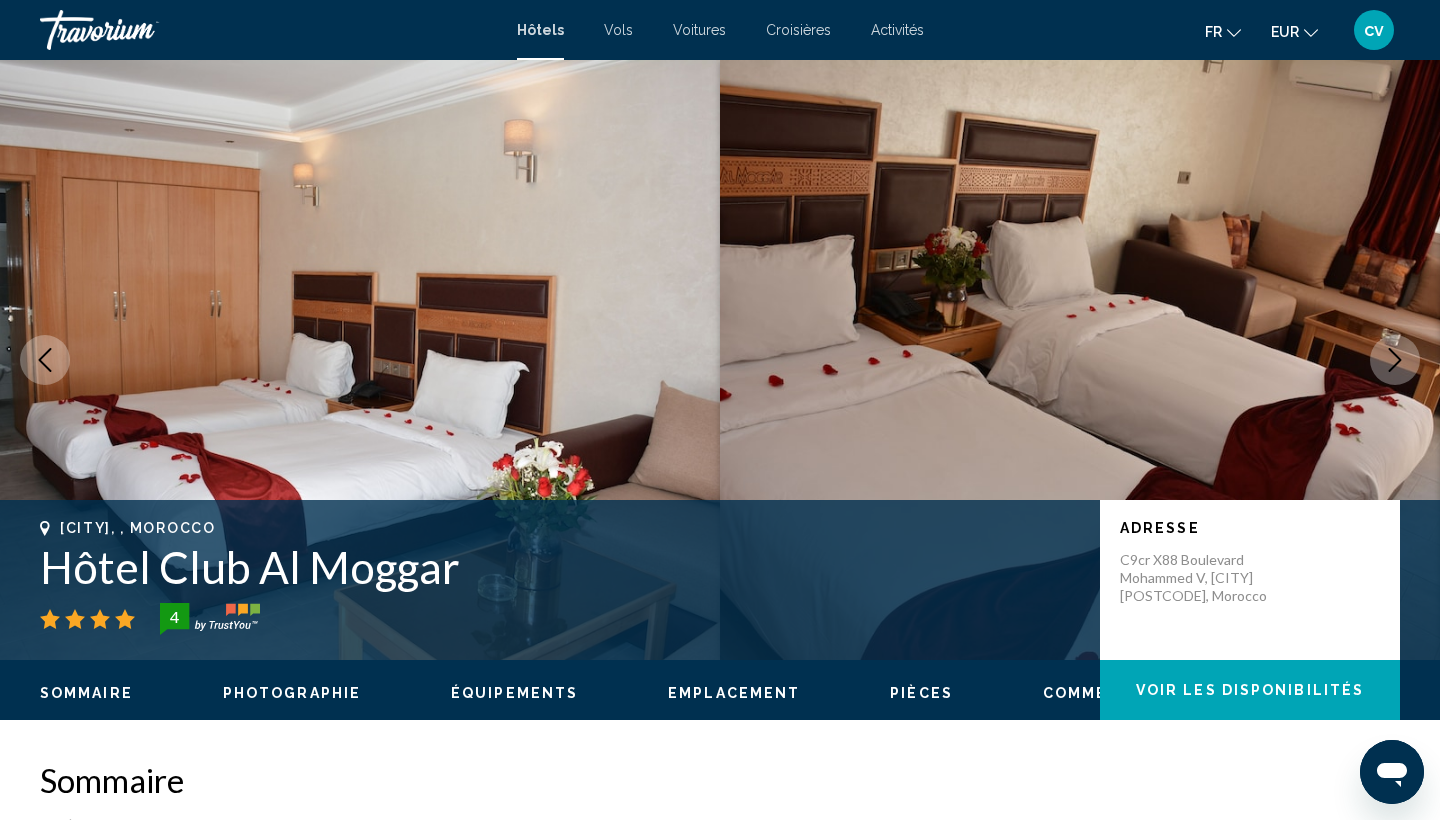 click at bounding box center [1395, 360] 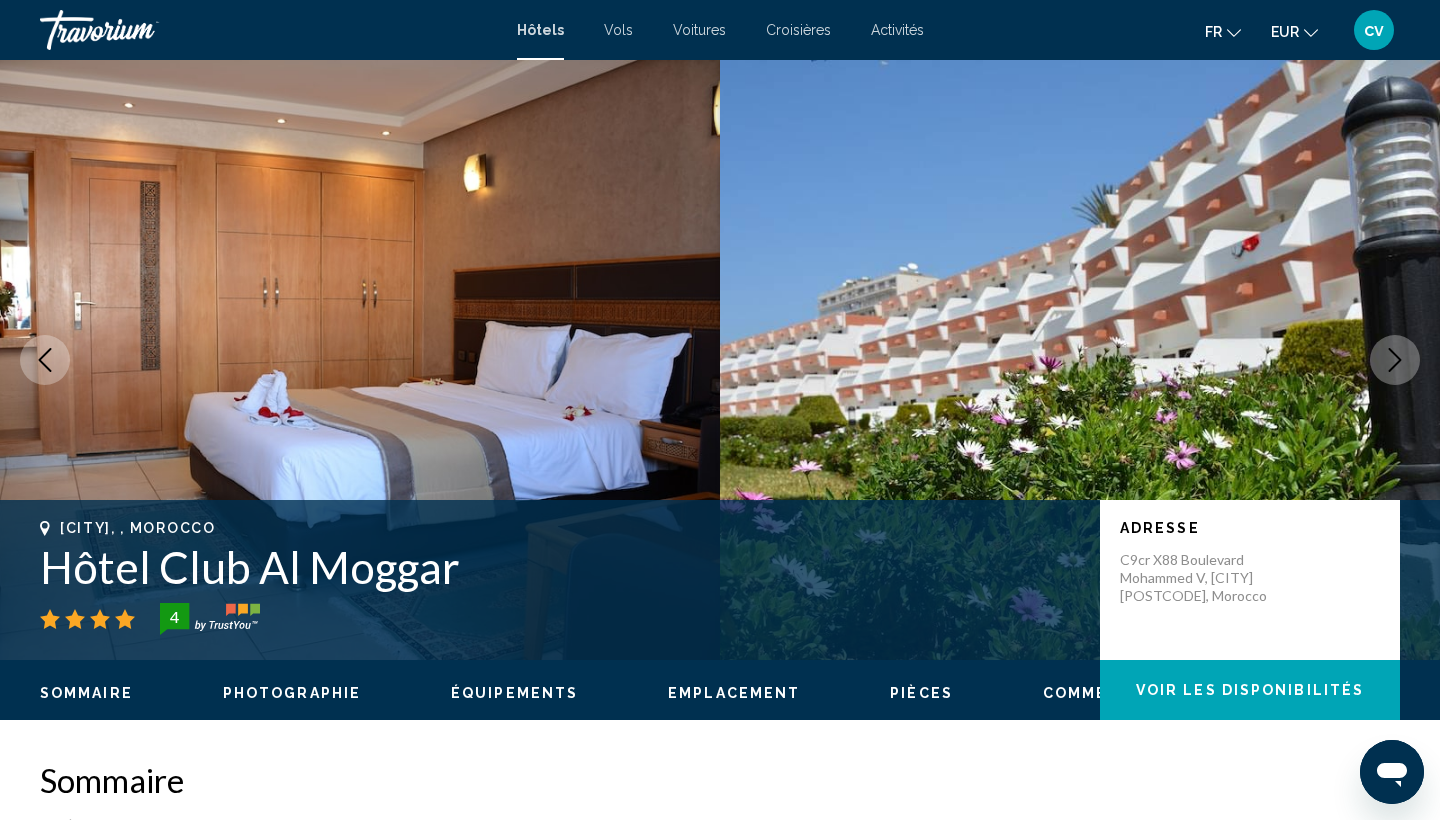 click at bounding box center (1395, 360) 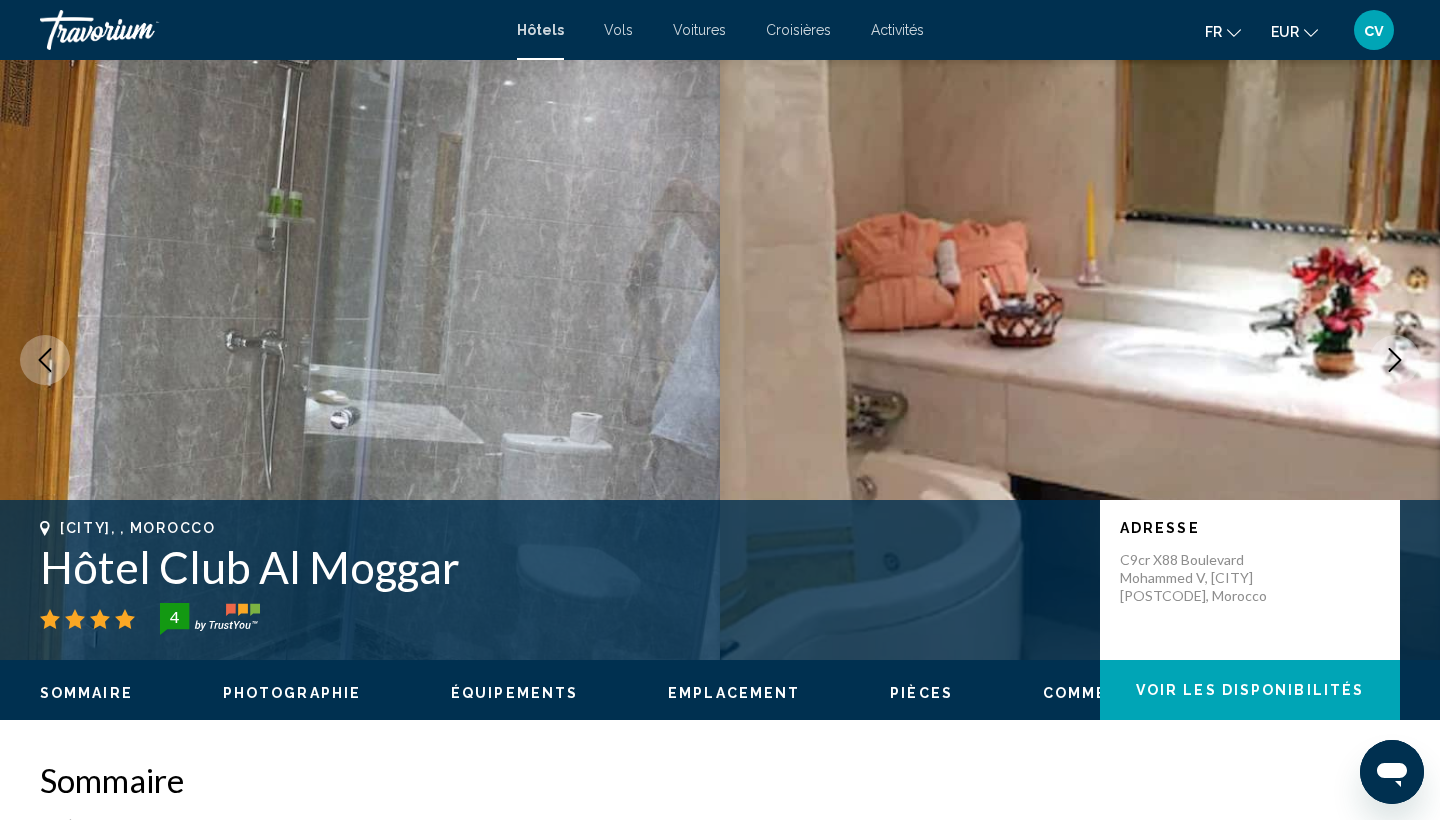 click at bounding box center [1395, 360] 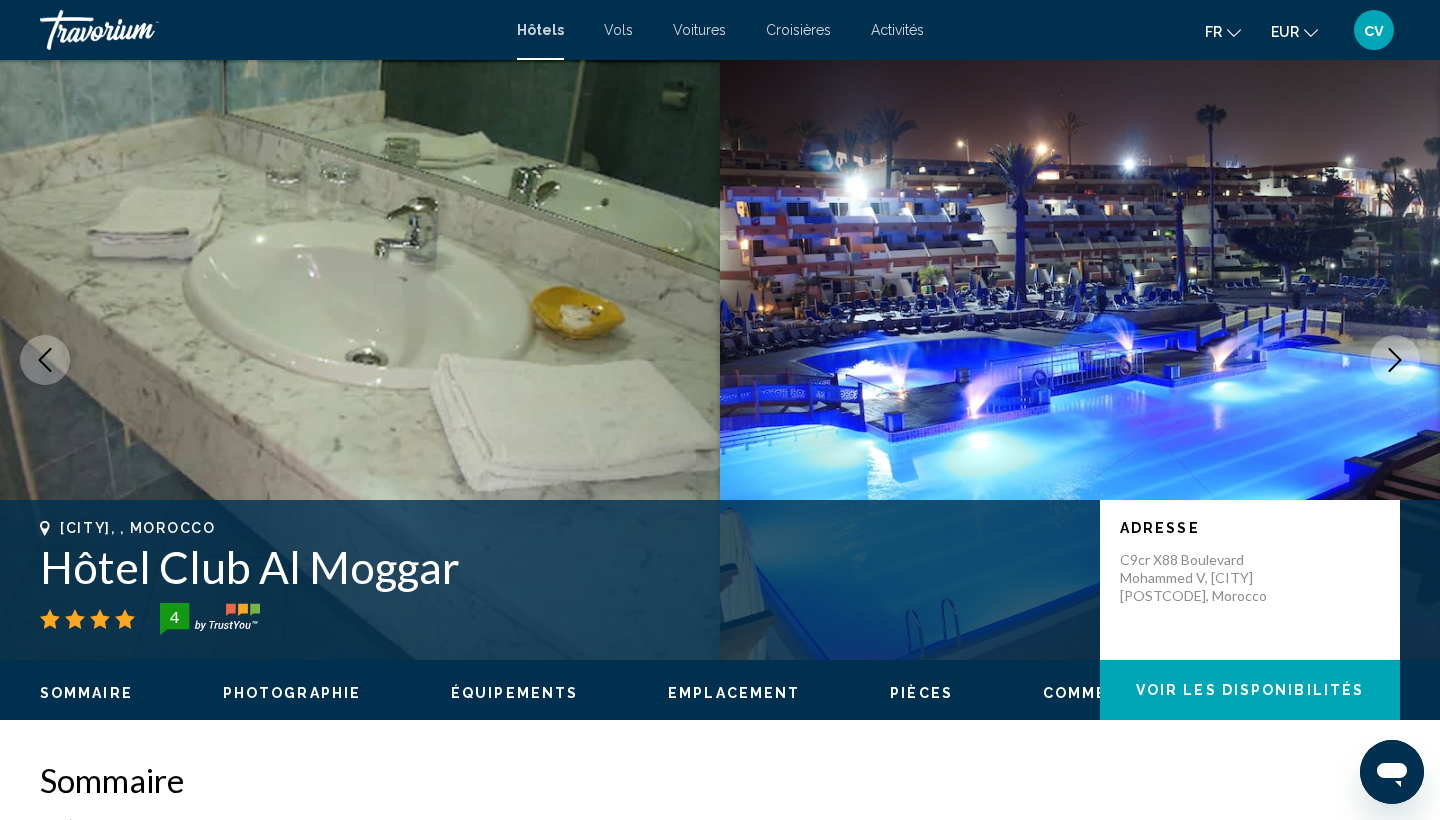 click at bounding box center (1395, 360) 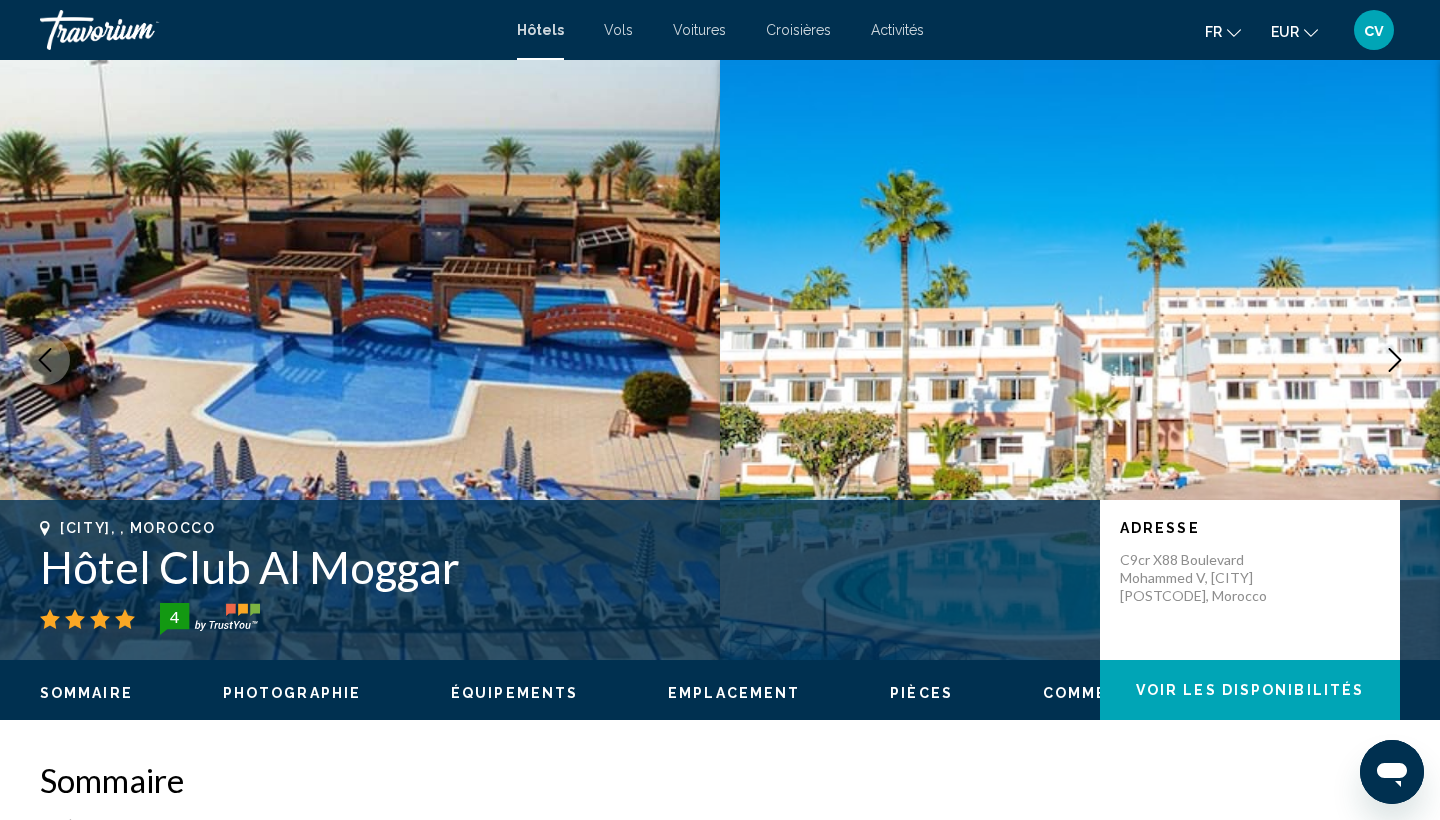 click at bounding box center (1395, 360) 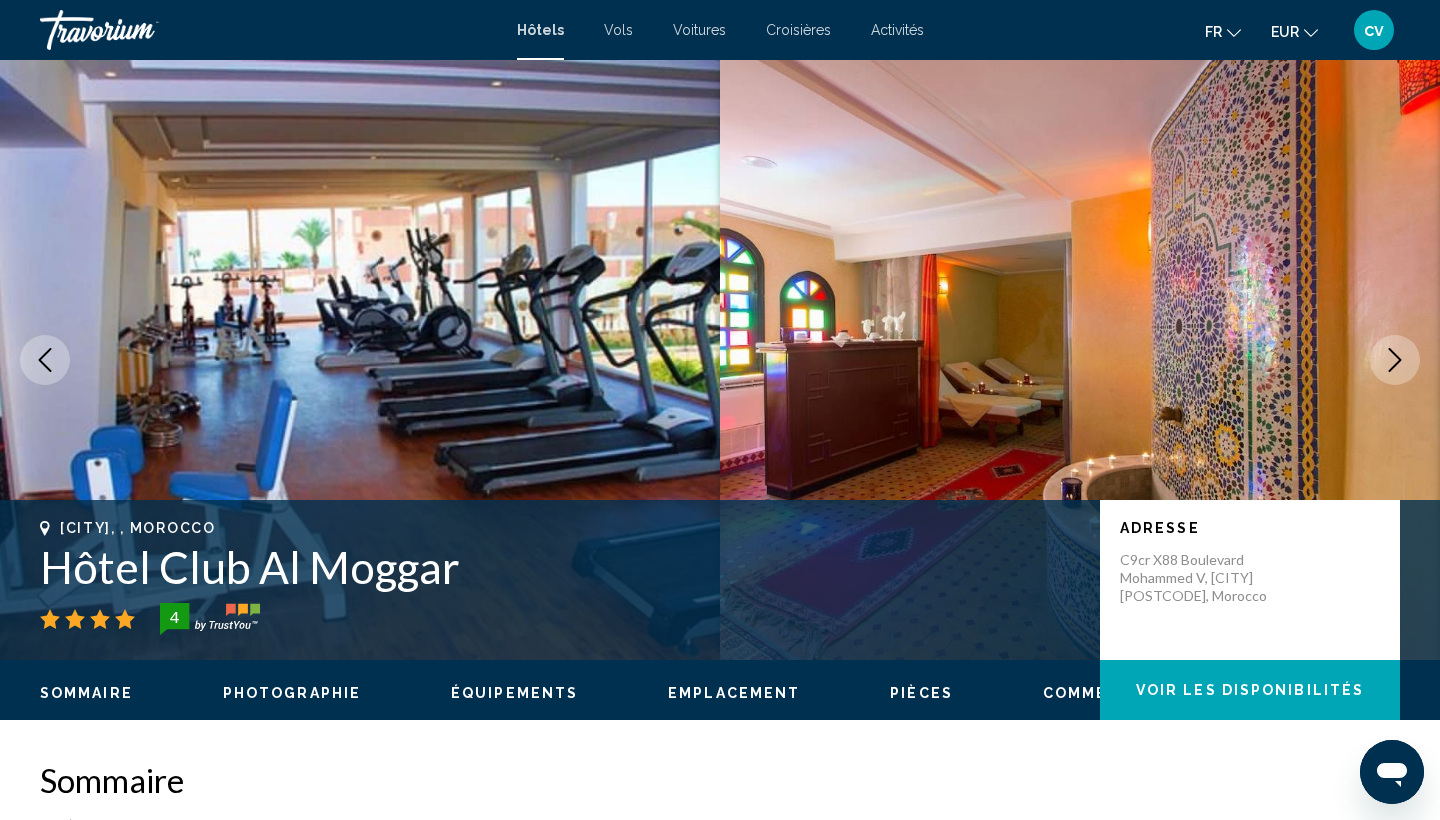 click at bounding box center (1395, 360) 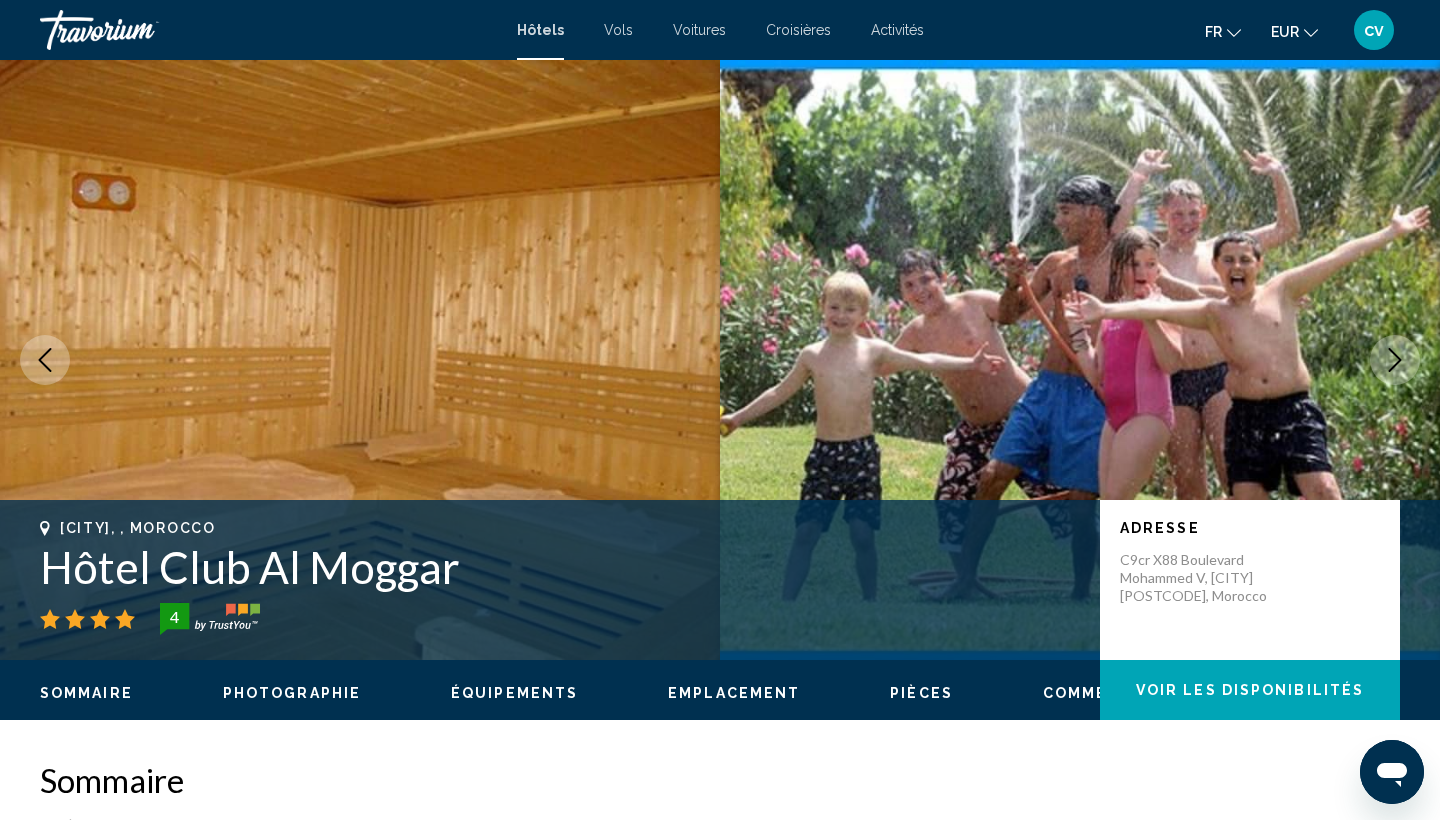 click at bounding box center [1395, 360] 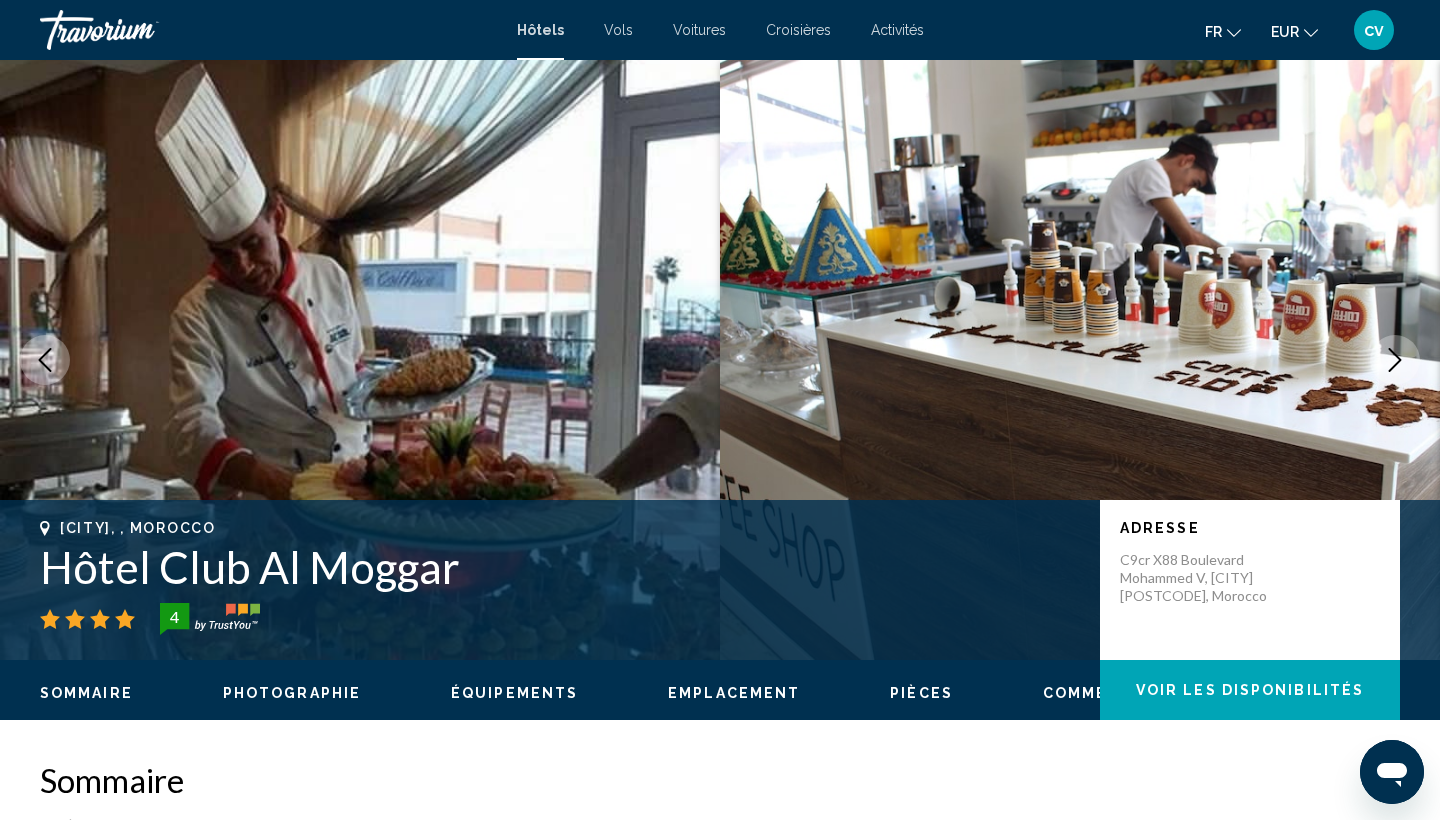 click at bounding box center (1395, 360) 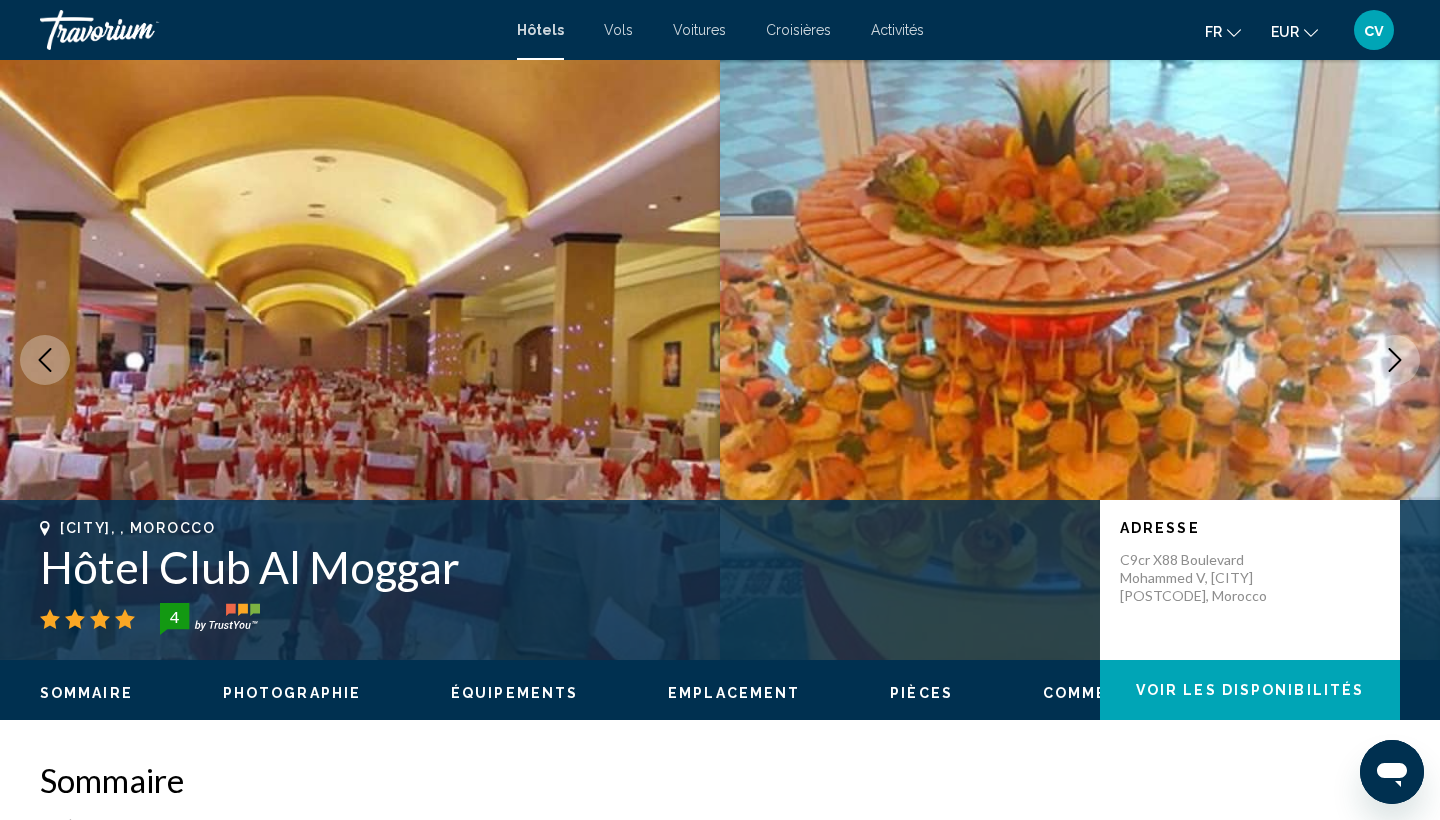click at bounding box center [1395, 360] 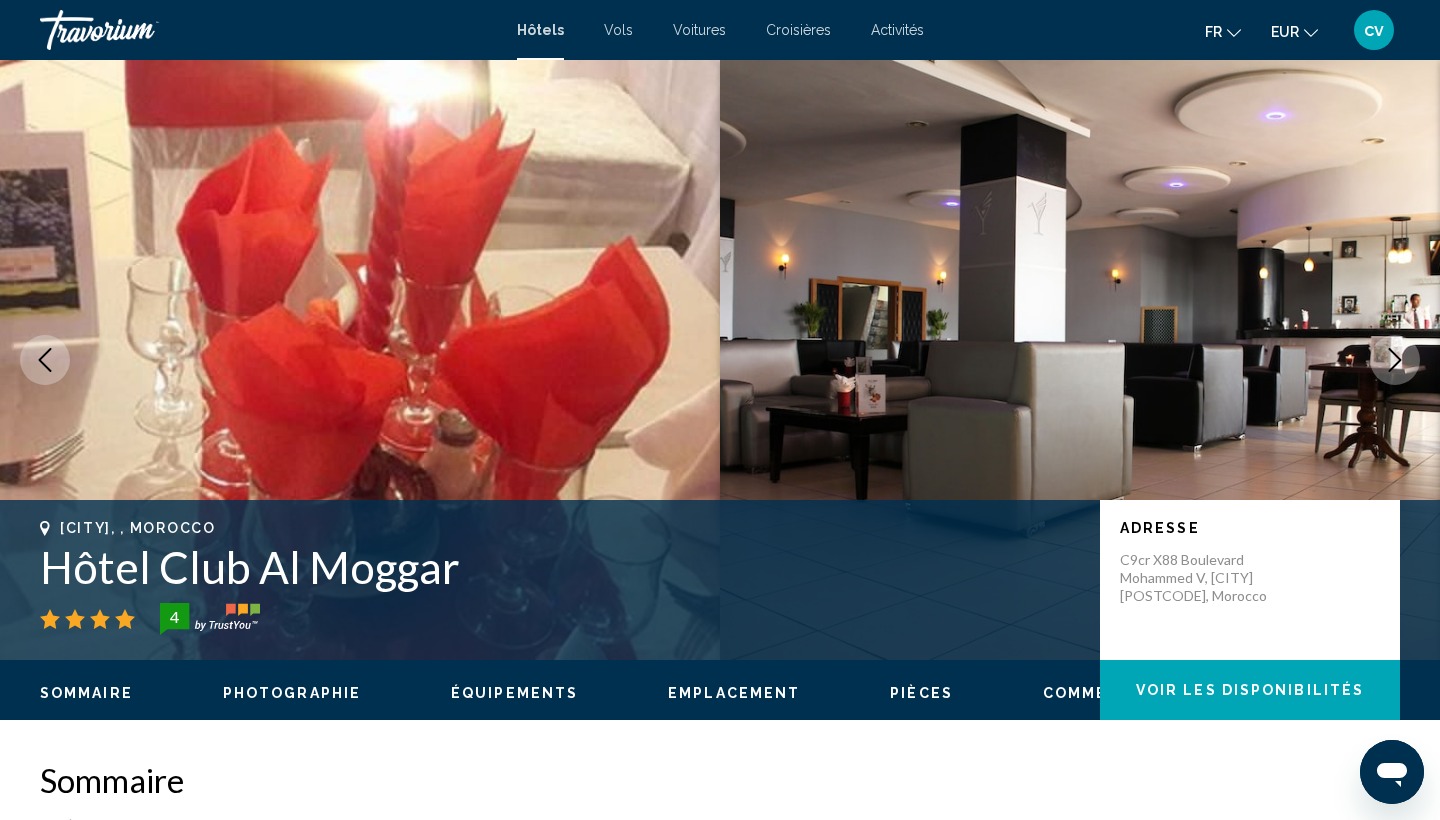 click at bounding box center [1395, 360] 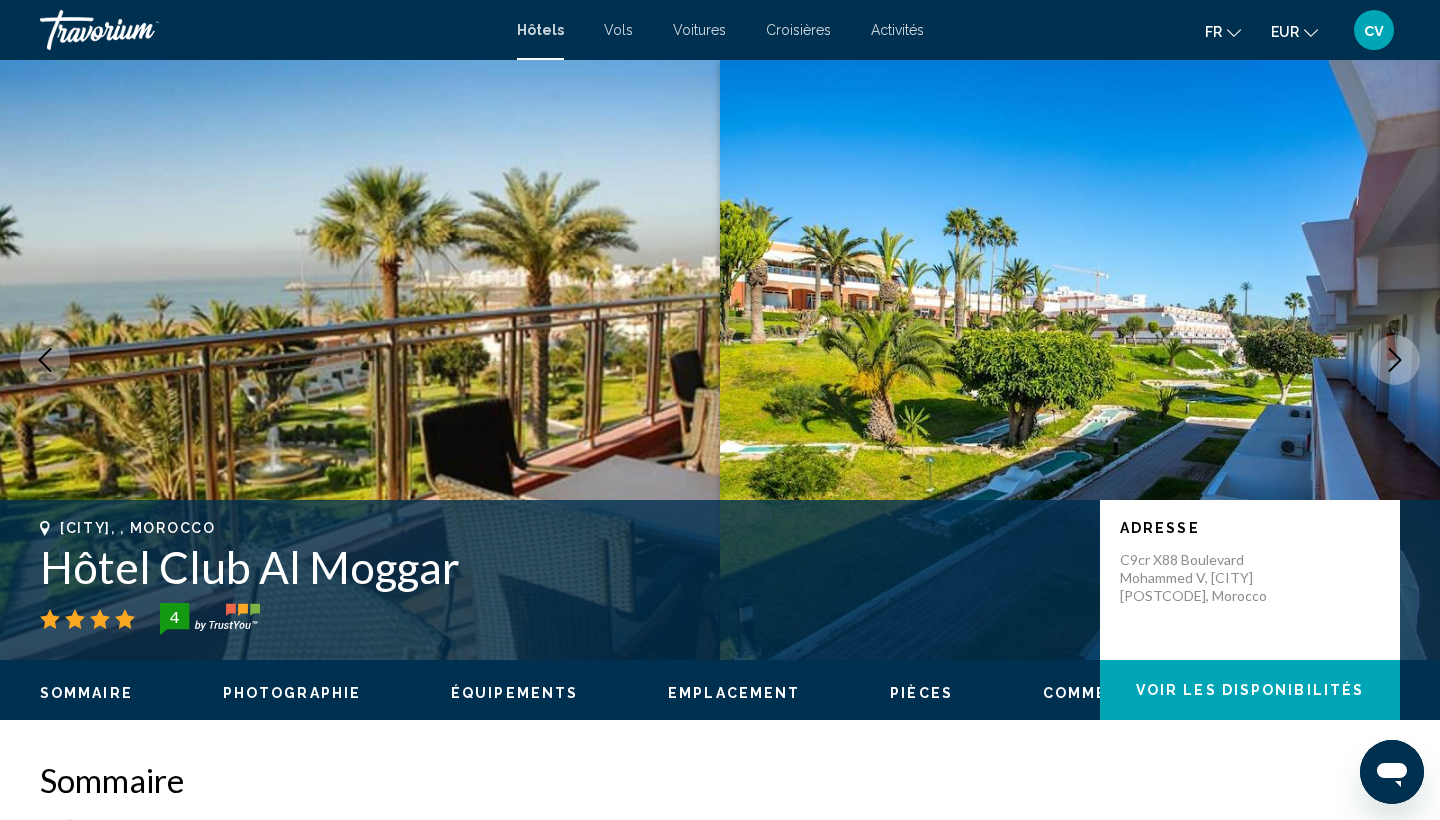 click at bounding box center [1395, 360] 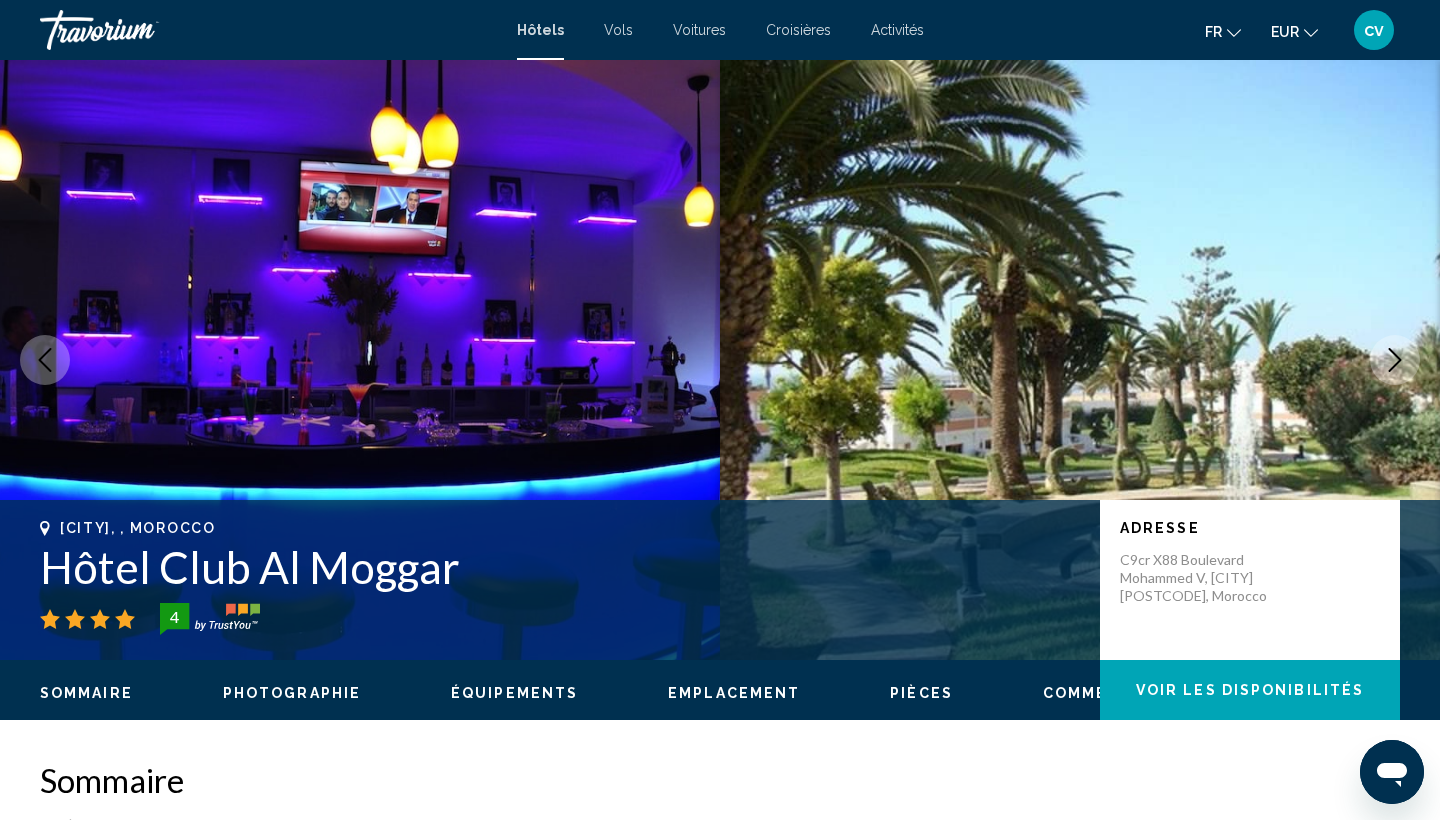 click at bounding box center (1395, 360) 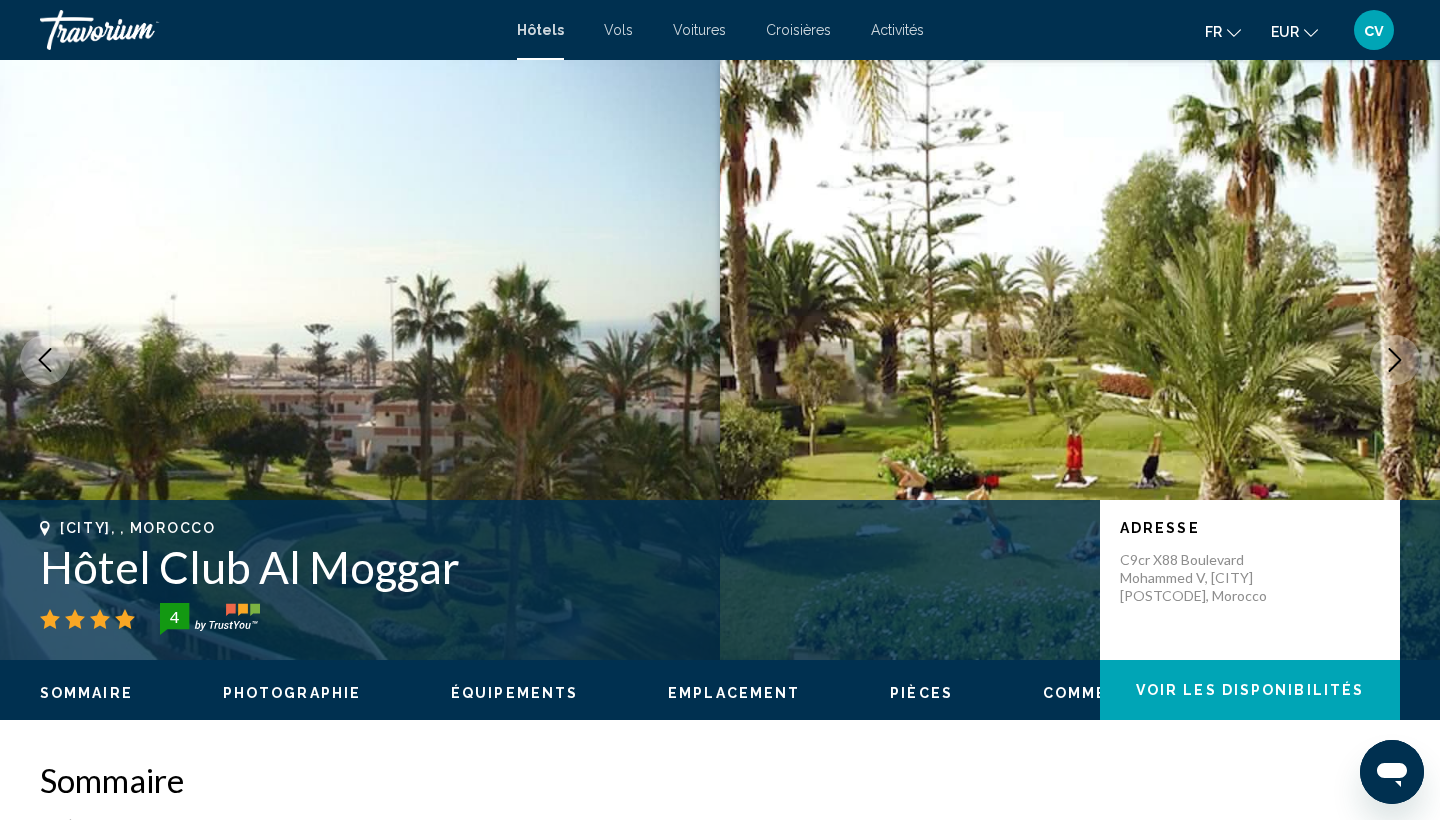 click at bounding box center (1395, 360) 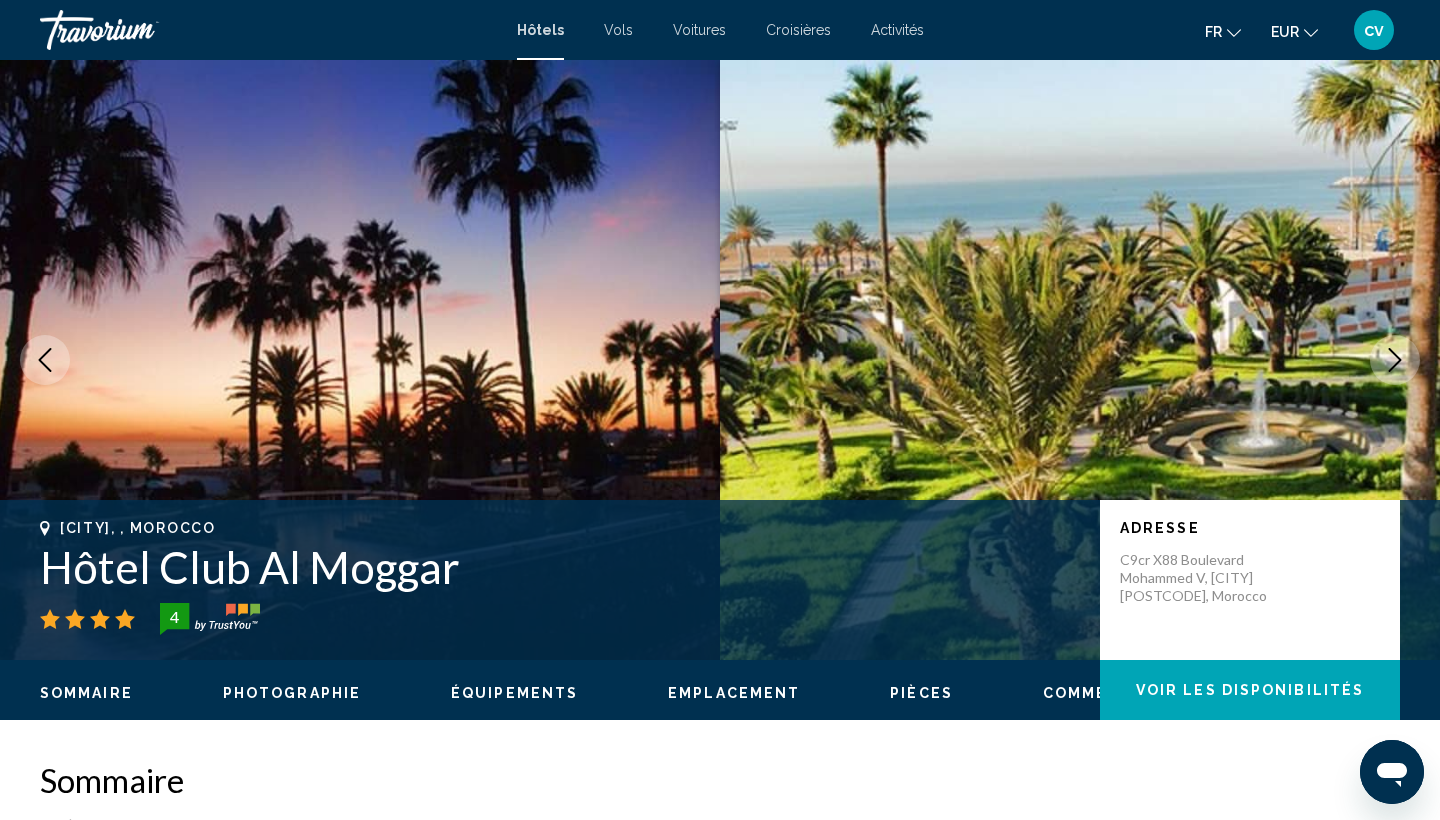 click at bounding box center (1395, 360) 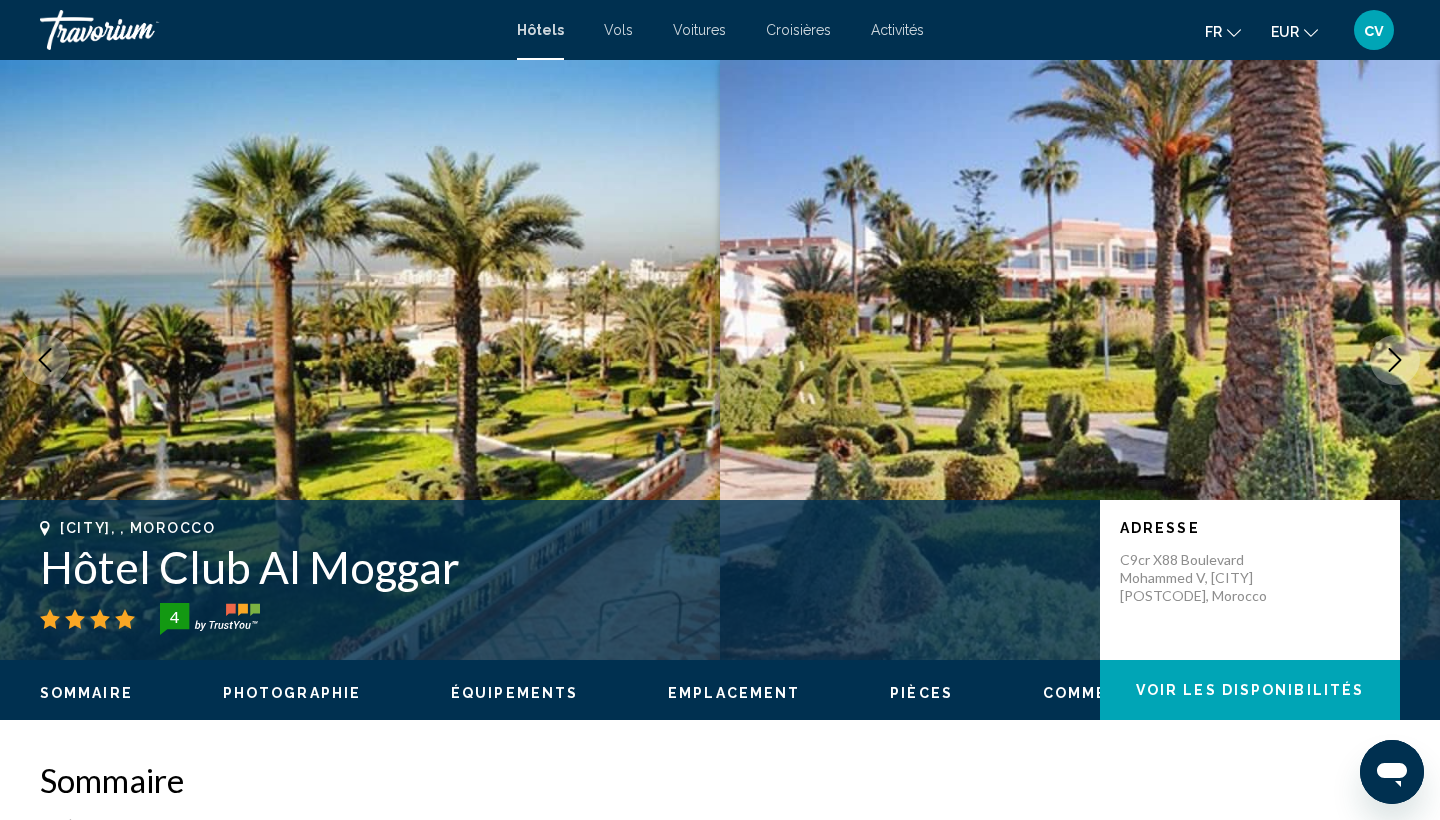 click at bounding box center [1395, 360] 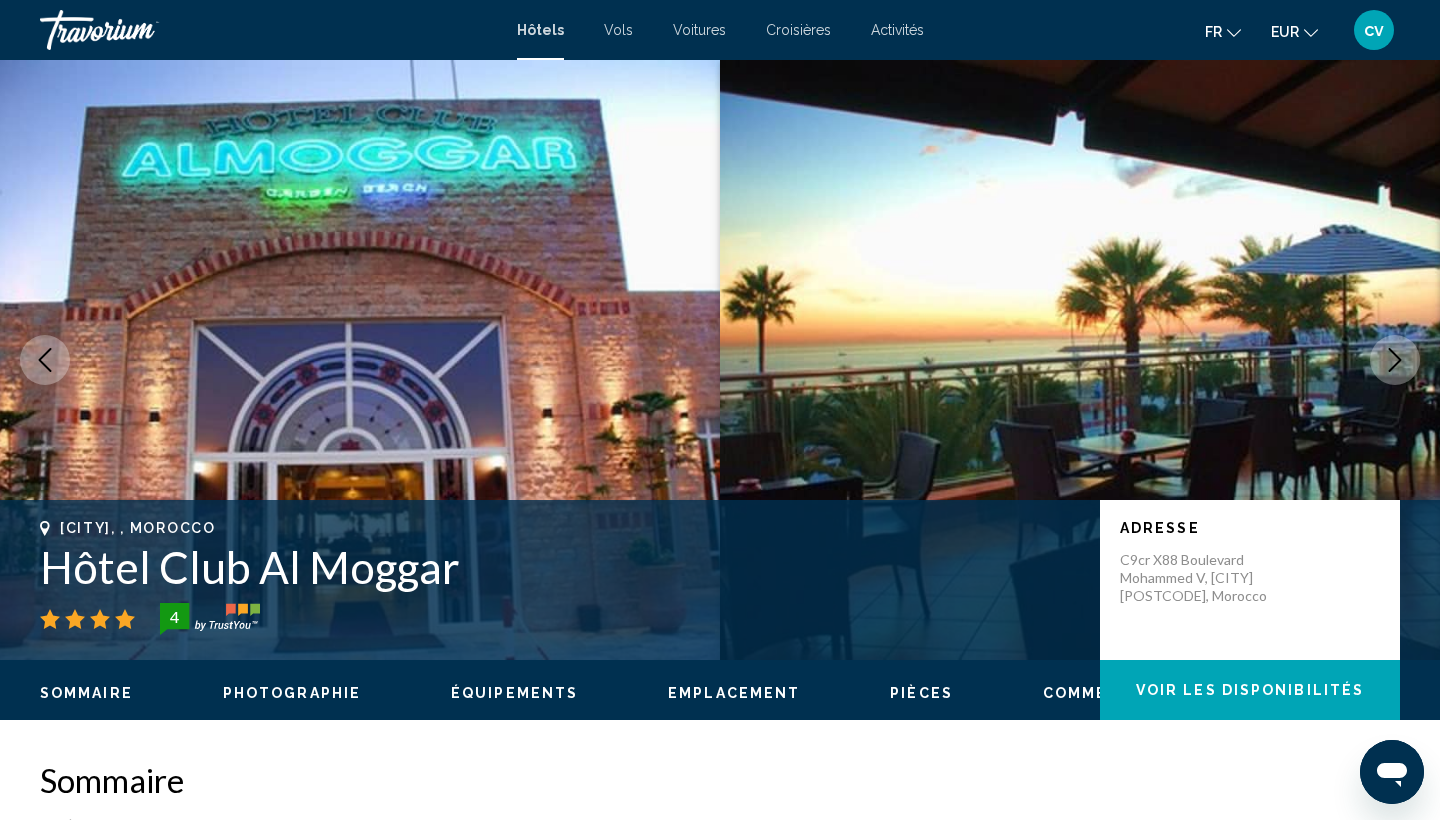 click at bounding box center (1395, 360) 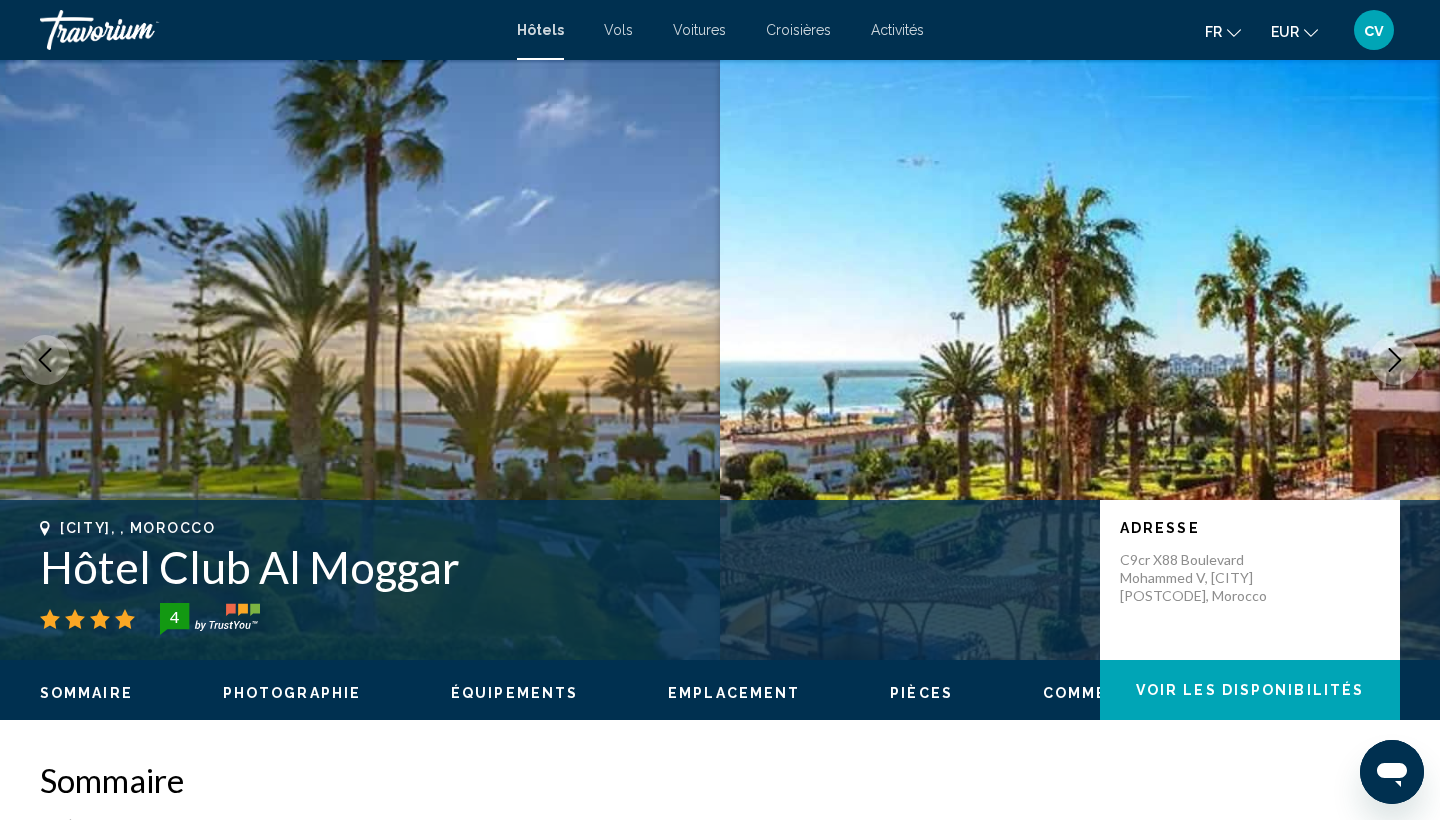 click at bounding box center [1395, 360] 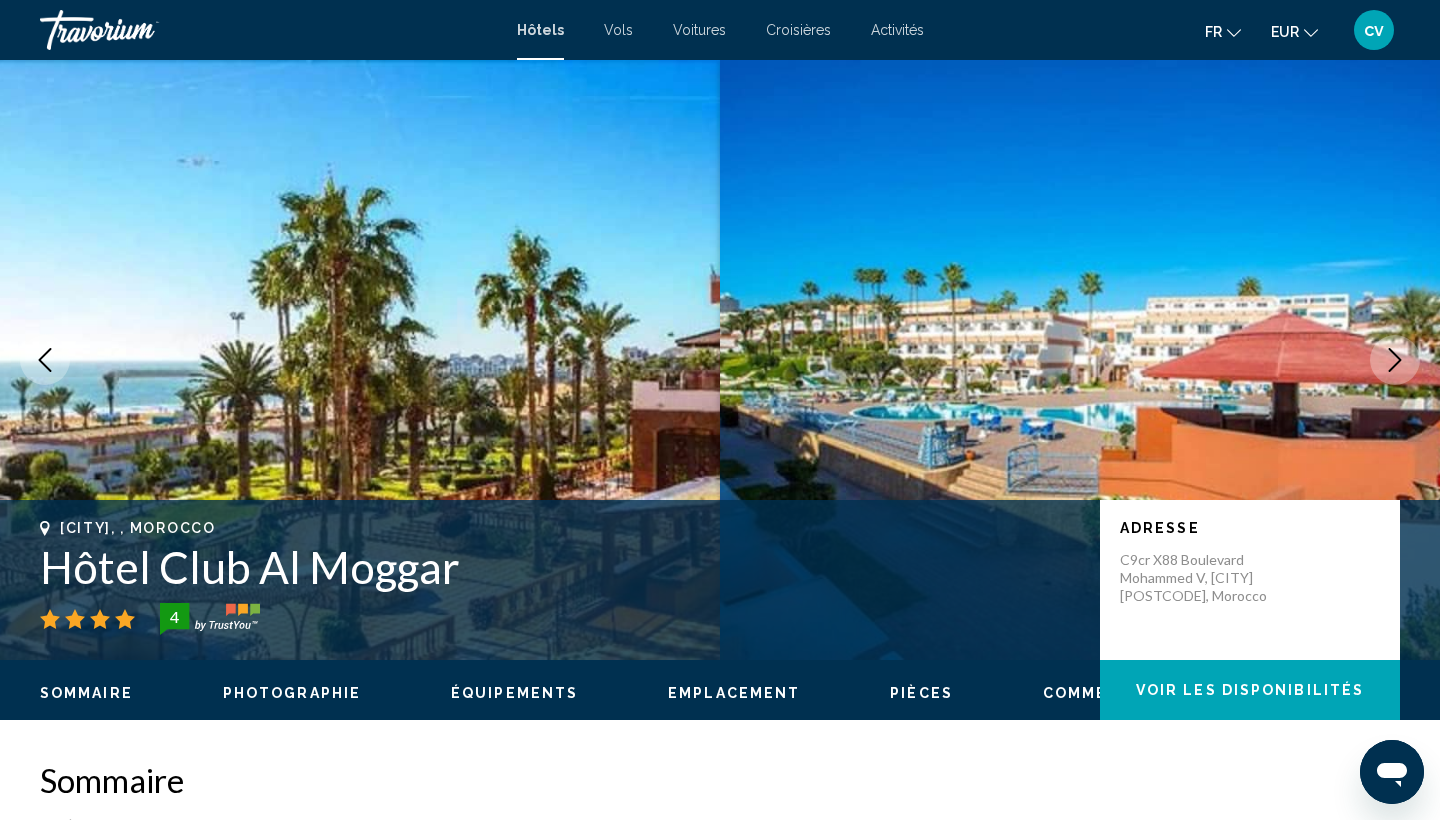 click at bounding box center [1395, 360] 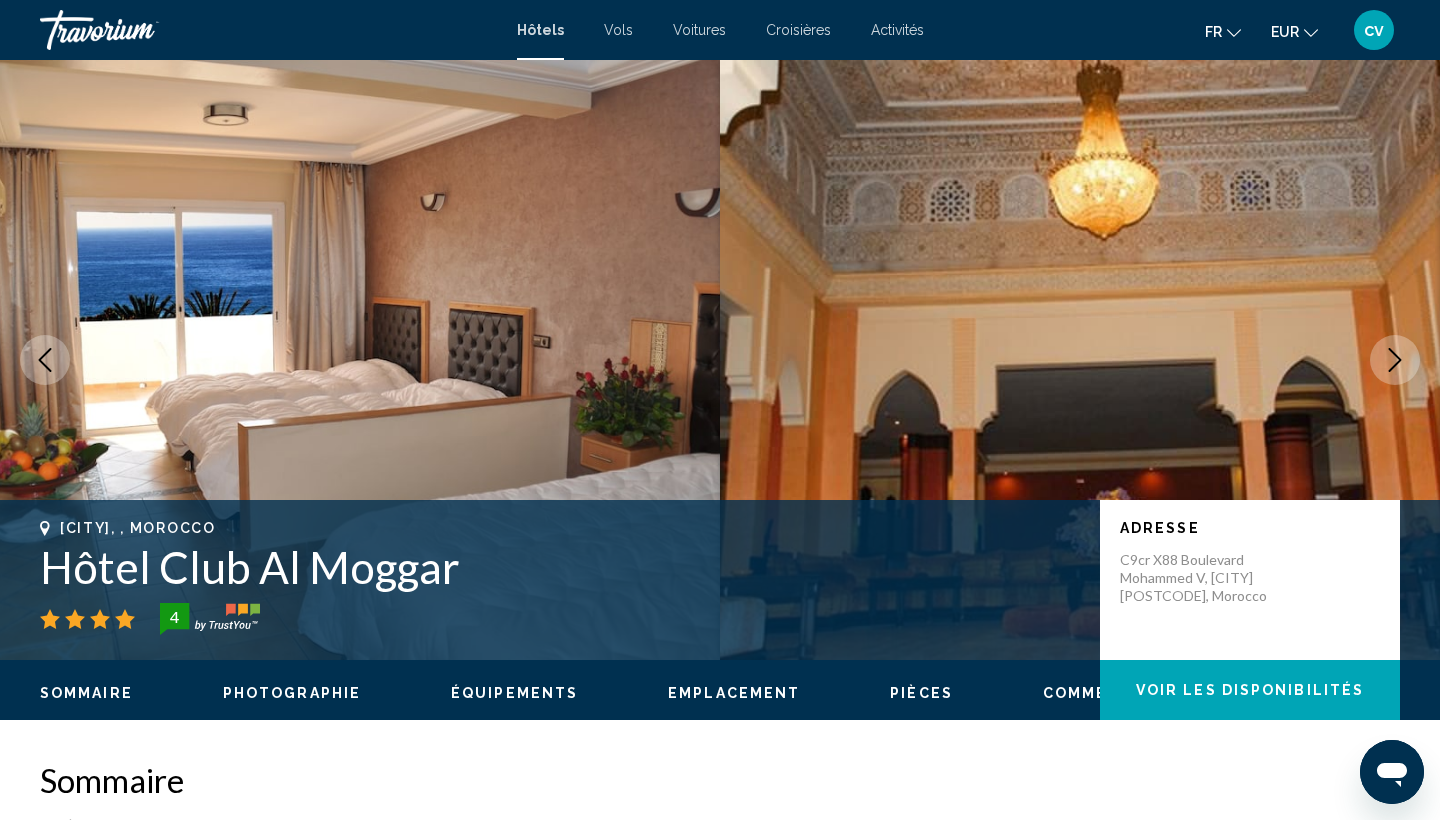 scroll, scrollTop: 0, scrollLeft: 0, axis: both 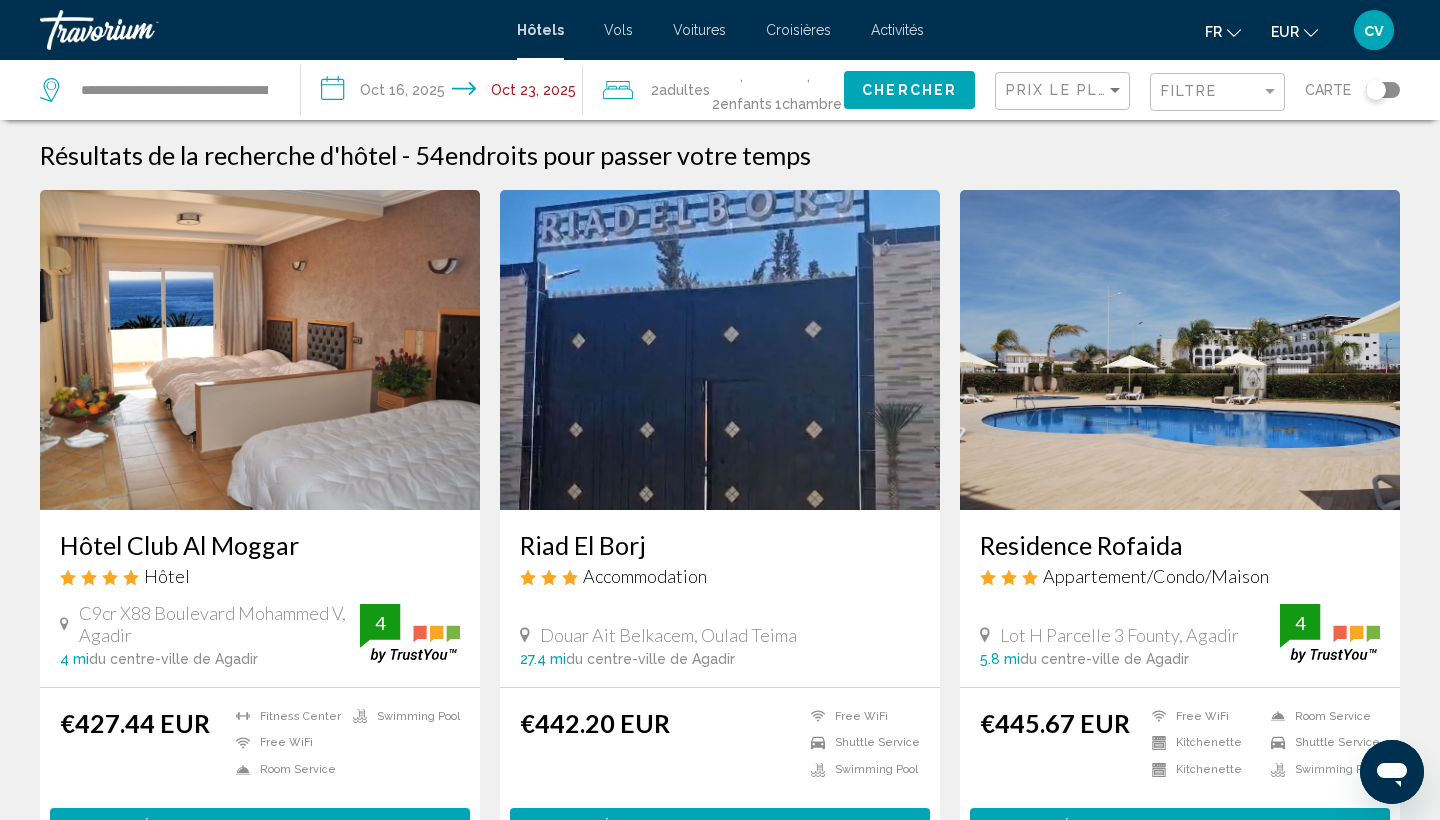 click at bounding box center [720, 350] 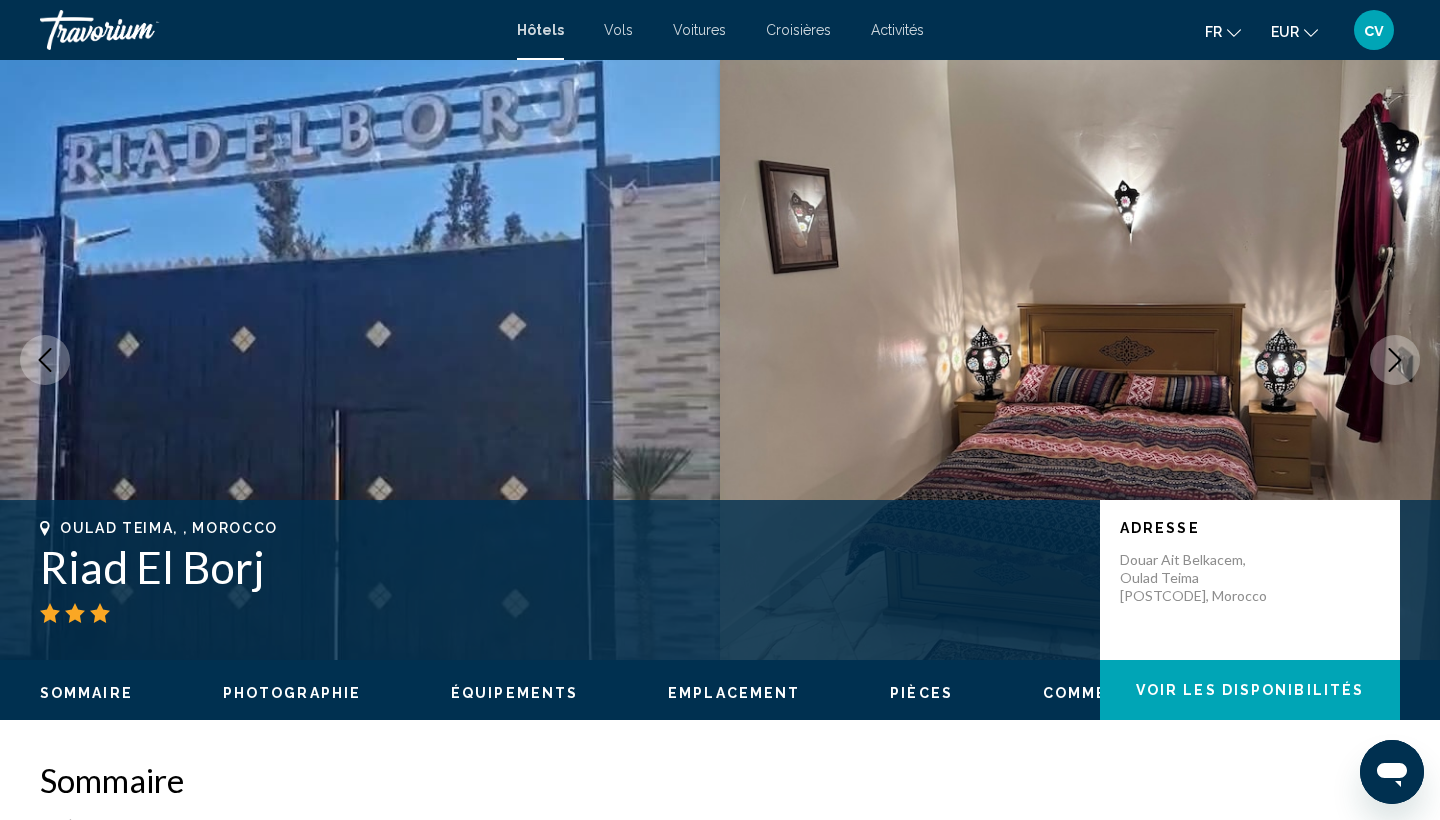 click at bounding box center (1395, 360) 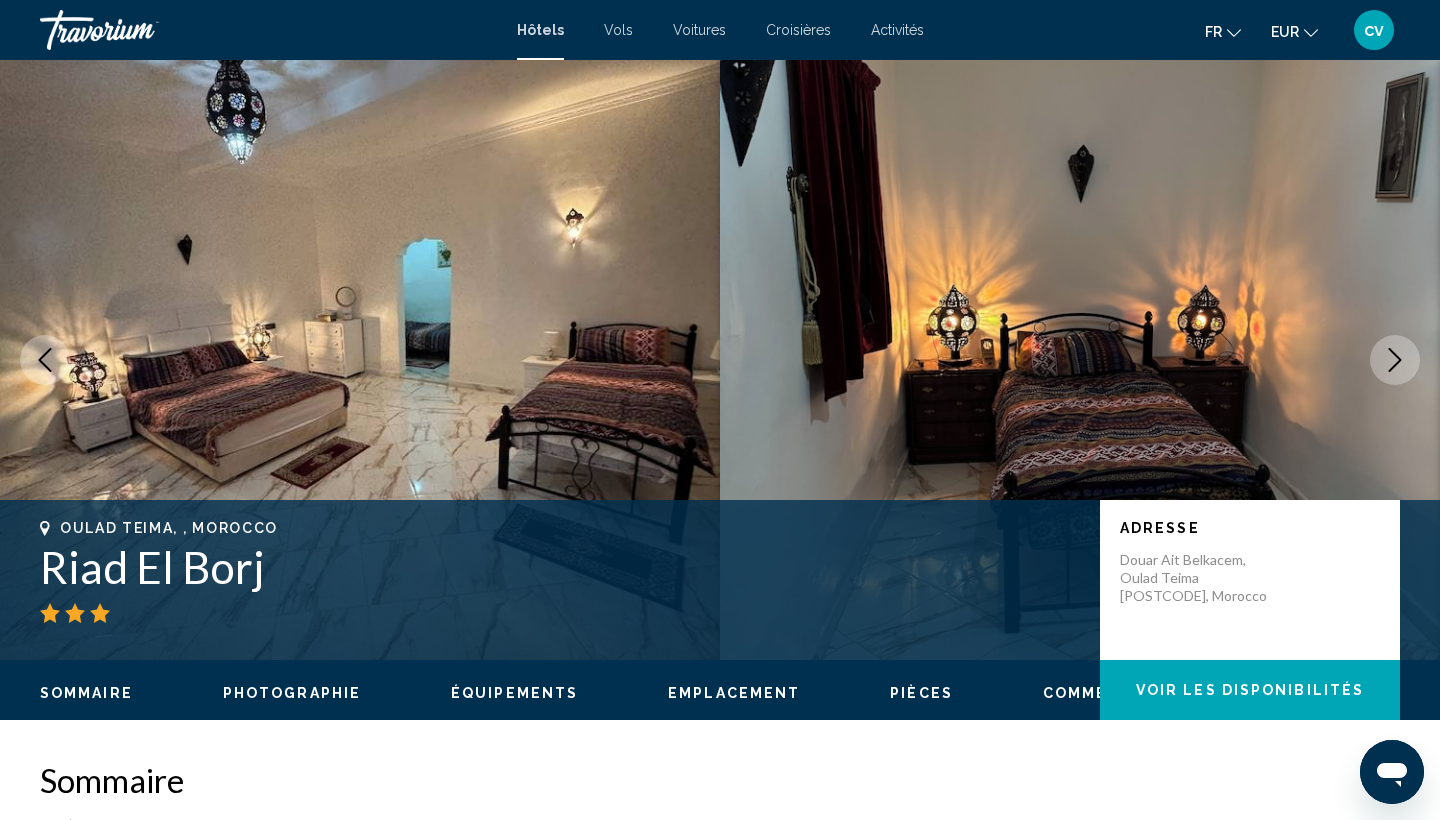 click at bounding box center (1395, 360) 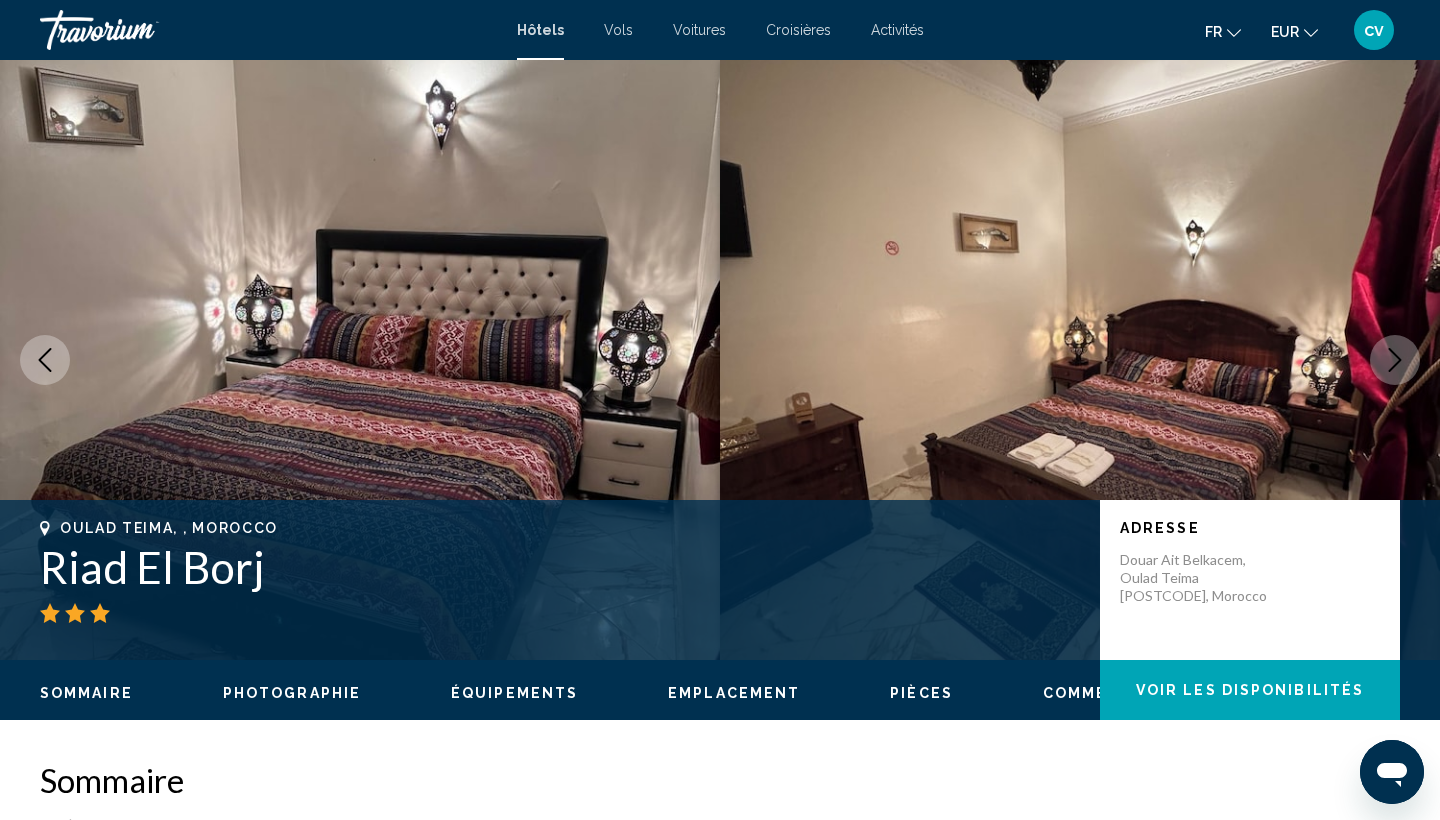 click at bounding box center (1395, 360) 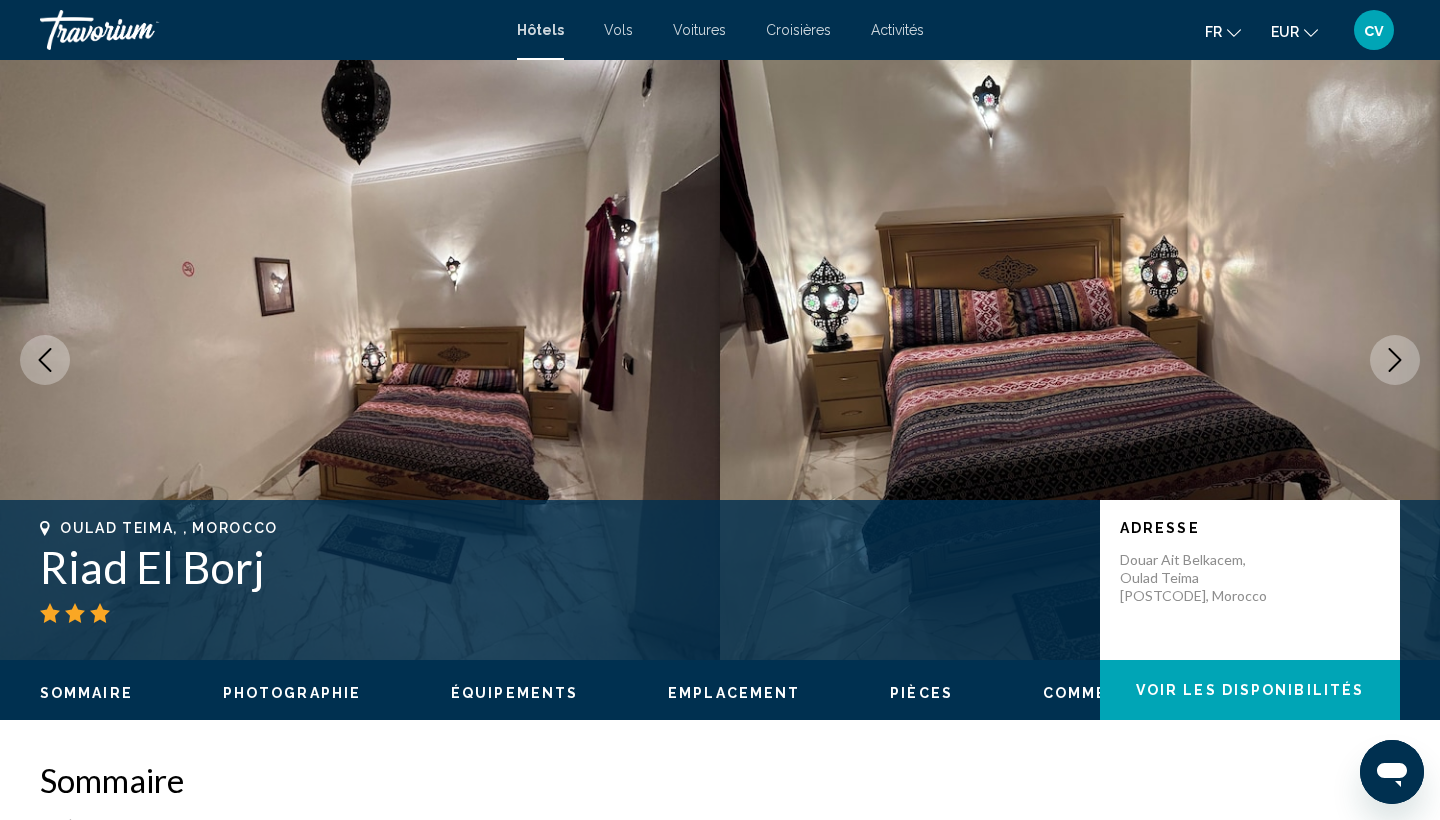 click at bounding box center (1395, 360) 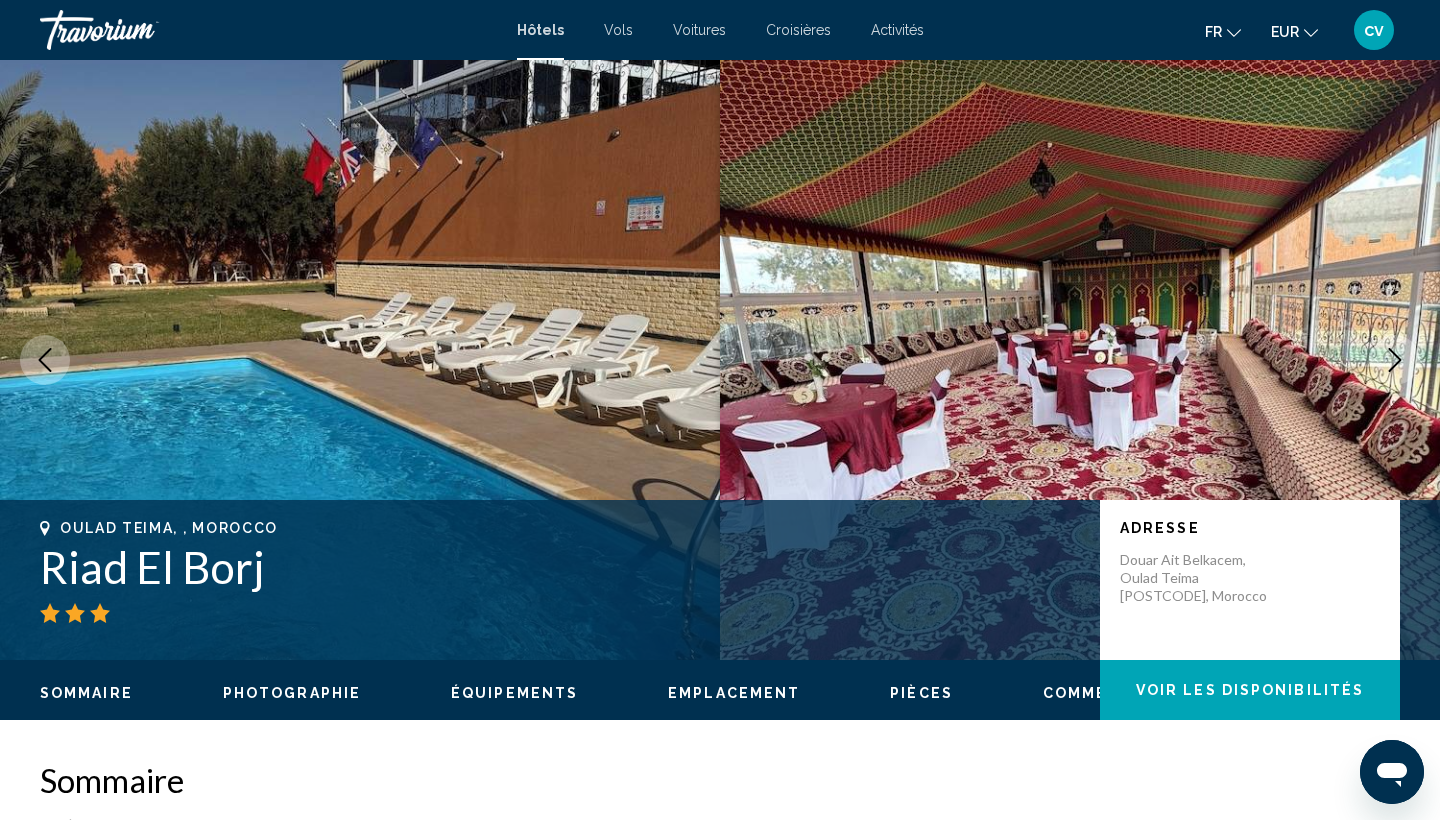 click at bounding box center (1395, 360) 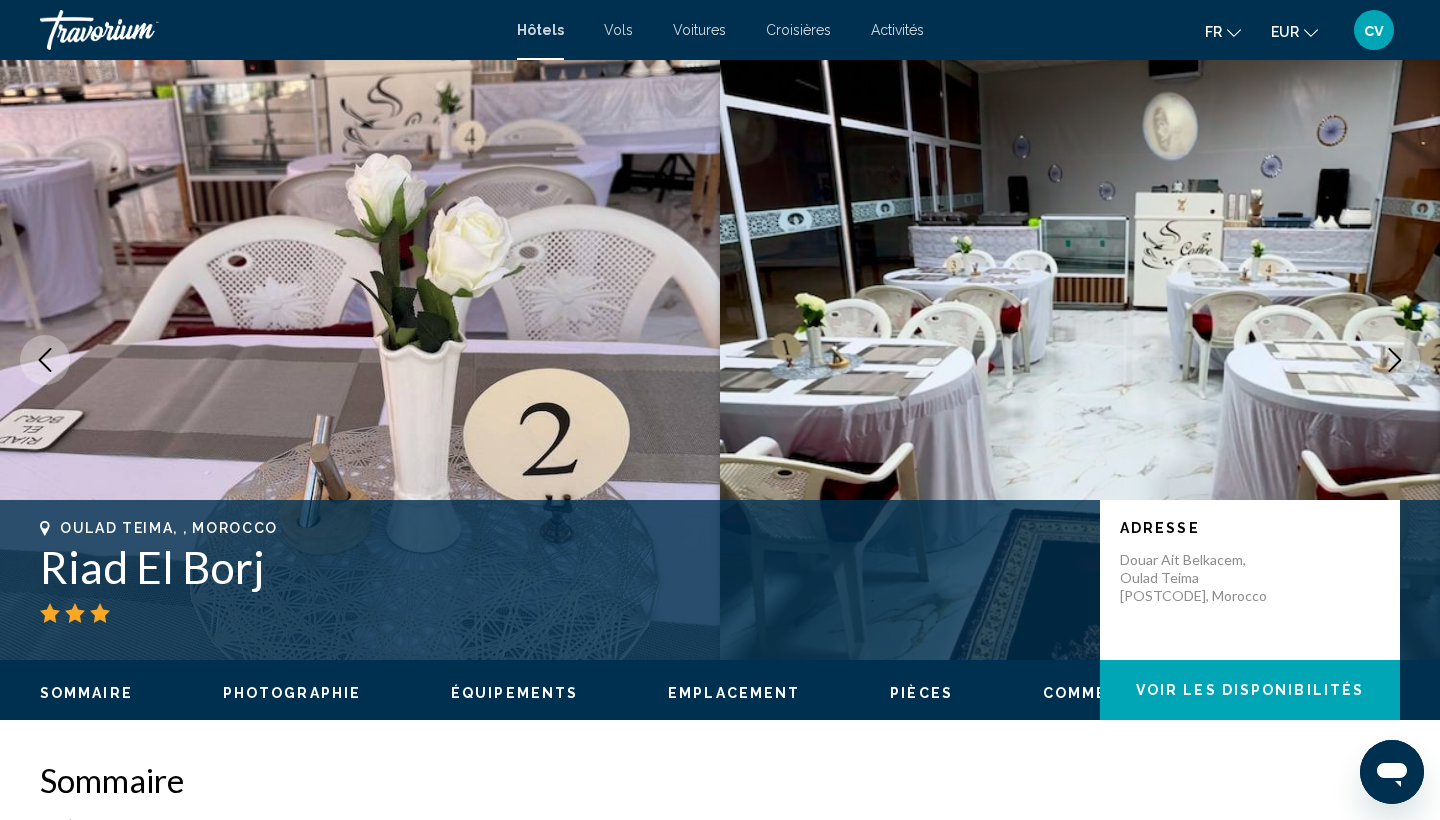click at bounding box center [1395, 360] 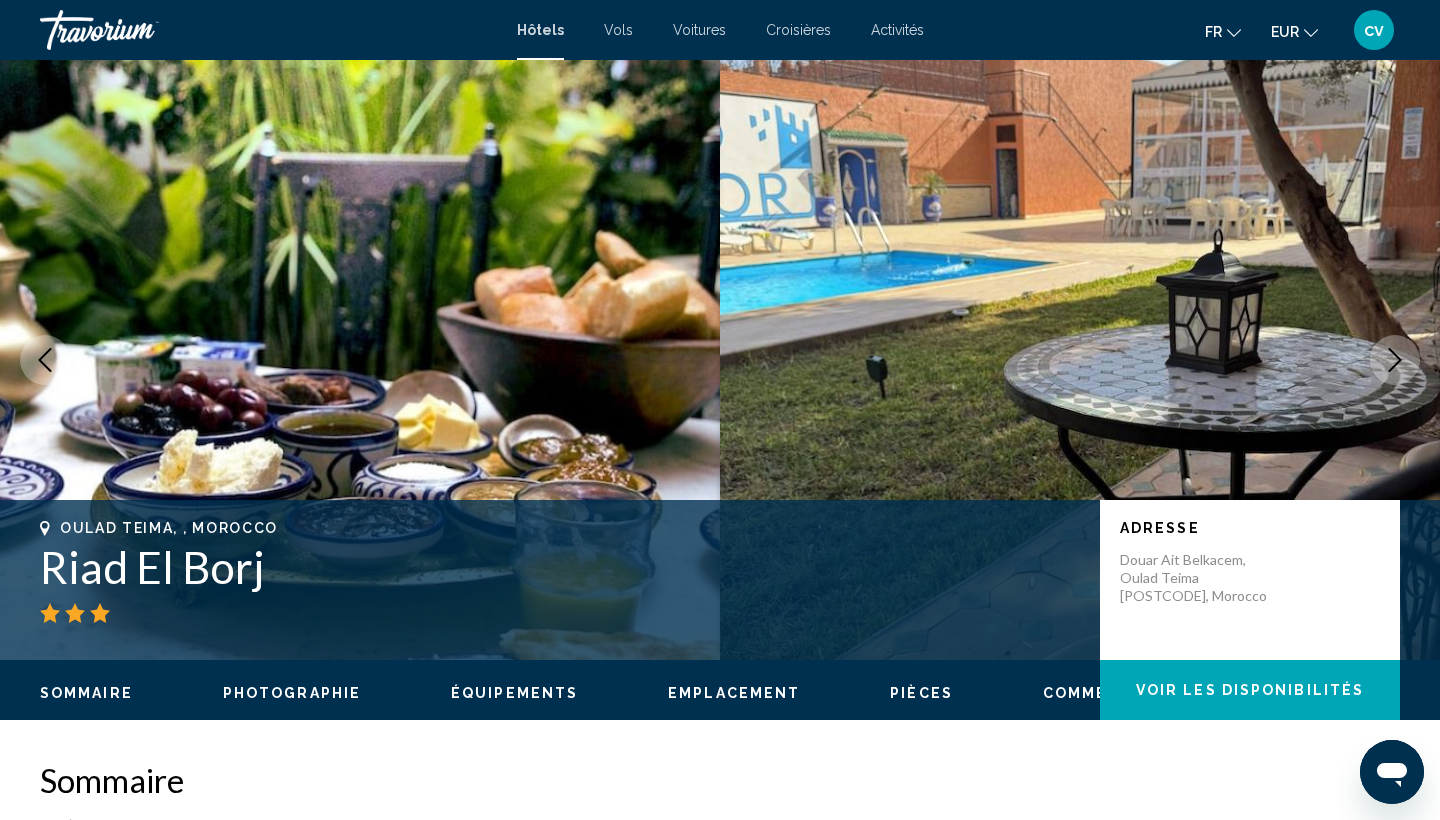 click at bounding box center [1395, 360] 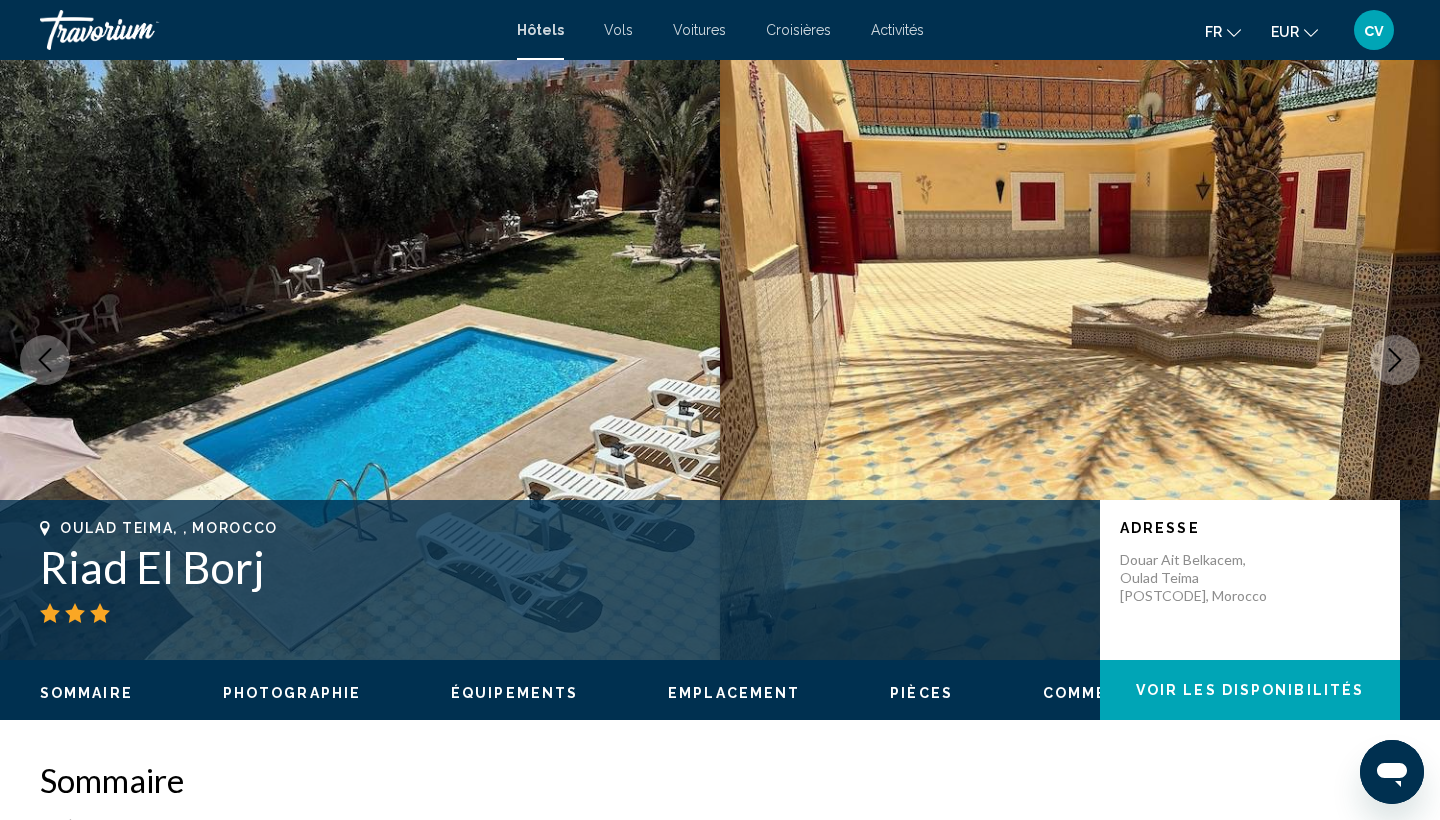 click at bounding box center (1395, 360) 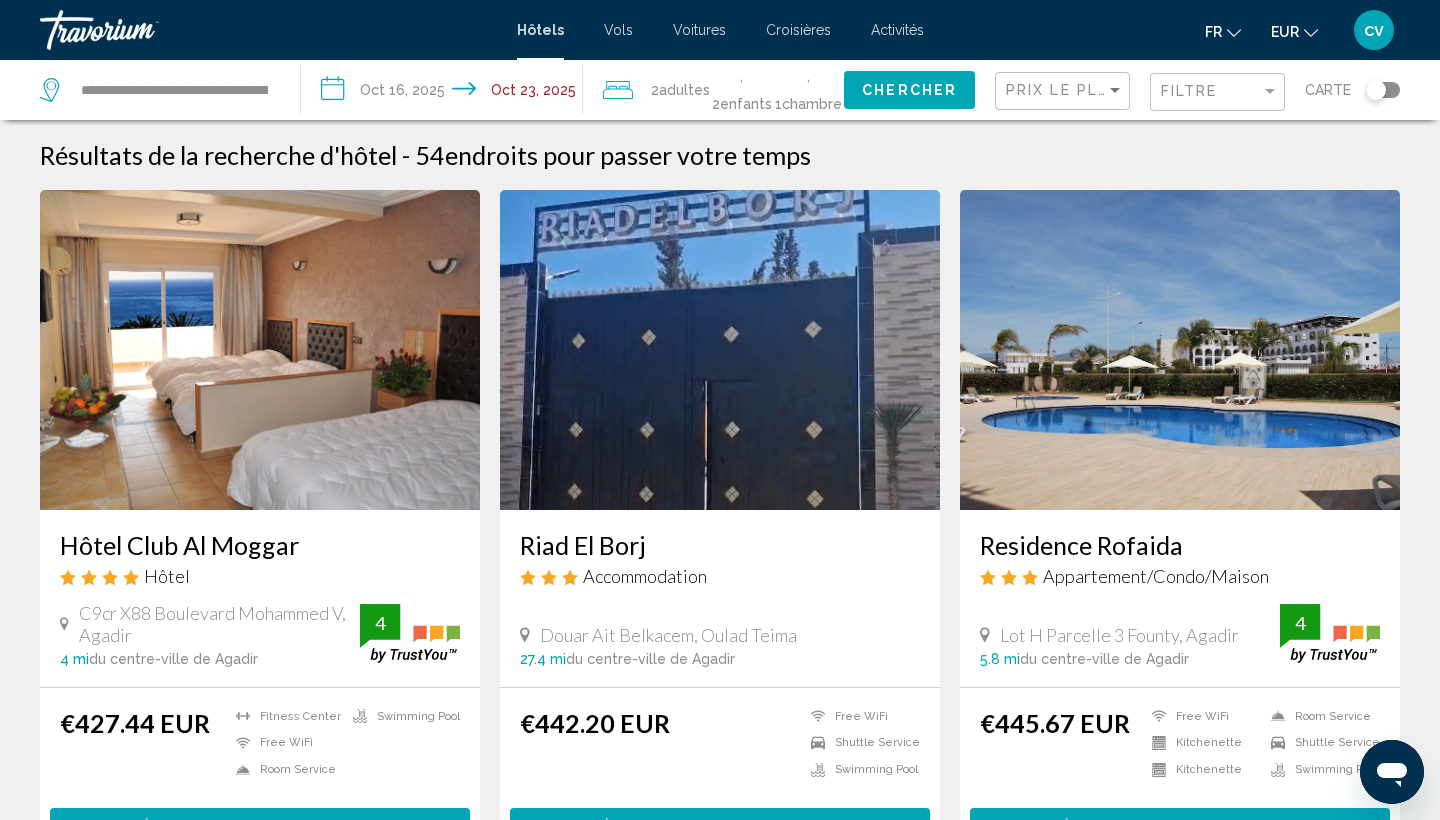 click at bounding box center (1180, 350) 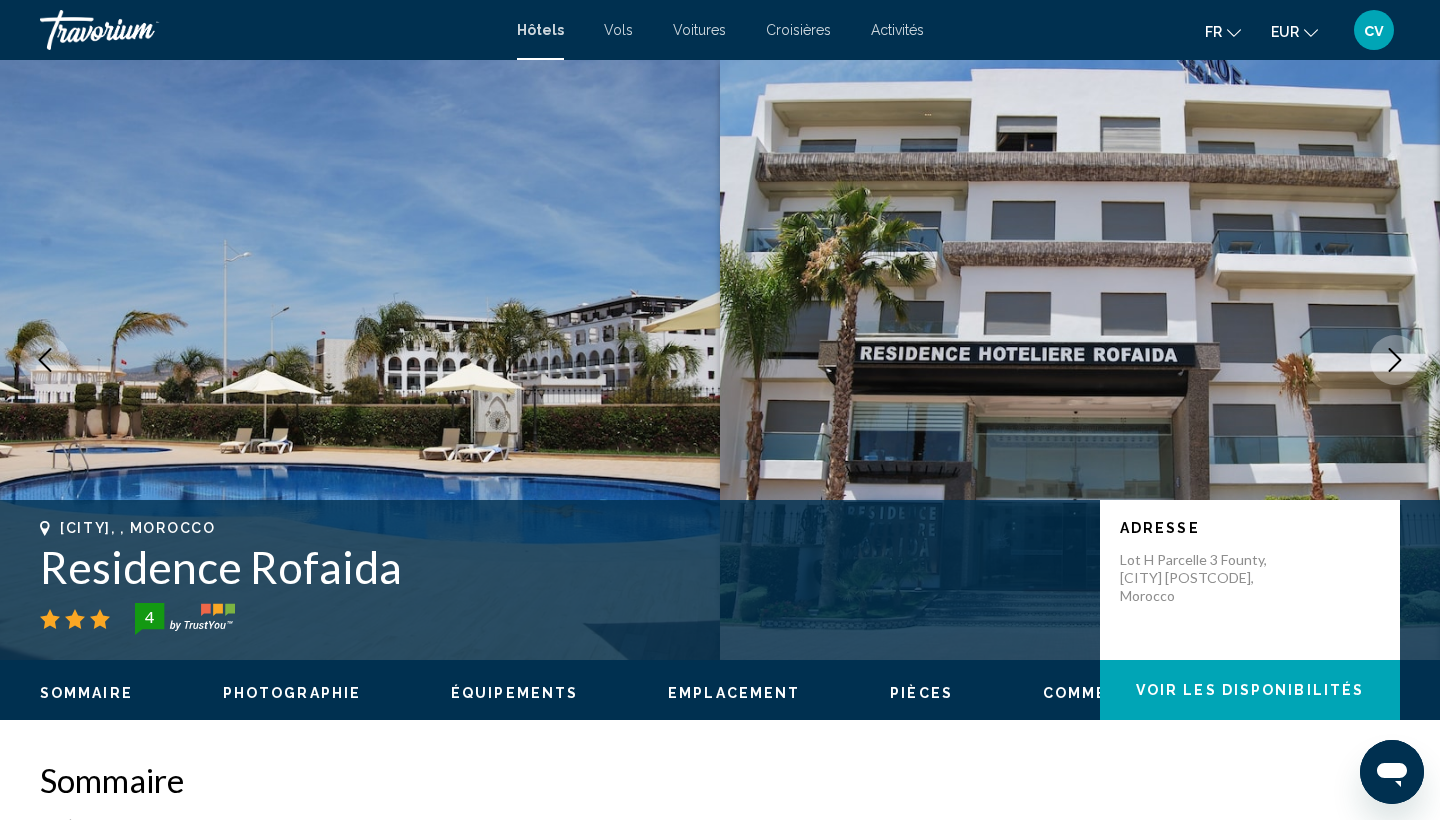 click 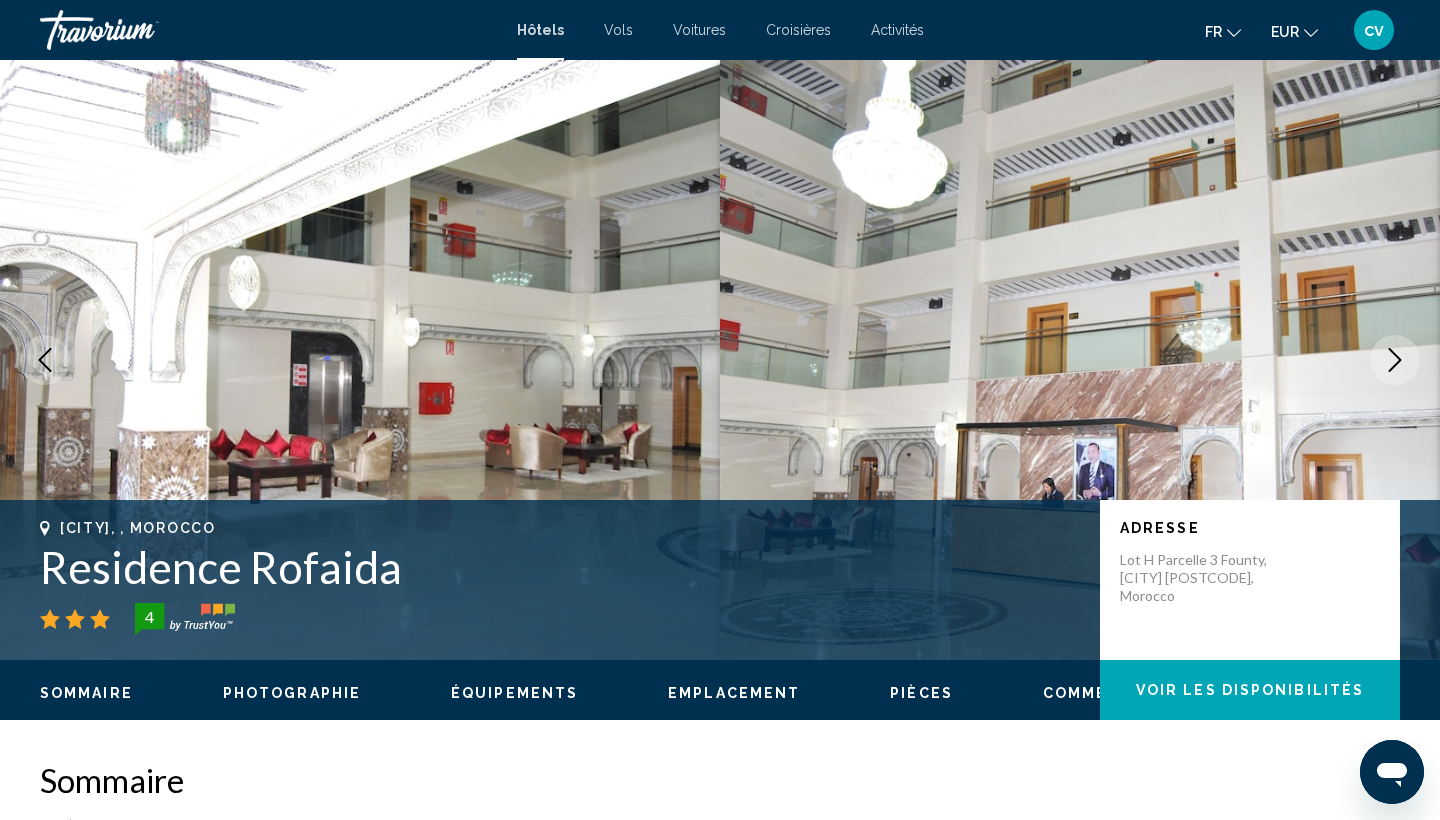click 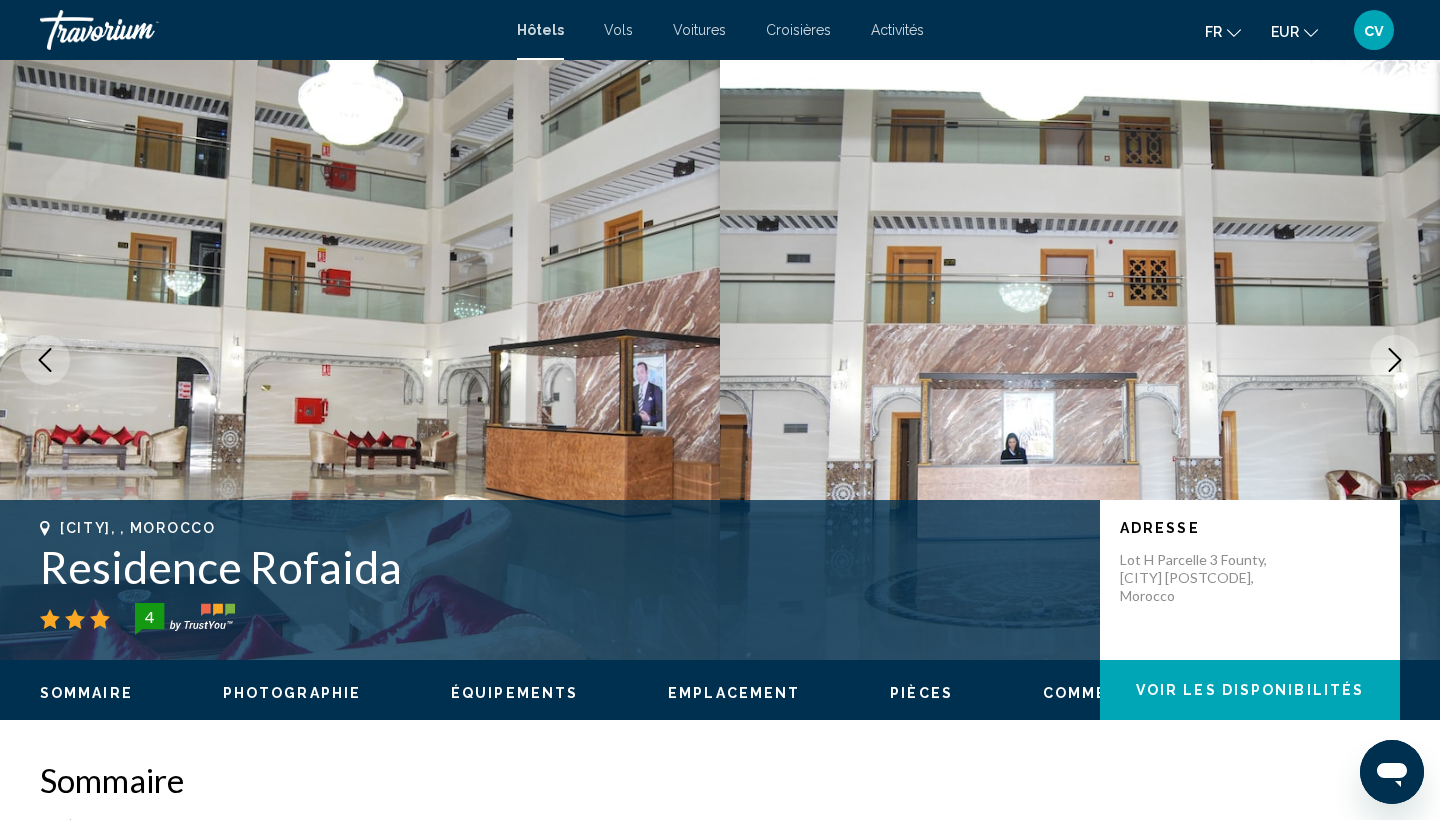 click 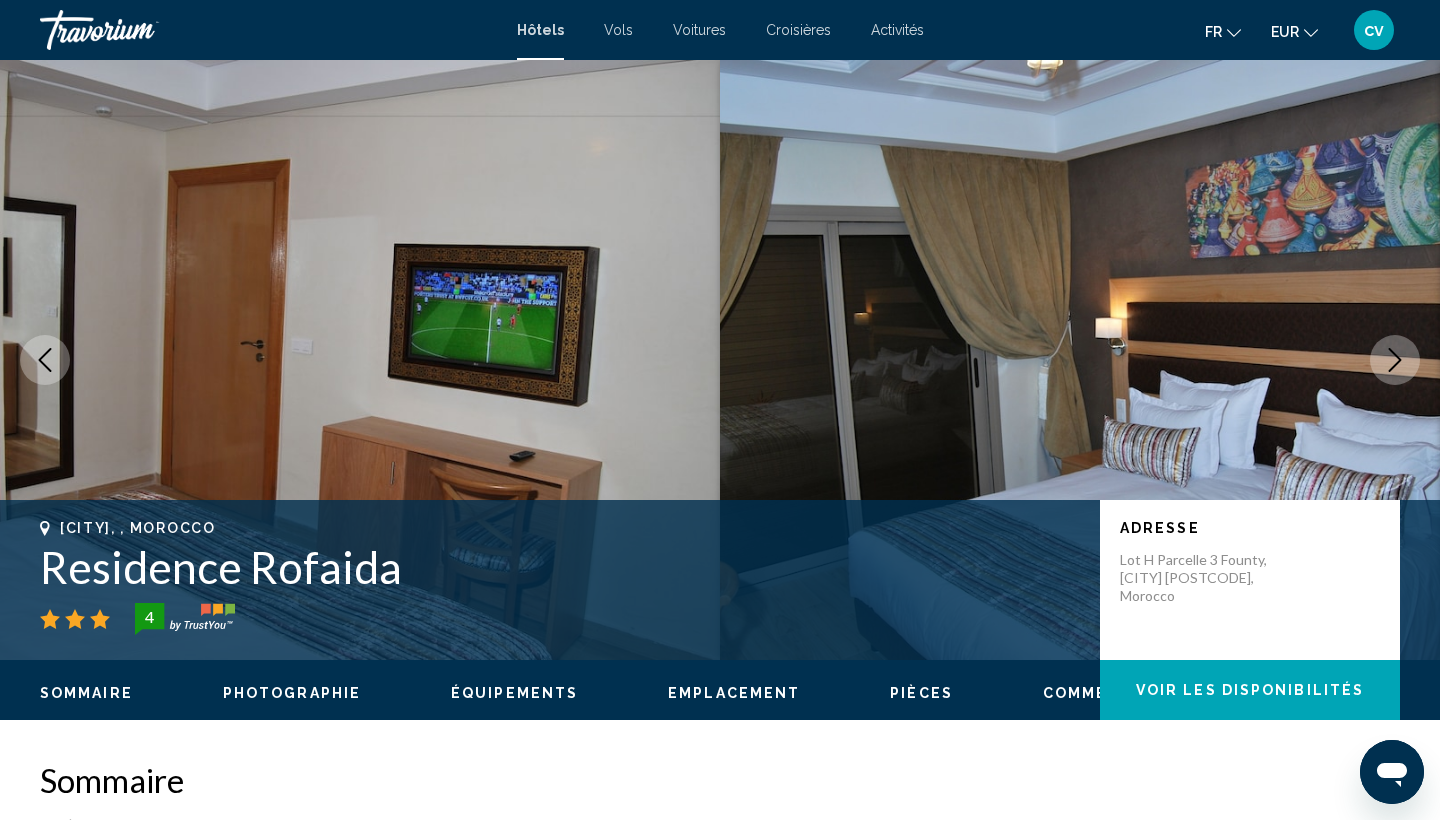 click 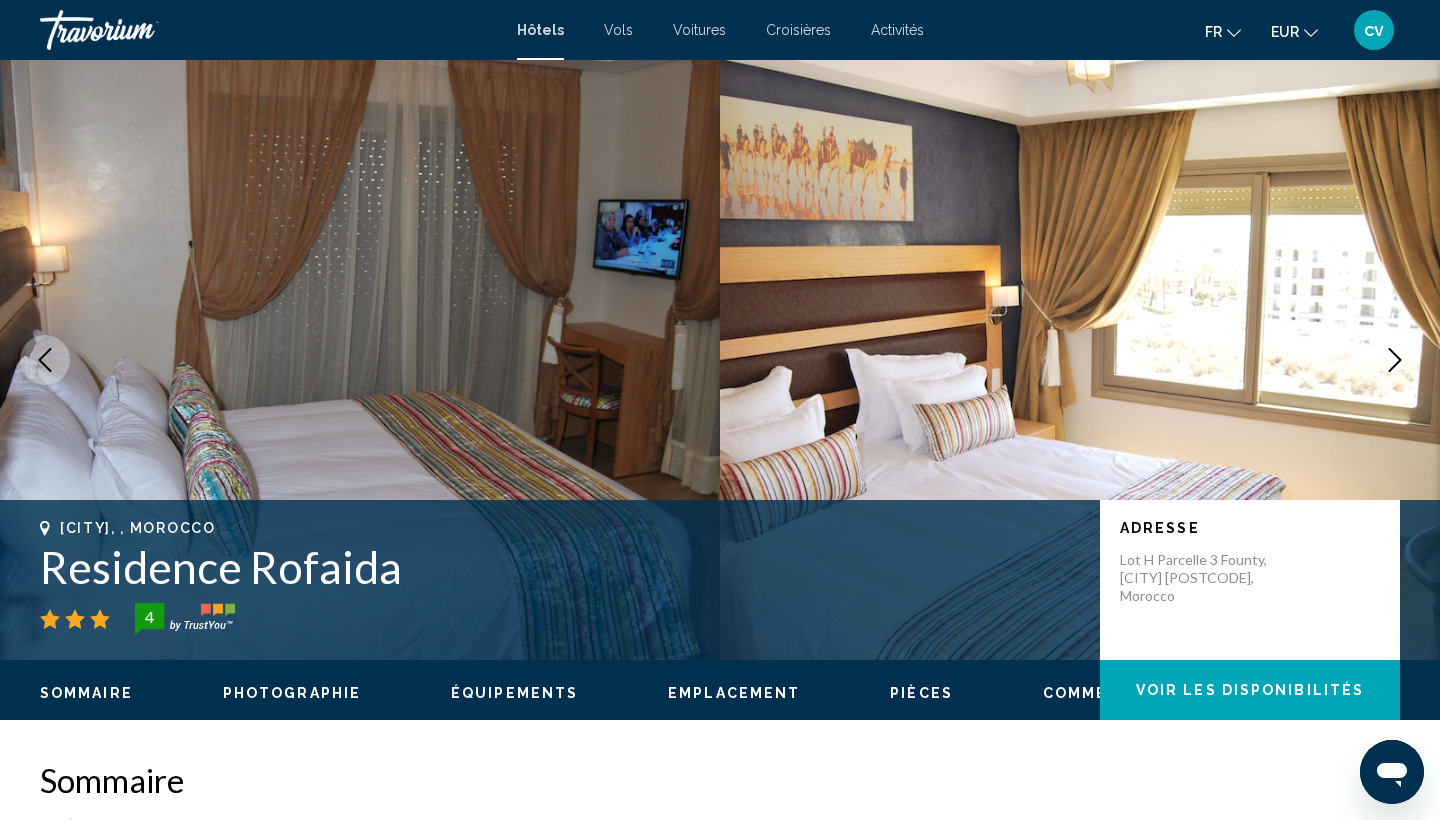 click 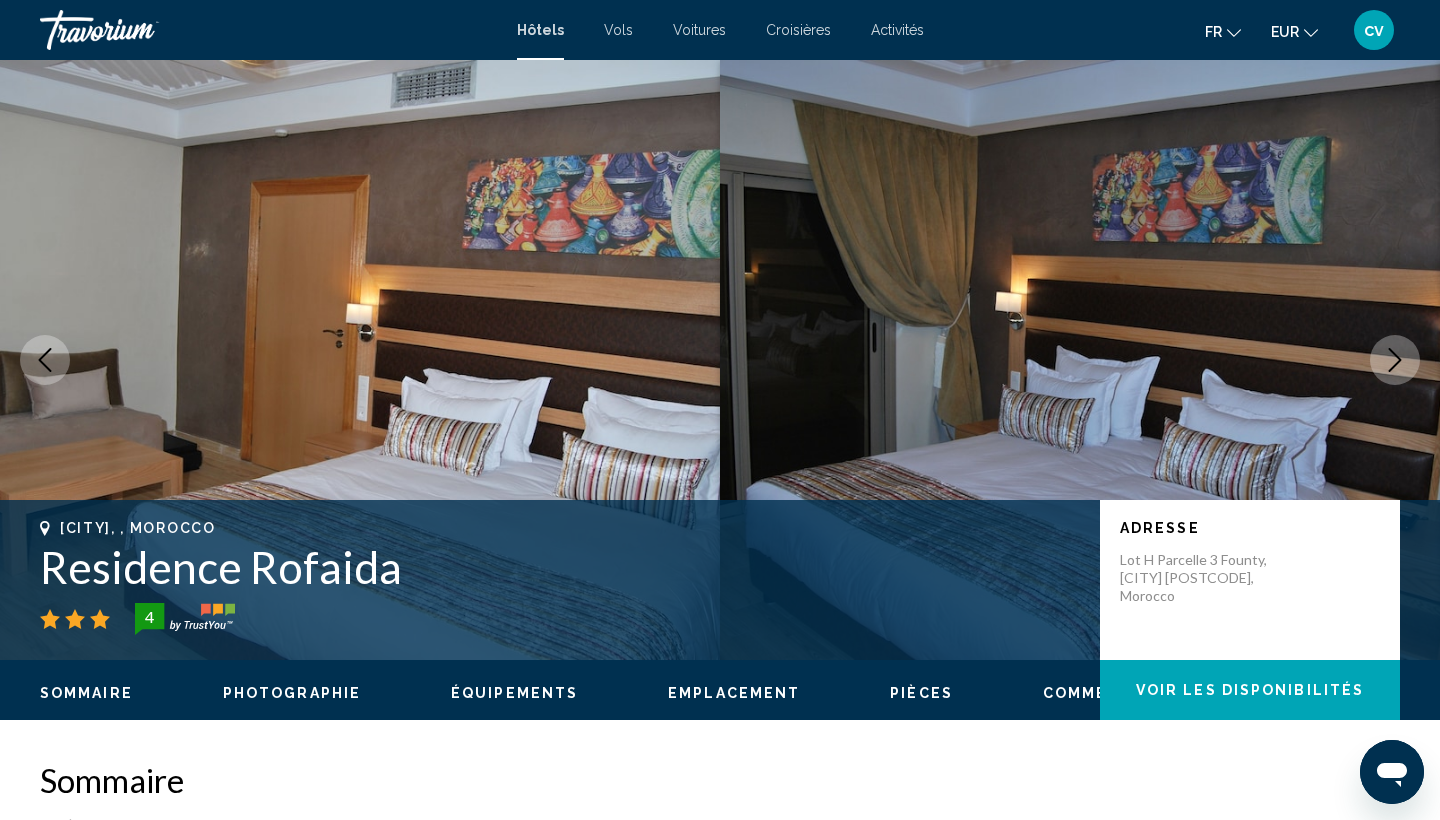 click 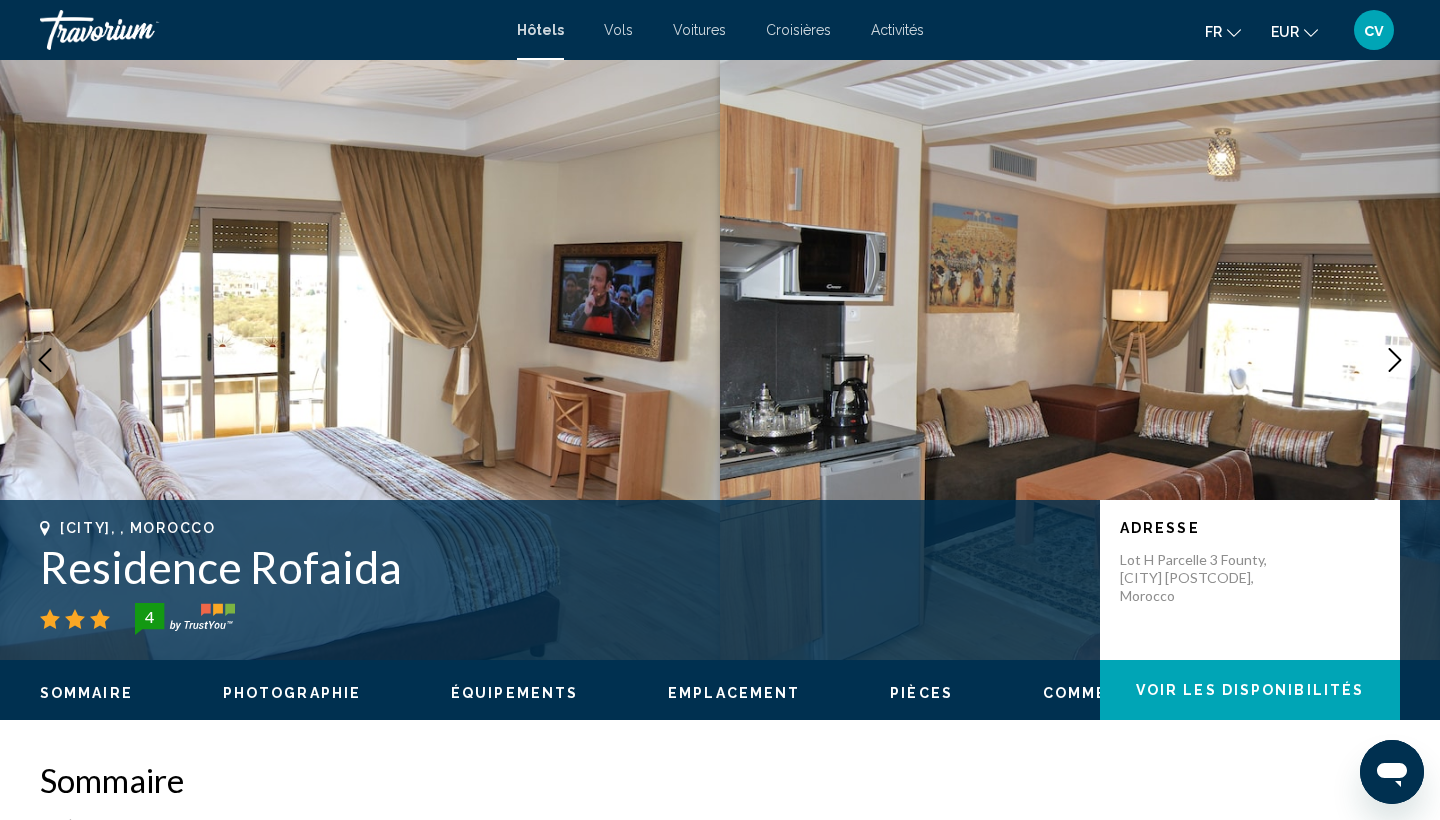 click 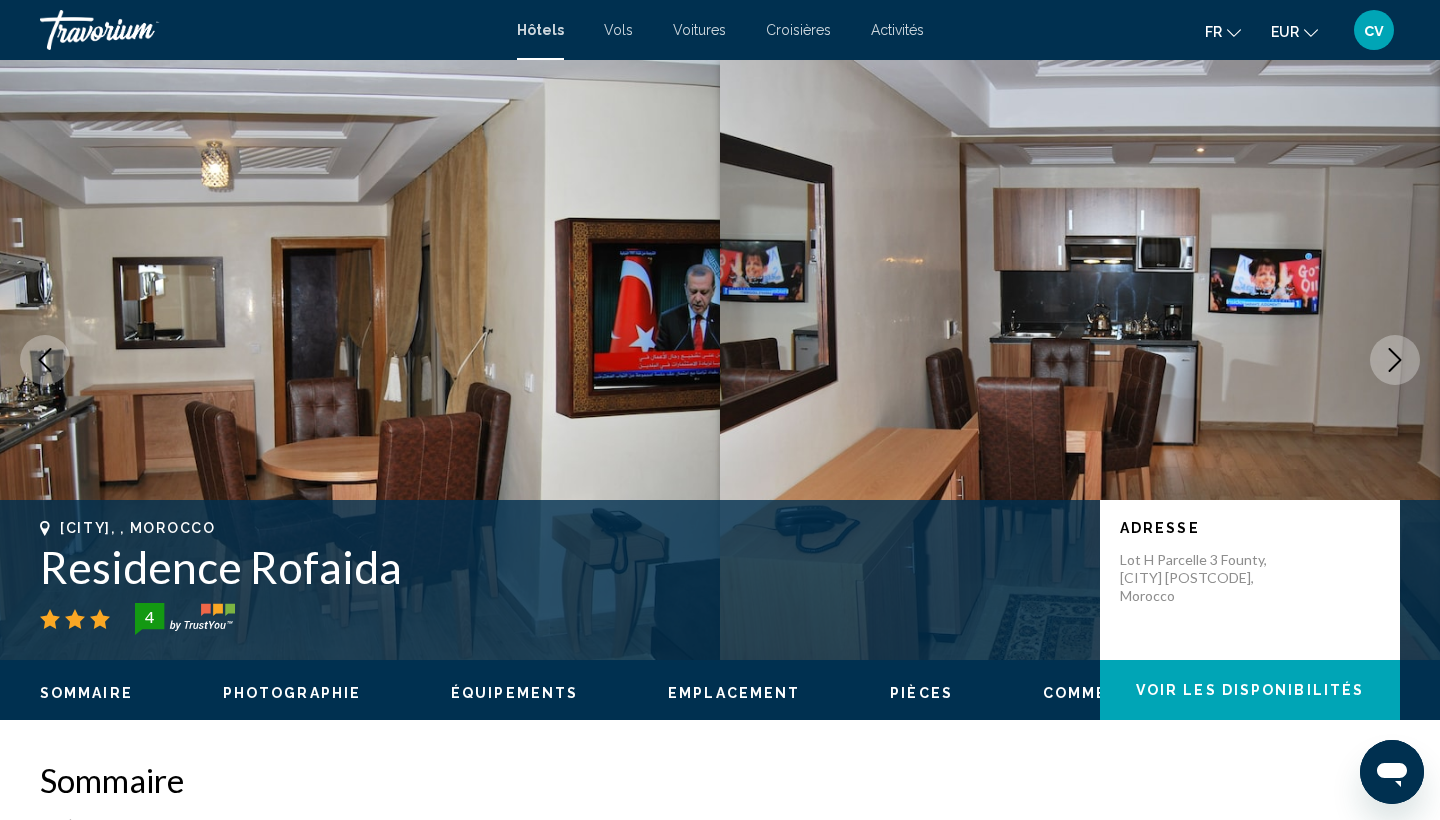 click 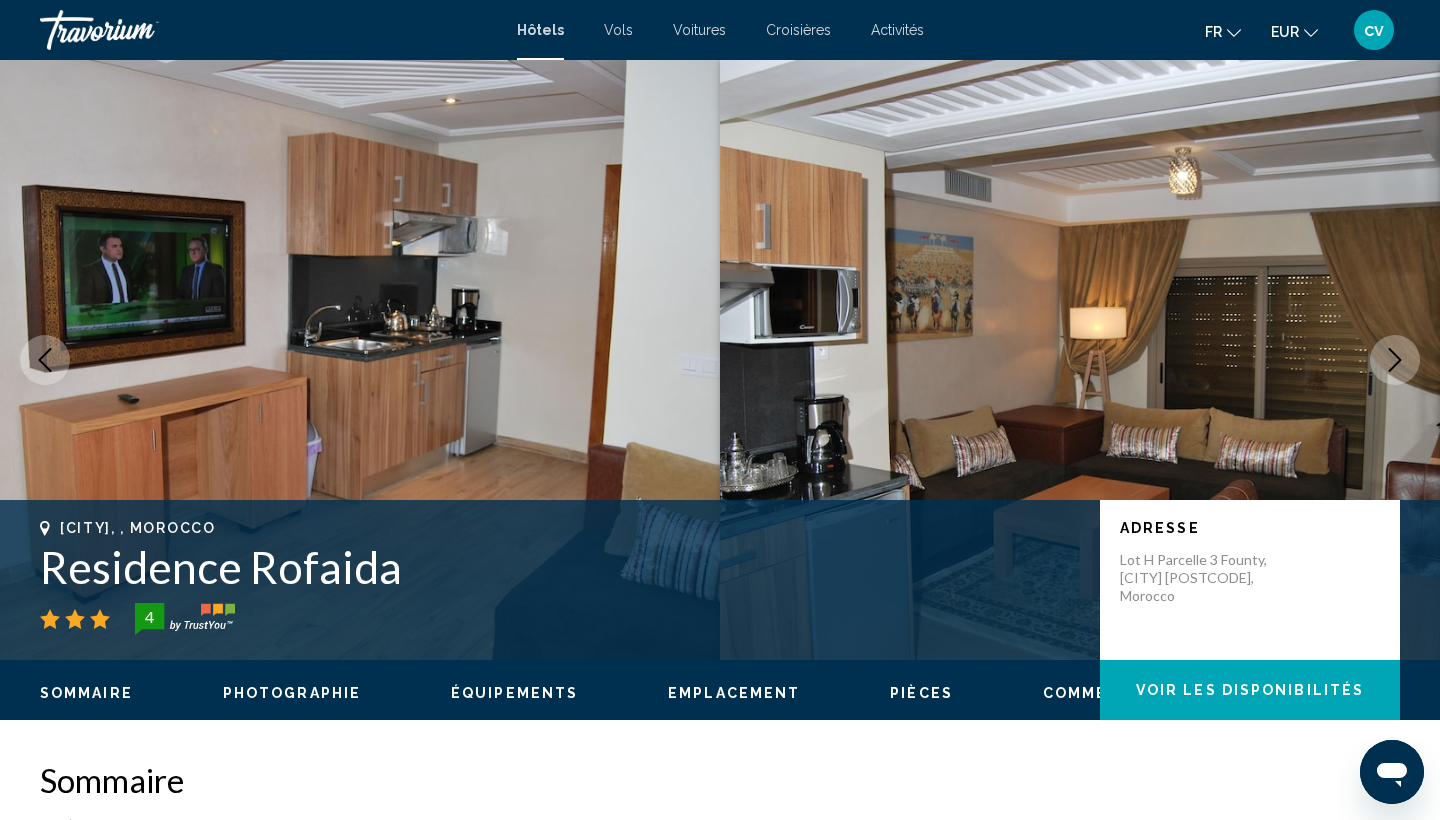 click 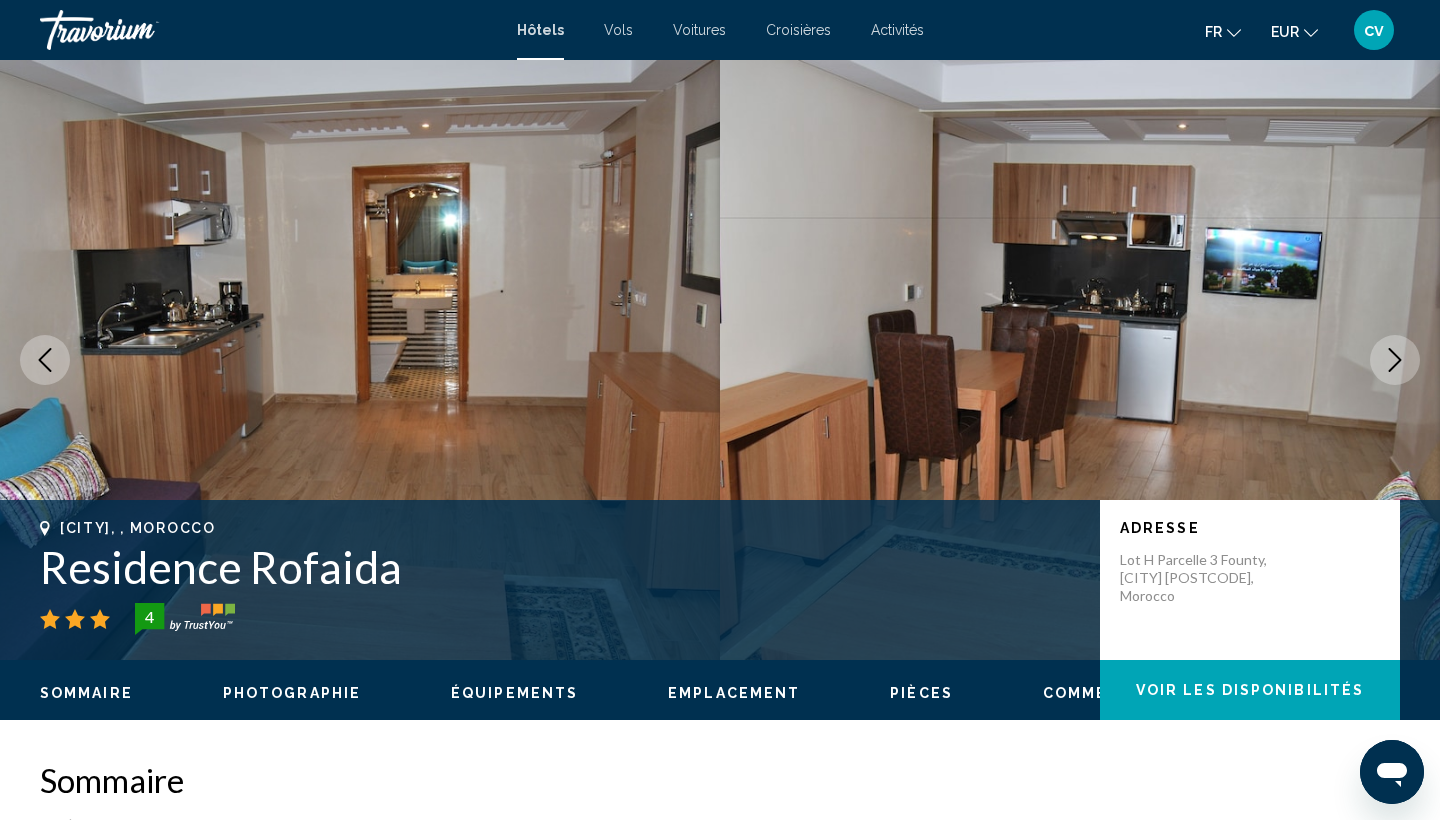 click 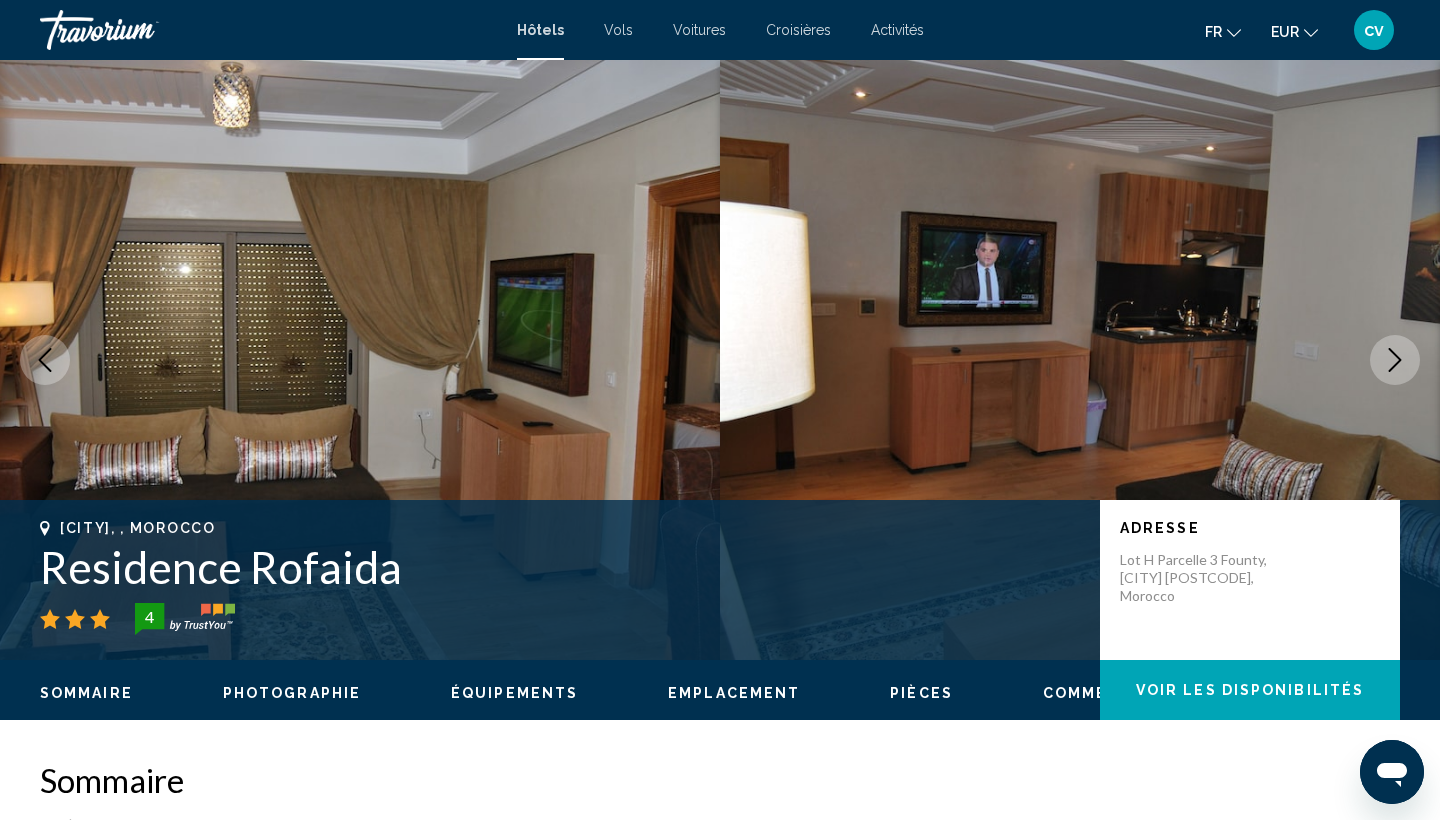 click 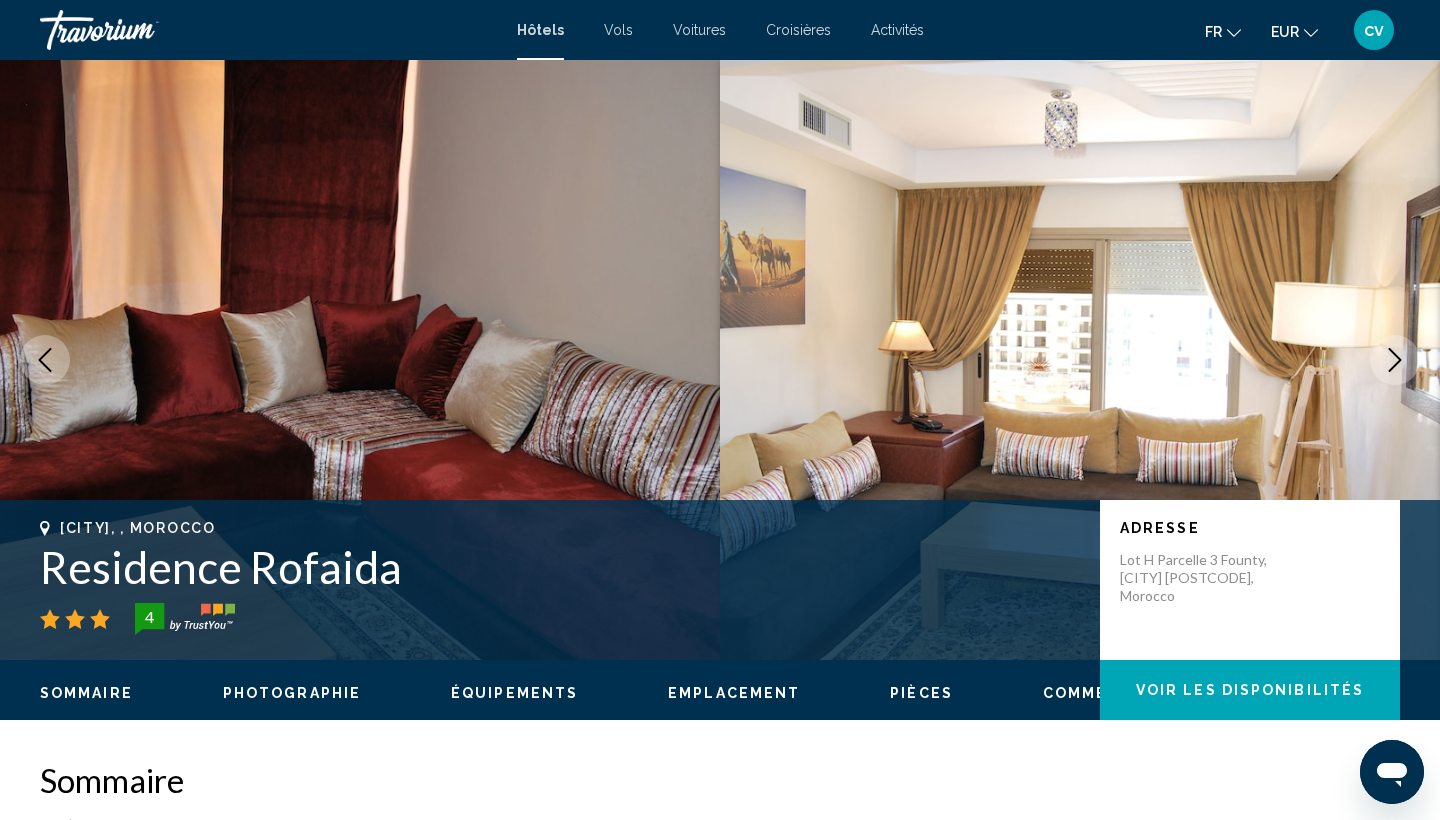 click 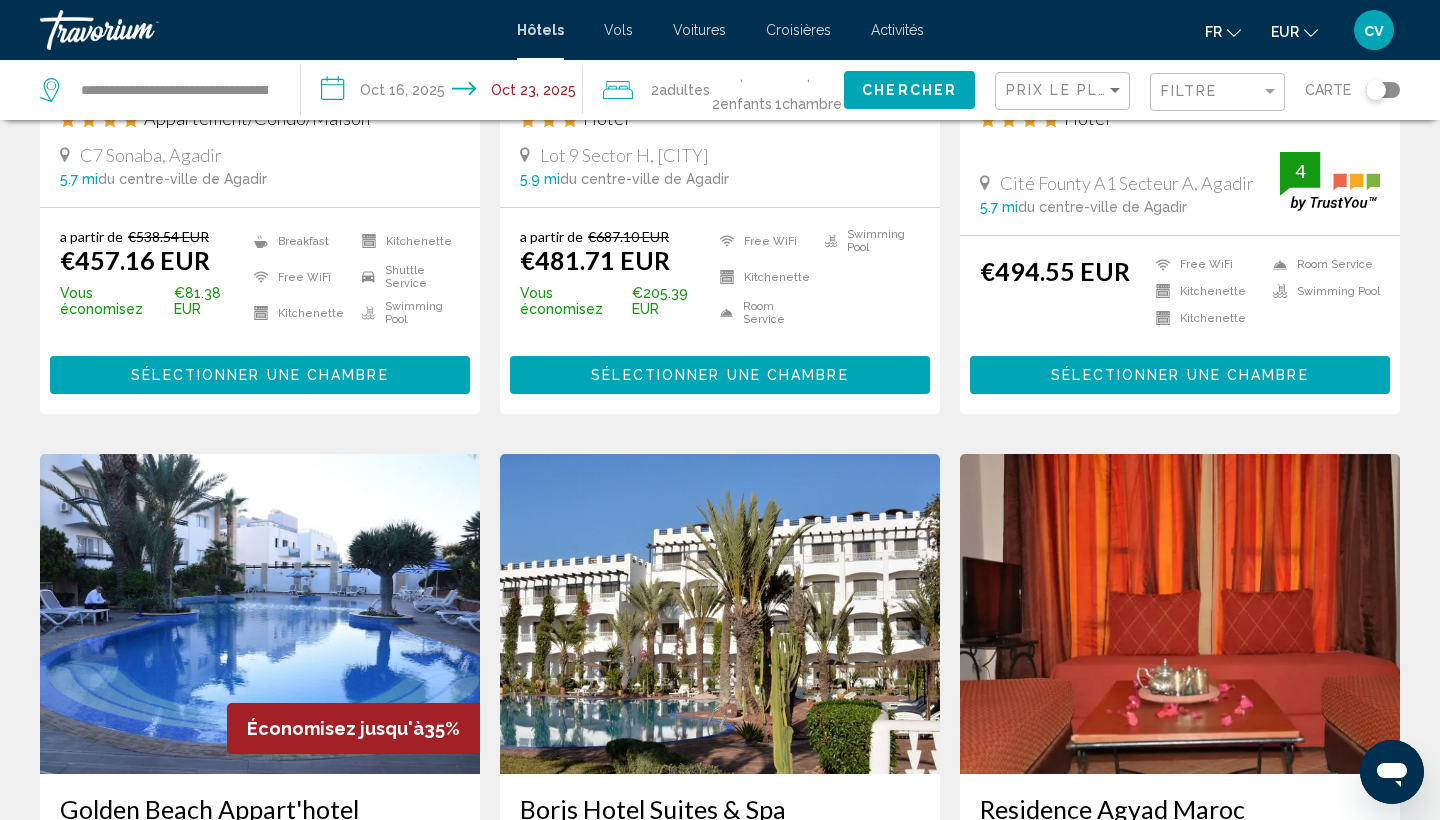 scroll, scrollTop: 1490, scrollLeft: 0, axis: vertical 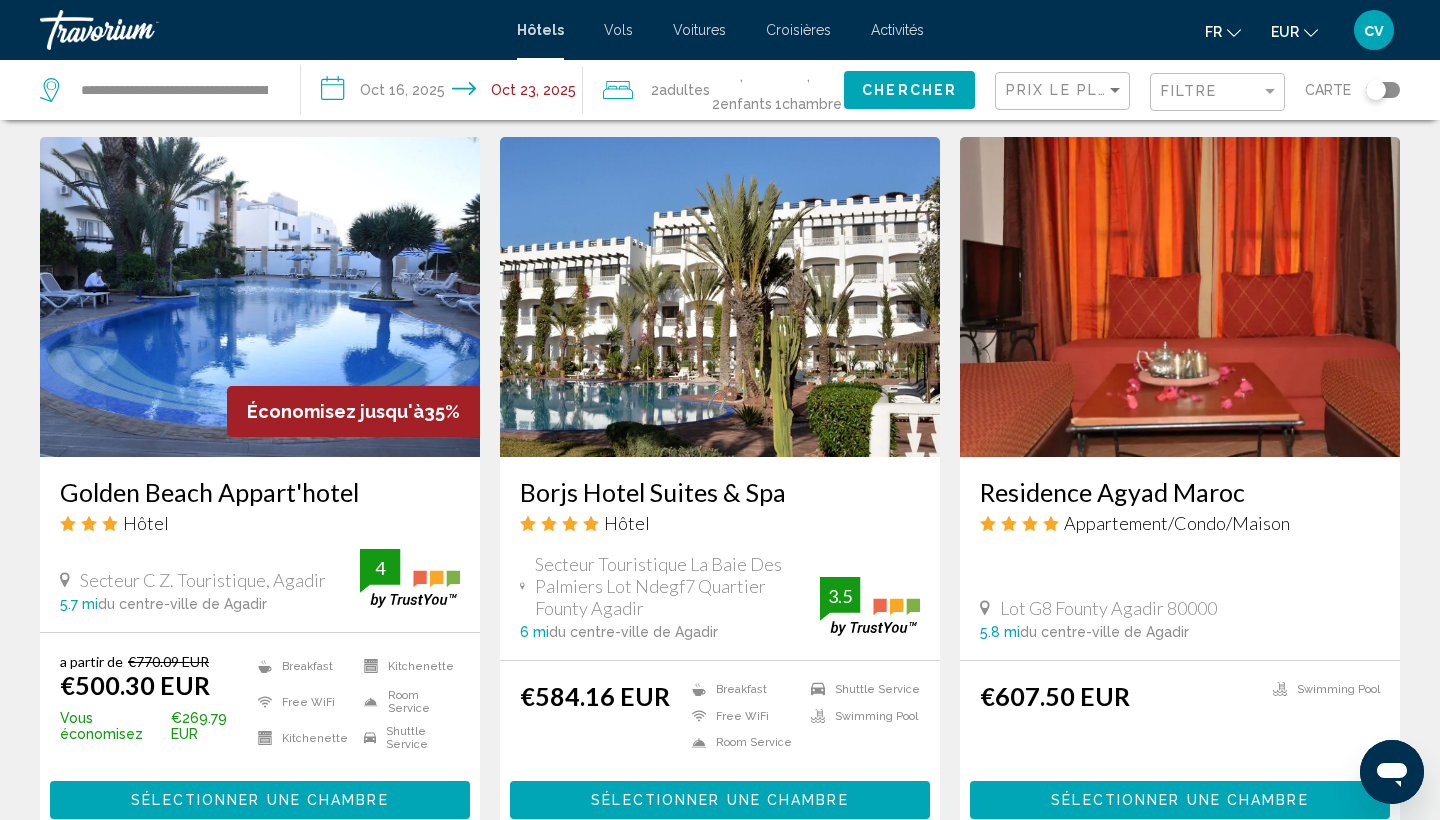 click at bounding box center [720, 297] 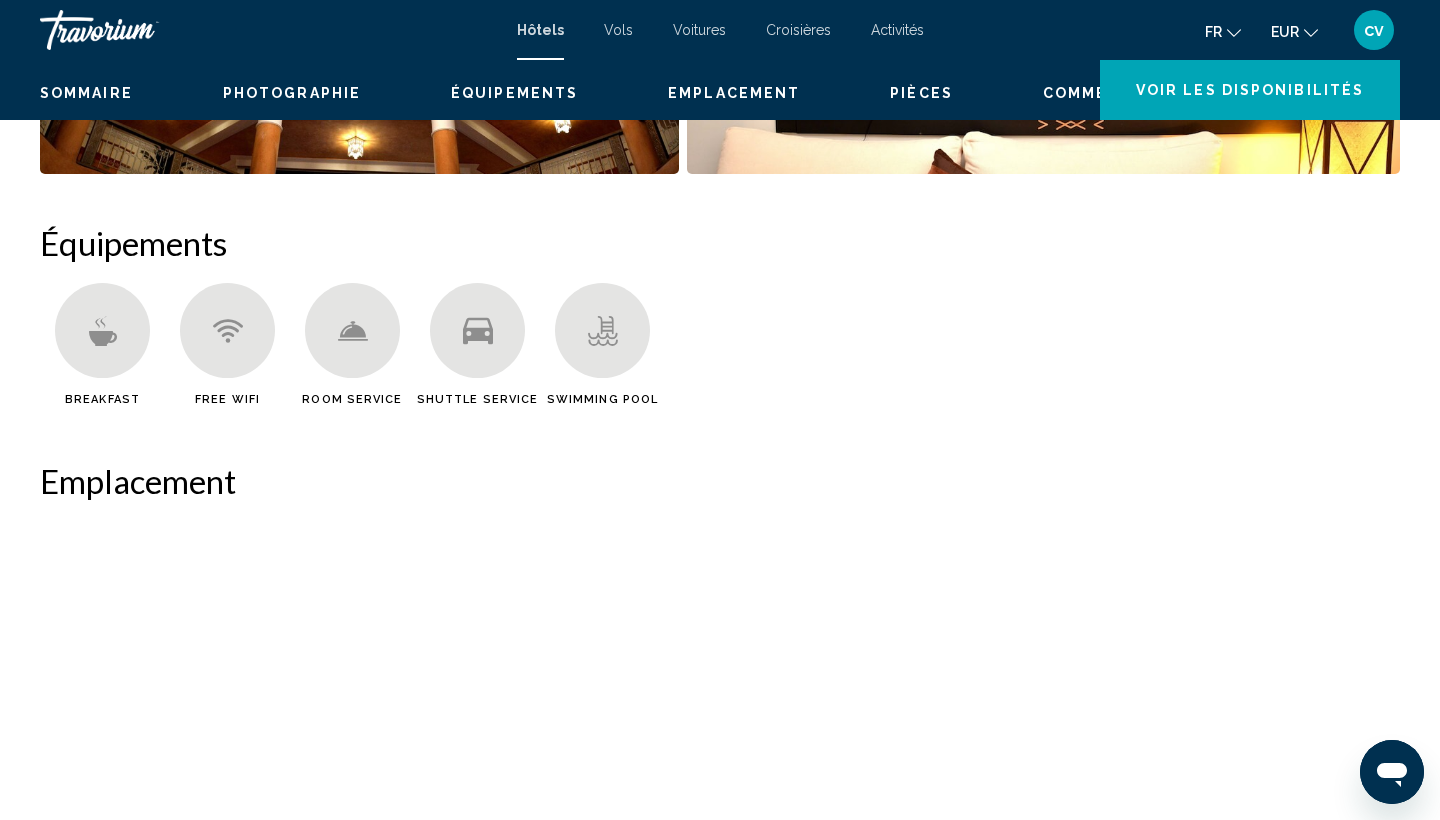 scroll, scrollTop: 0, scrollLeft: 0, axis: both 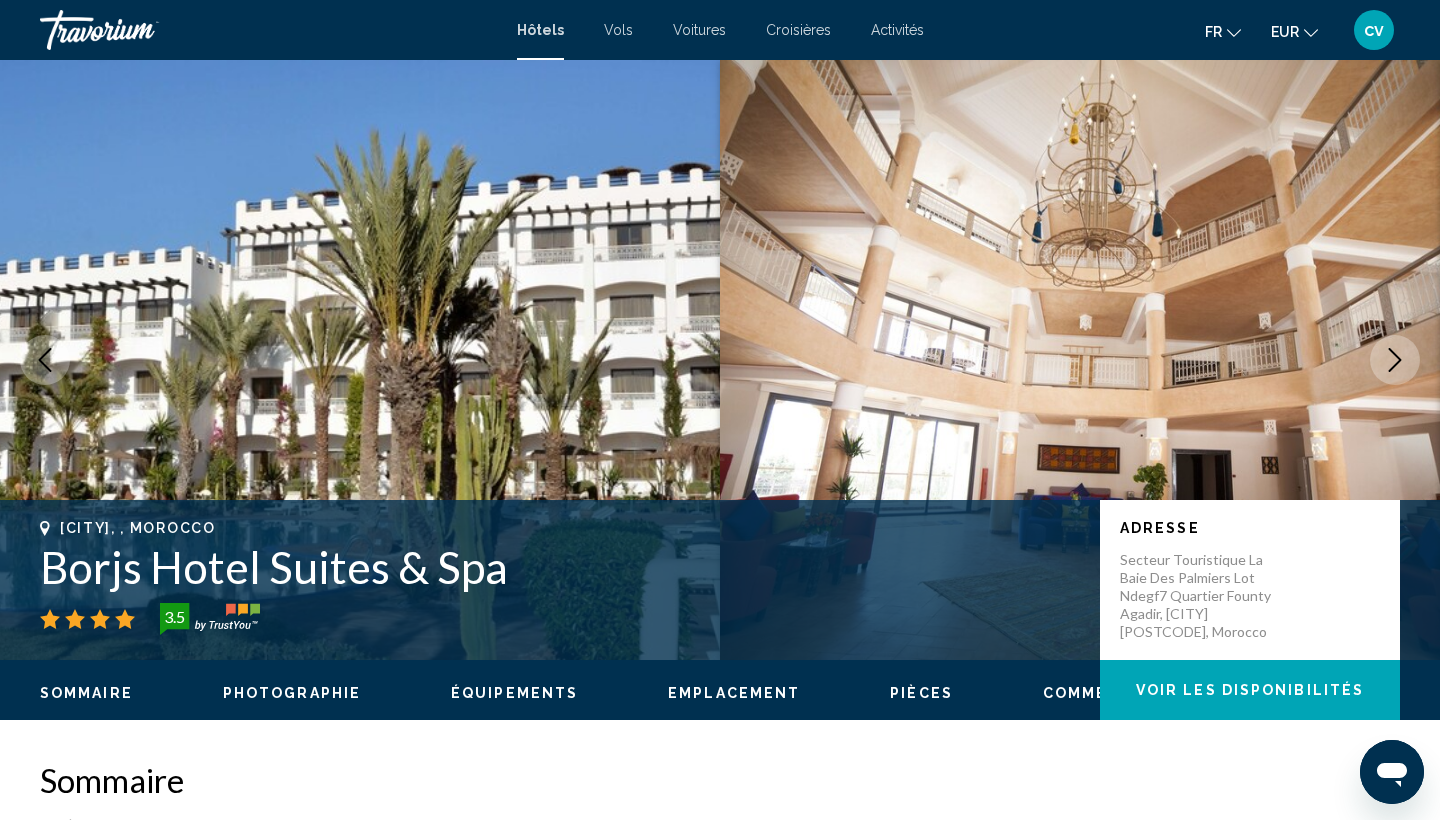 click 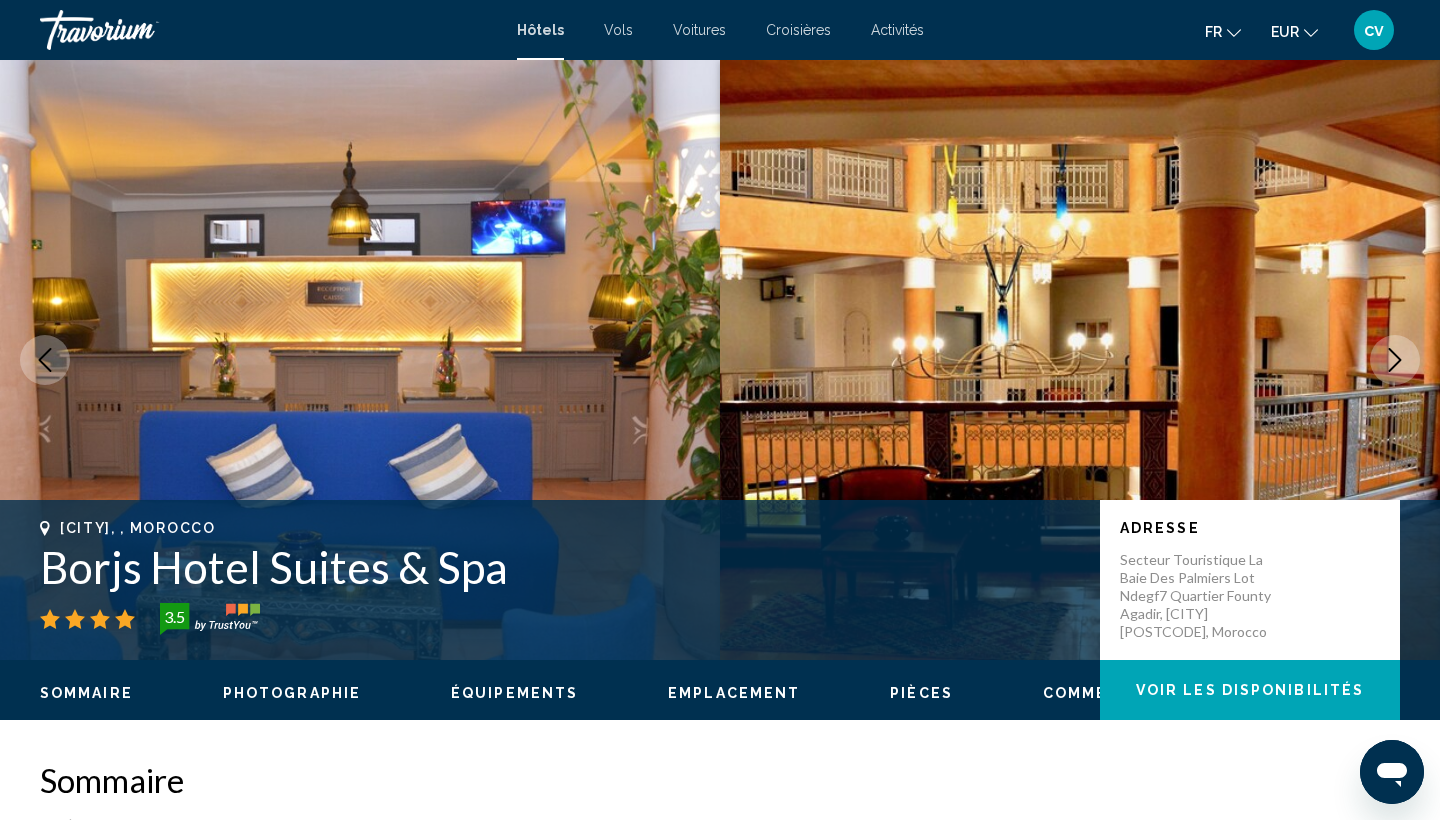 click 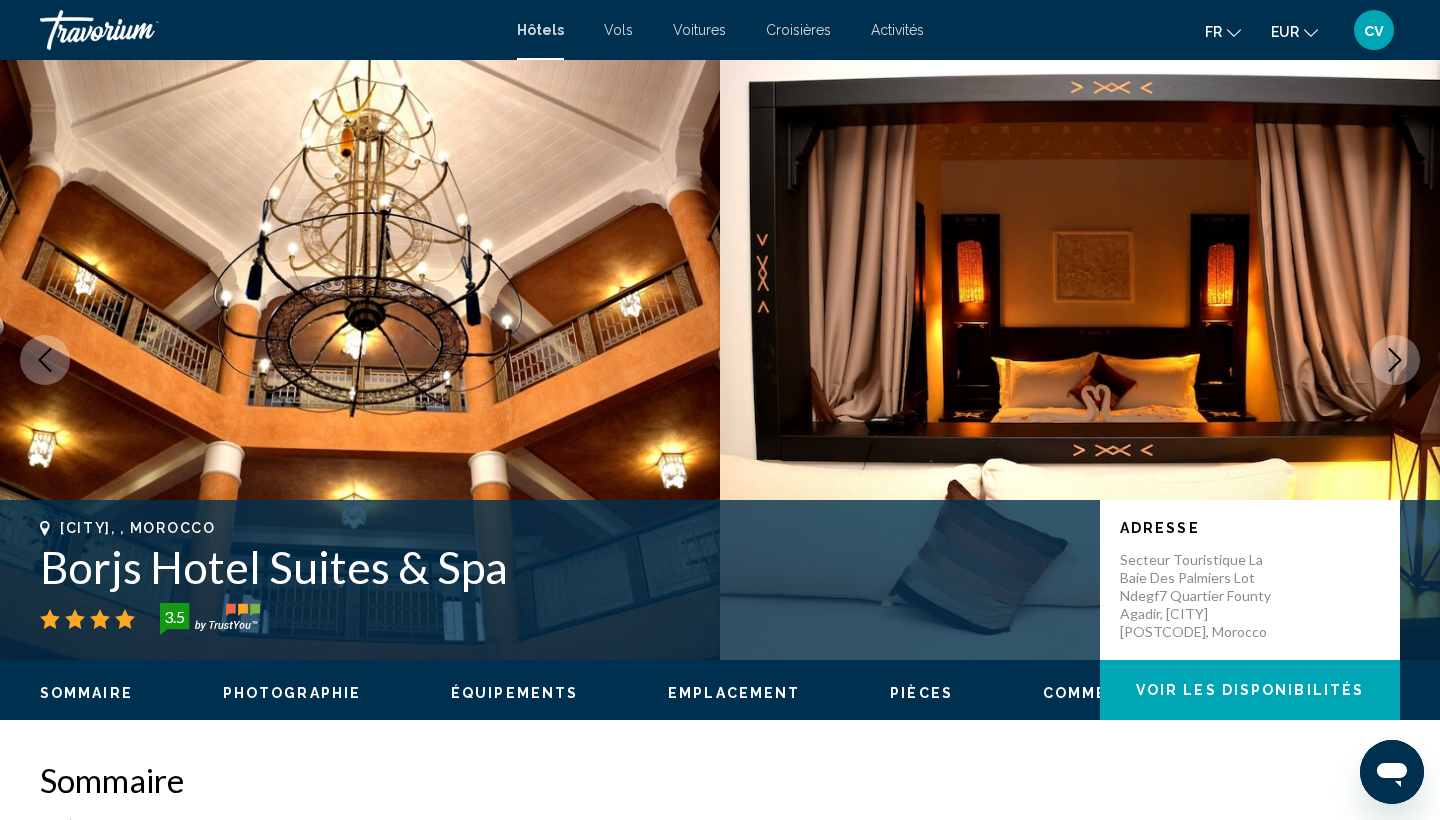click 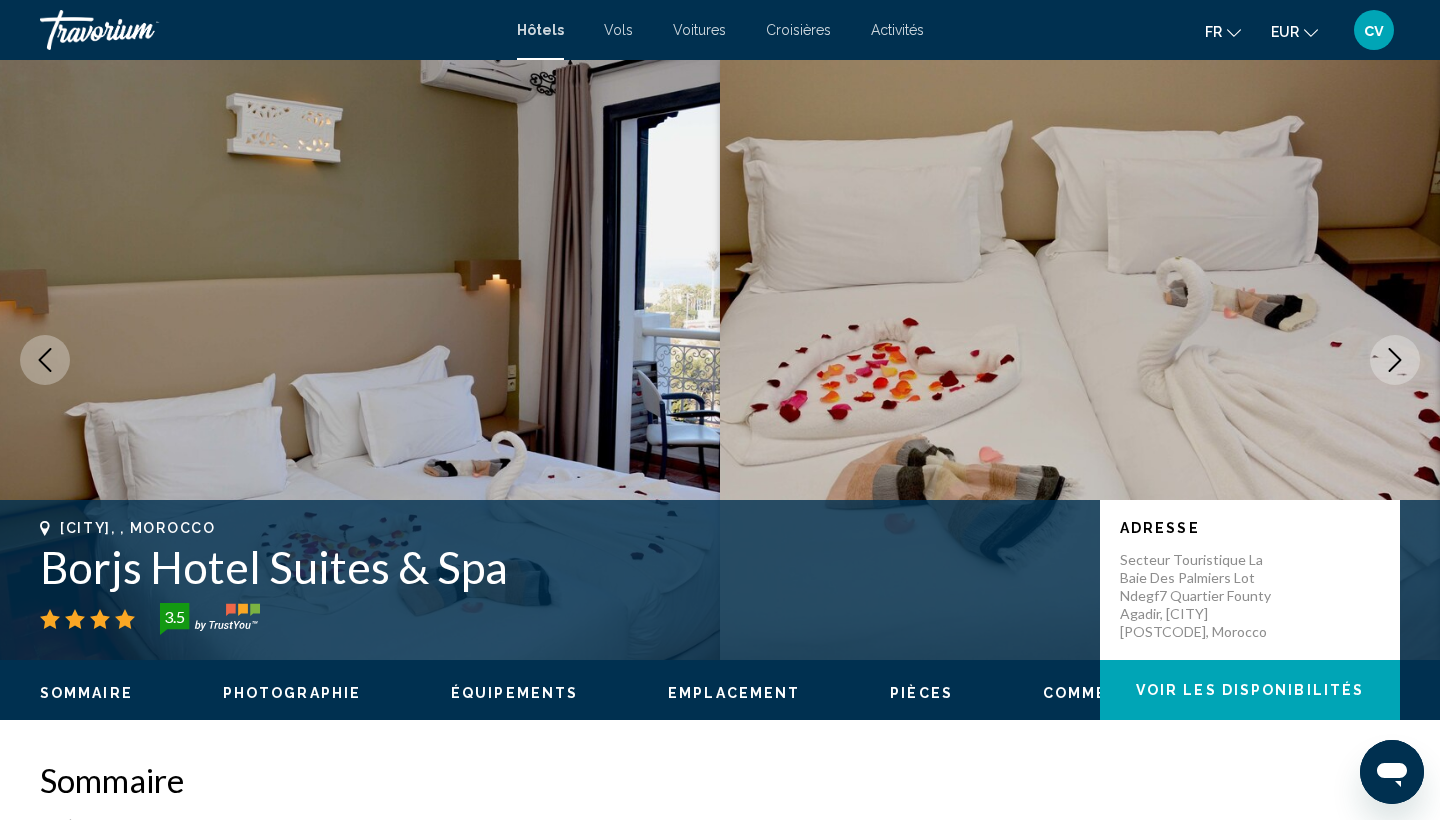 click 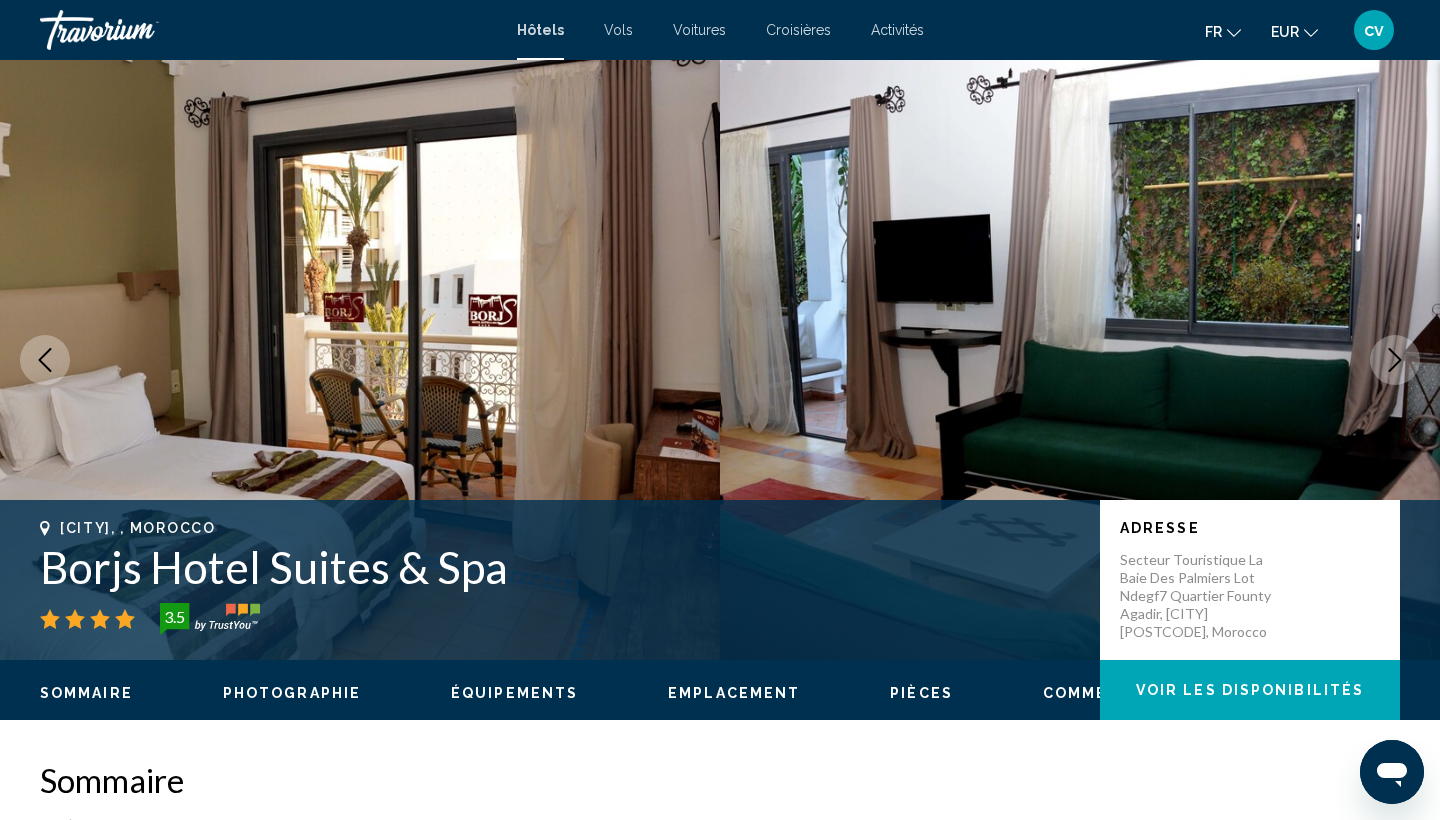 click 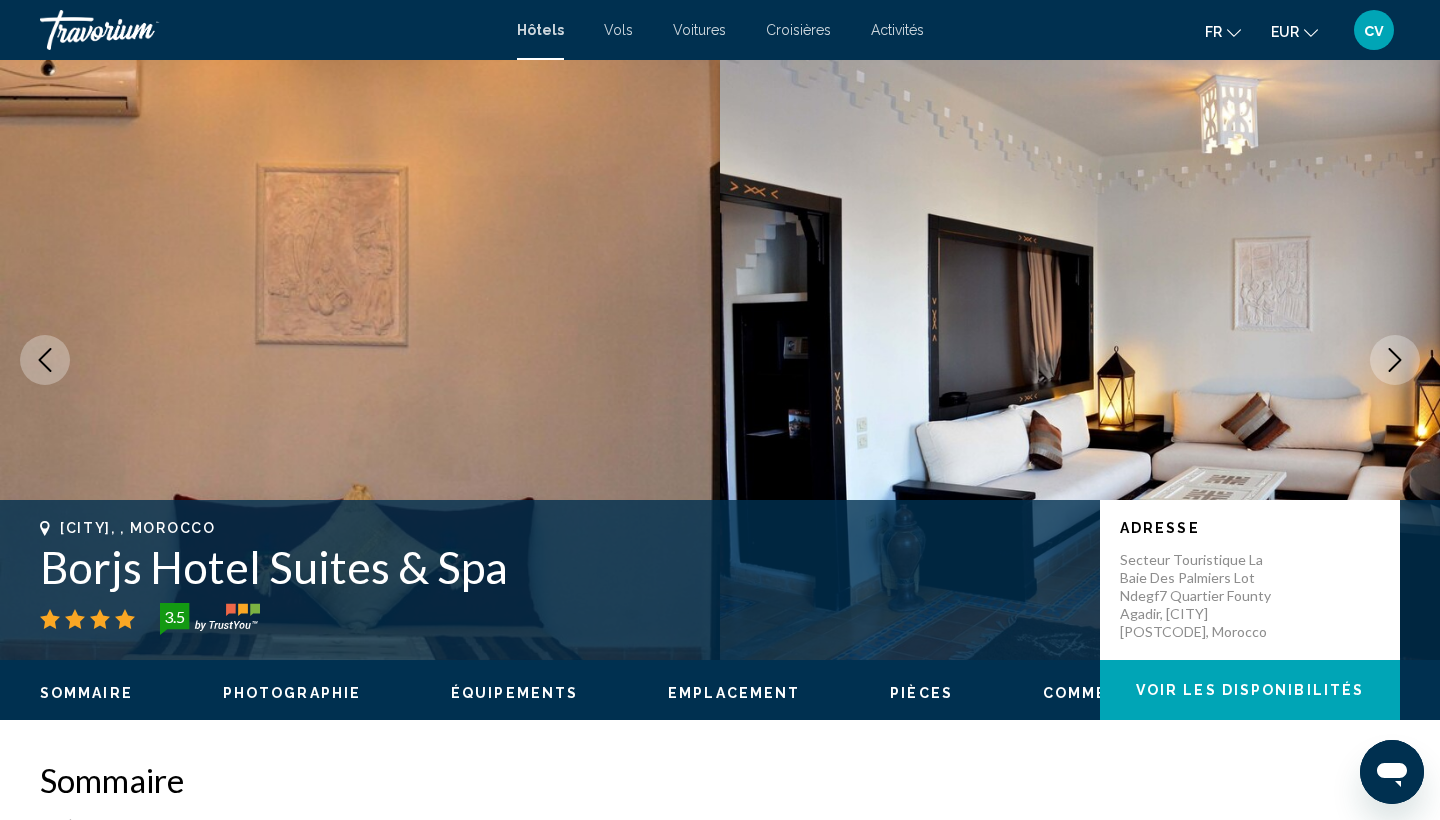 click 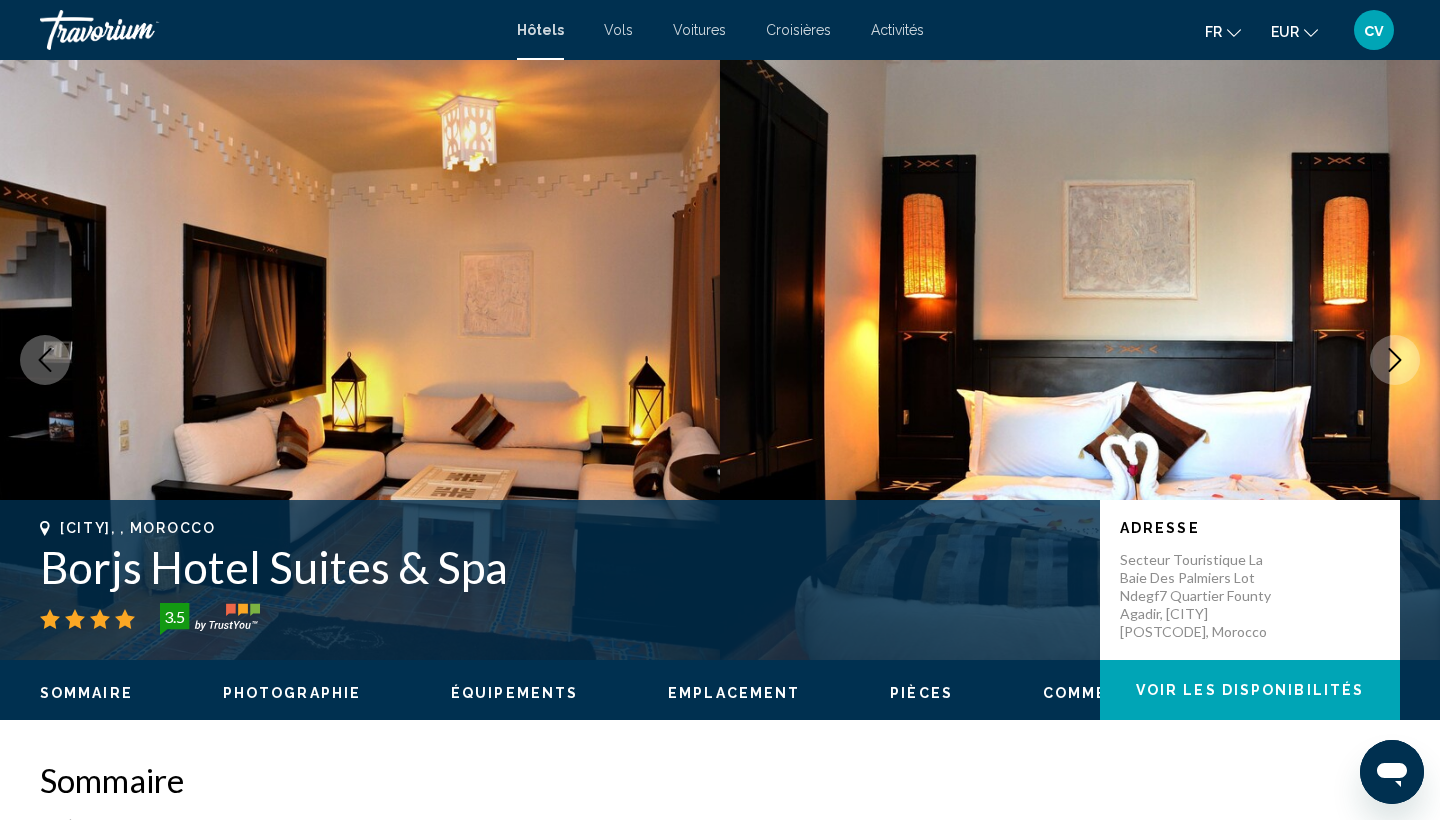 click 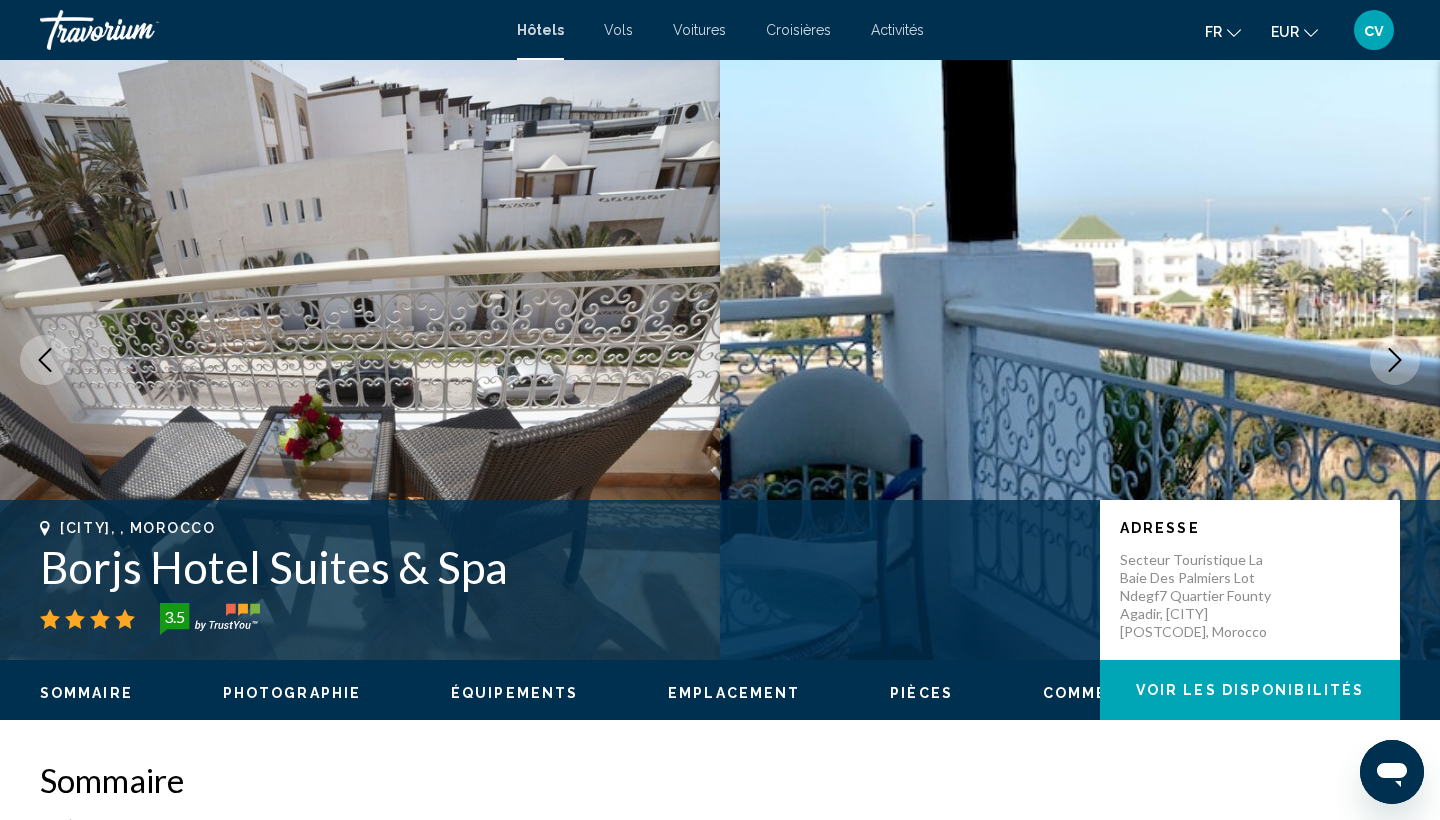 click 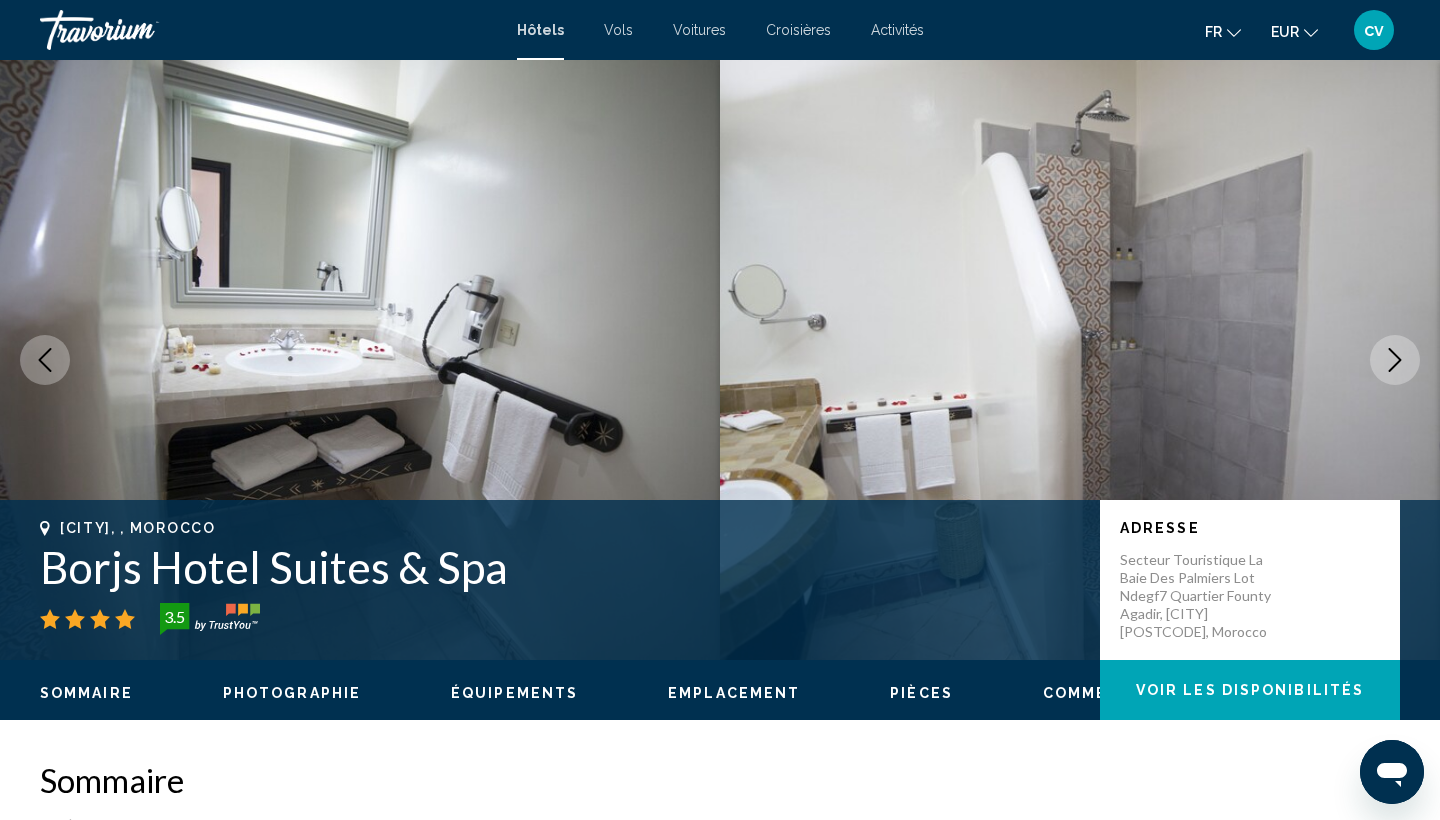 click 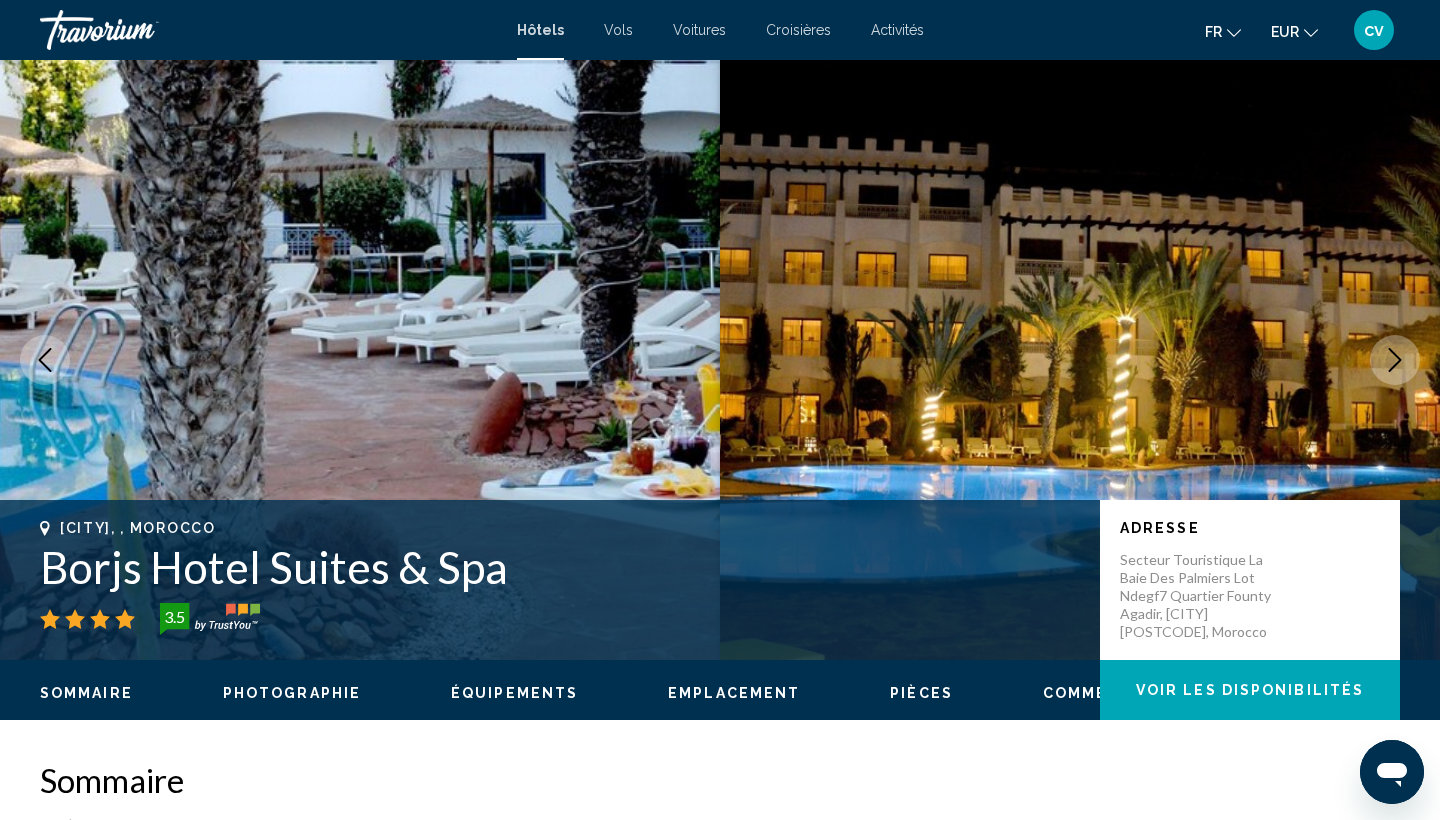 click 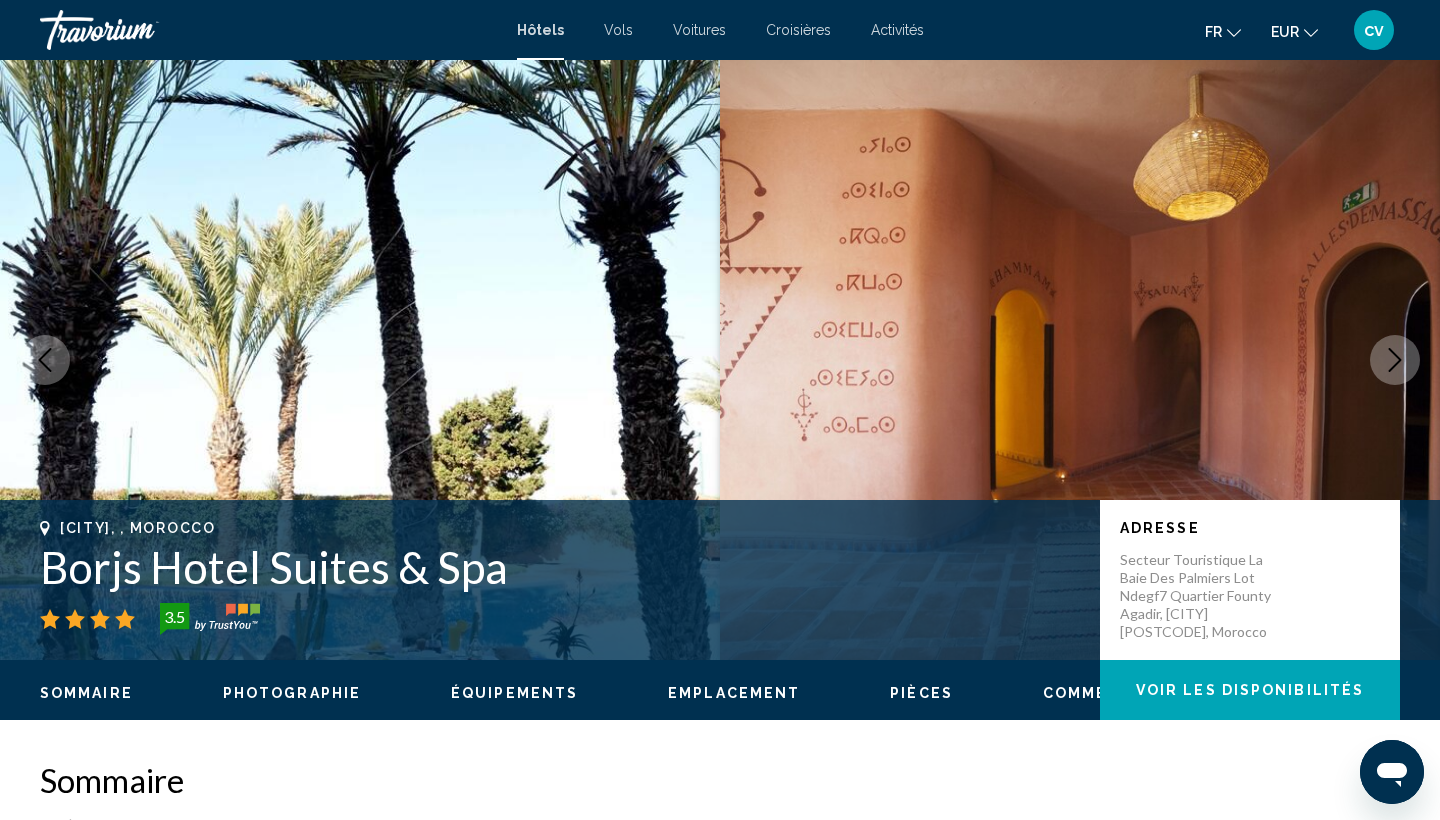 click 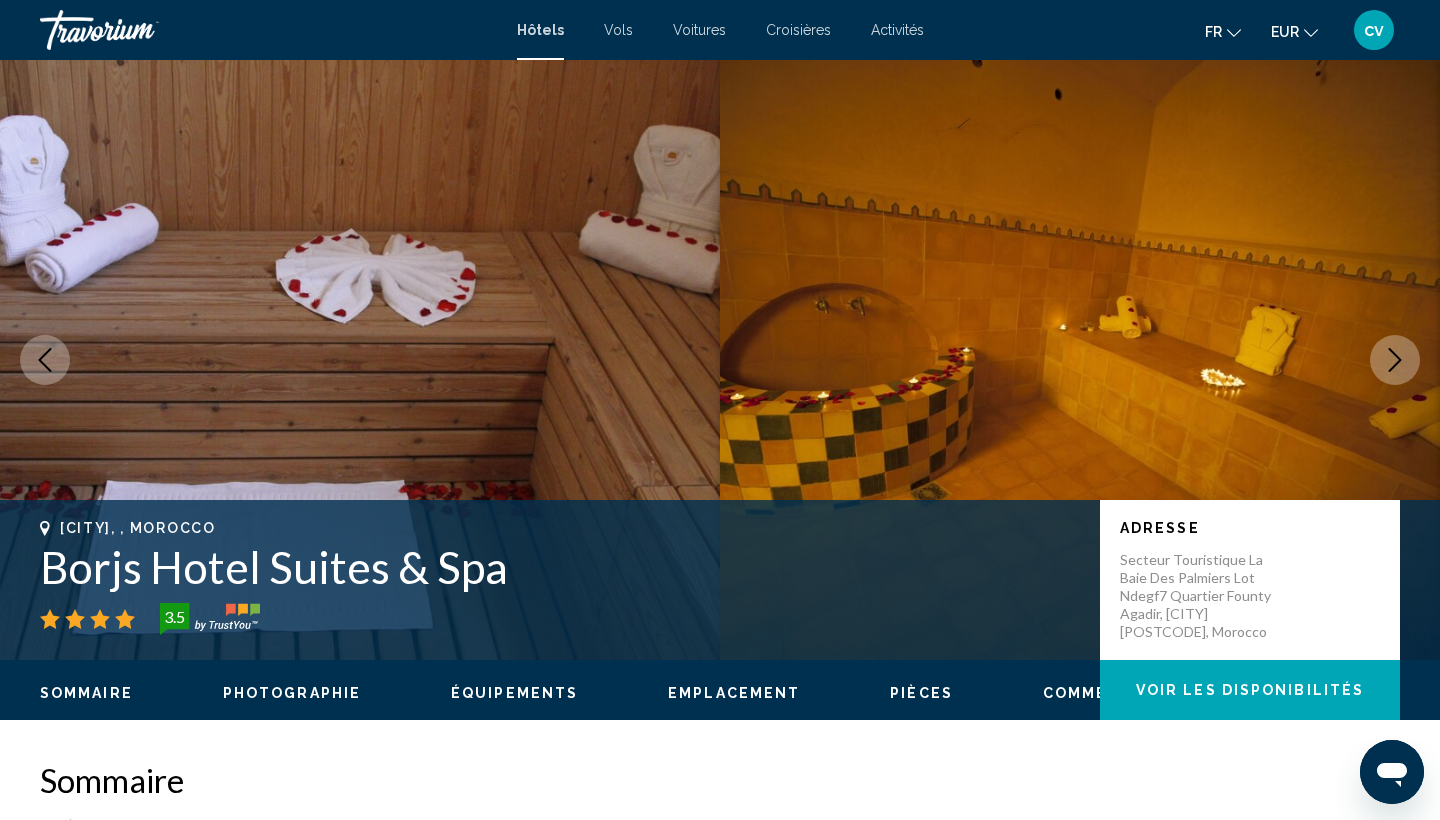 click 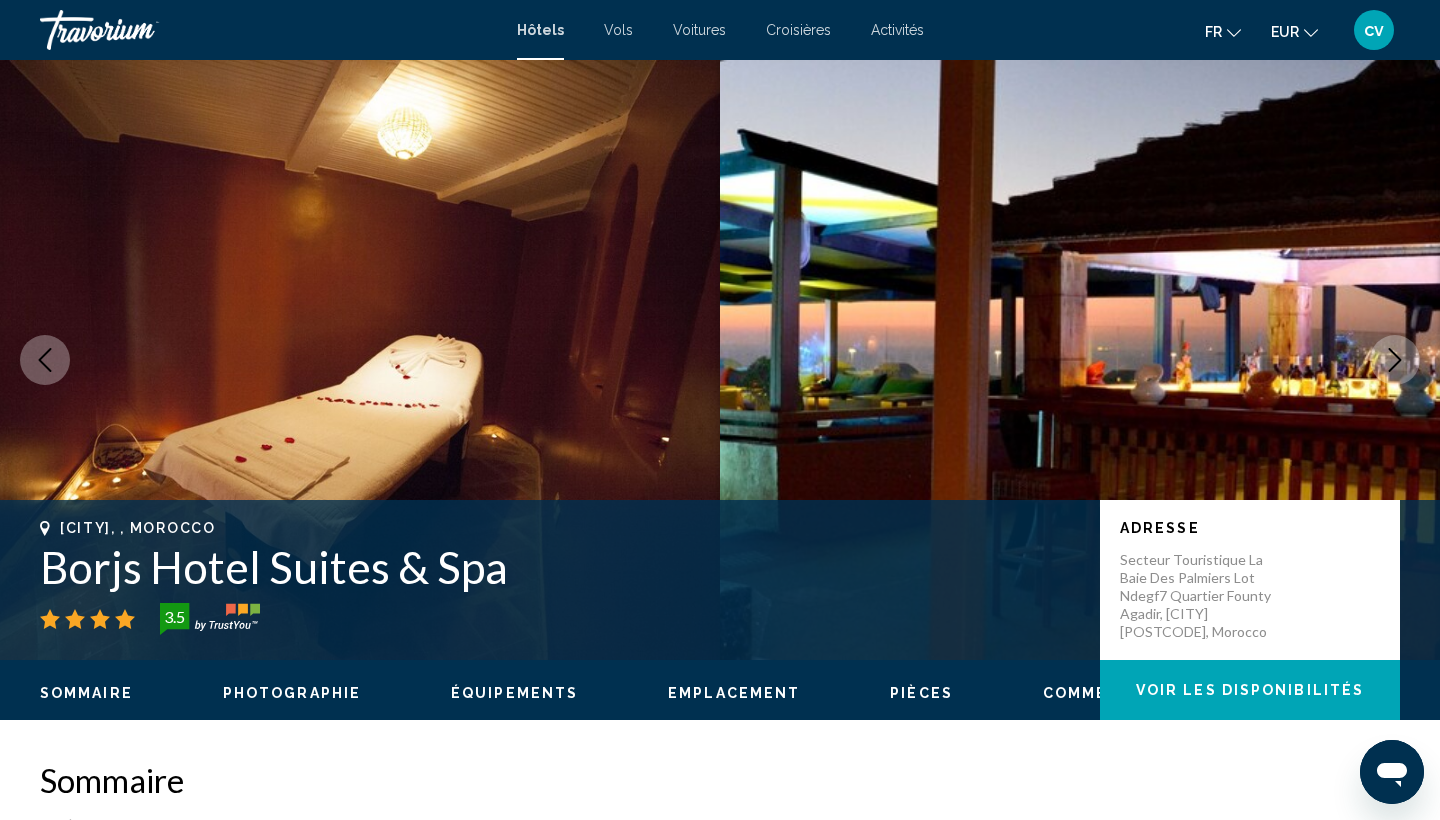 click 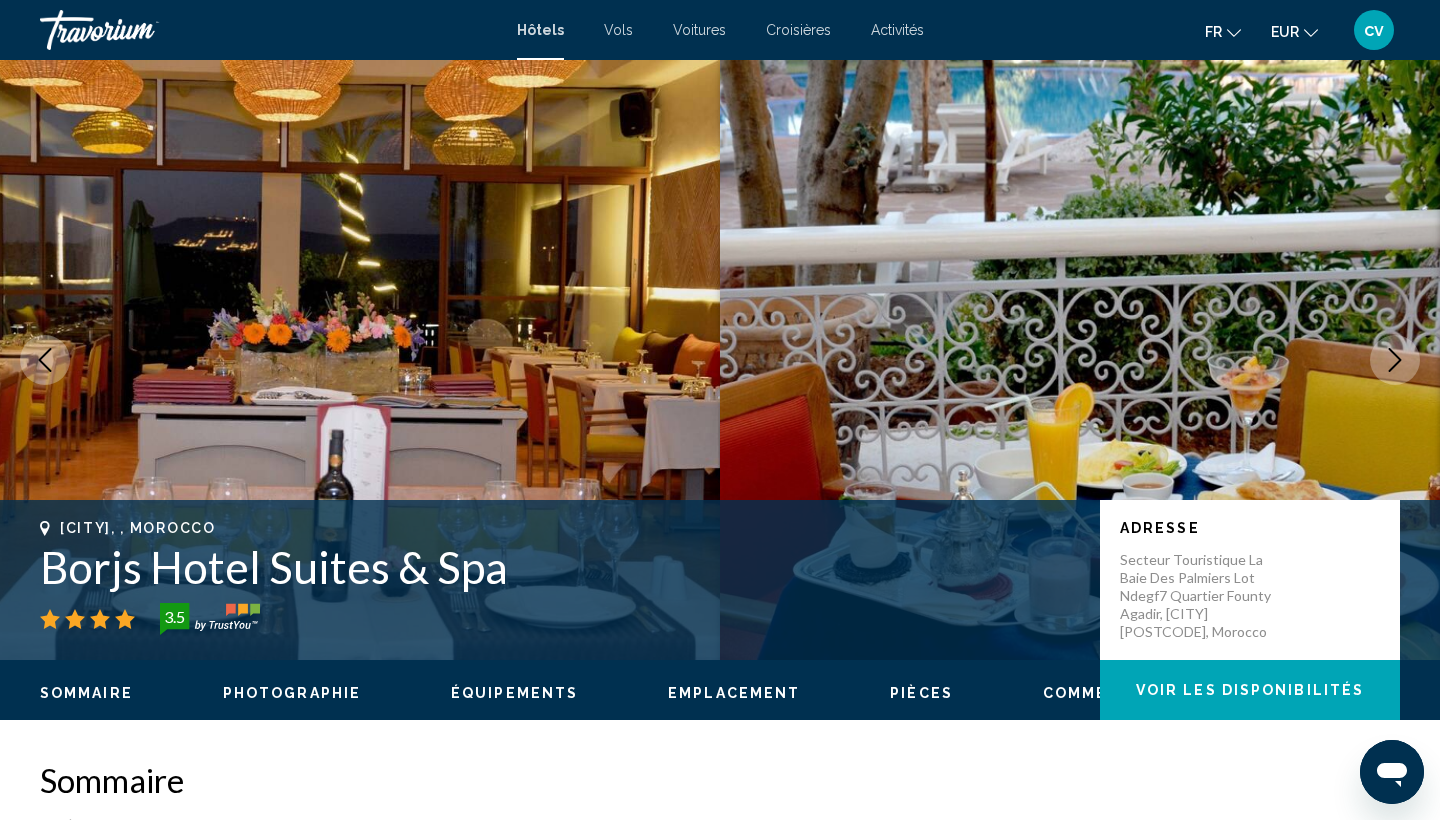 click 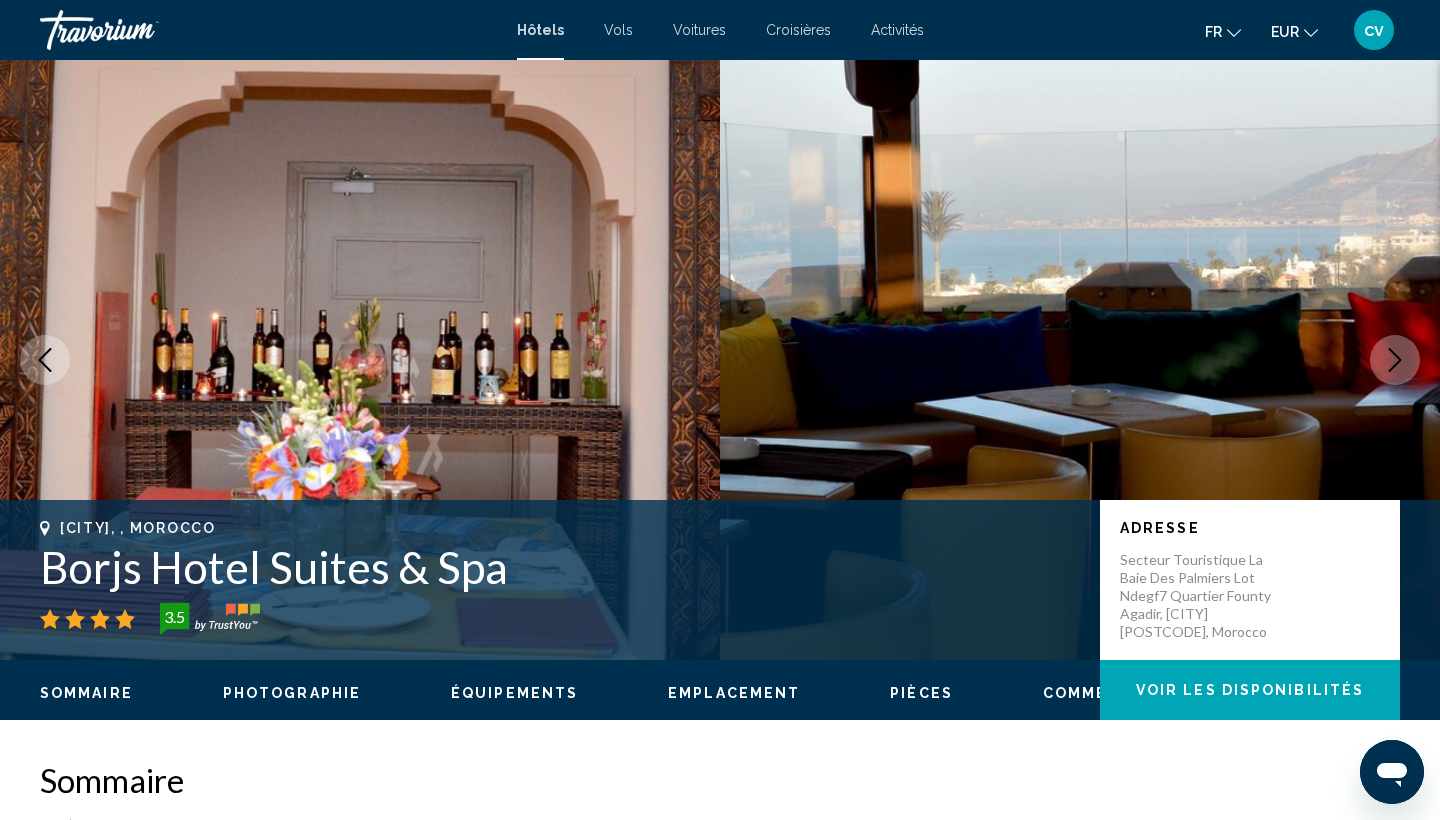 click 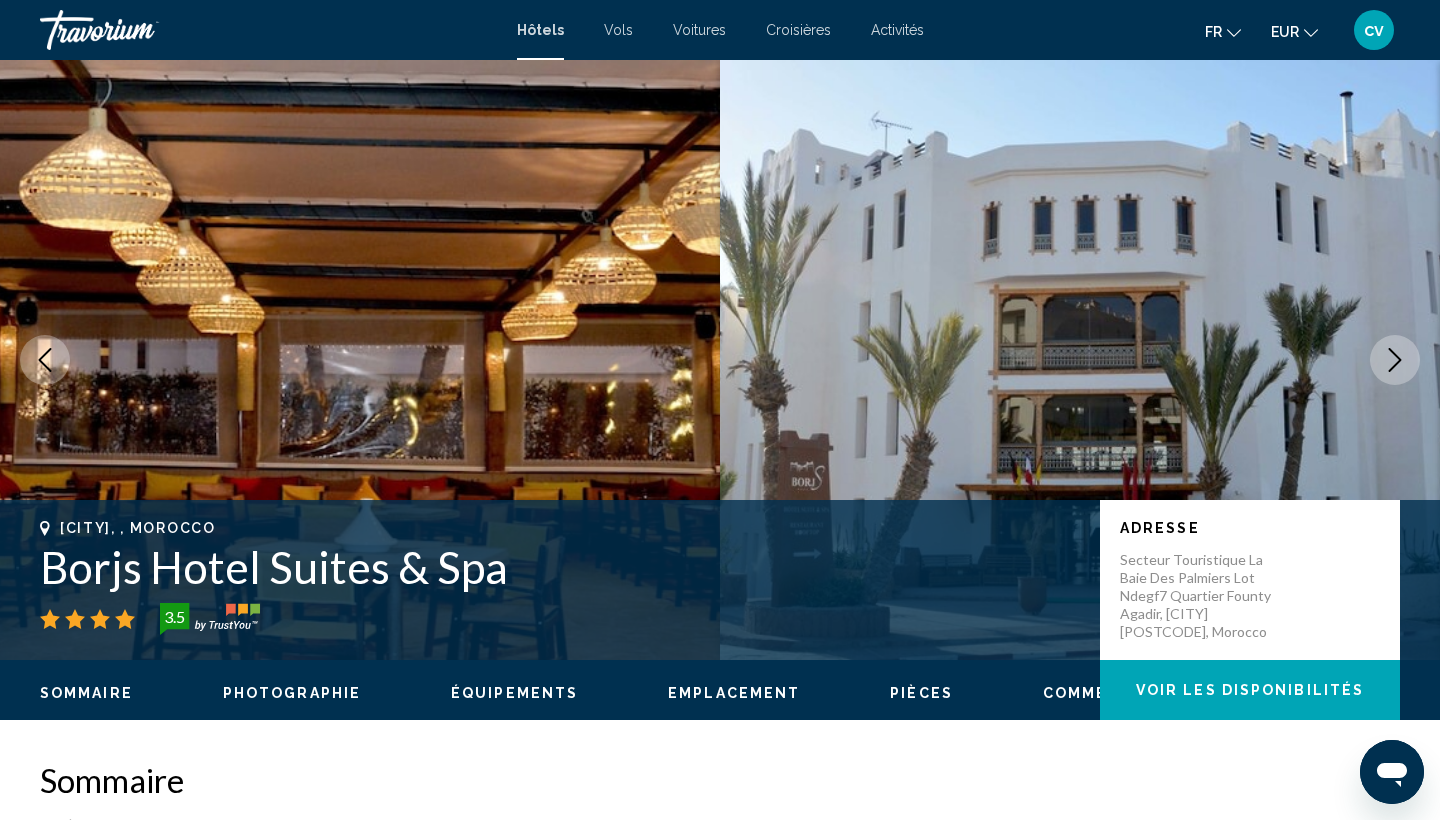 click 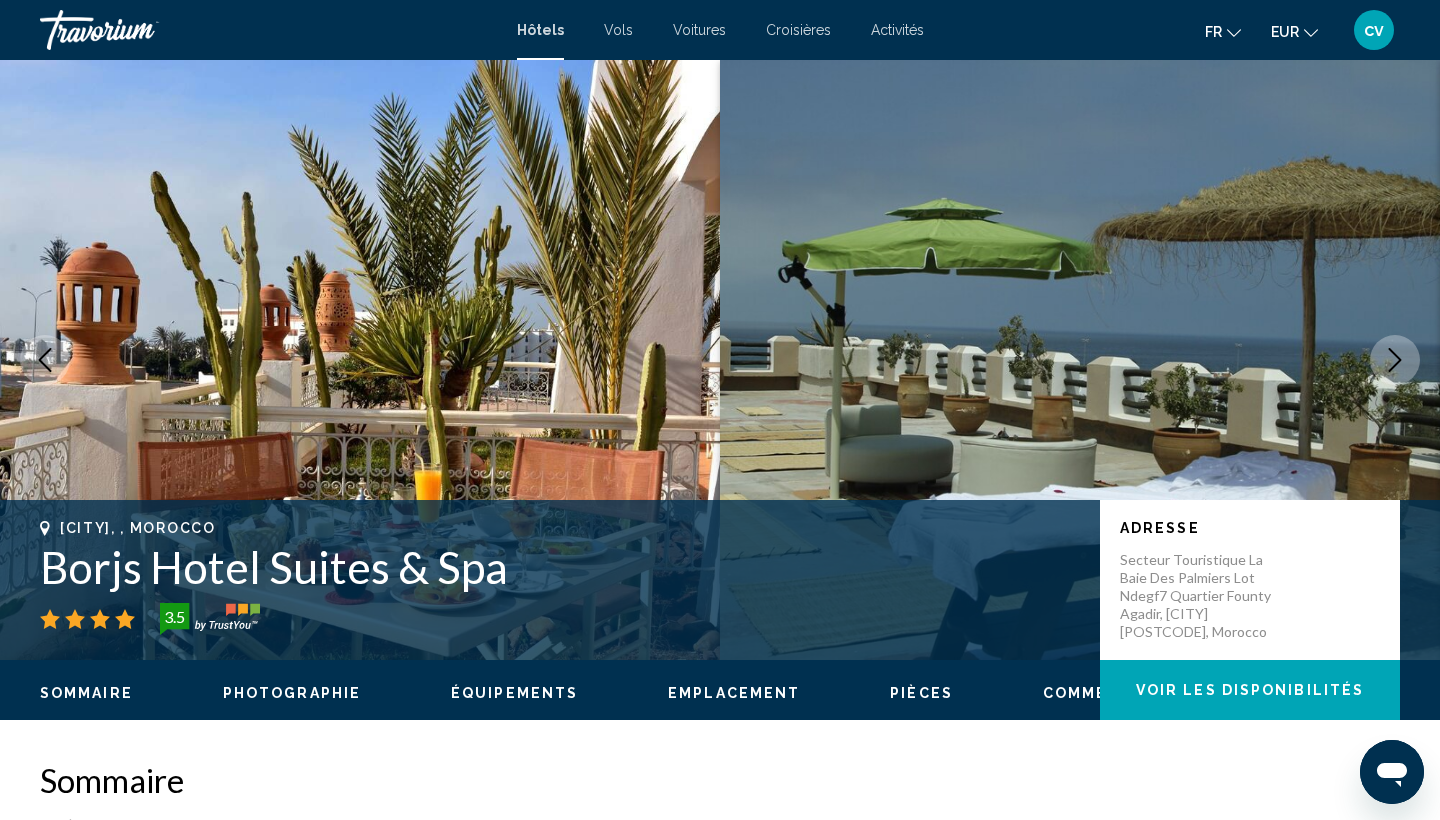 click 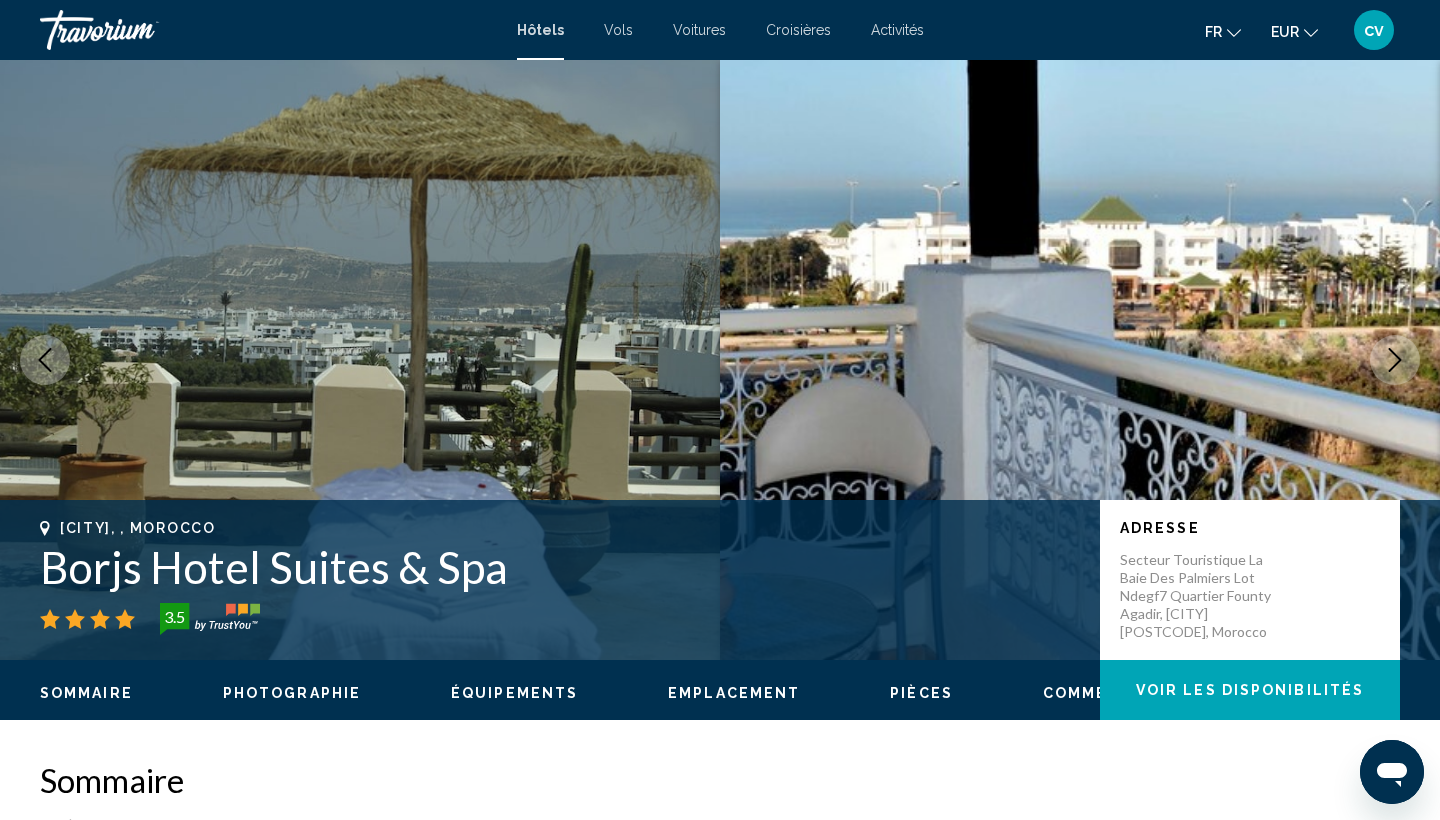 click 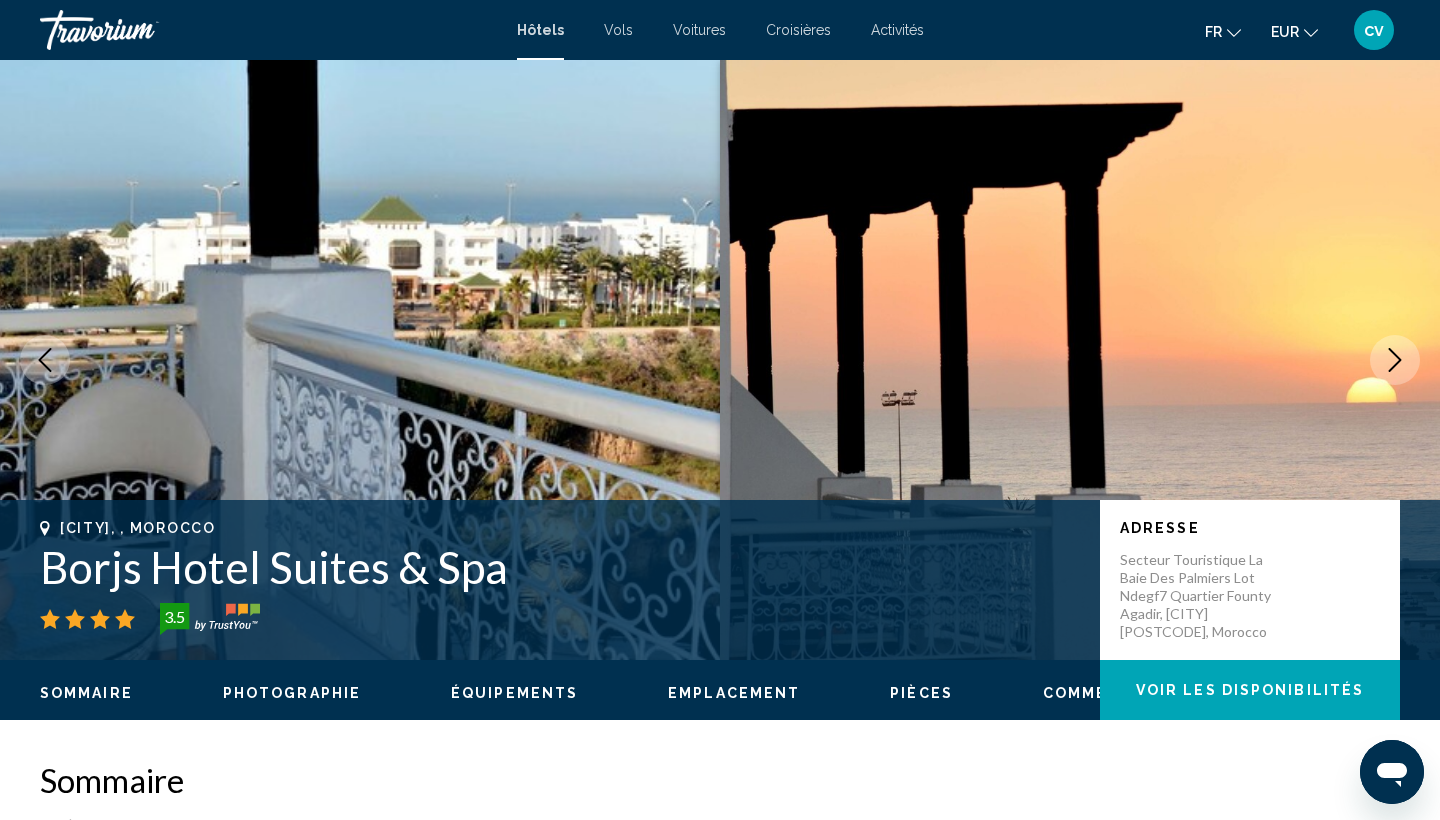 click 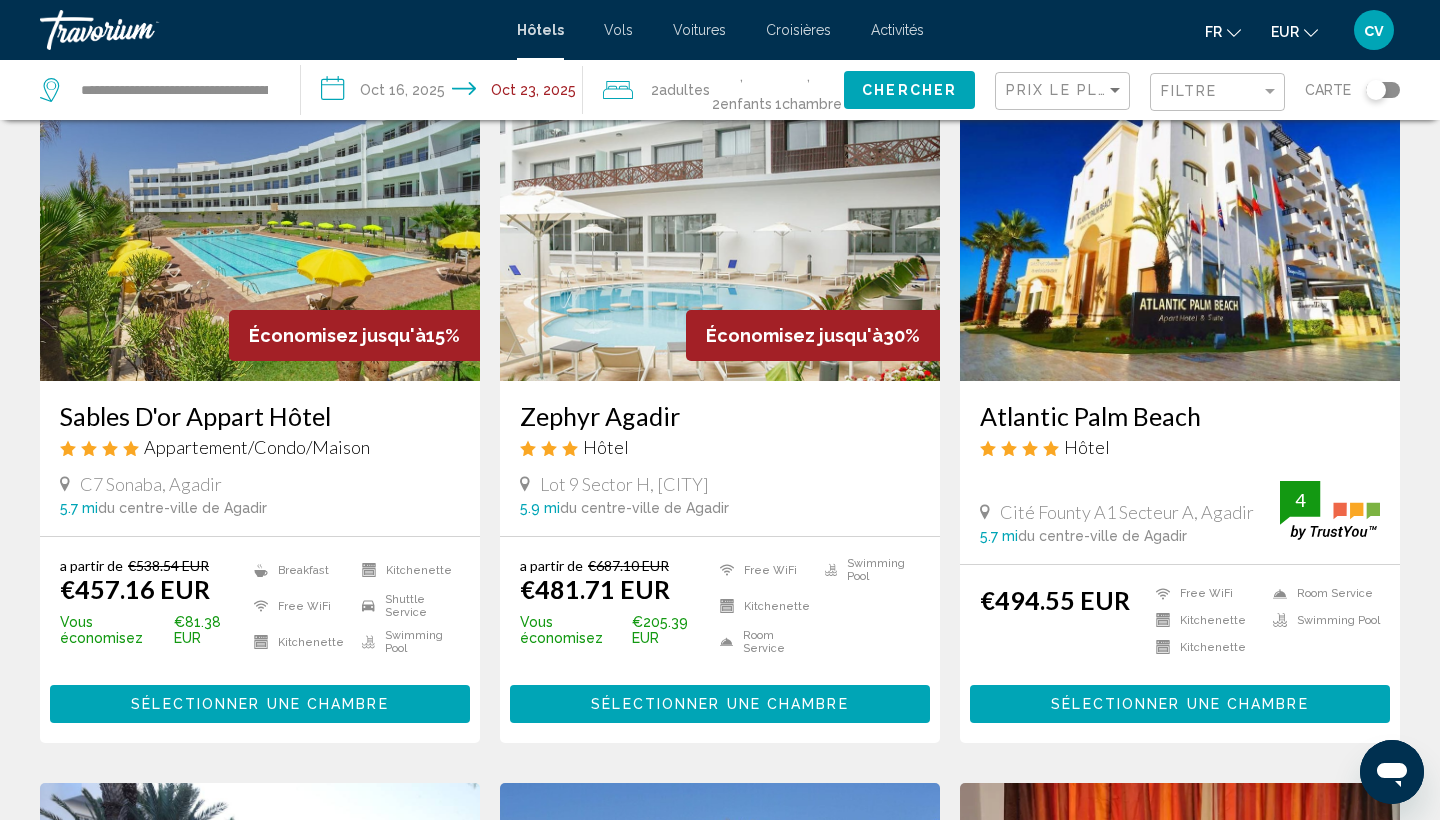 scroll, scrollTop: 902, scrollLeft: 0, axis: vertical 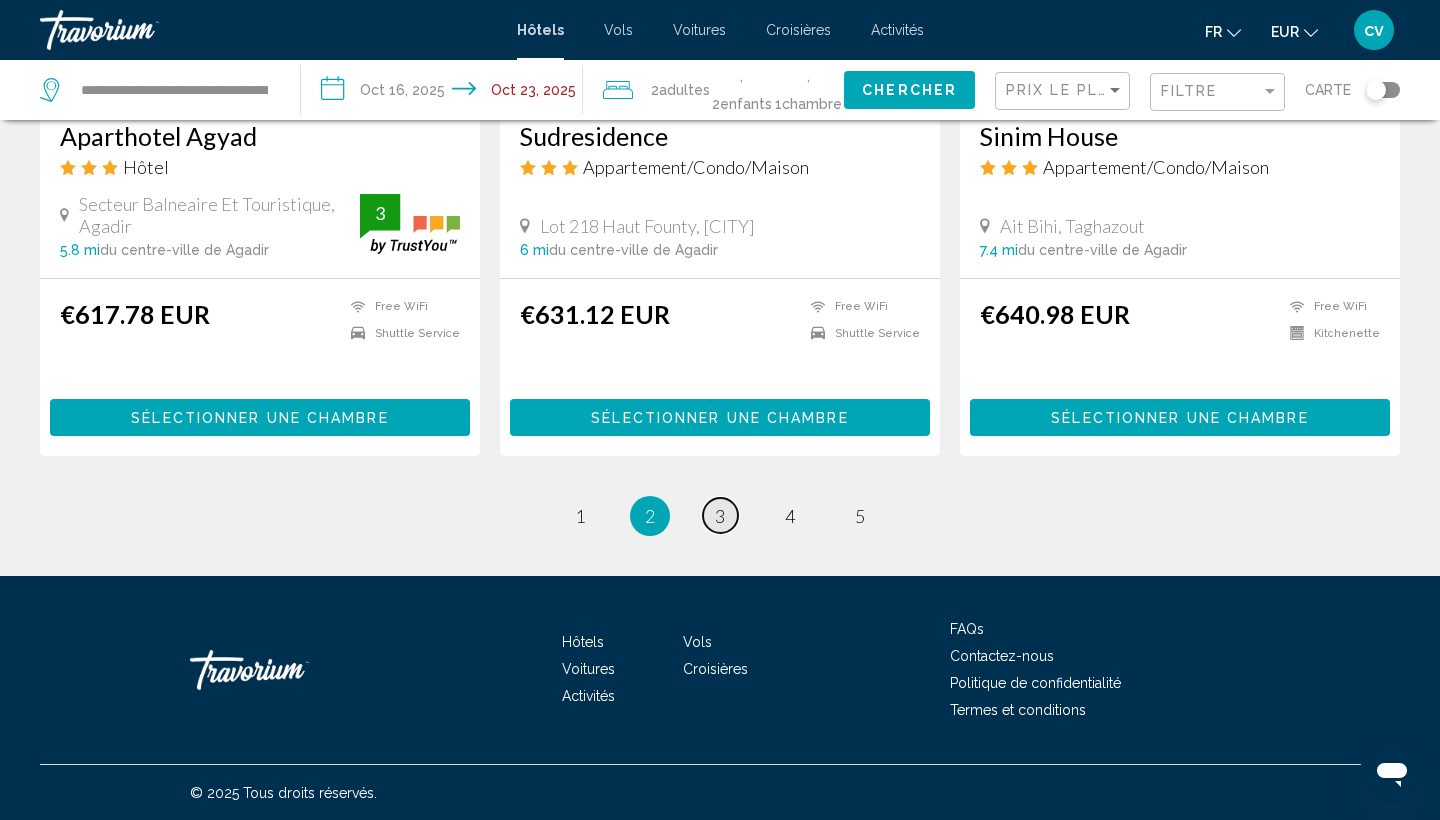 click on "page  3" at bounding box center [720, 515] 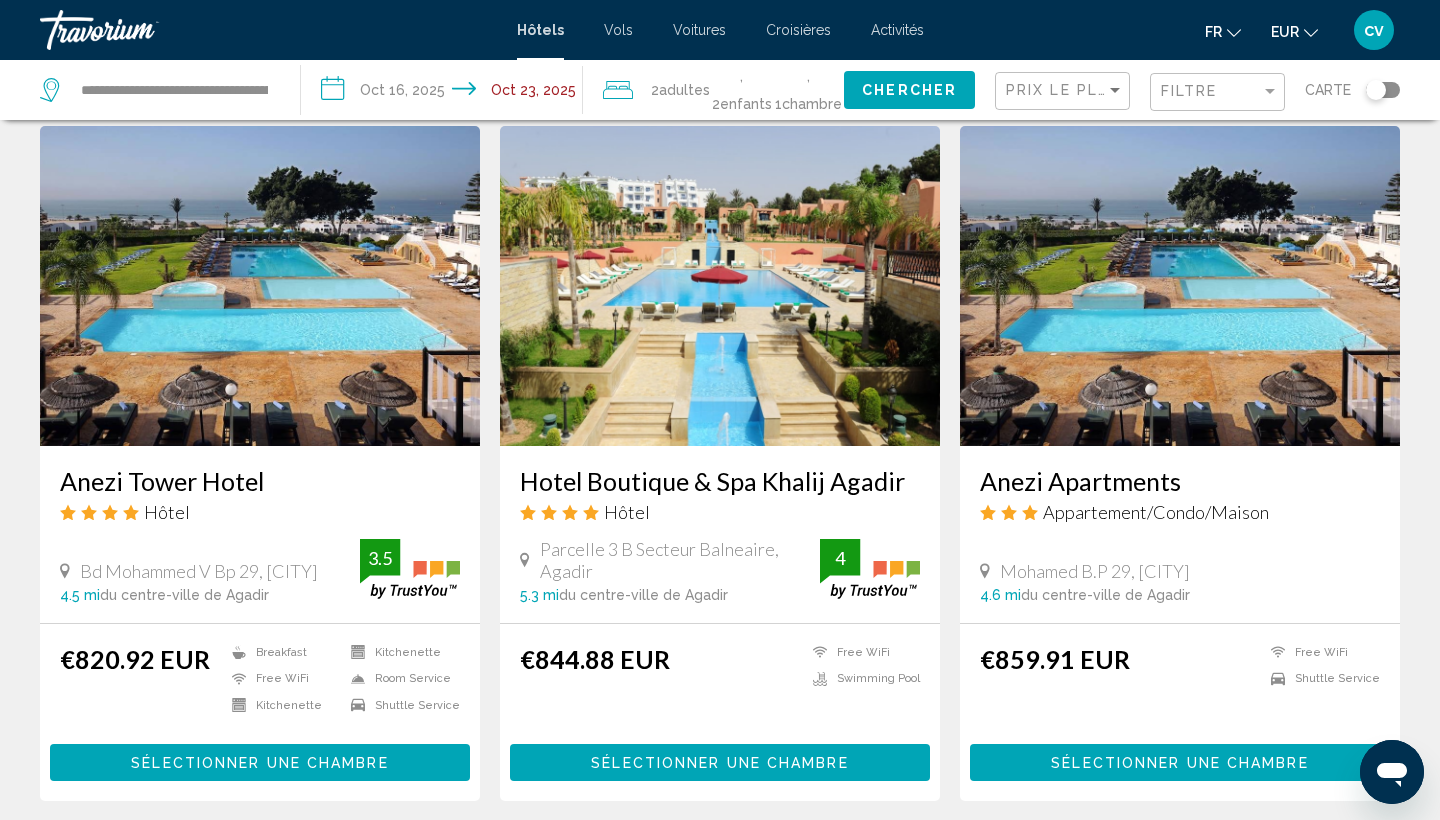 scroll, scrollTop: 1502, scrollLeft: 0, axis: vertical 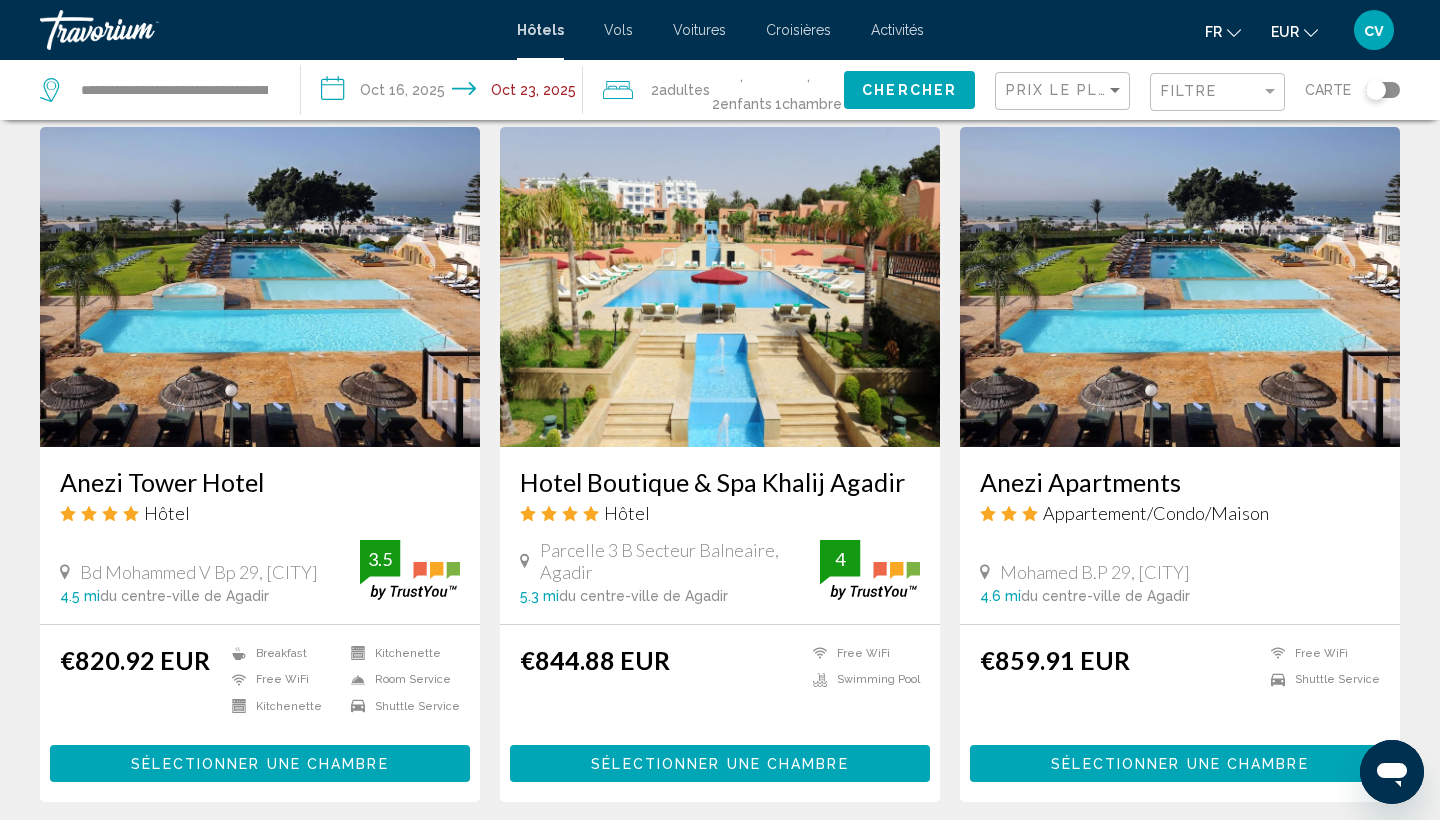 click at bounding box center [720, 287] 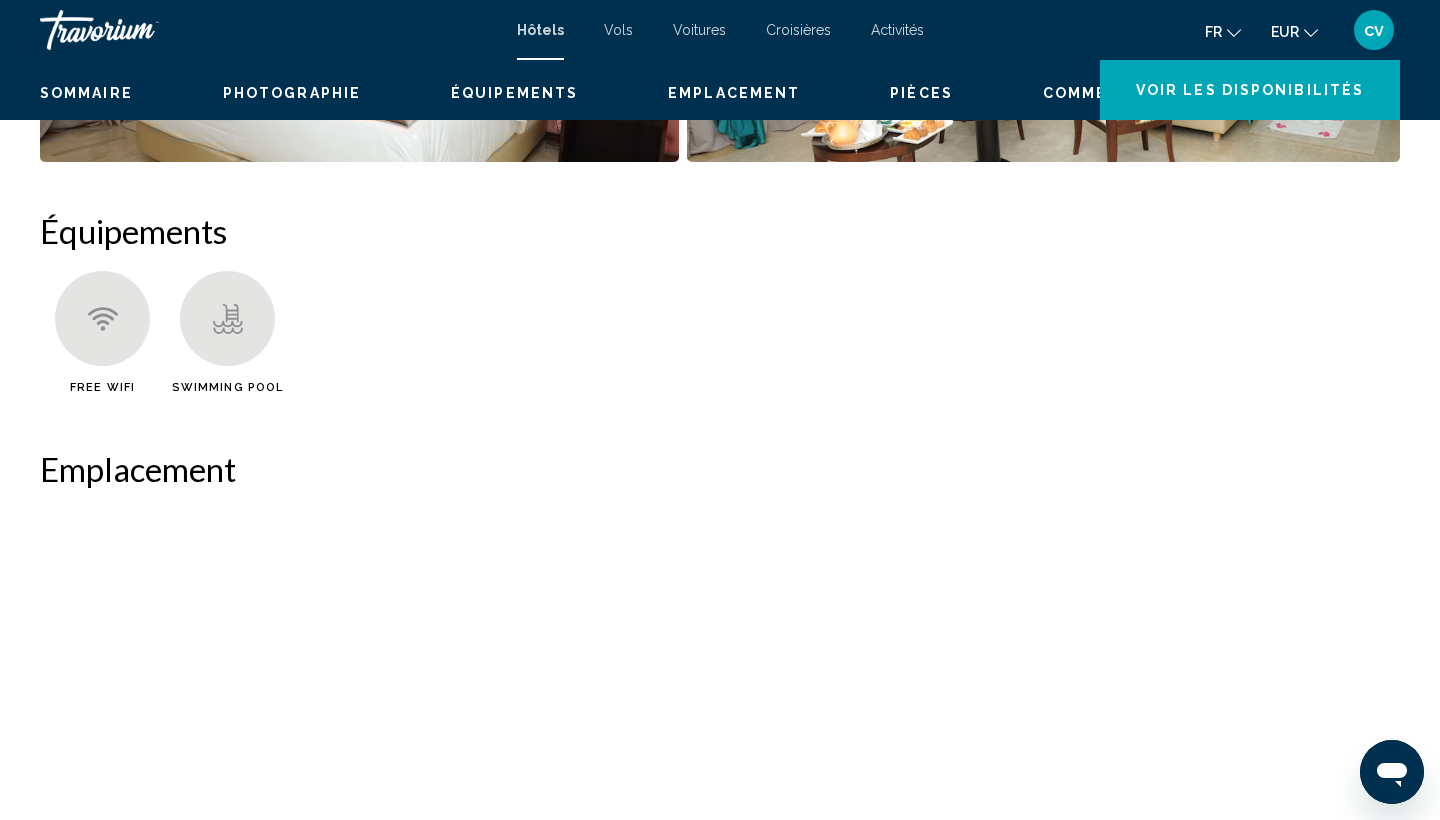 scroll, scrollTop: 0, scrollLeft: 0, axis: both 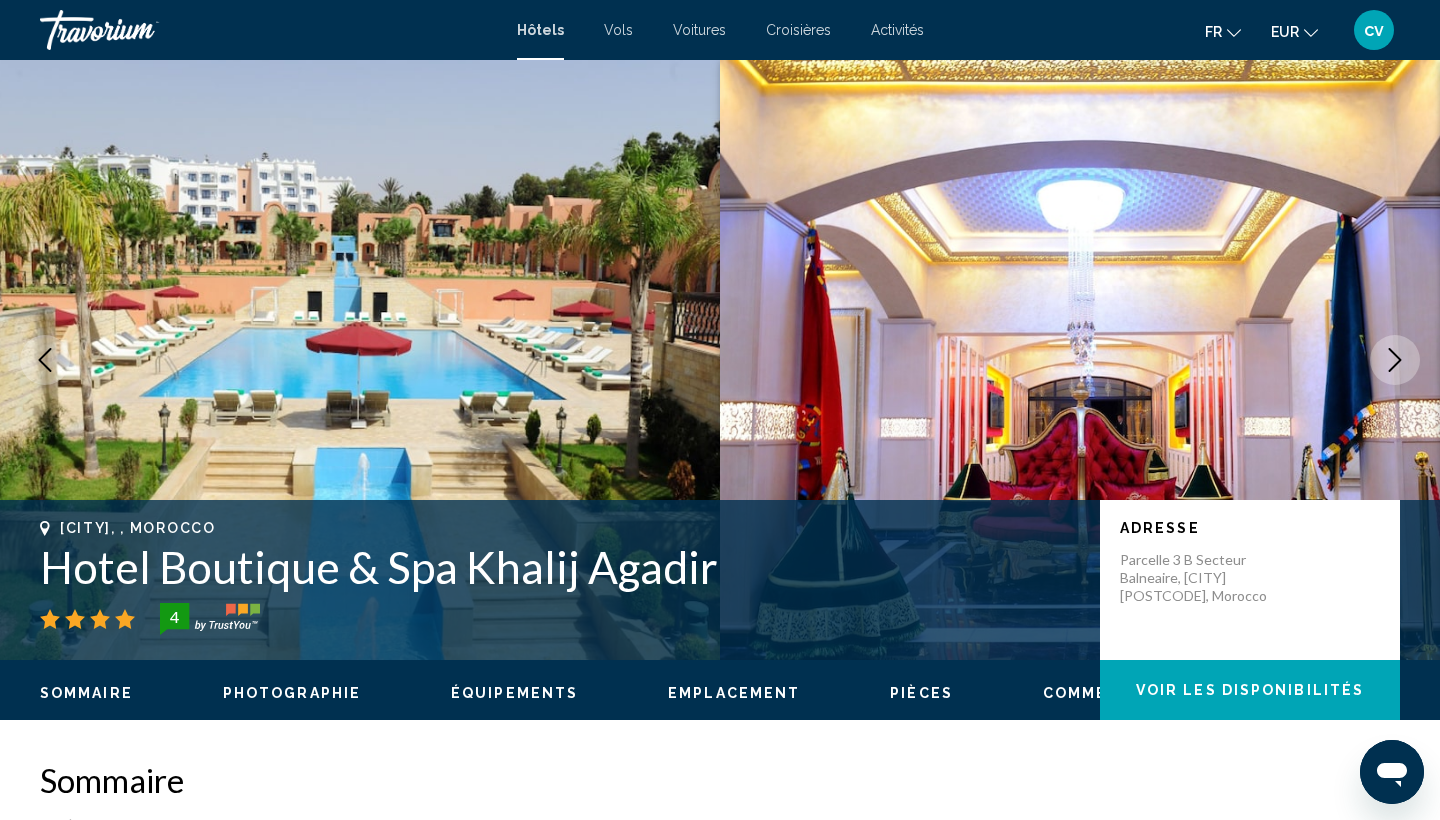 click at bounding box center [1395, 360] 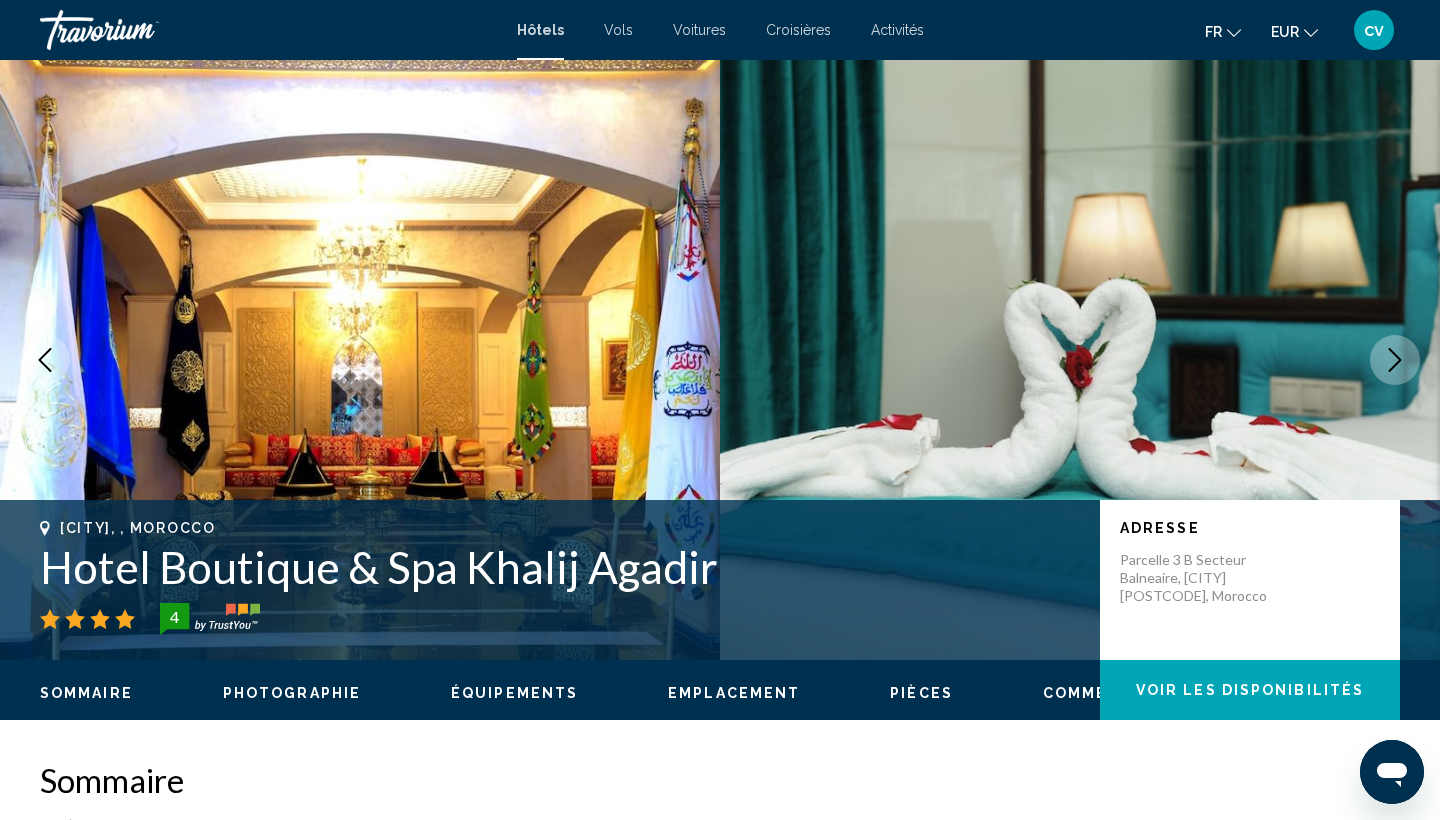 click at bounding box center (1395, 360) 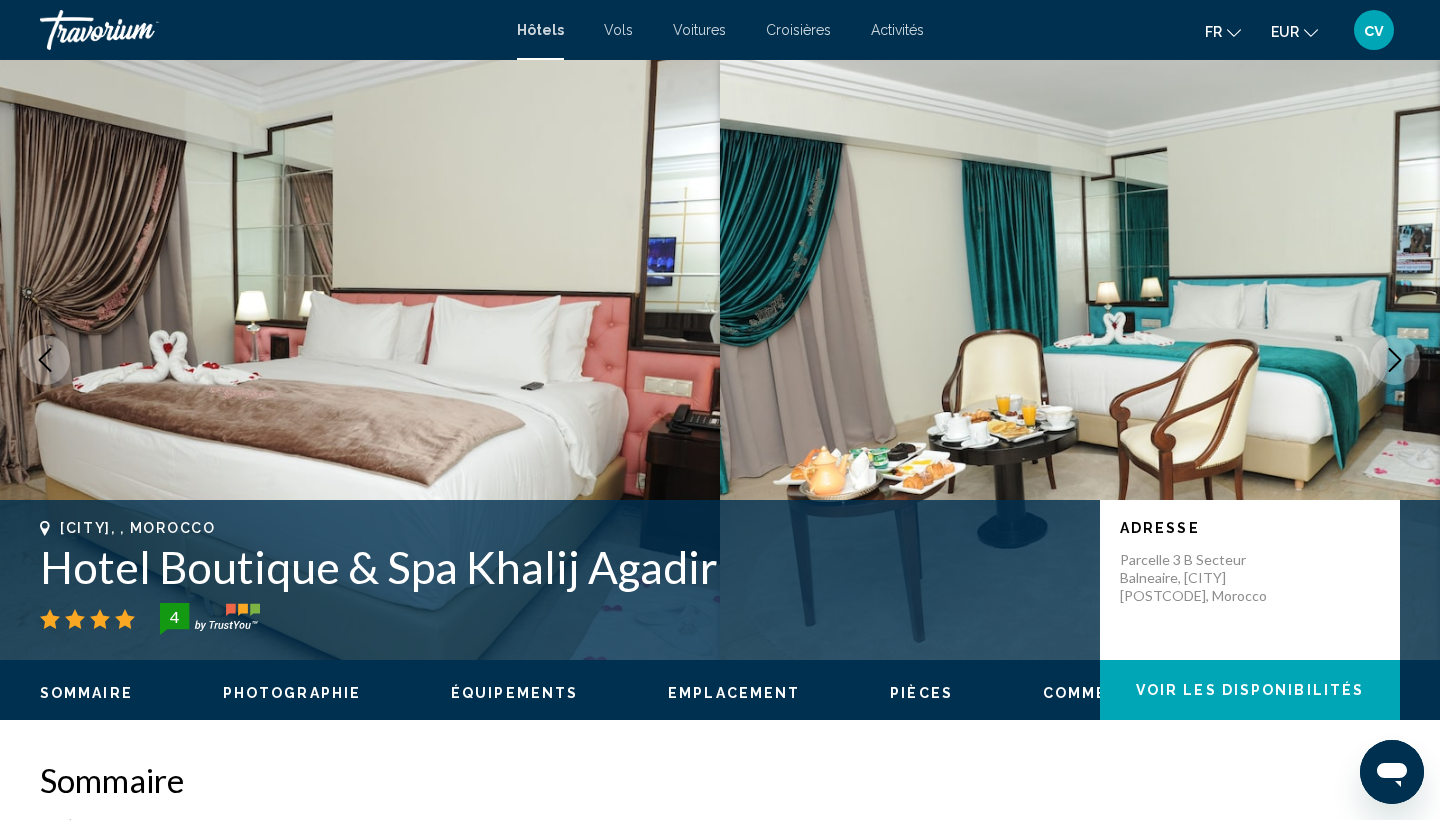click at bounding box center [1395, 360] 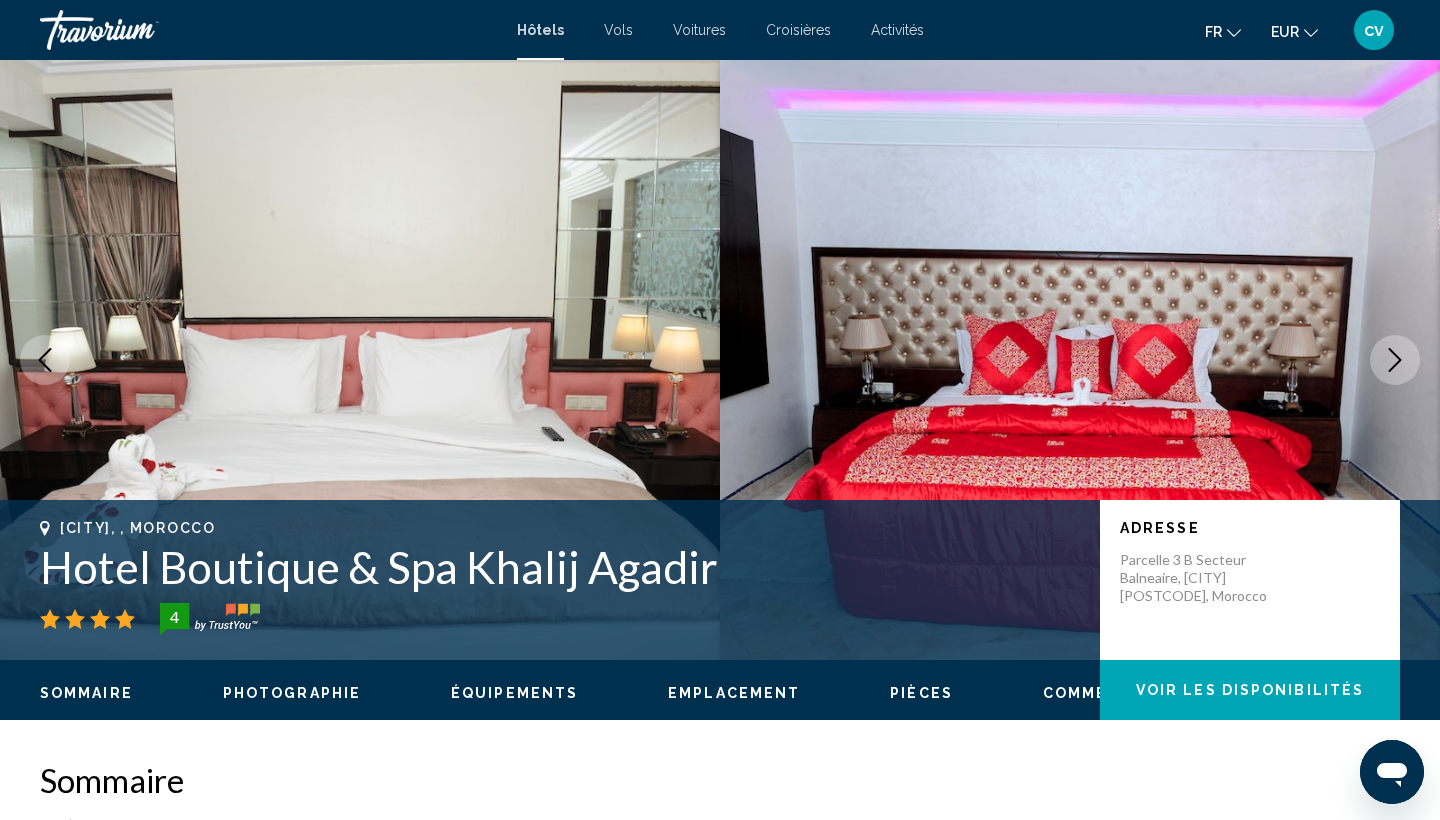 click at bounding box center (1395, 360) 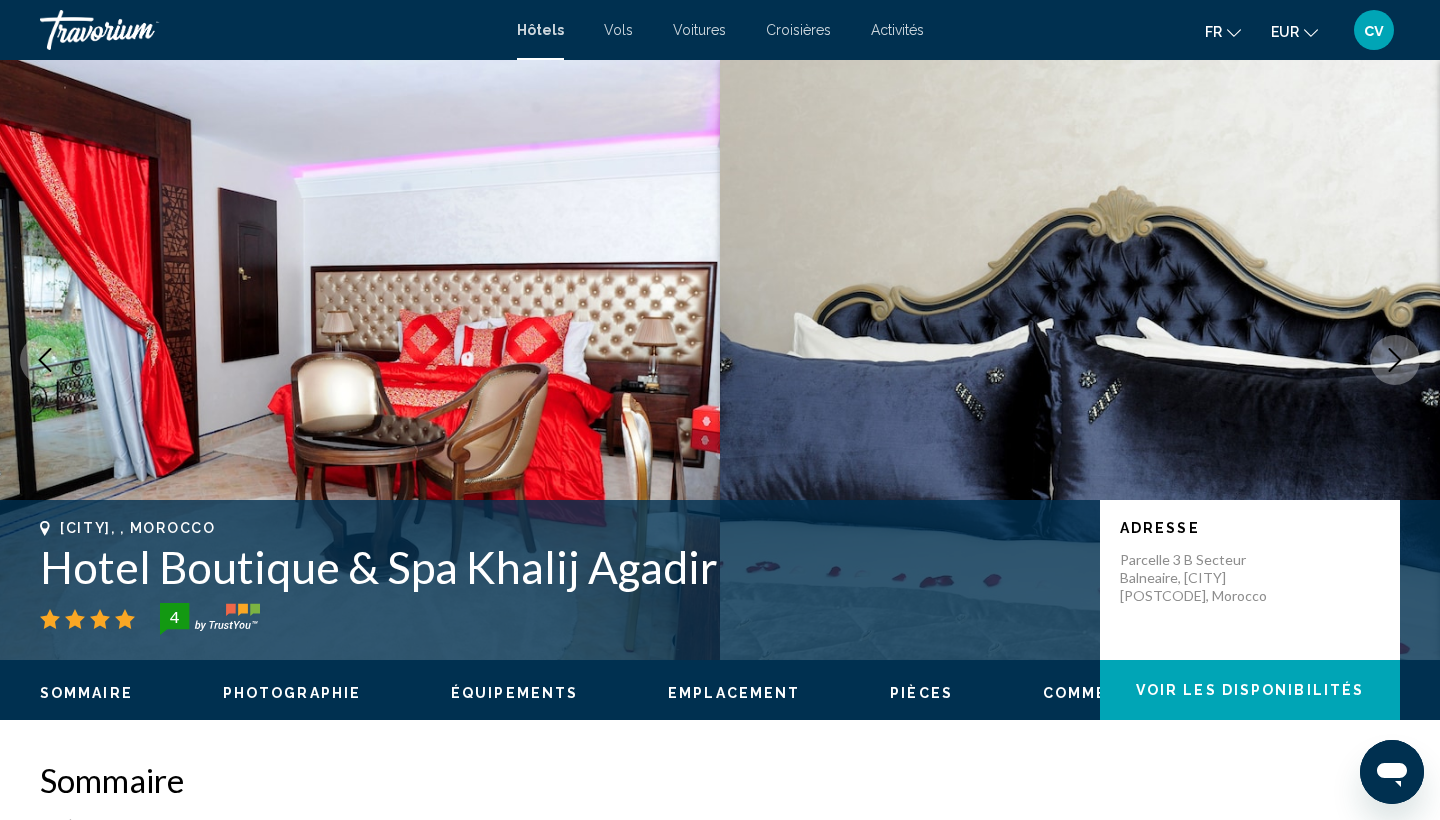 click at bounding box center [1395, 360] 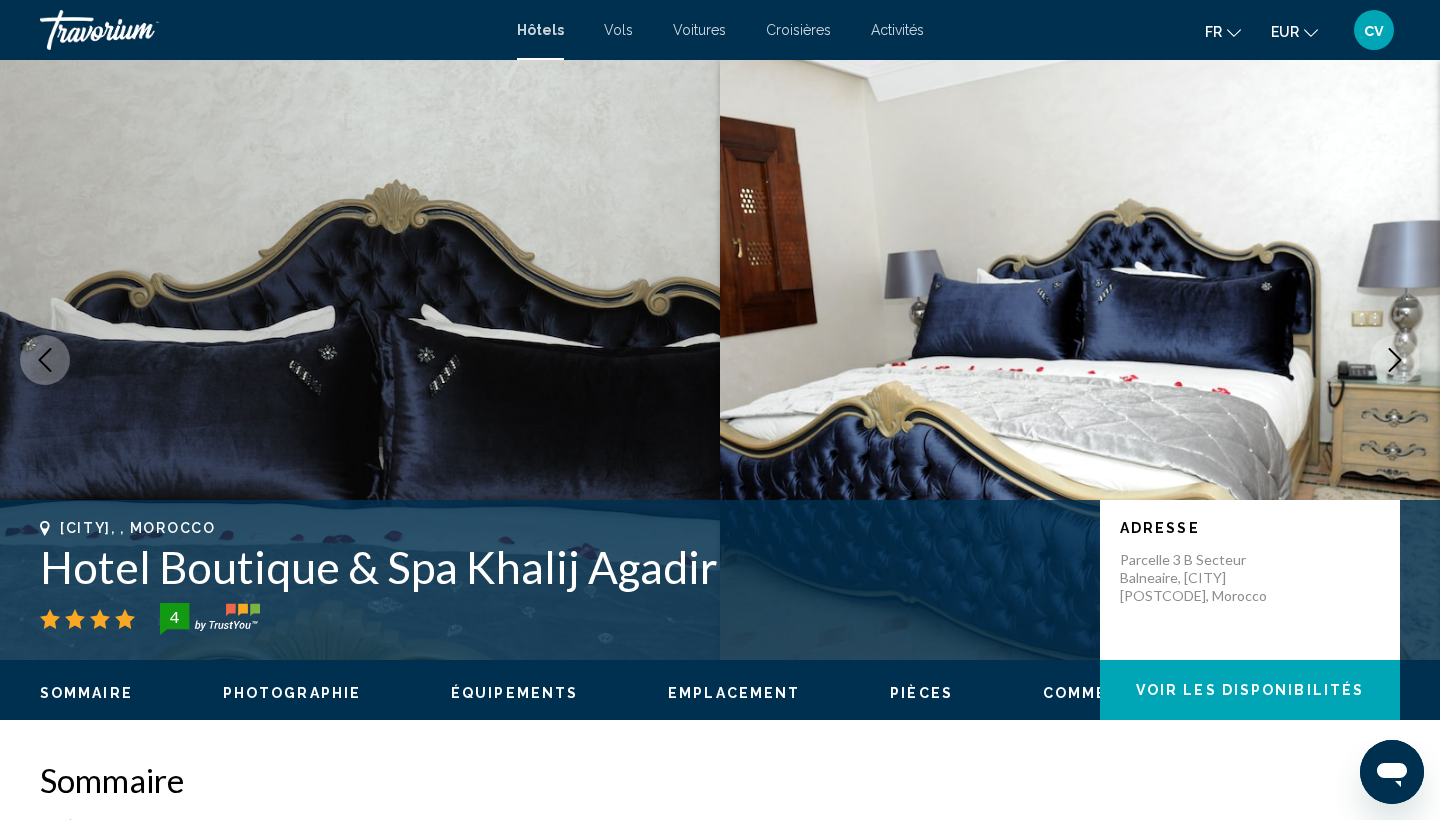 click at bounding box center (1395, 360) 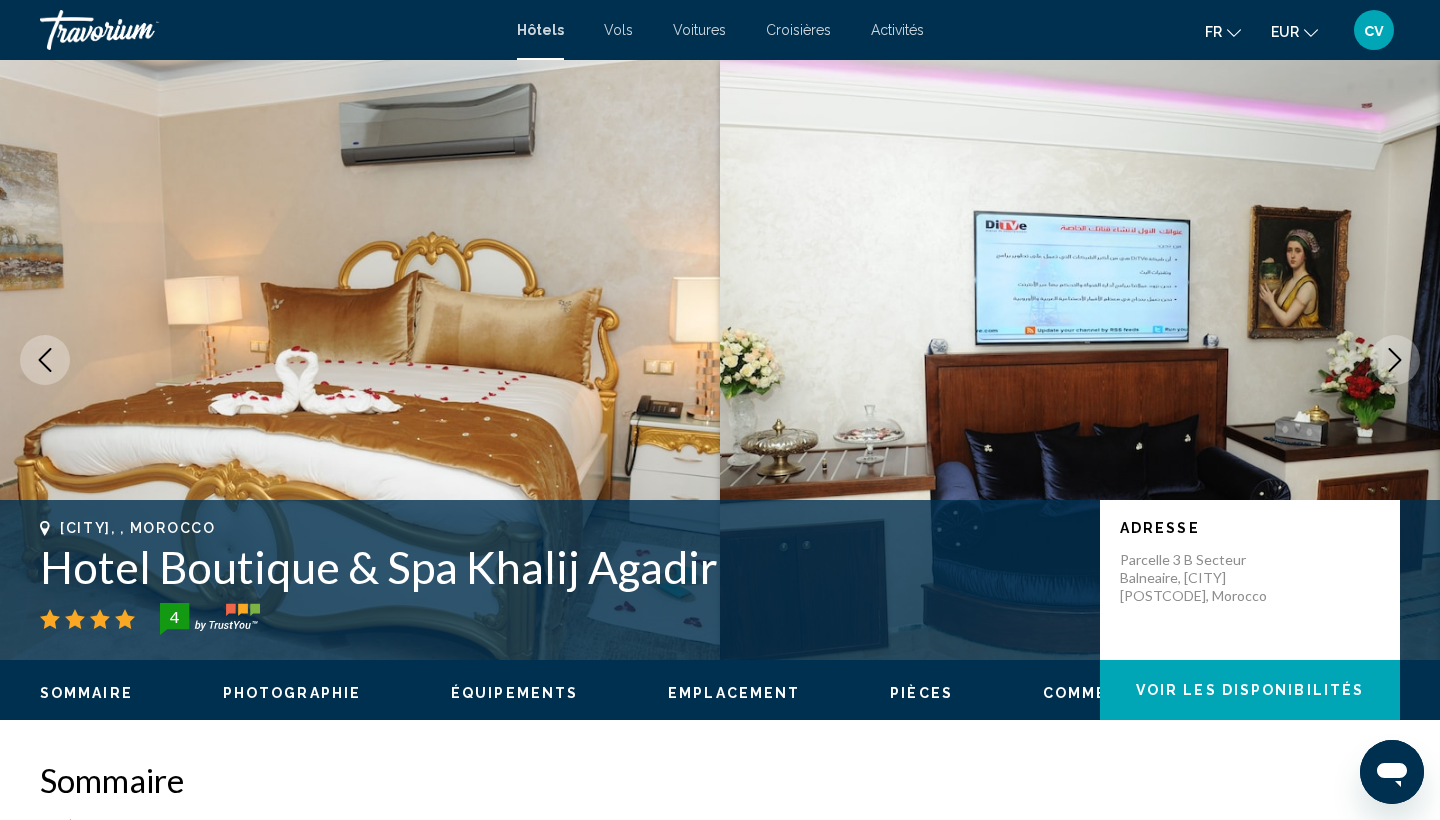 click at bounding box center (1395, 360) 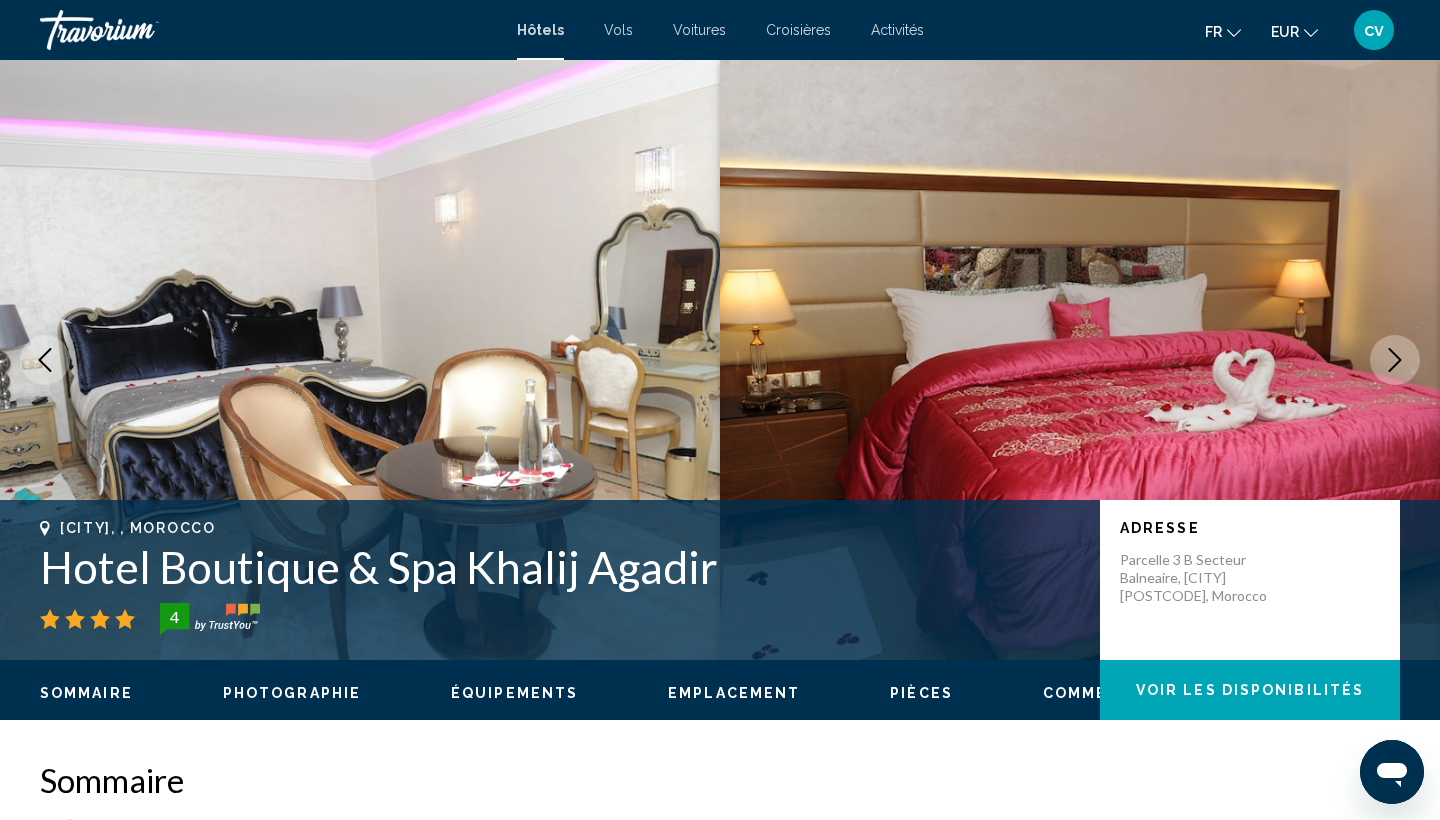 click at bounding box center [1395, 360] 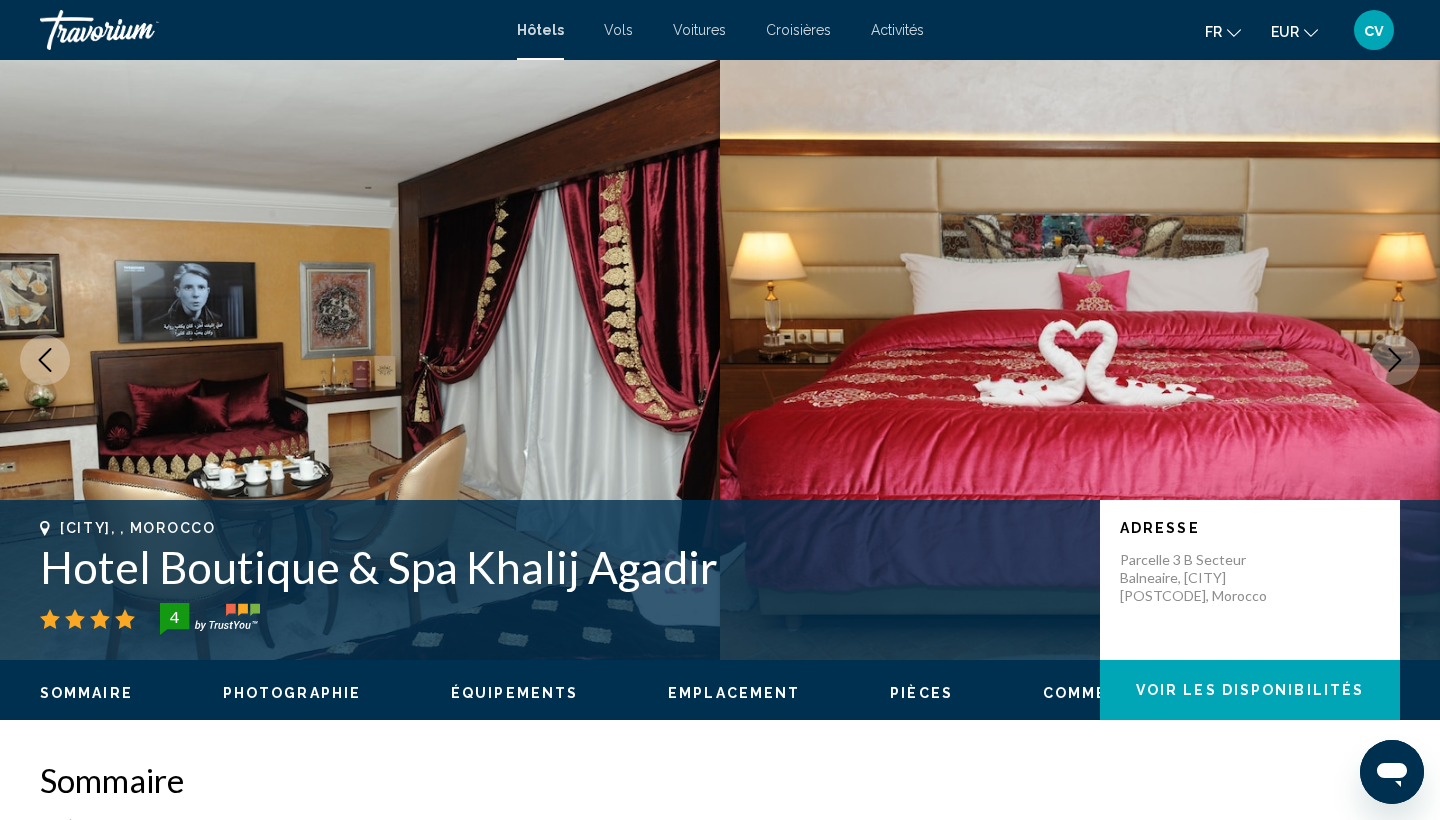 click at bounding box center [1395, 360] 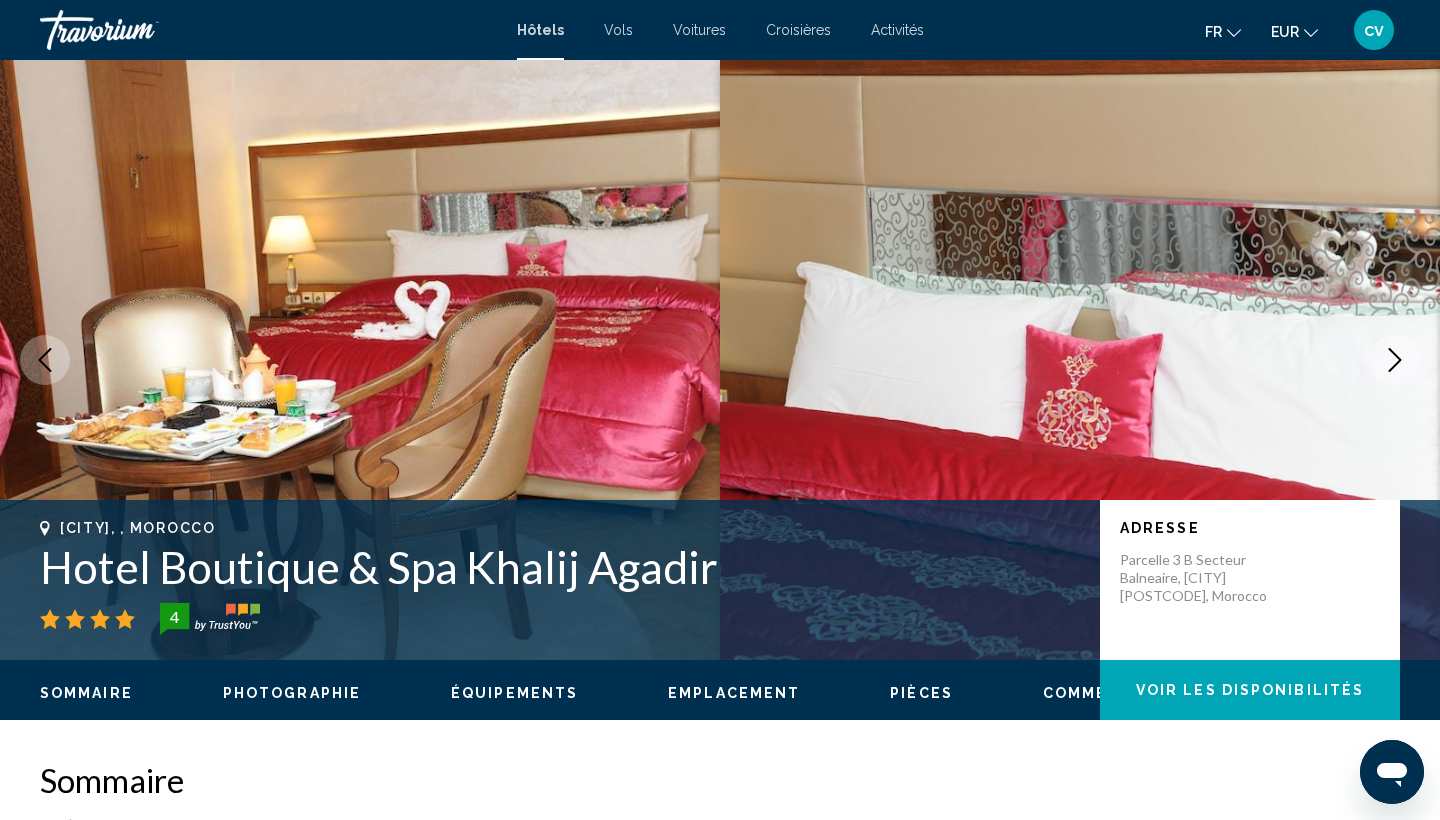 click at bounding box center (1395, 360) 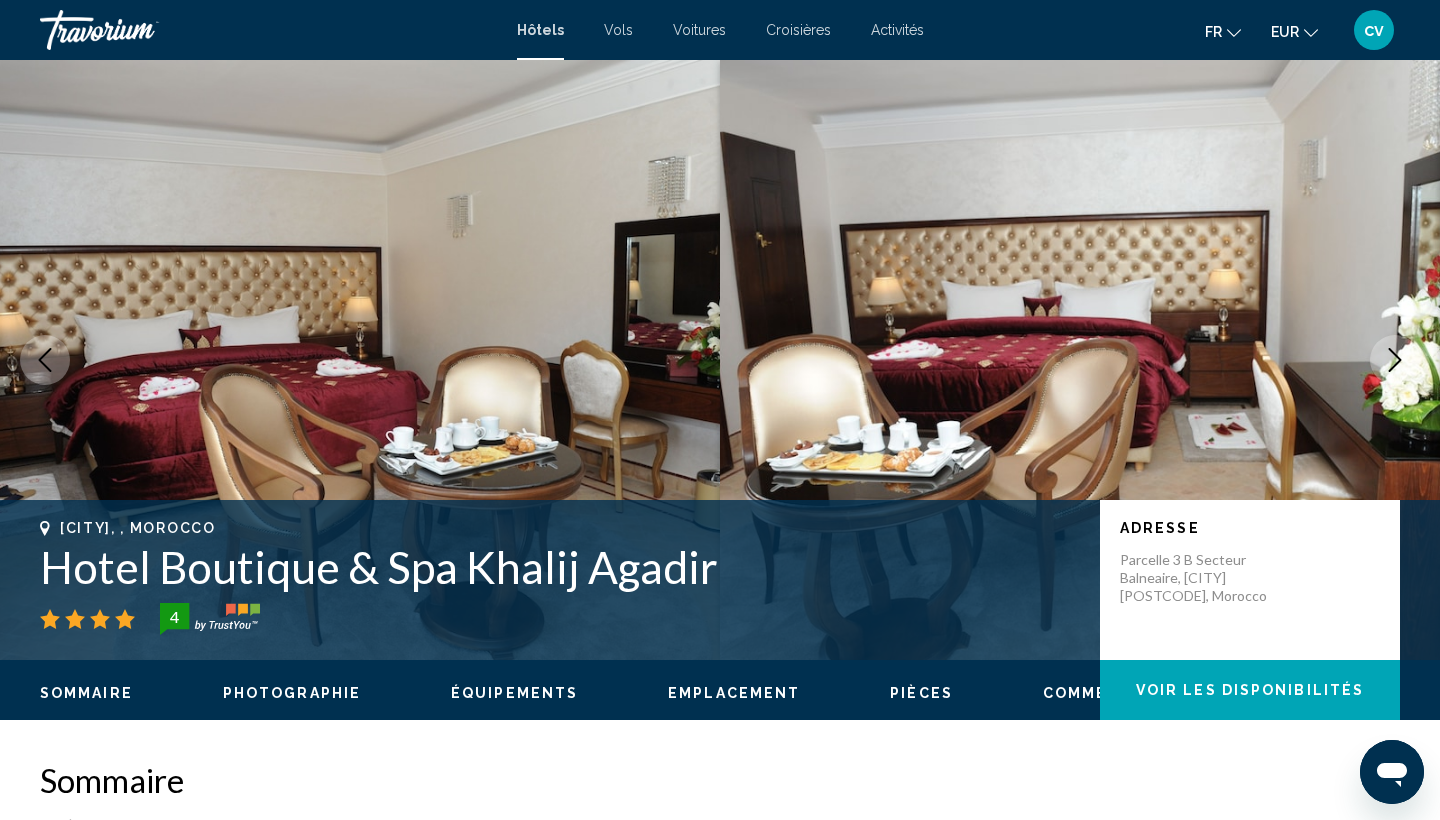 click at bounding box center [1395, 360] 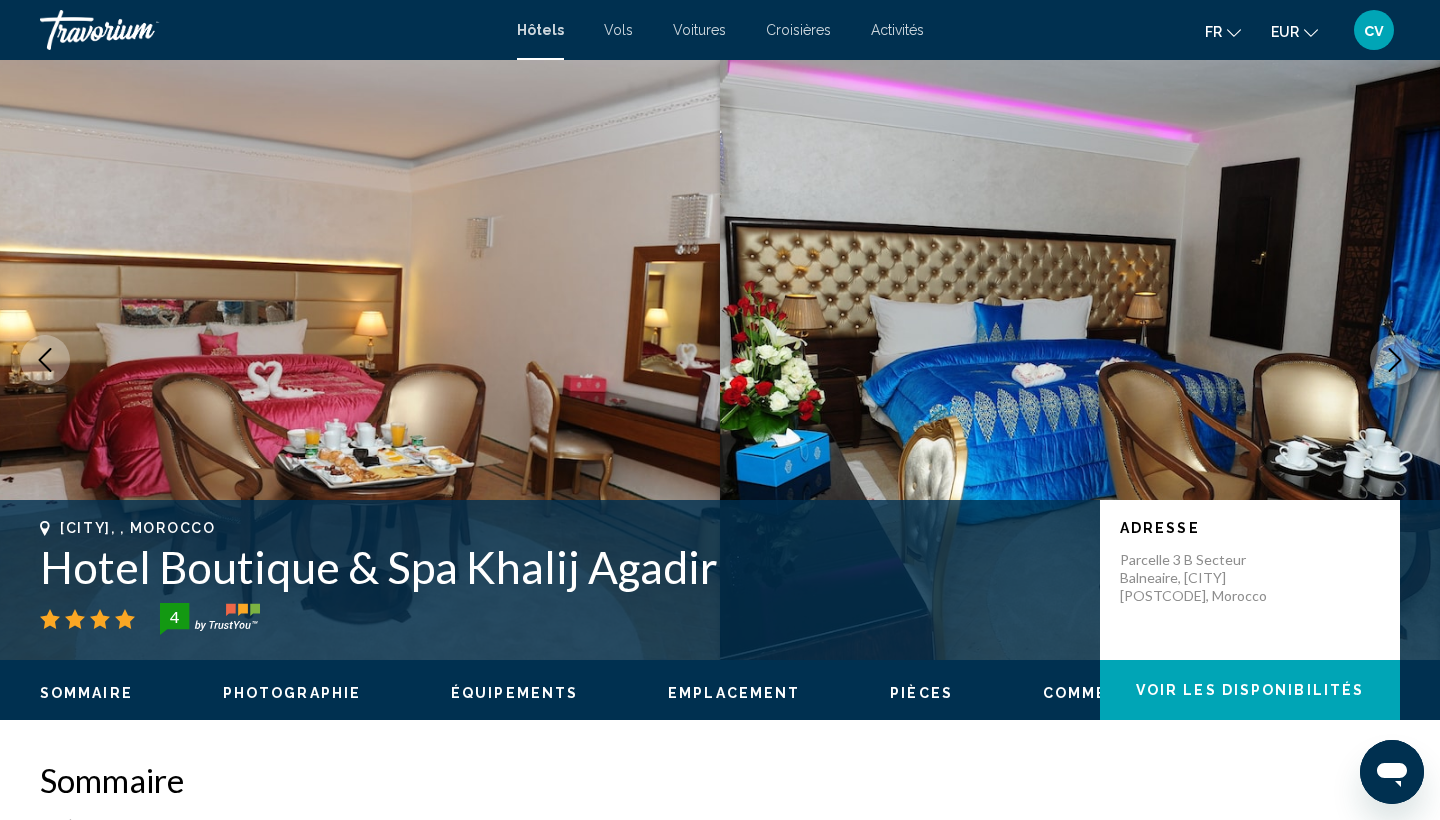 click at bounding box center (1395, 360) 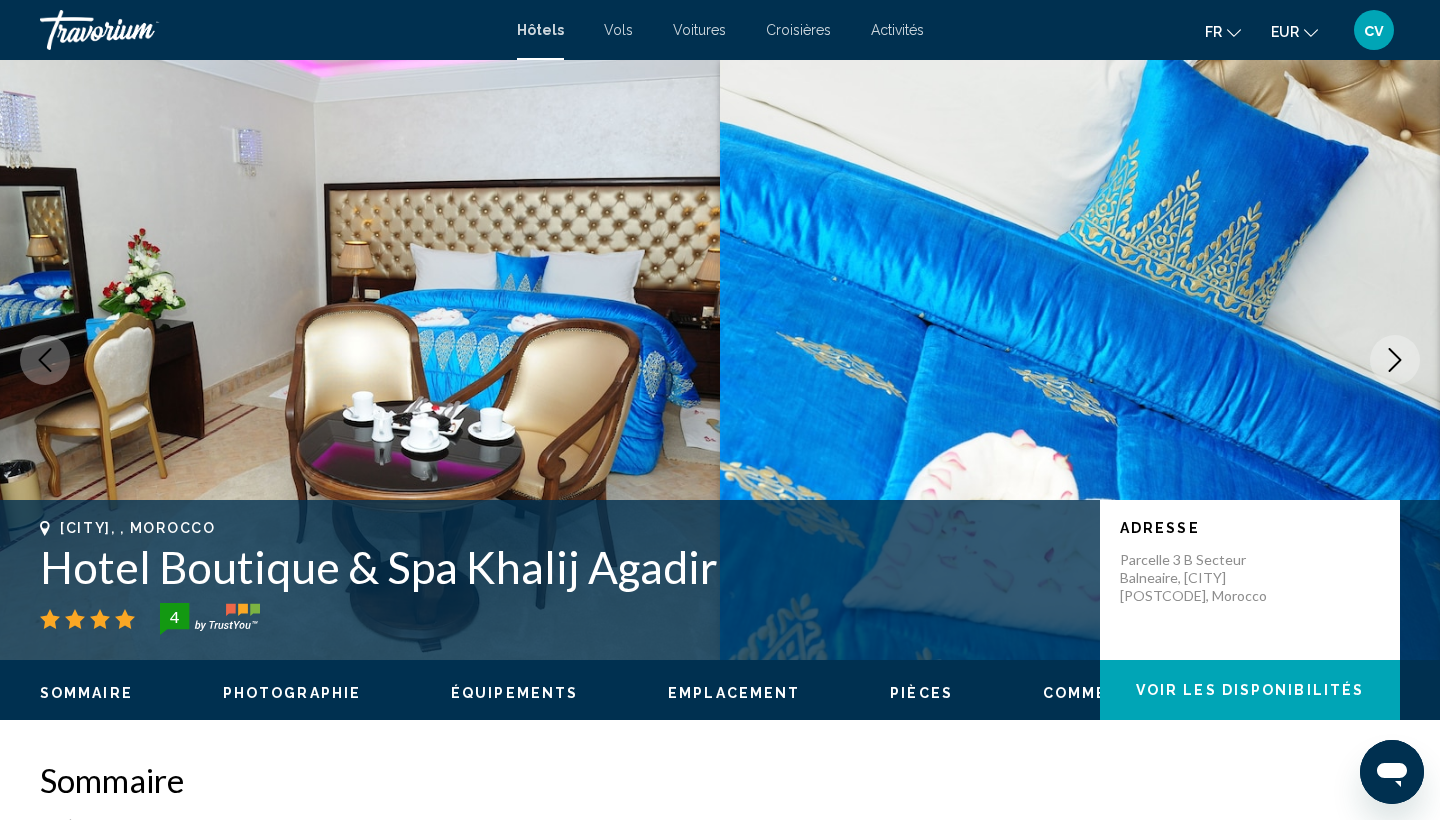 click at bounding box center (1395, 360) 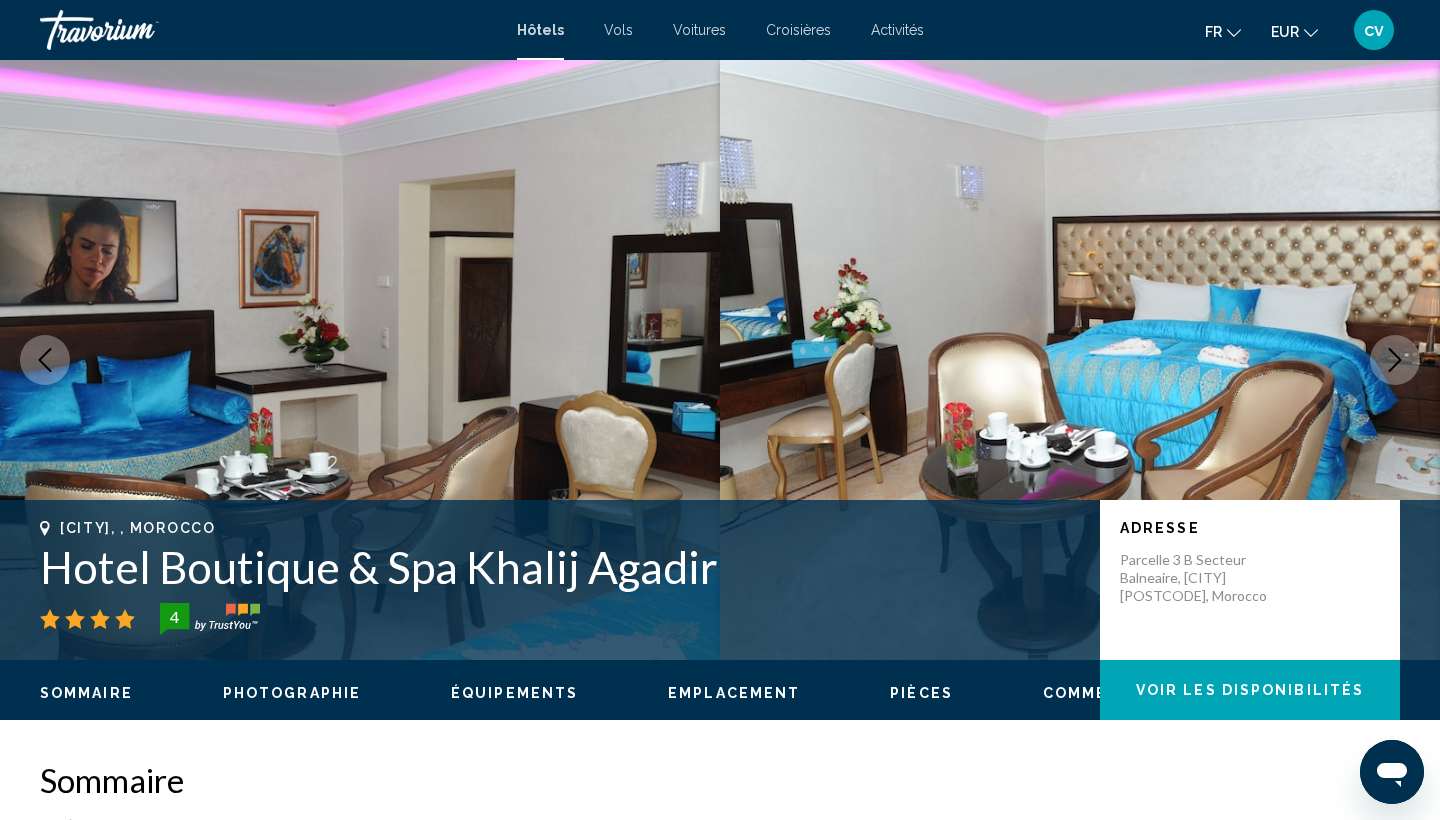 click at bounding box center (1395, 360) 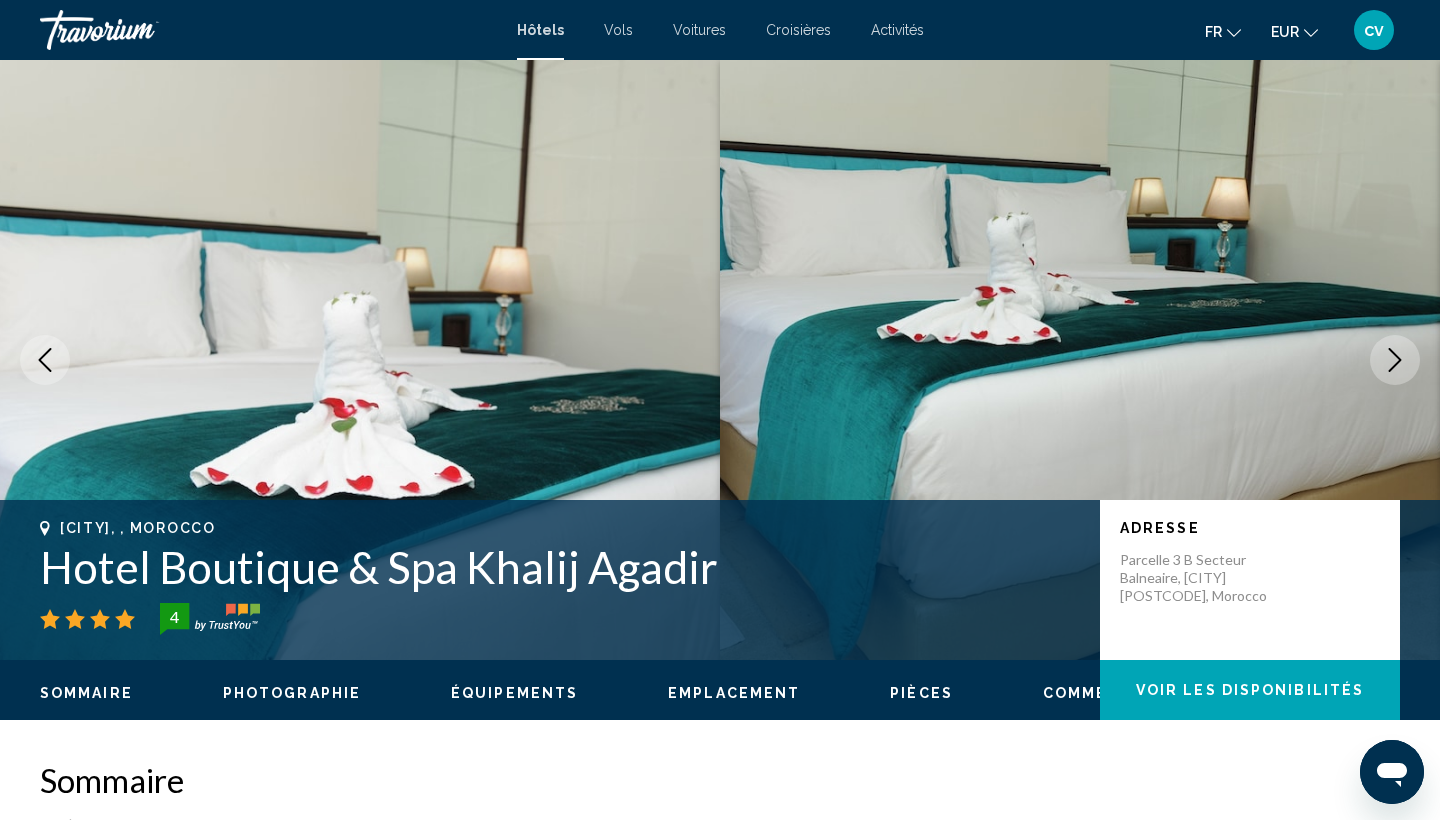 click at bounding box center (1395, 360) 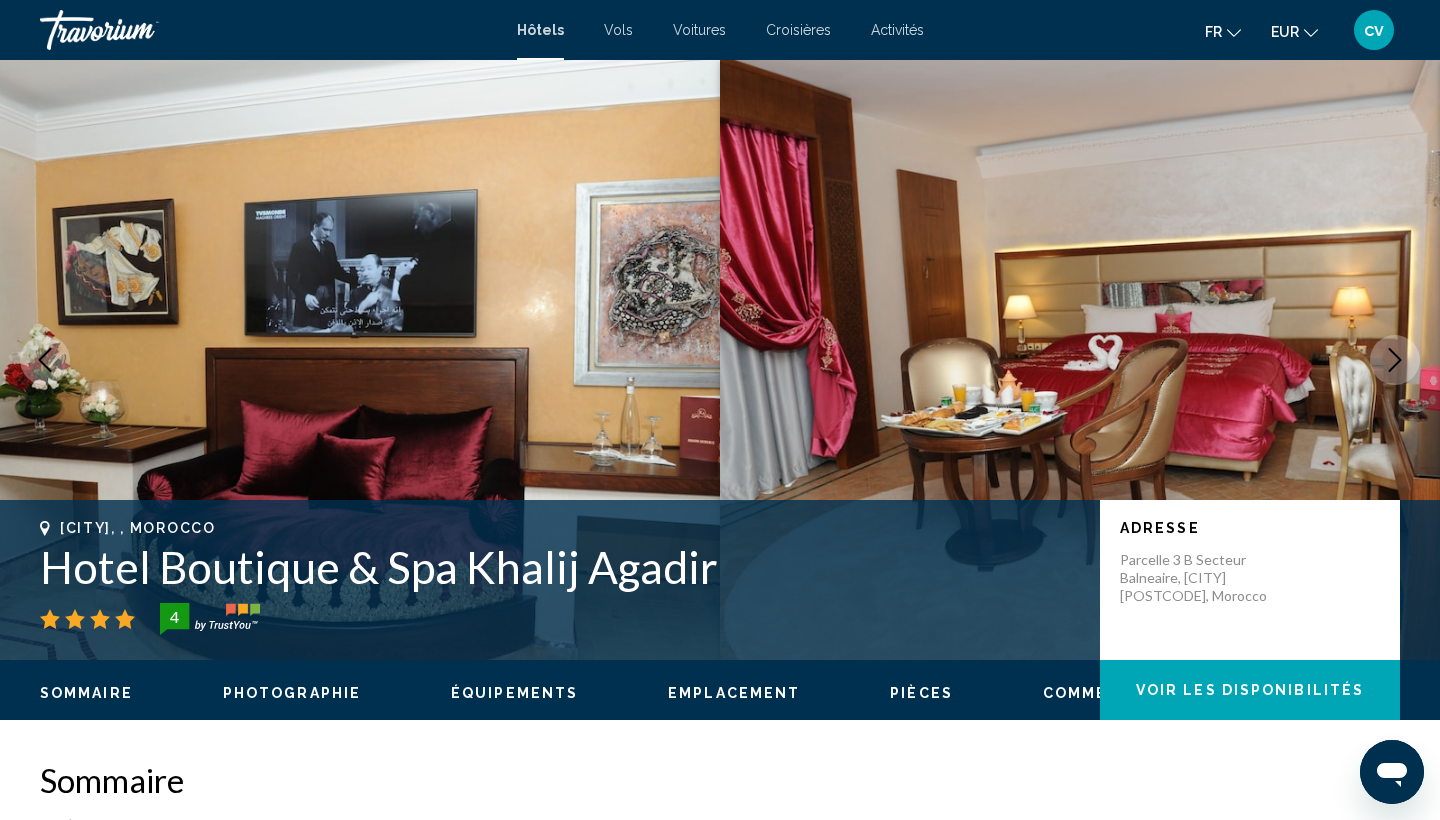 click at bounding box center (1395, 360) 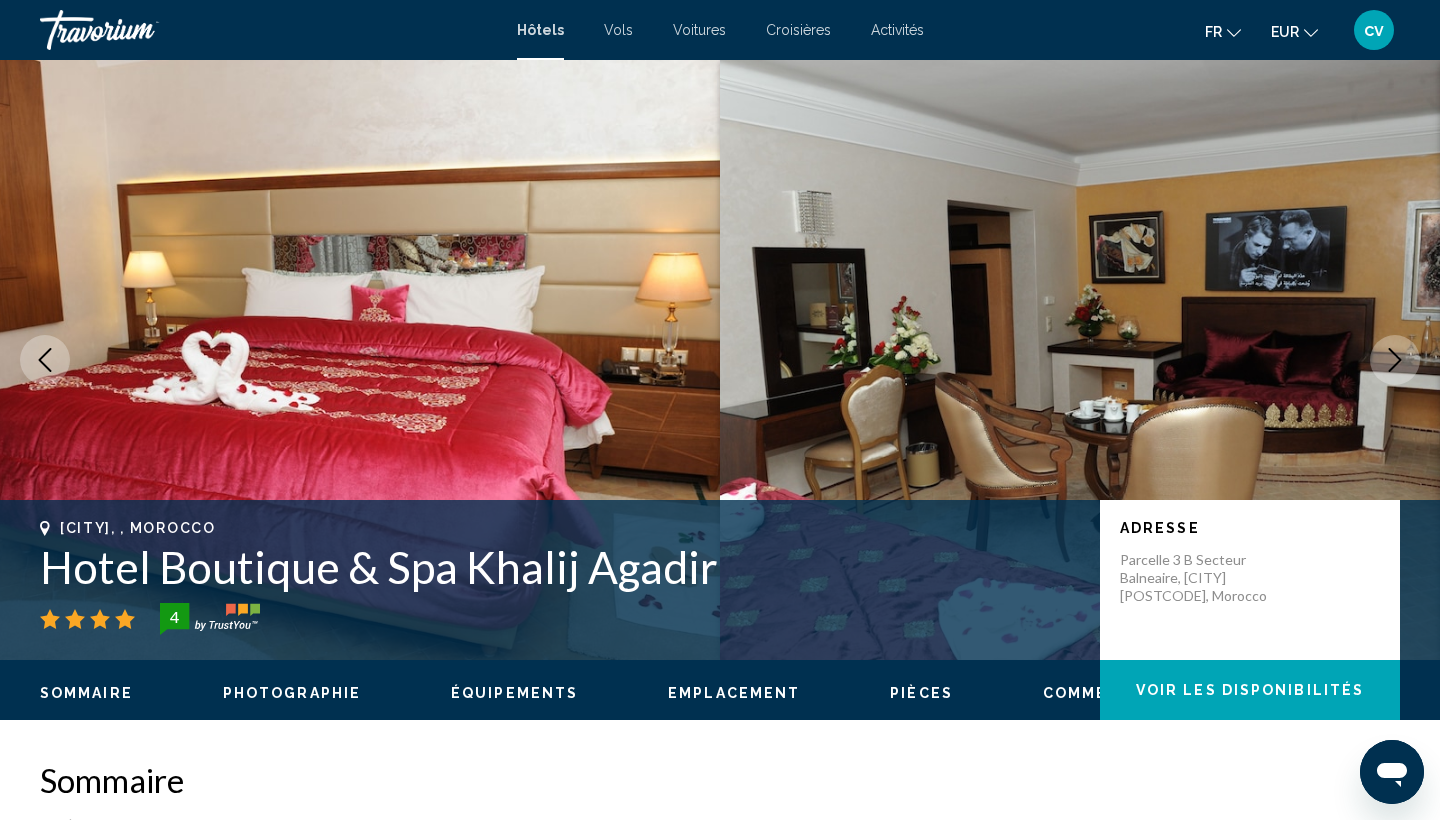 click at bounding box center (1395, 360) 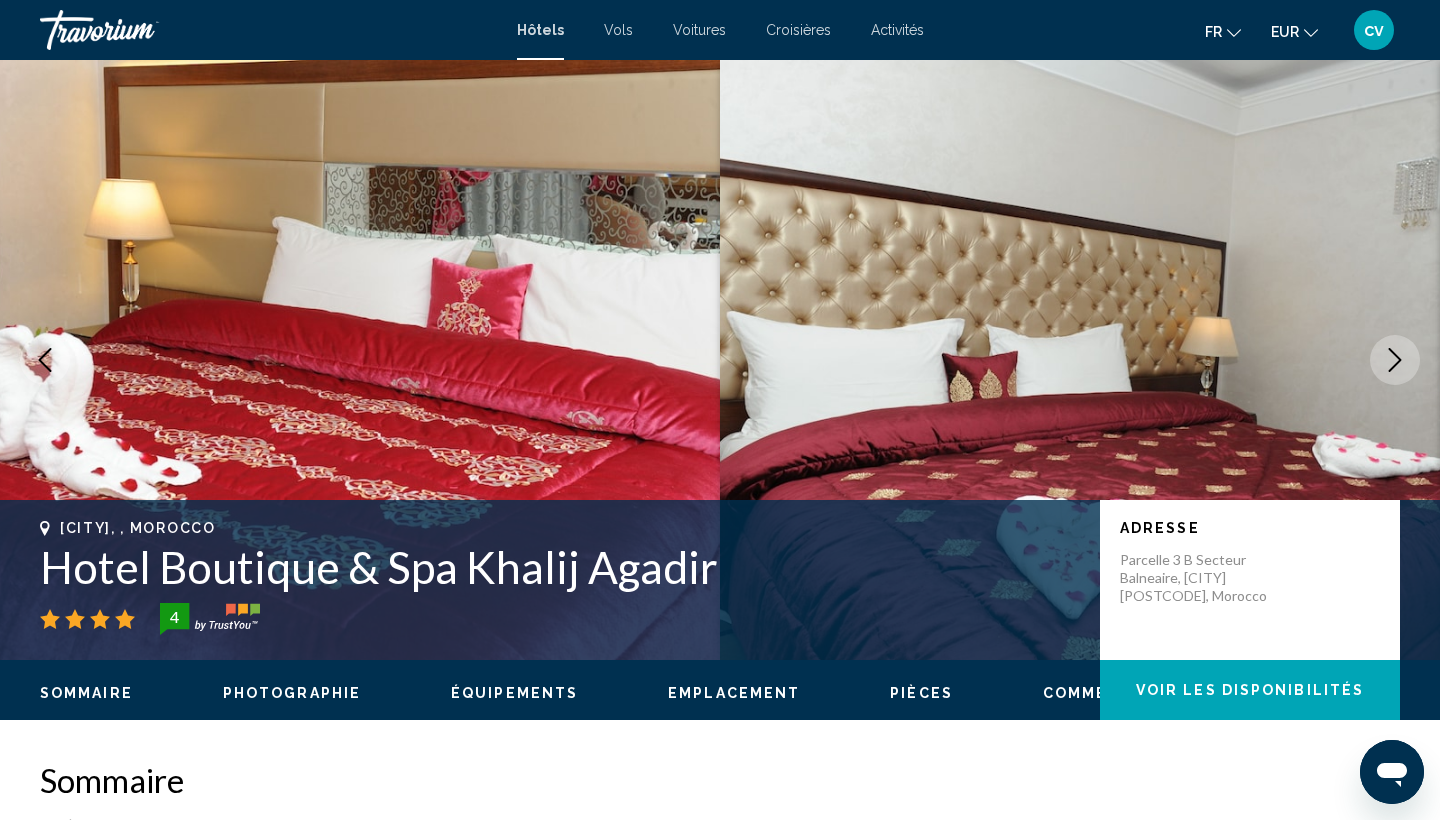 click at bounding box center [1395, 360] 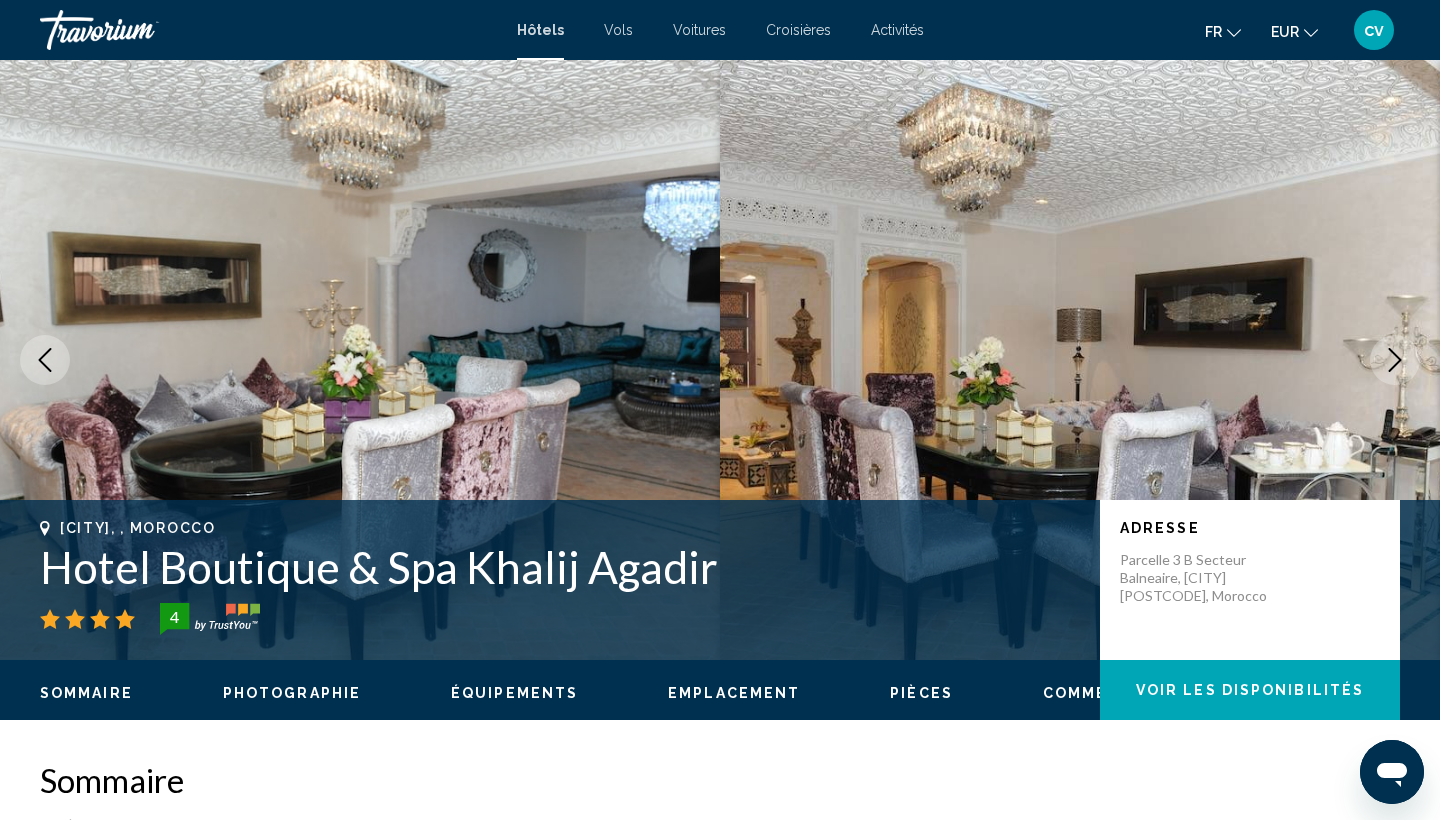 click at bounding box center [1395, 360] 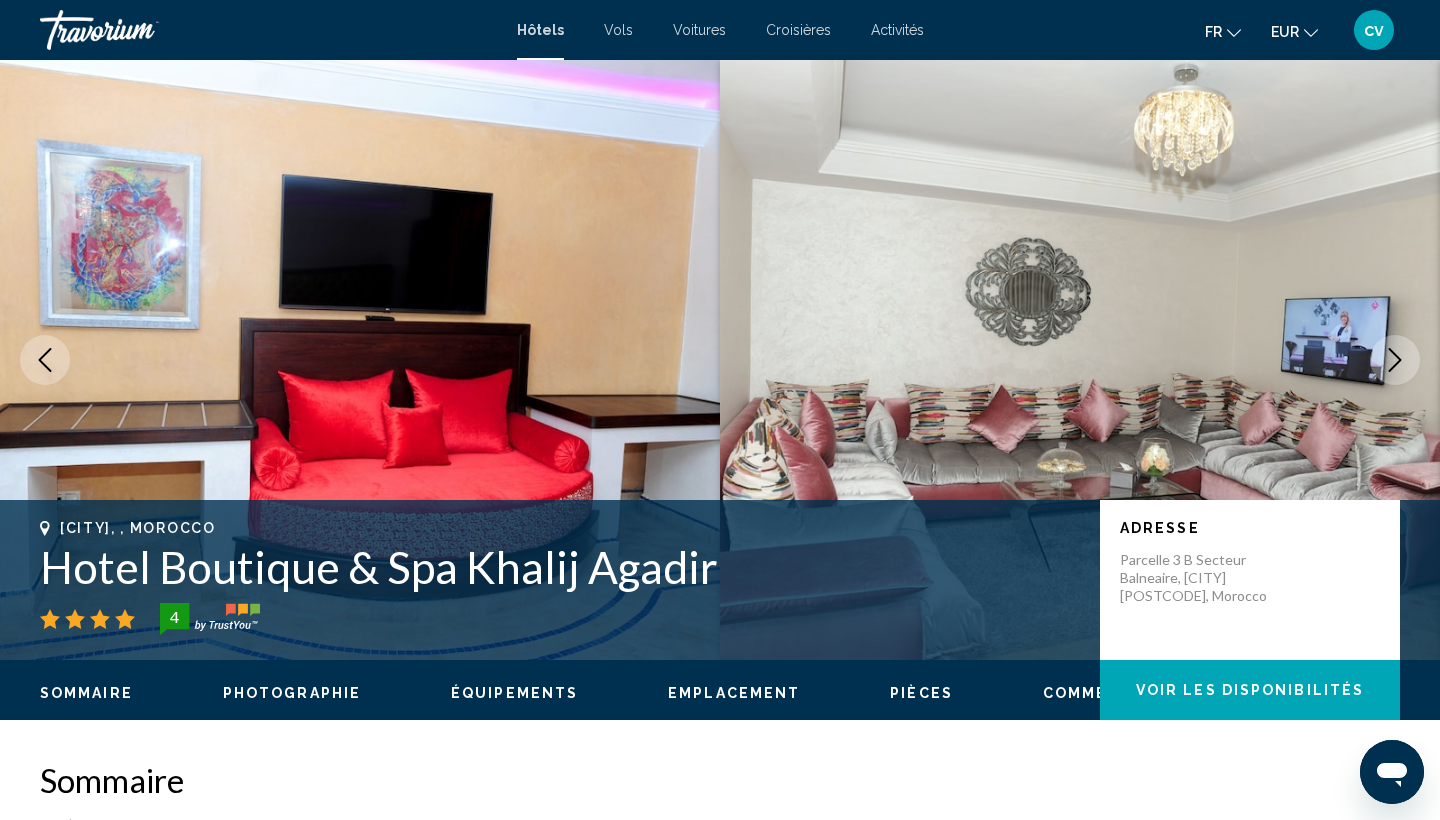 click at bounding box center [1395, 360] 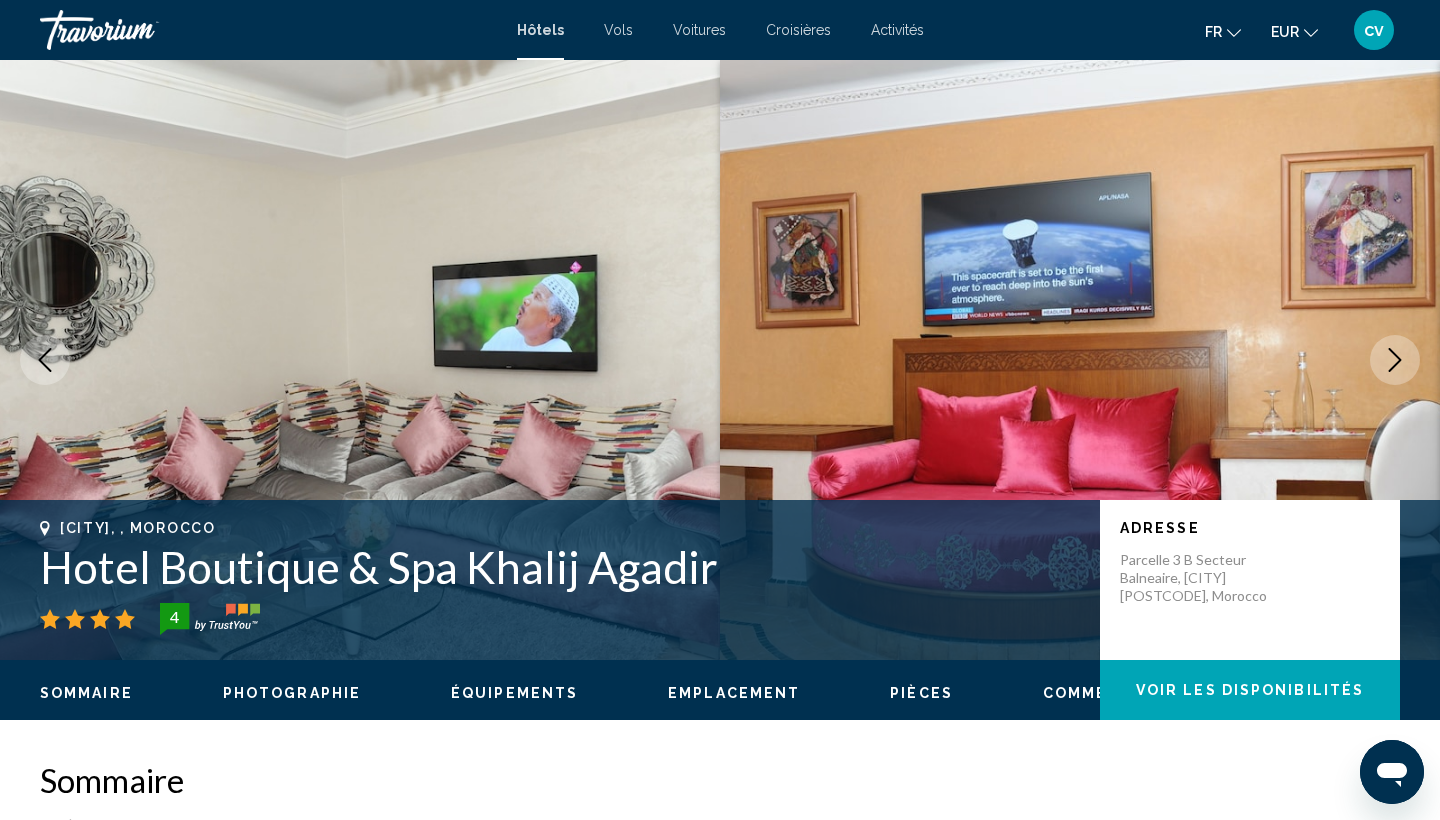 click at bounding box center [1395, 360] 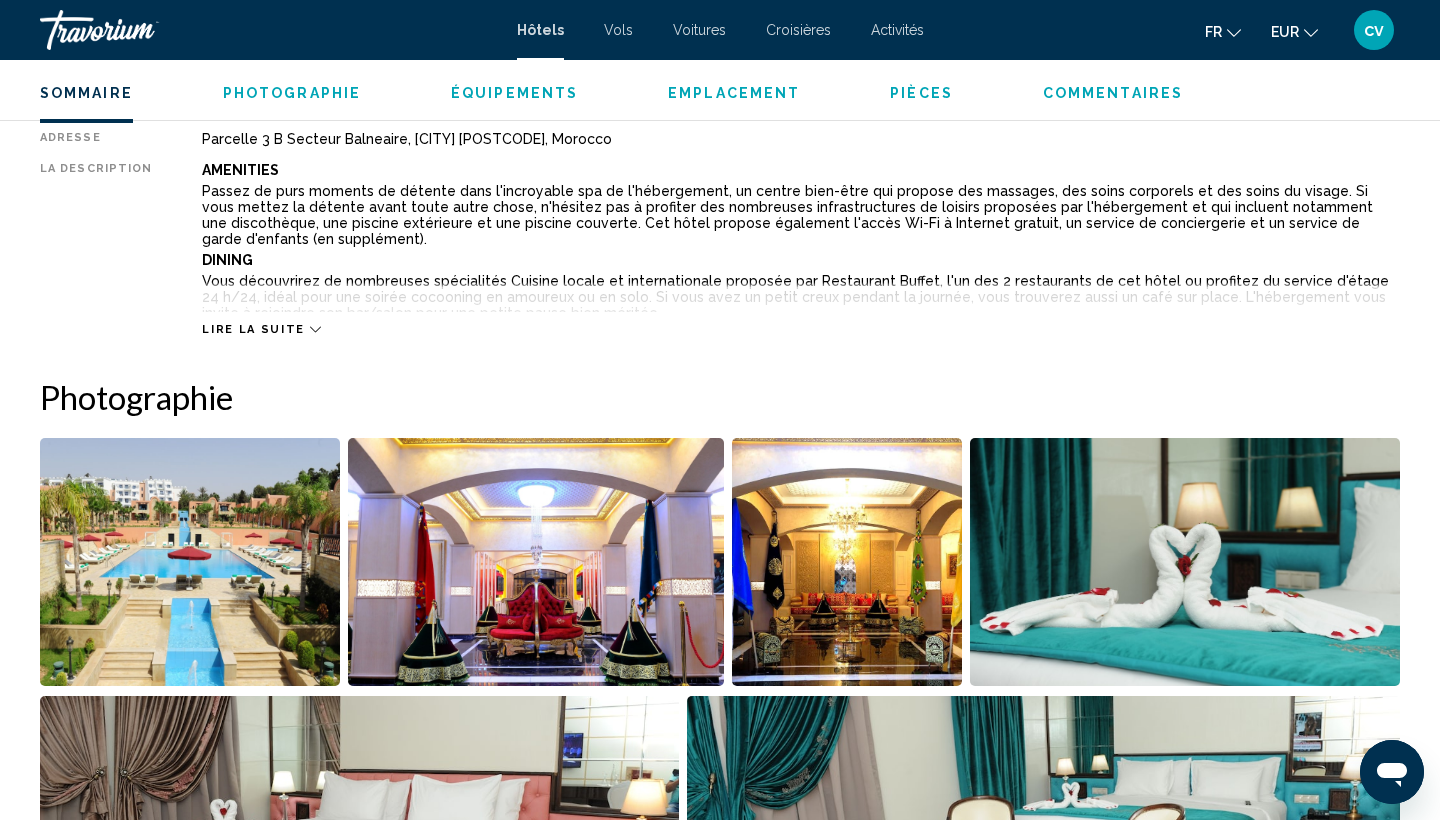 scroll, scrollTop: 616, scrollLeft: 0, axis: vertical 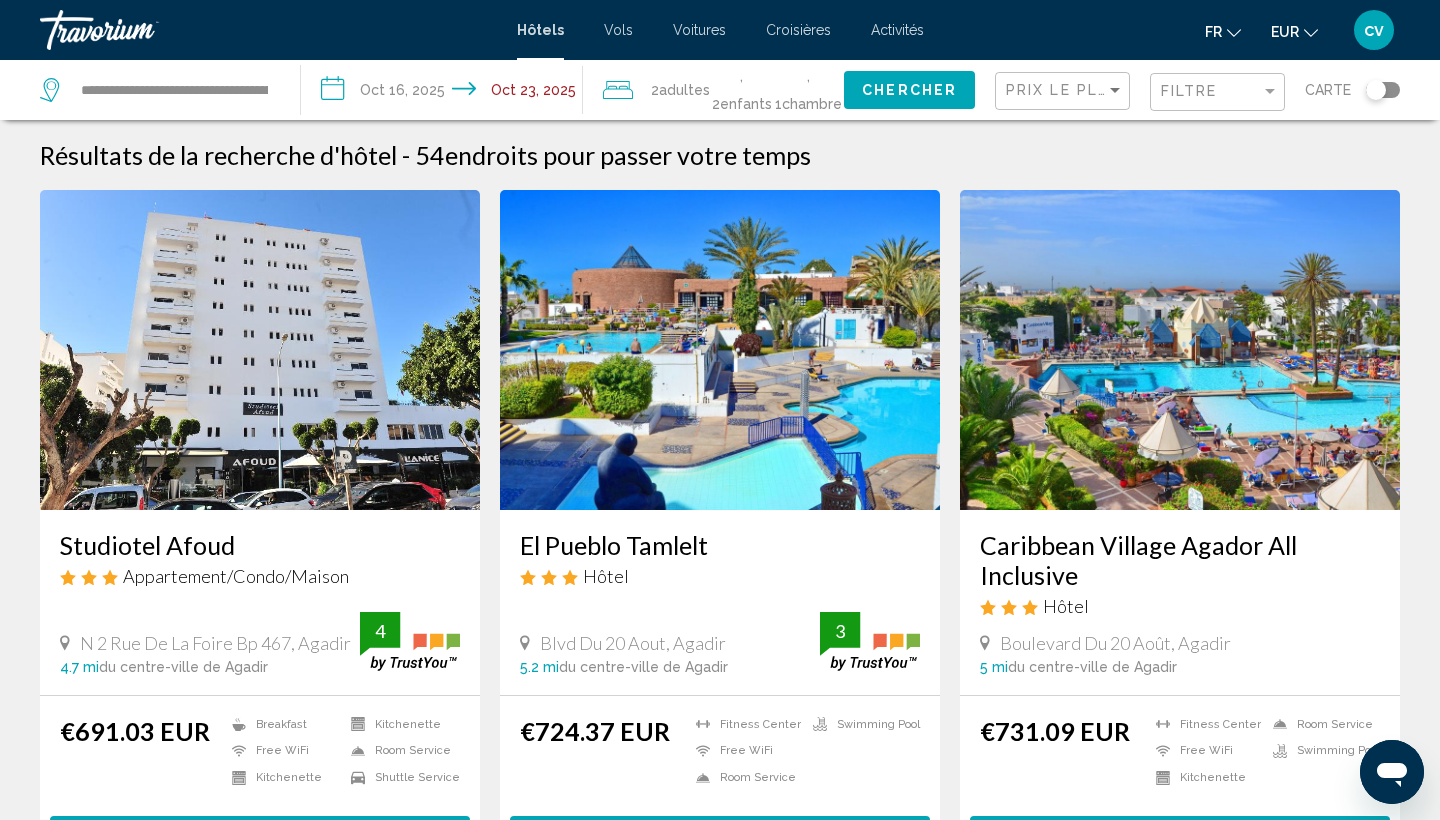 click at bounding box center [1180, 350] 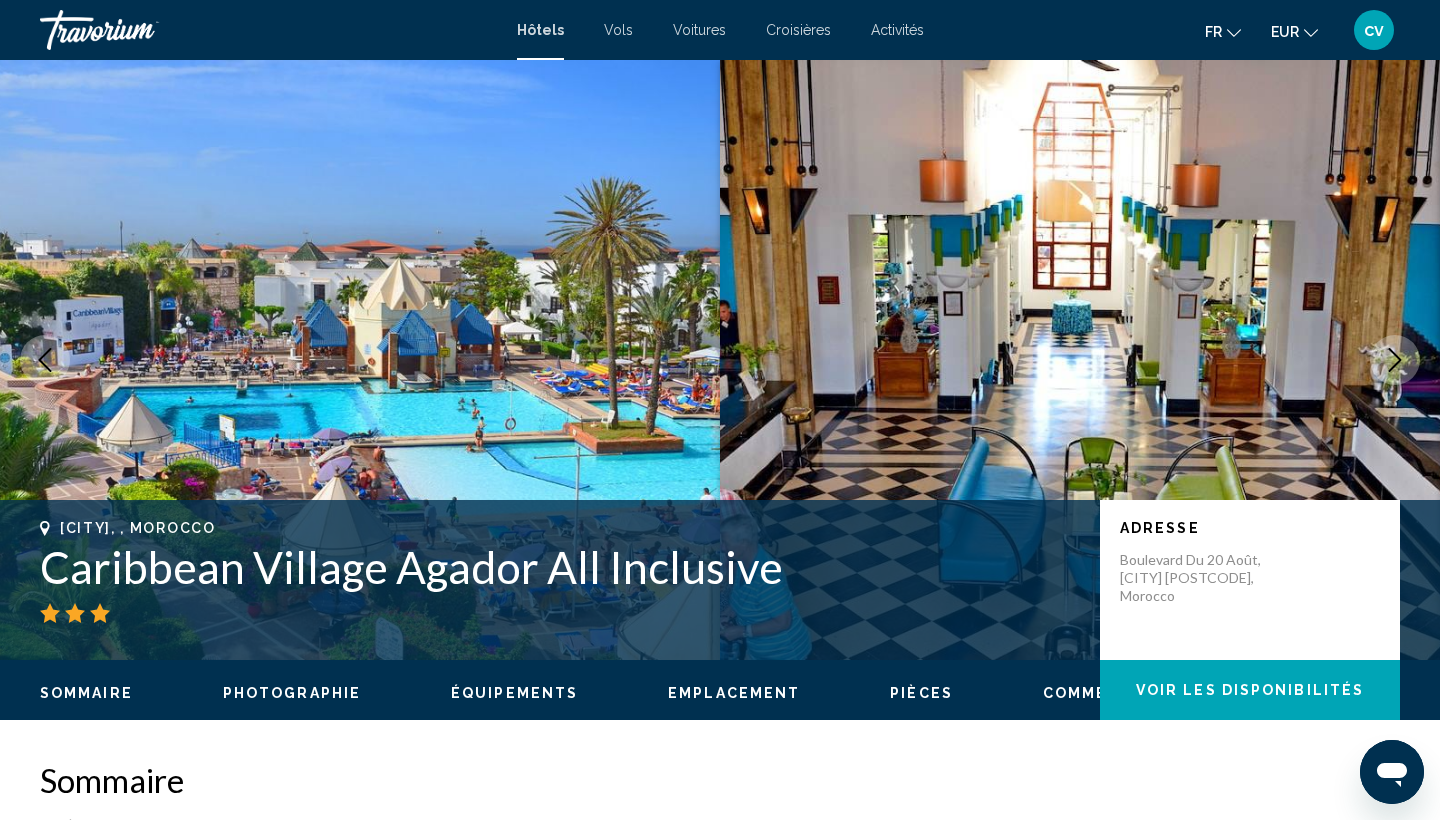 click 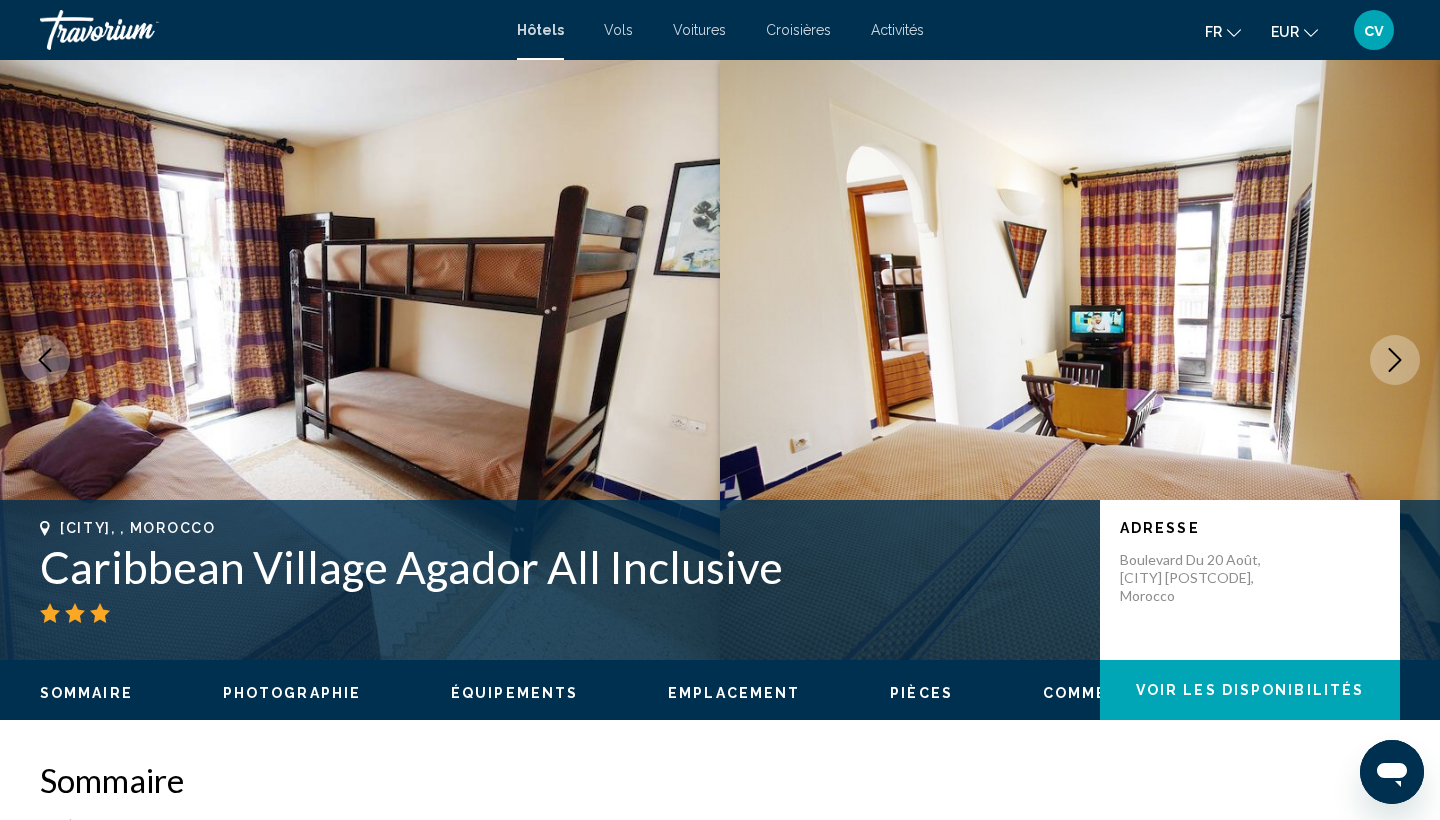 click 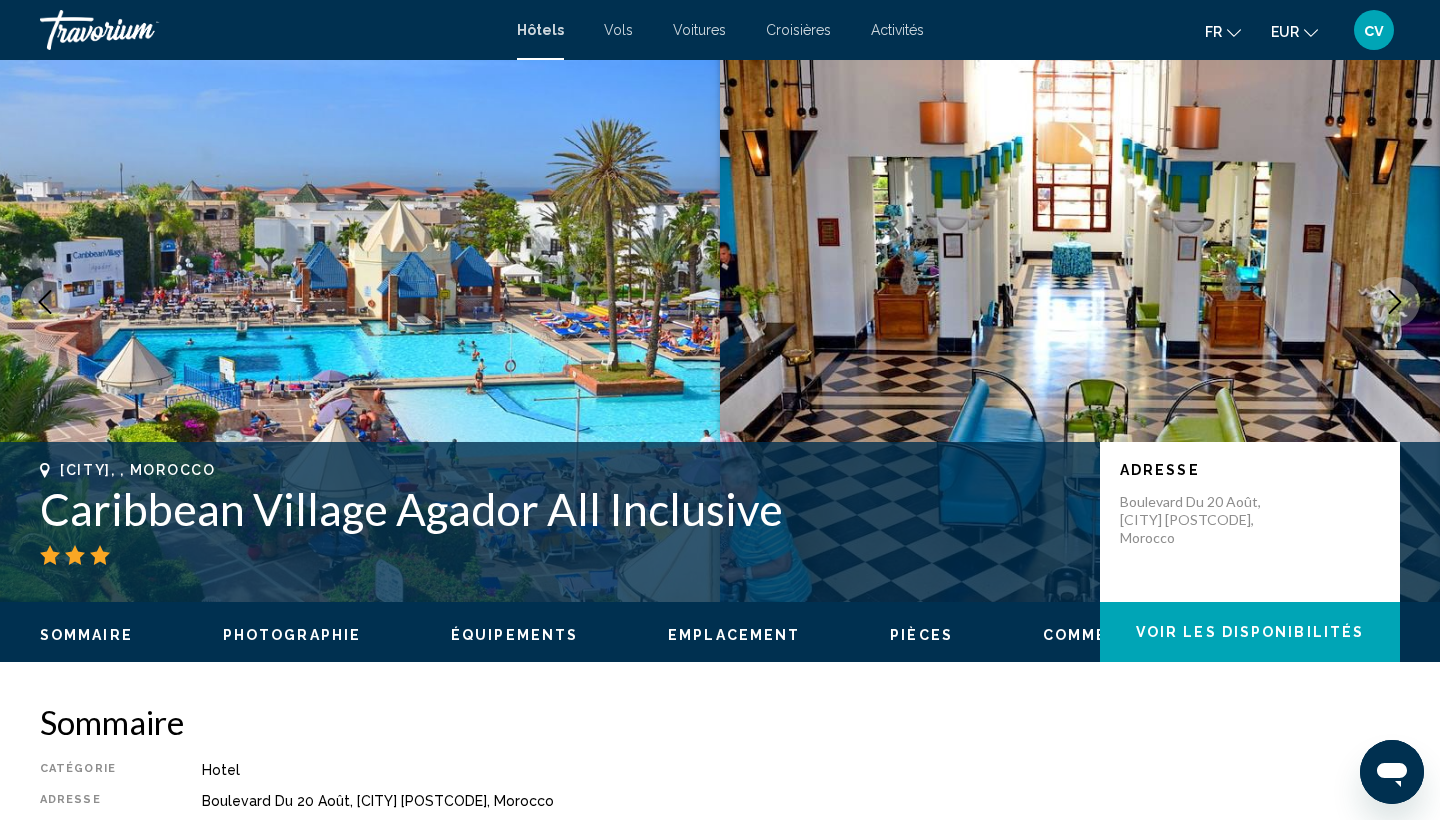 scroll, scrollTop: 58, scrollLeft: 0, axis: vertical 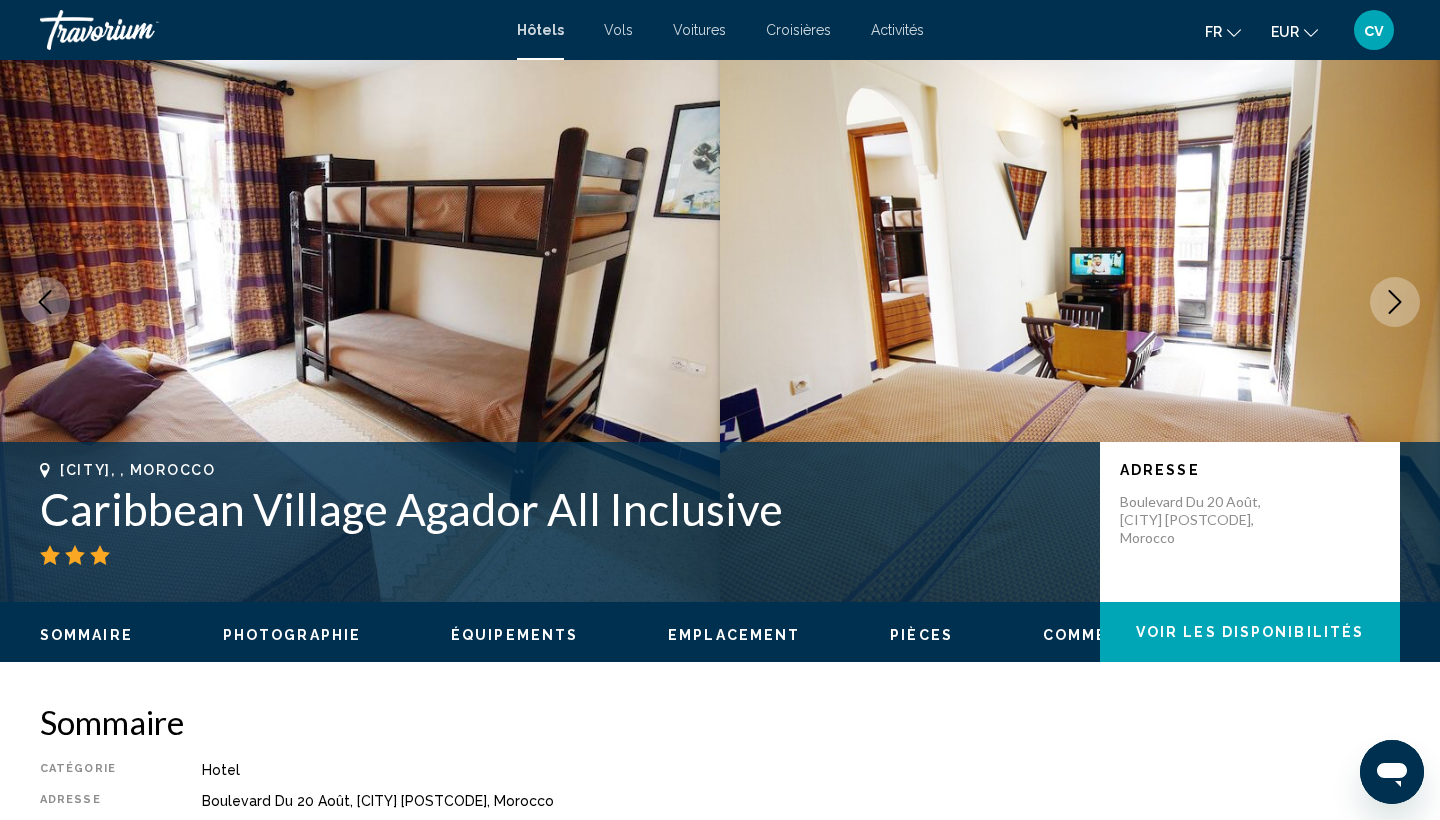 click at bounding box center (1395, 302) 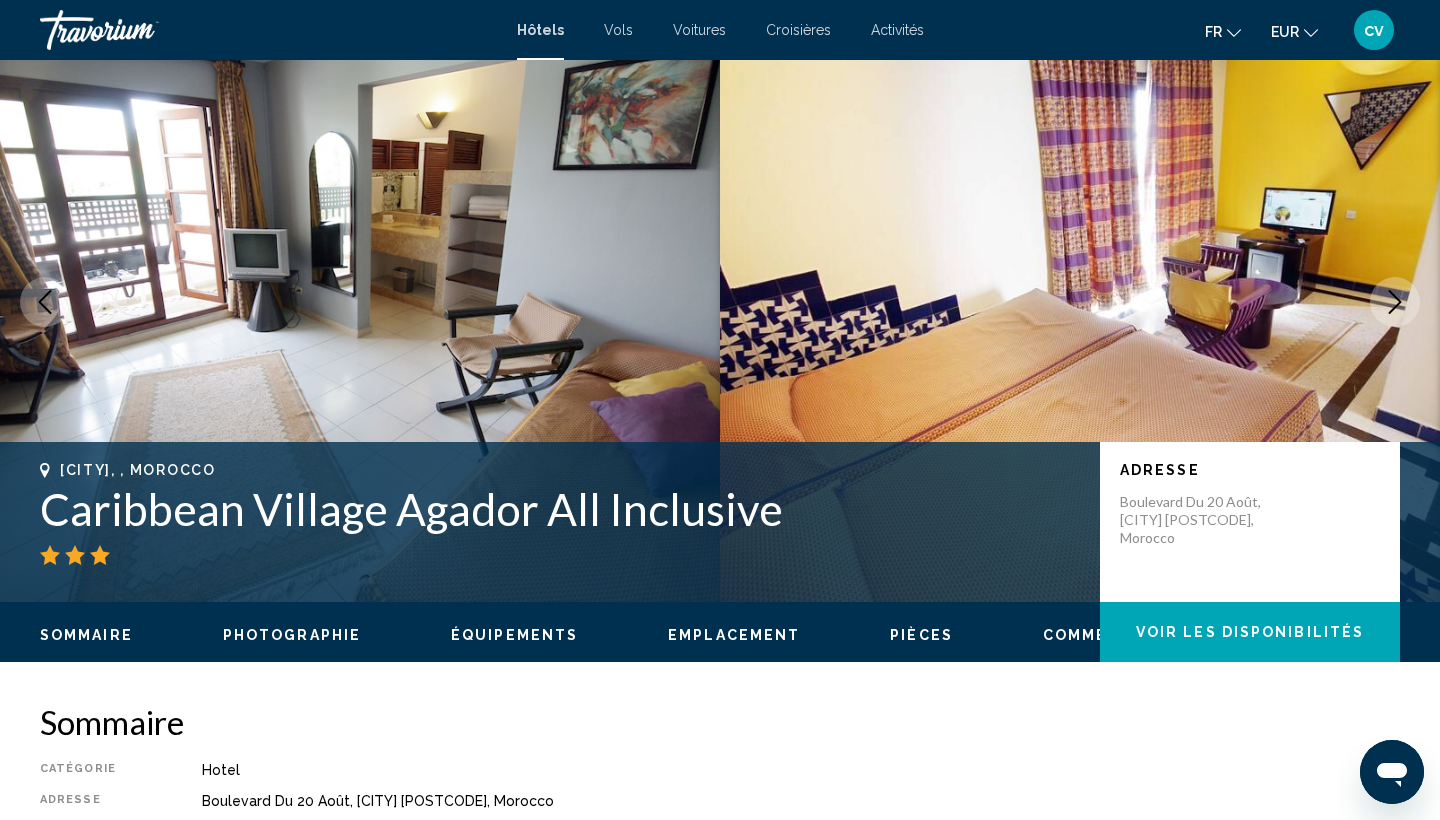 click at bounding box center (1395, 302) 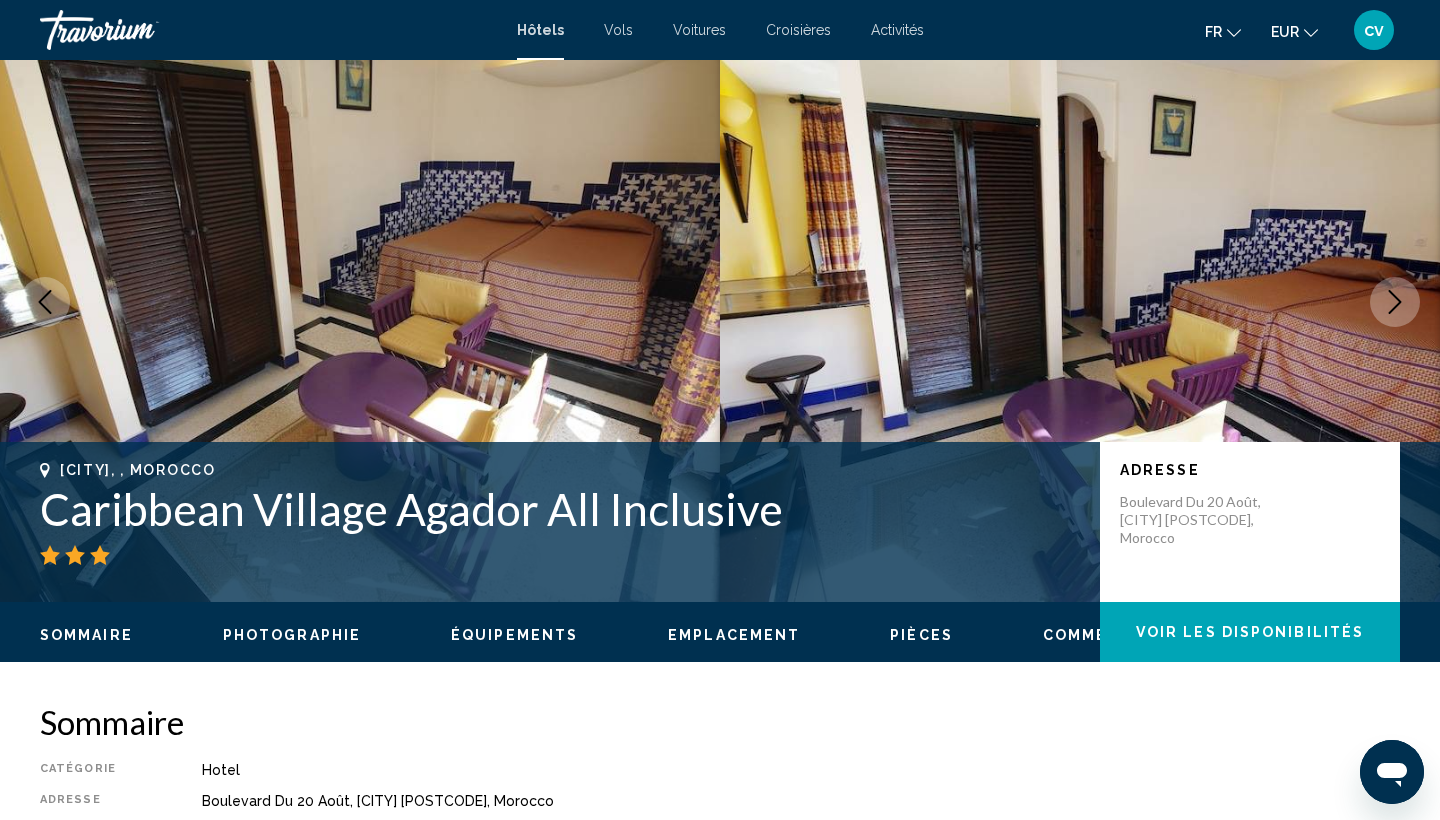 click at bounding box center [1395, 302] 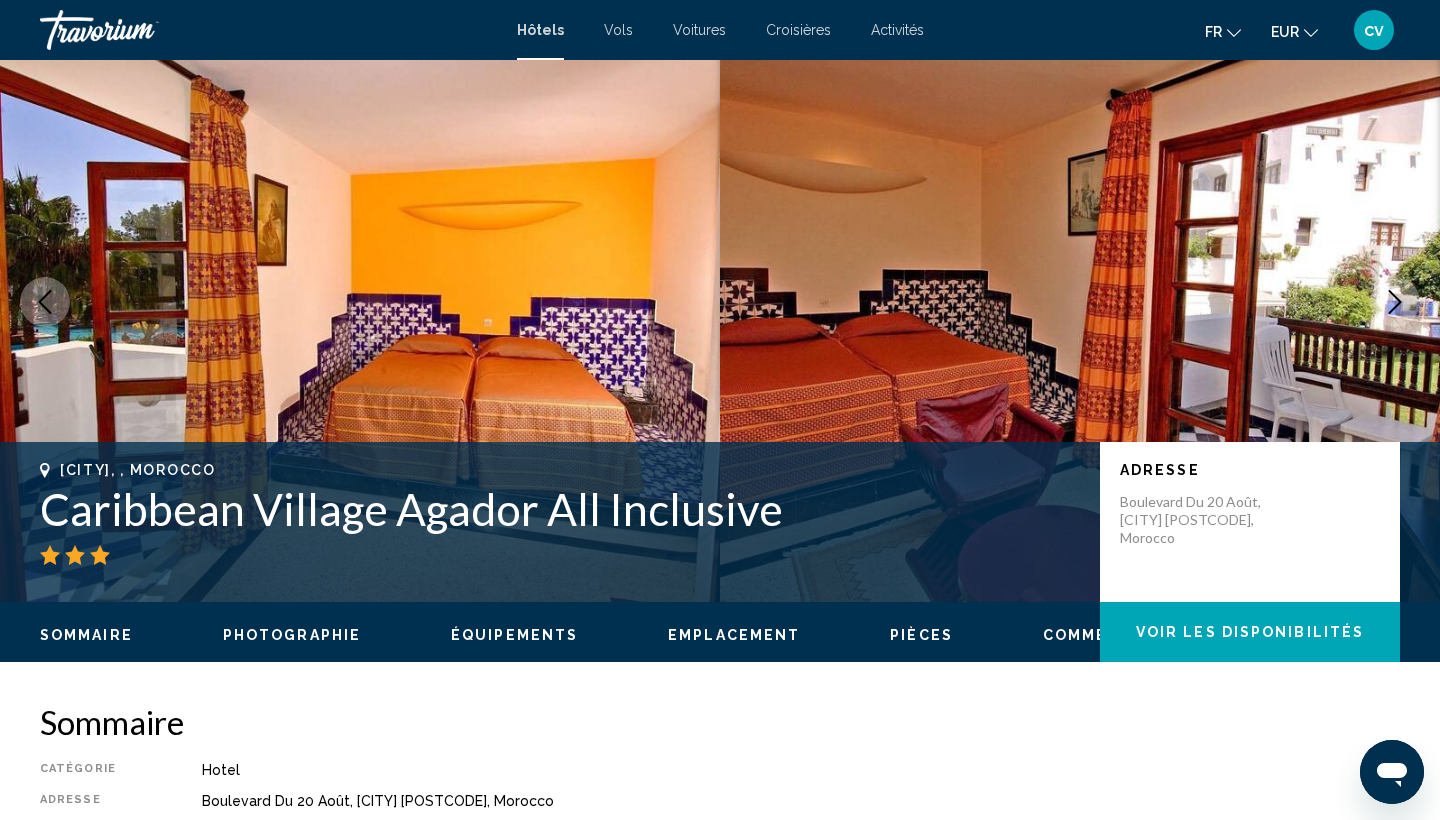 click at bounding box center (1395, 302) 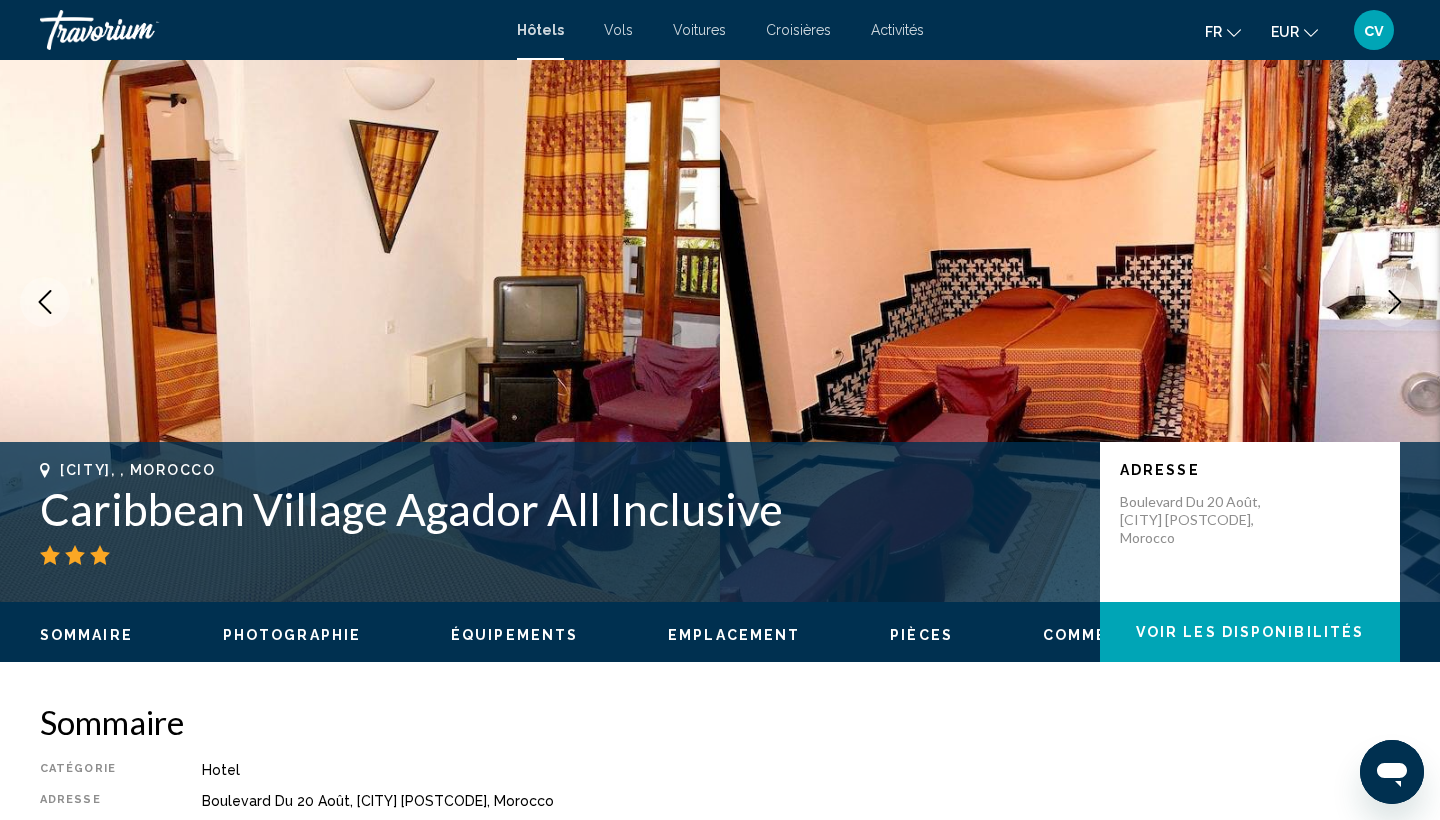 click at bounding box center [1395, 302] 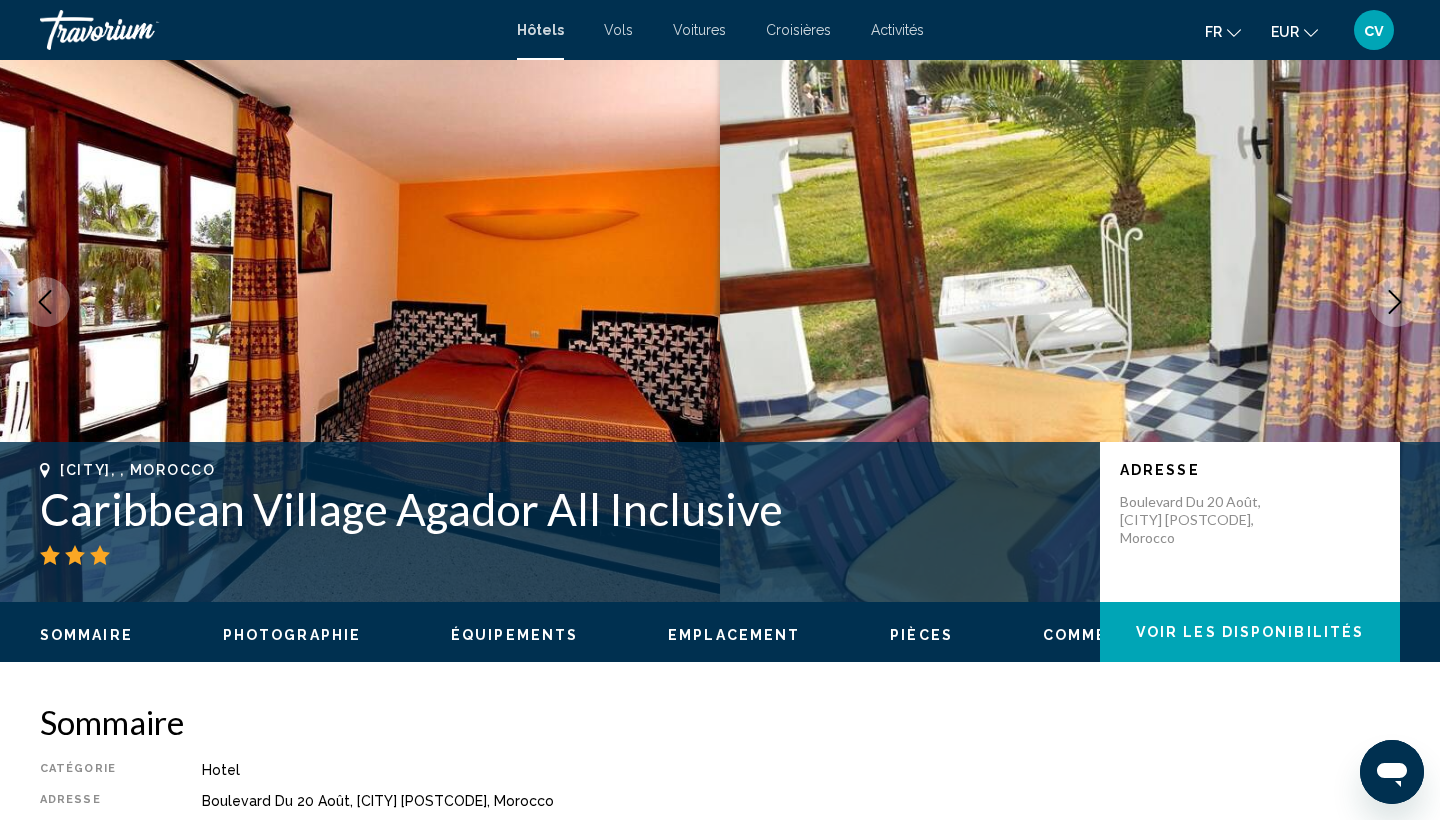 click at bounding box center [1395, 302] 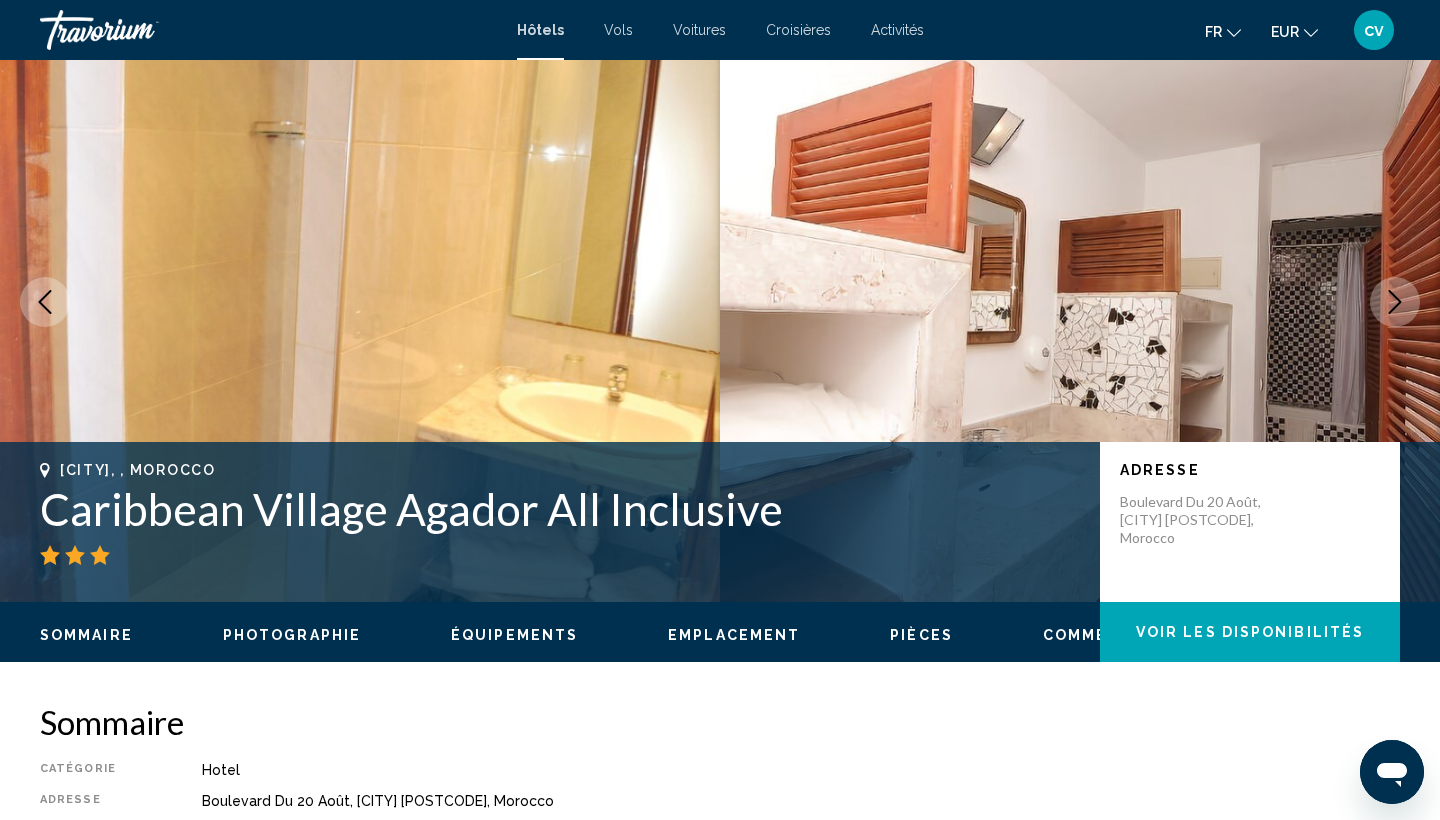 click at bounding box center (1395, 302) 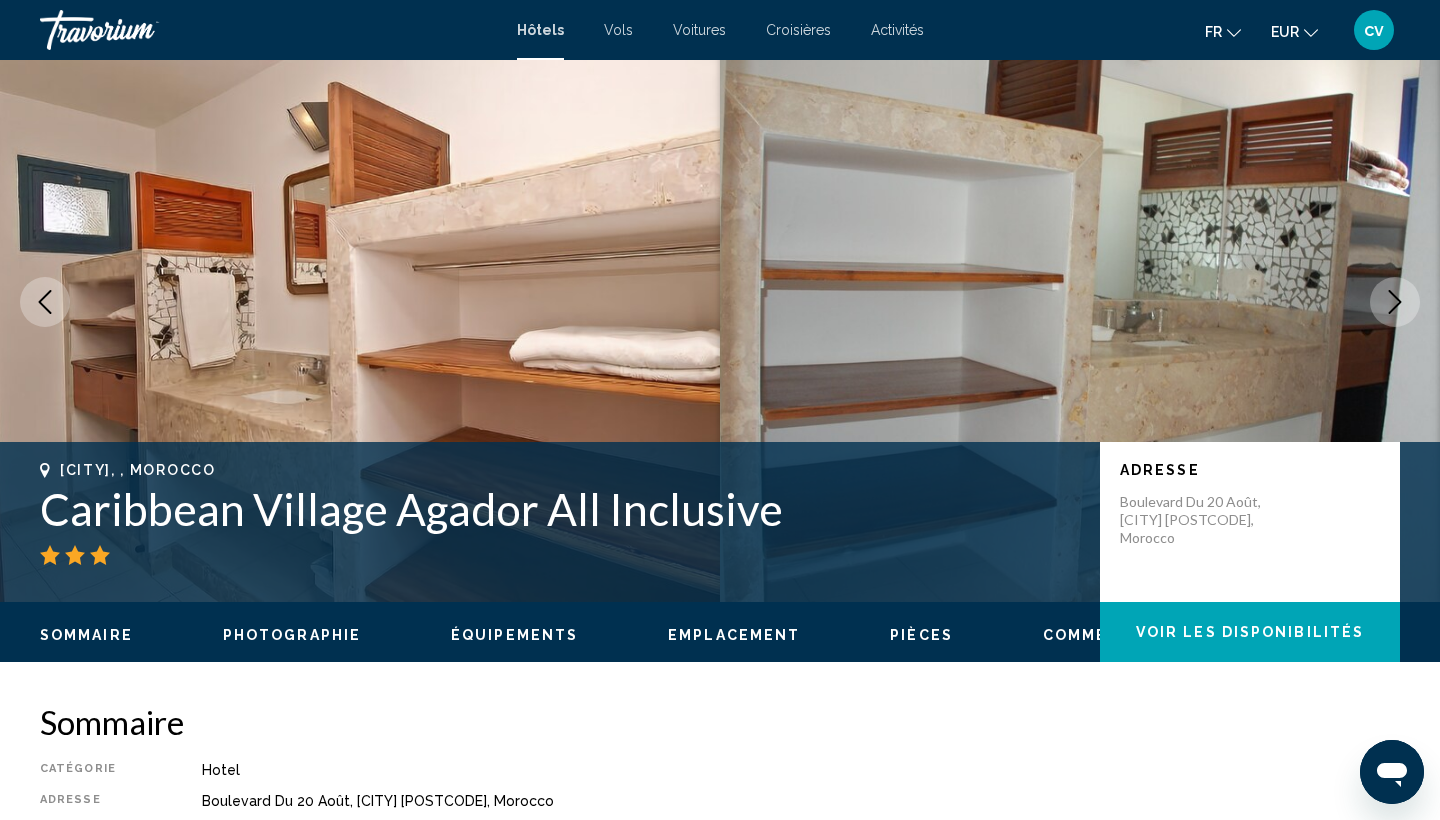 click at bounding box center (1395, 302) 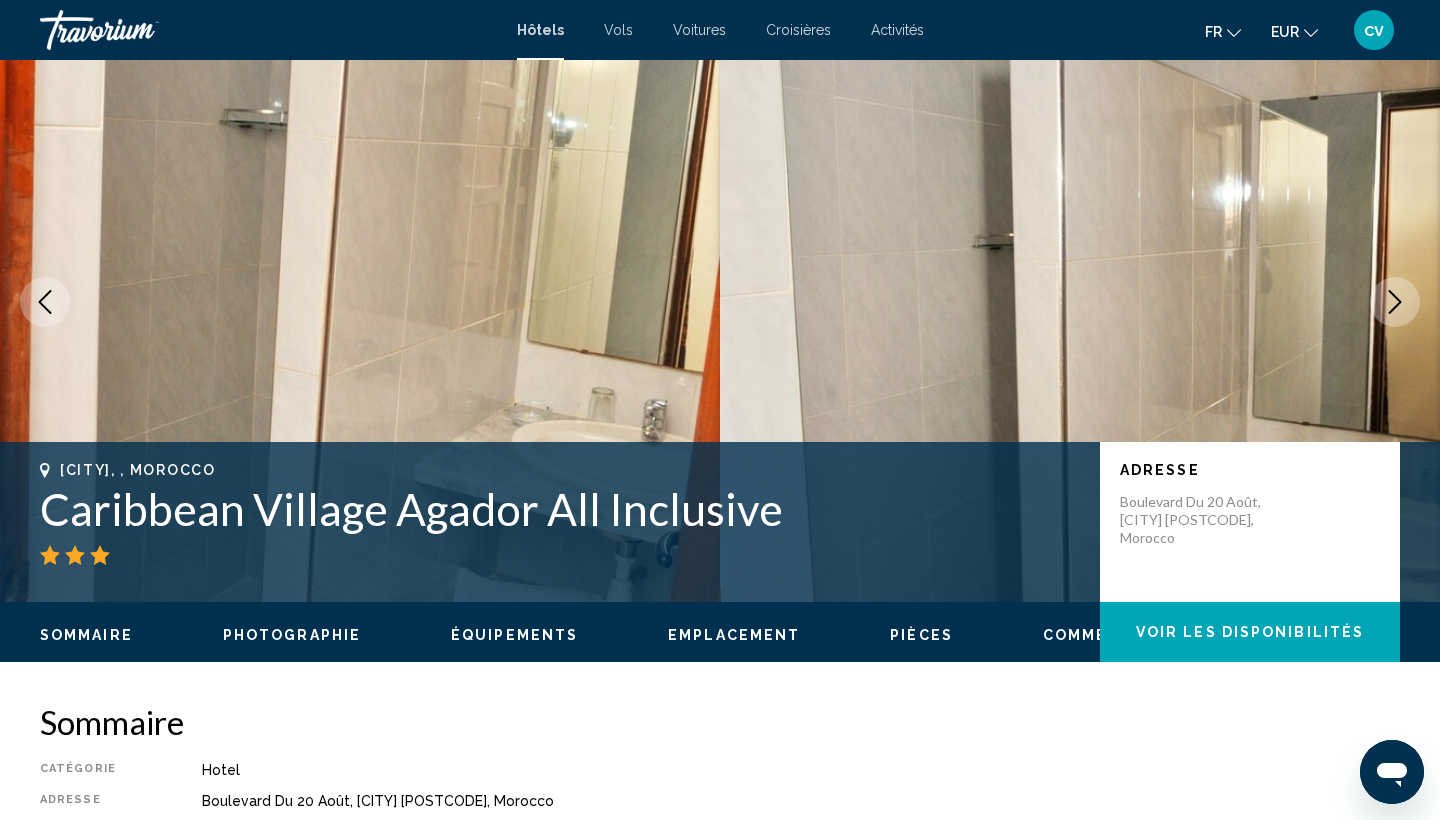 click at bounding box center (1395, 302) 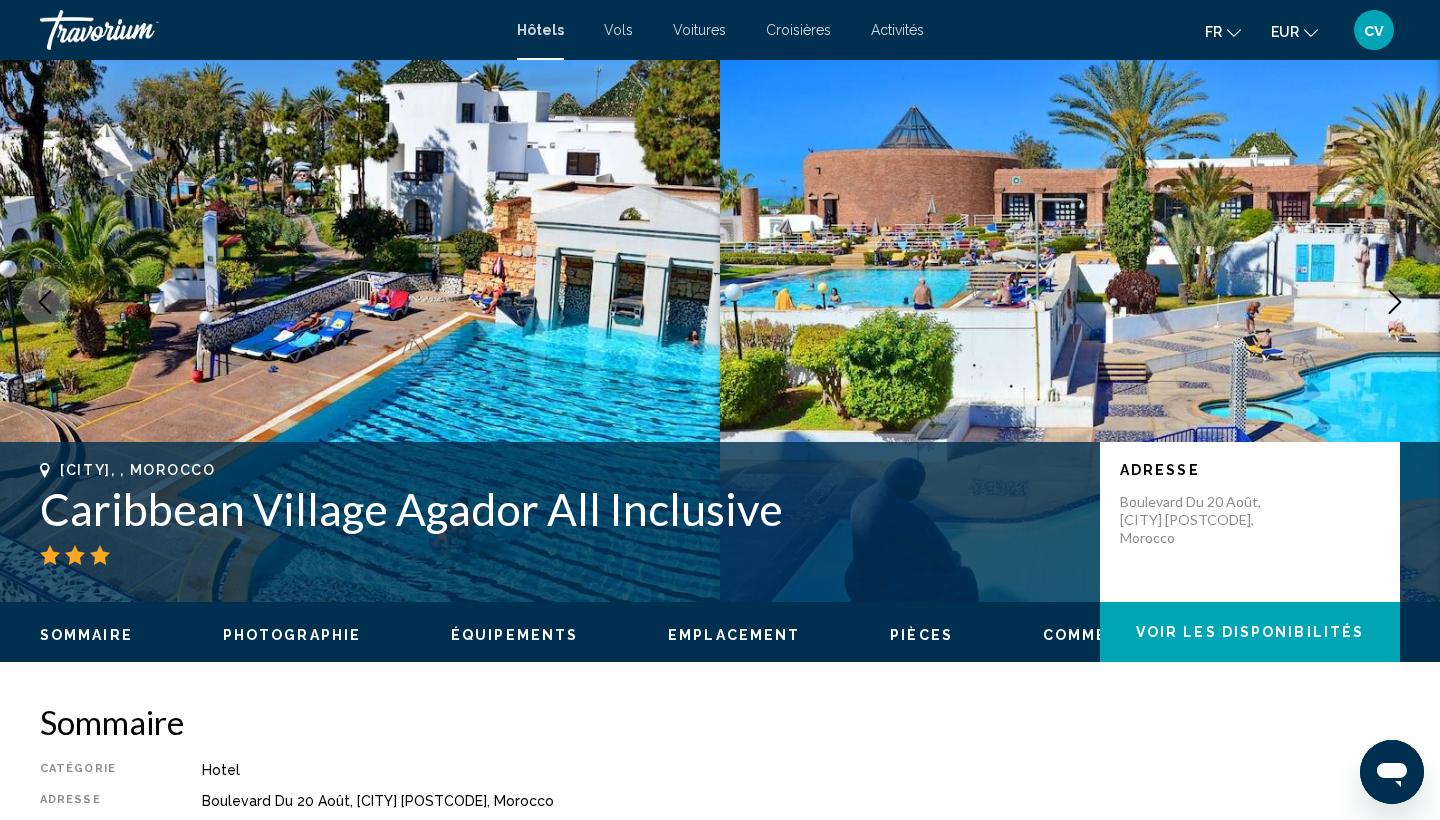 click at bounding box center [1395, 302] 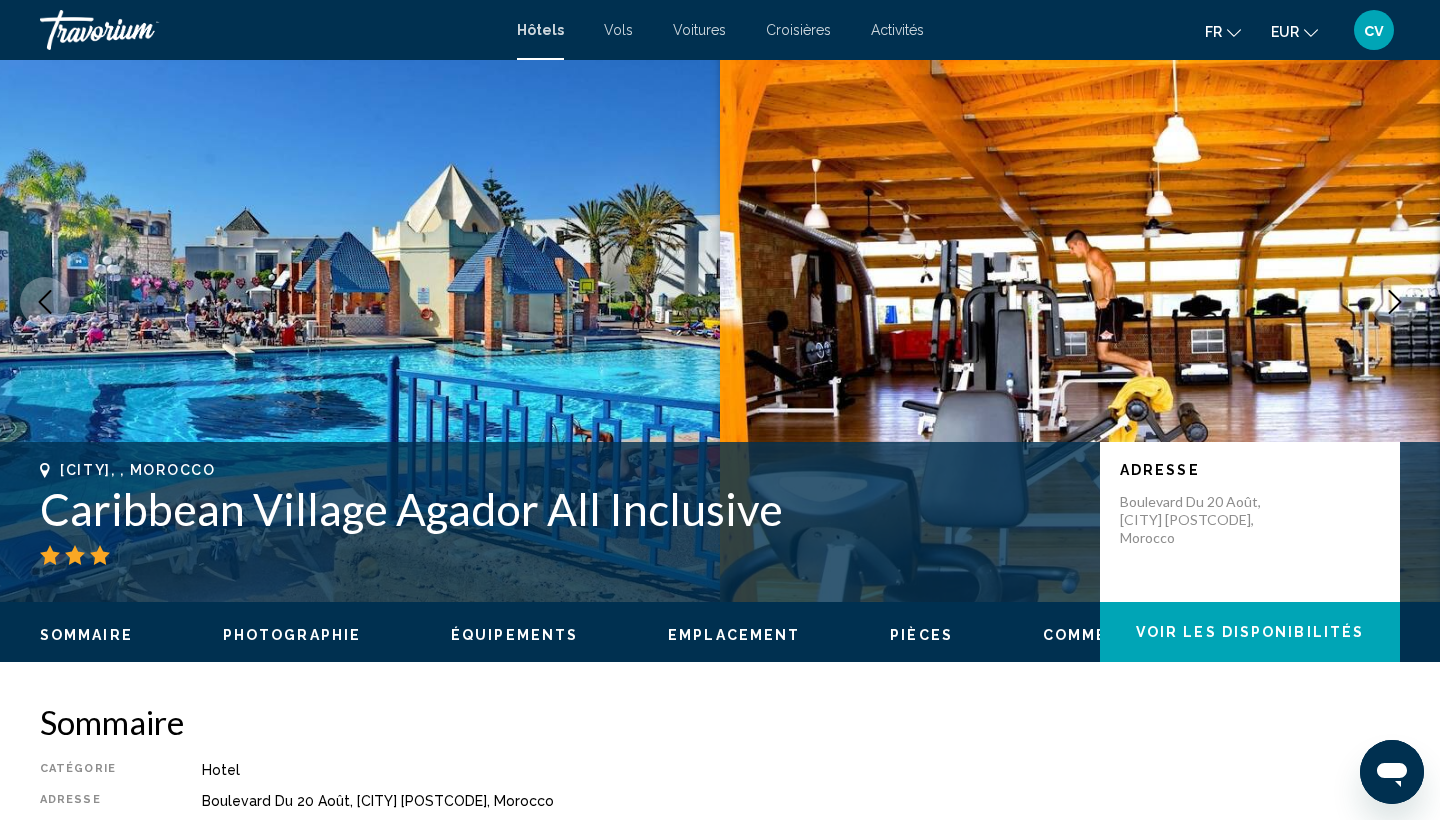 click at bounding box center (1395, 302) 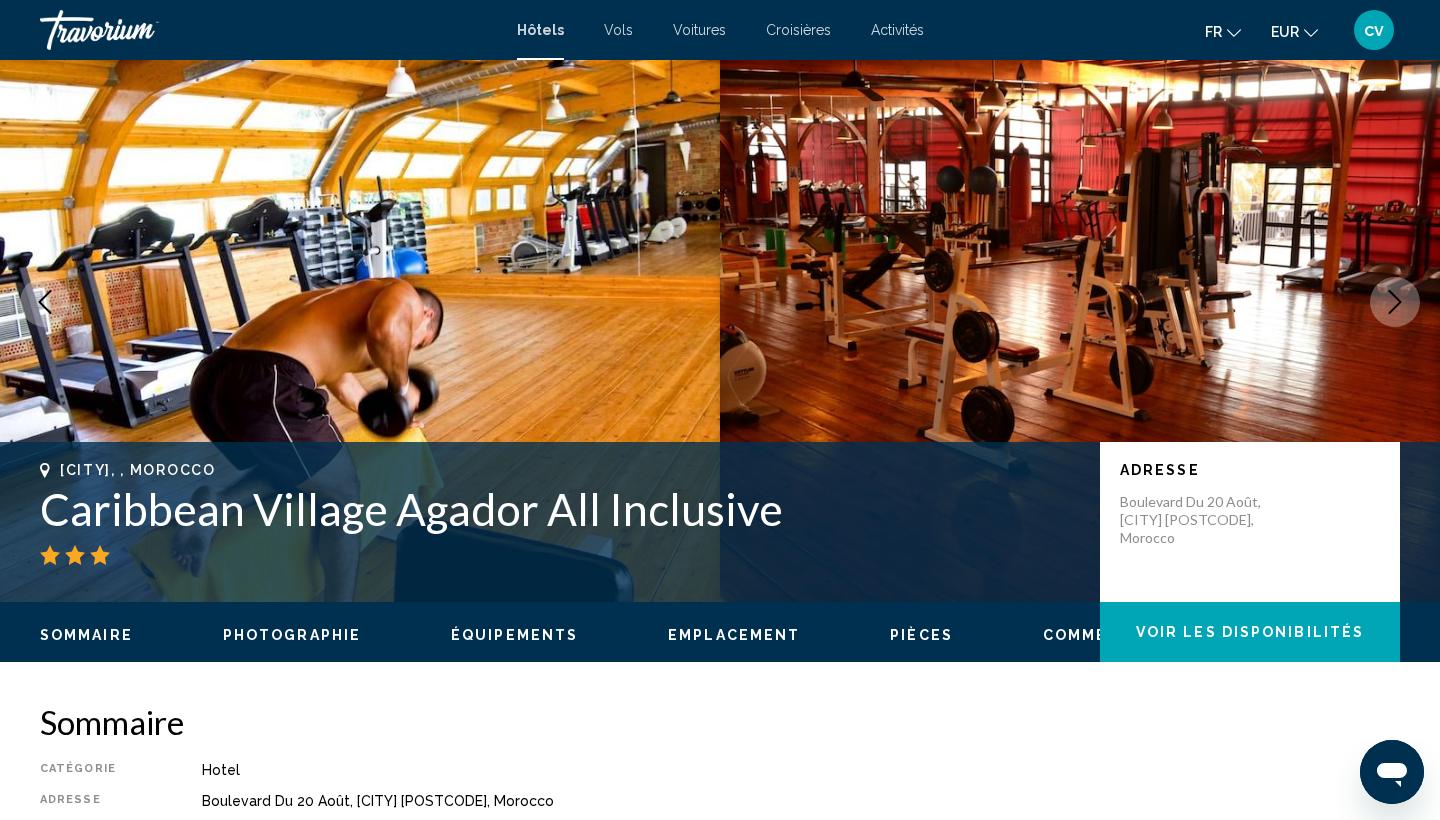 click at bounding box center [1395, 302] 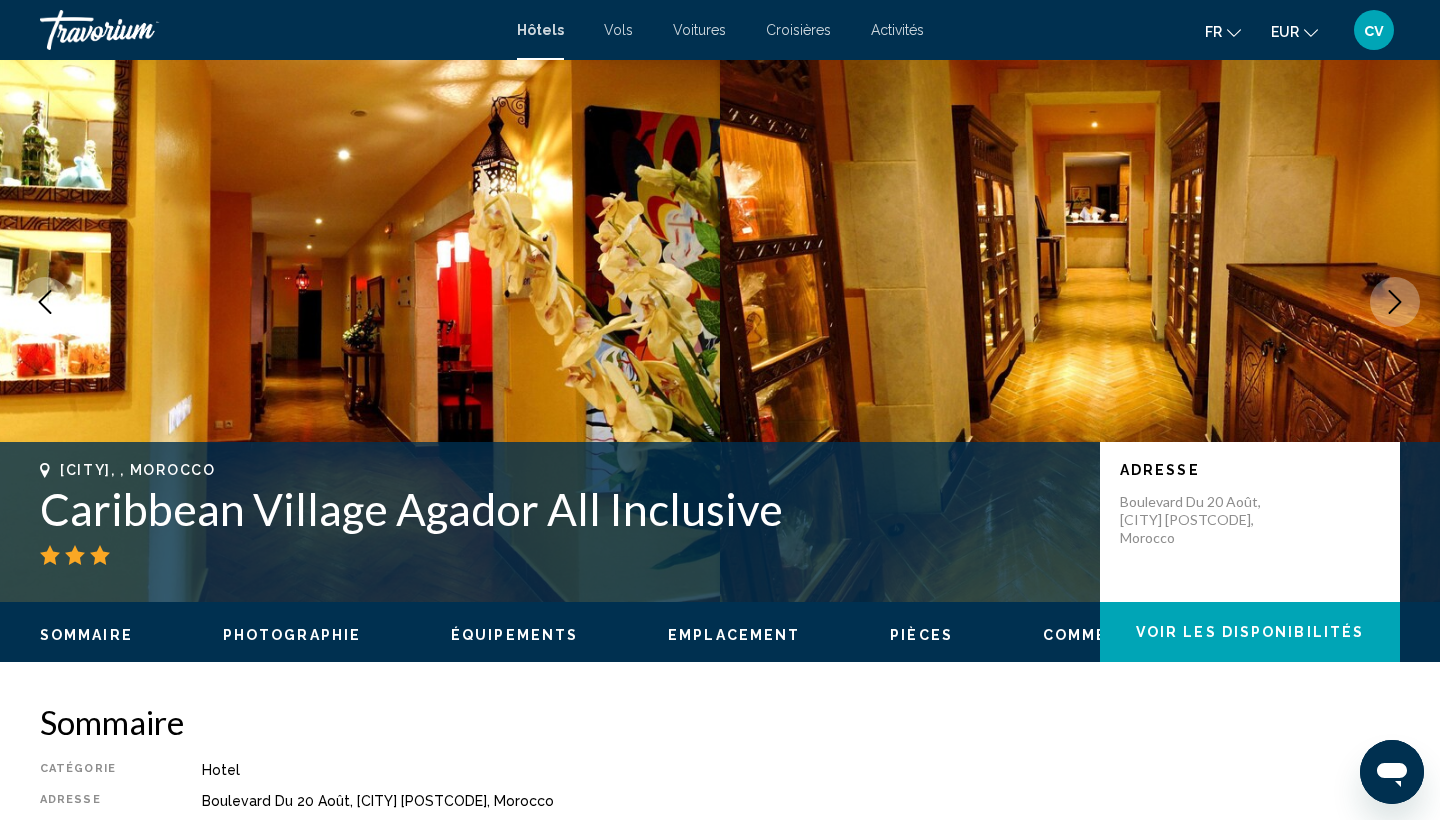 click at bounding box center (1395, 302) 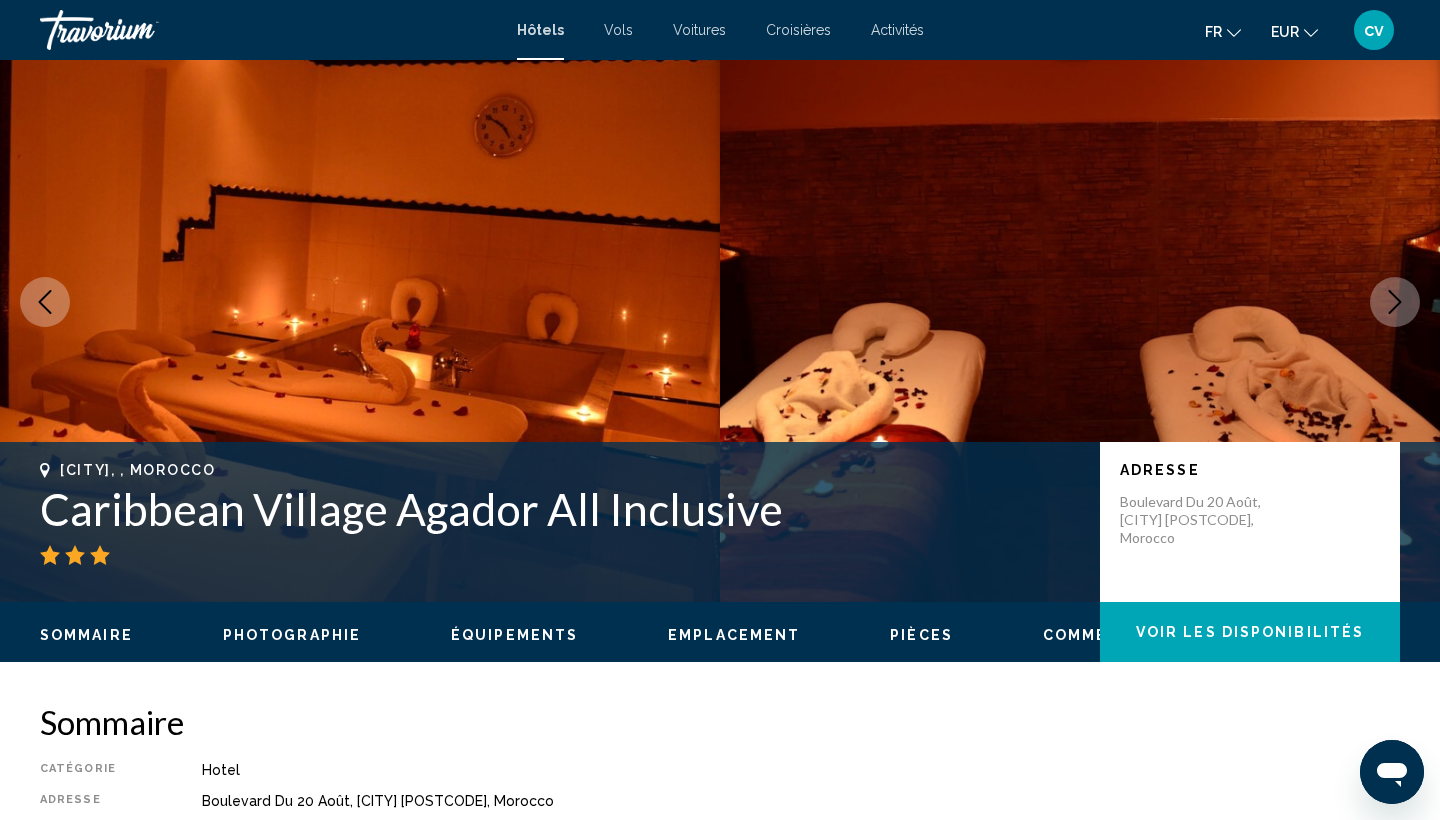 click at bounding box center [1395, 302] 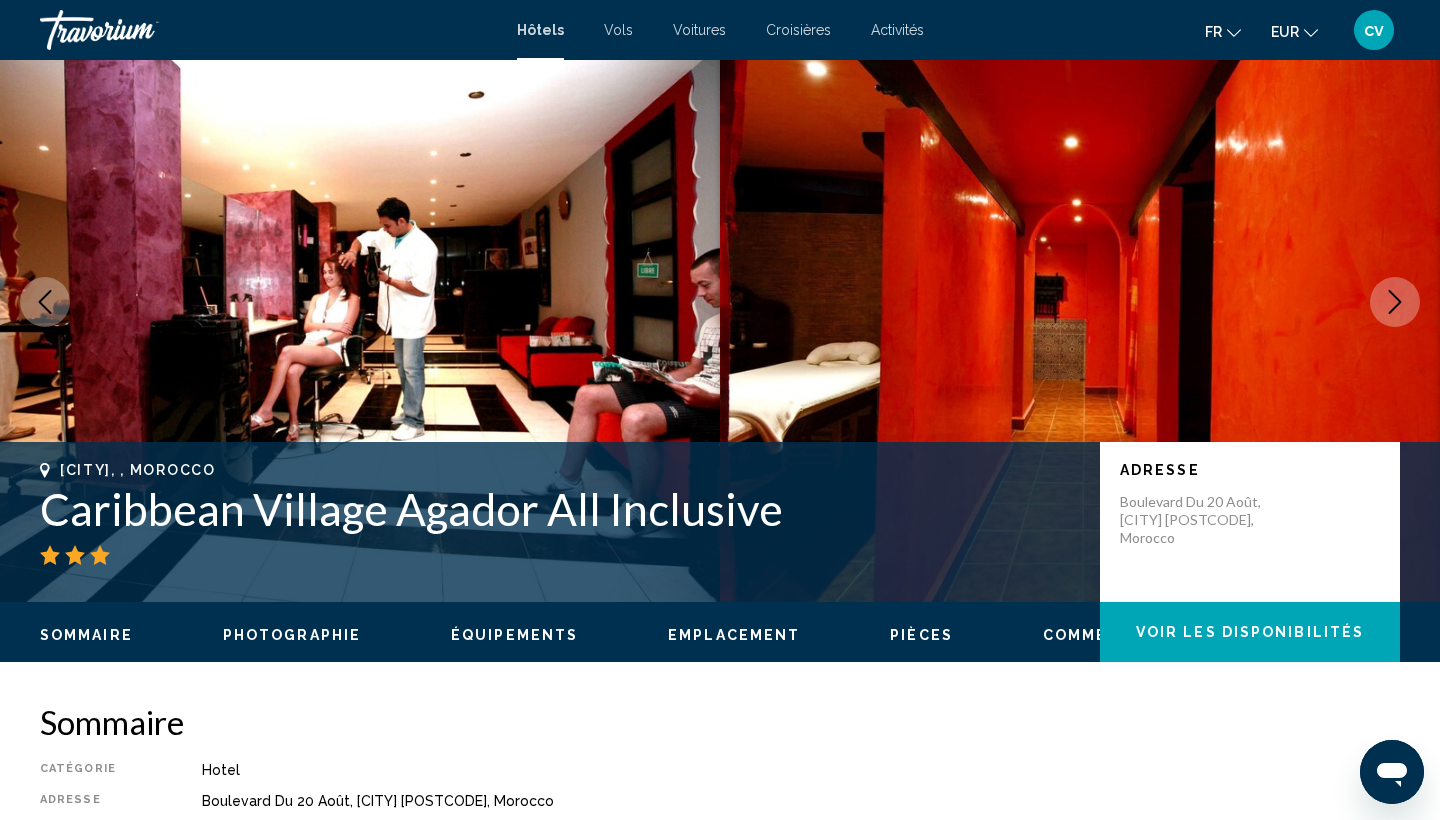 click at bounding box center (1395, 302) 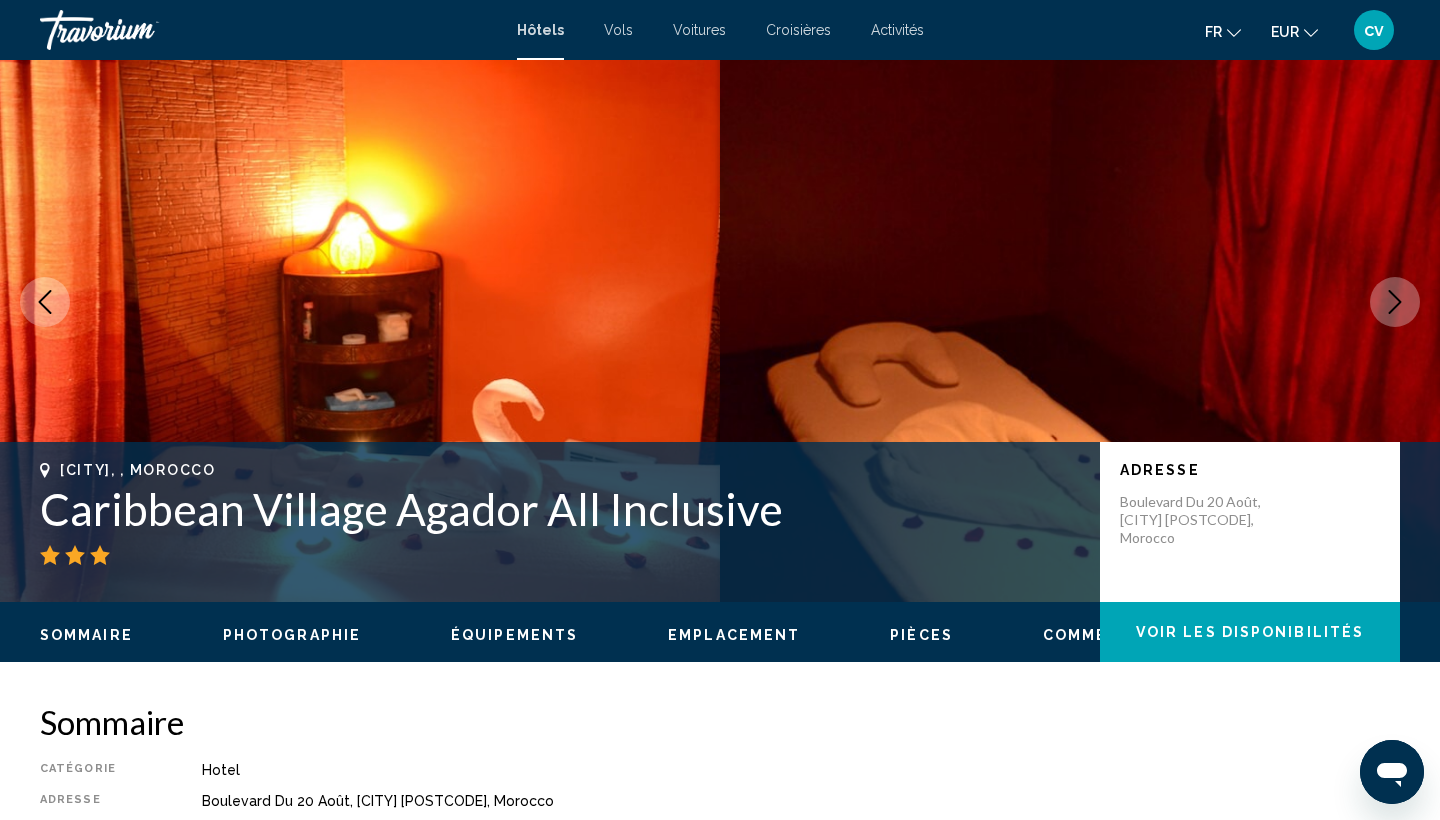 click at bounding box center [1395, 302] 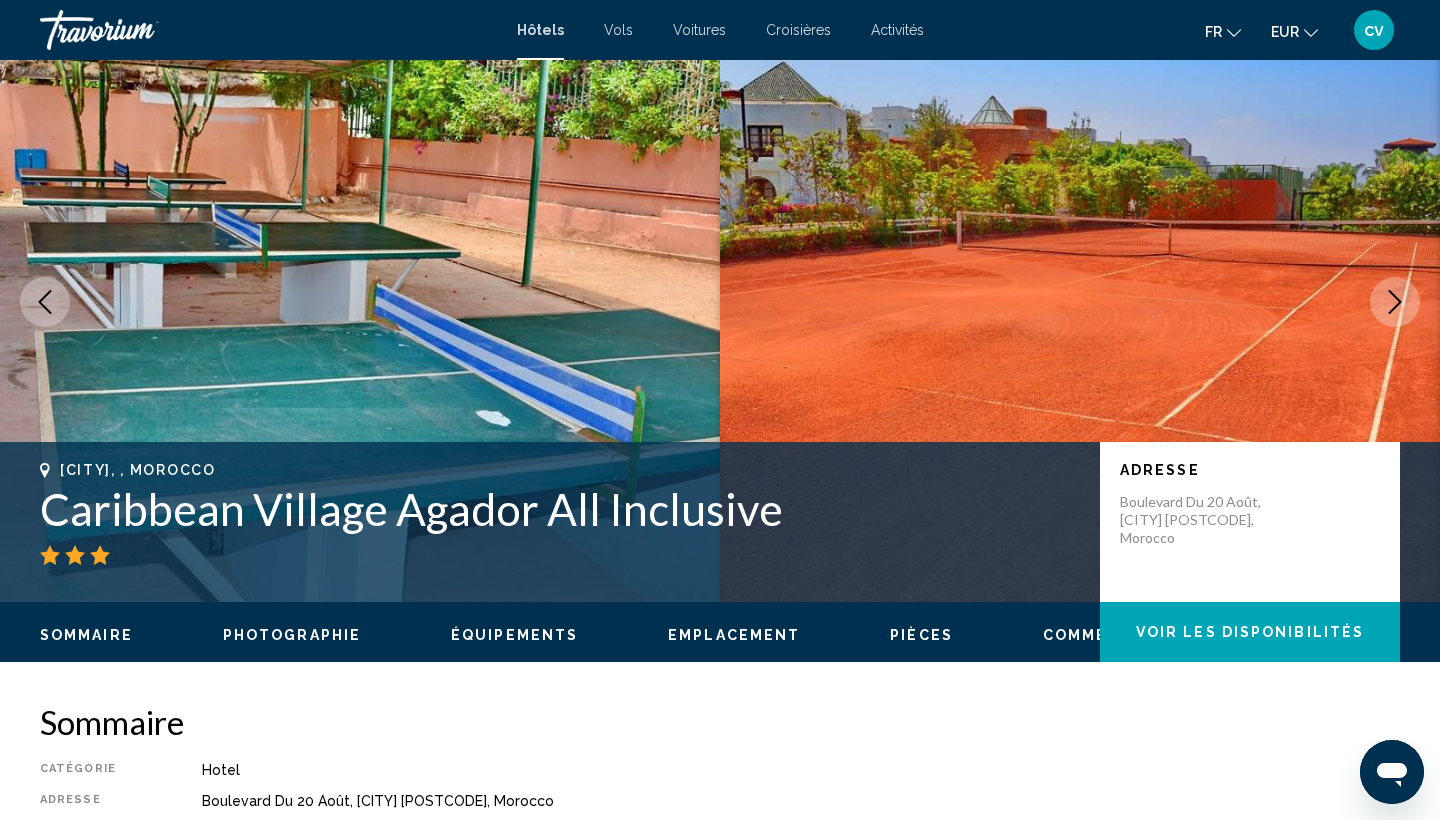 click at bounding box center (1395, 302) 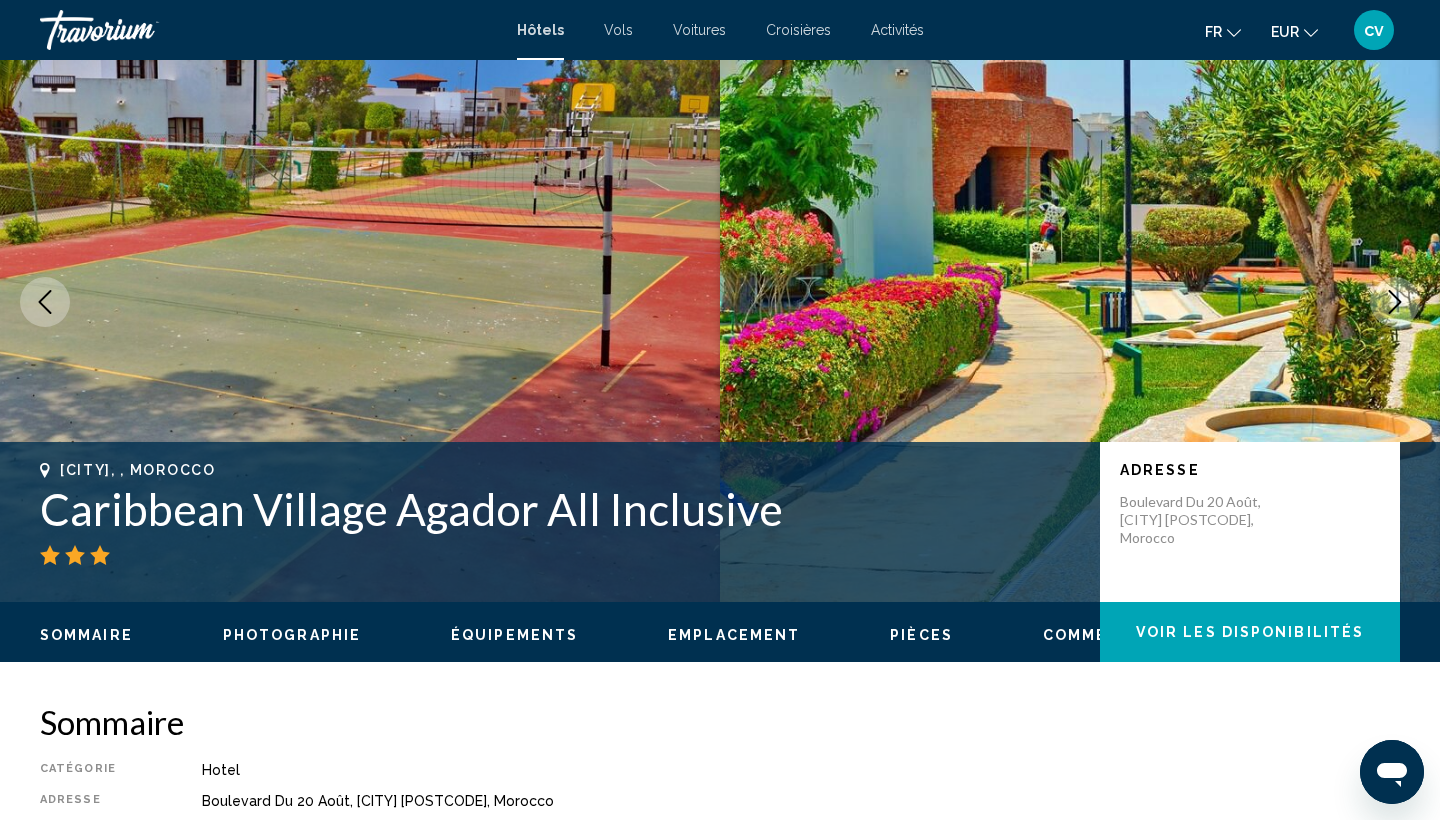 click at bounding box center [1395, 302] 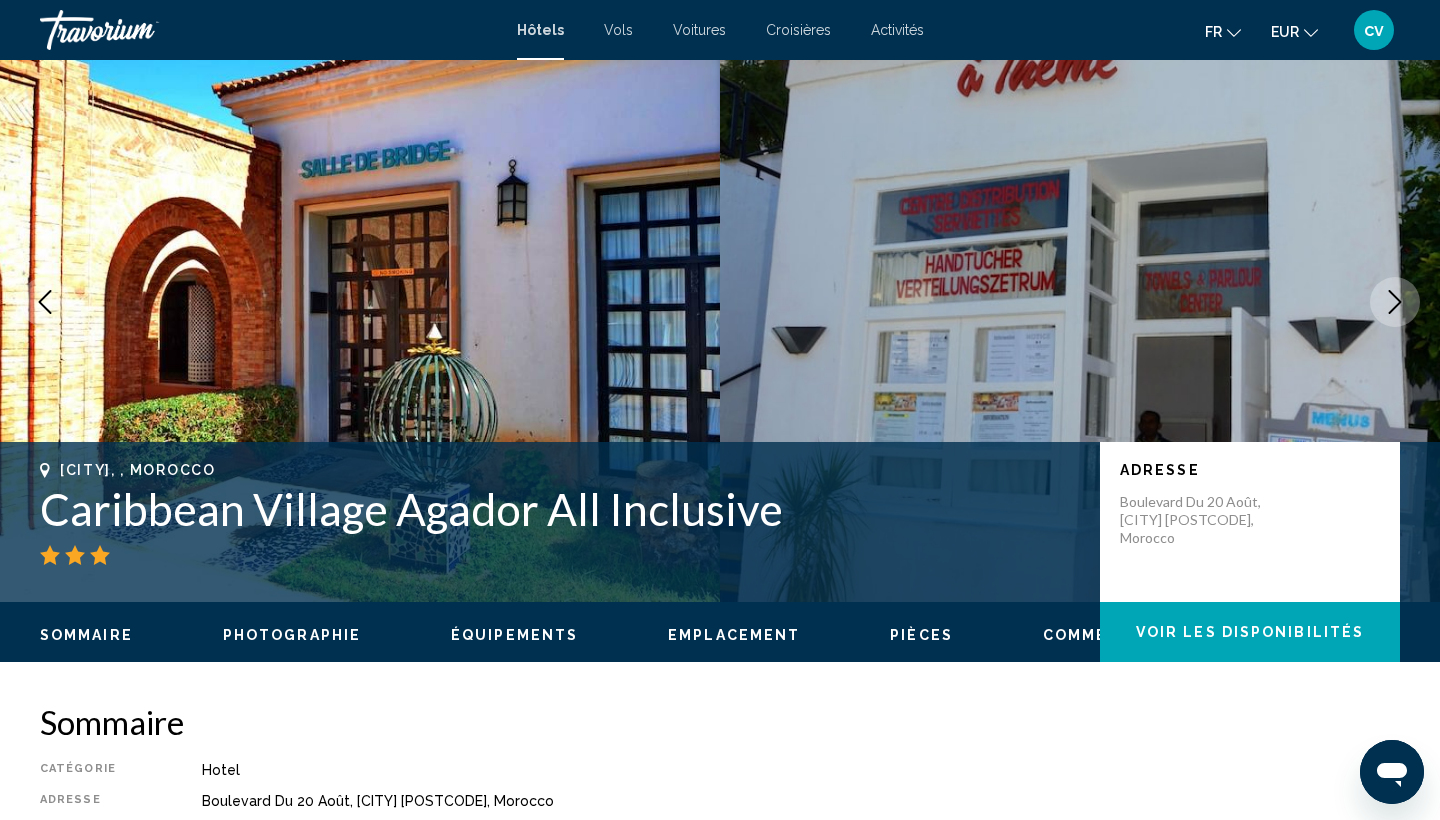 click at bounding box center (1395, 302) 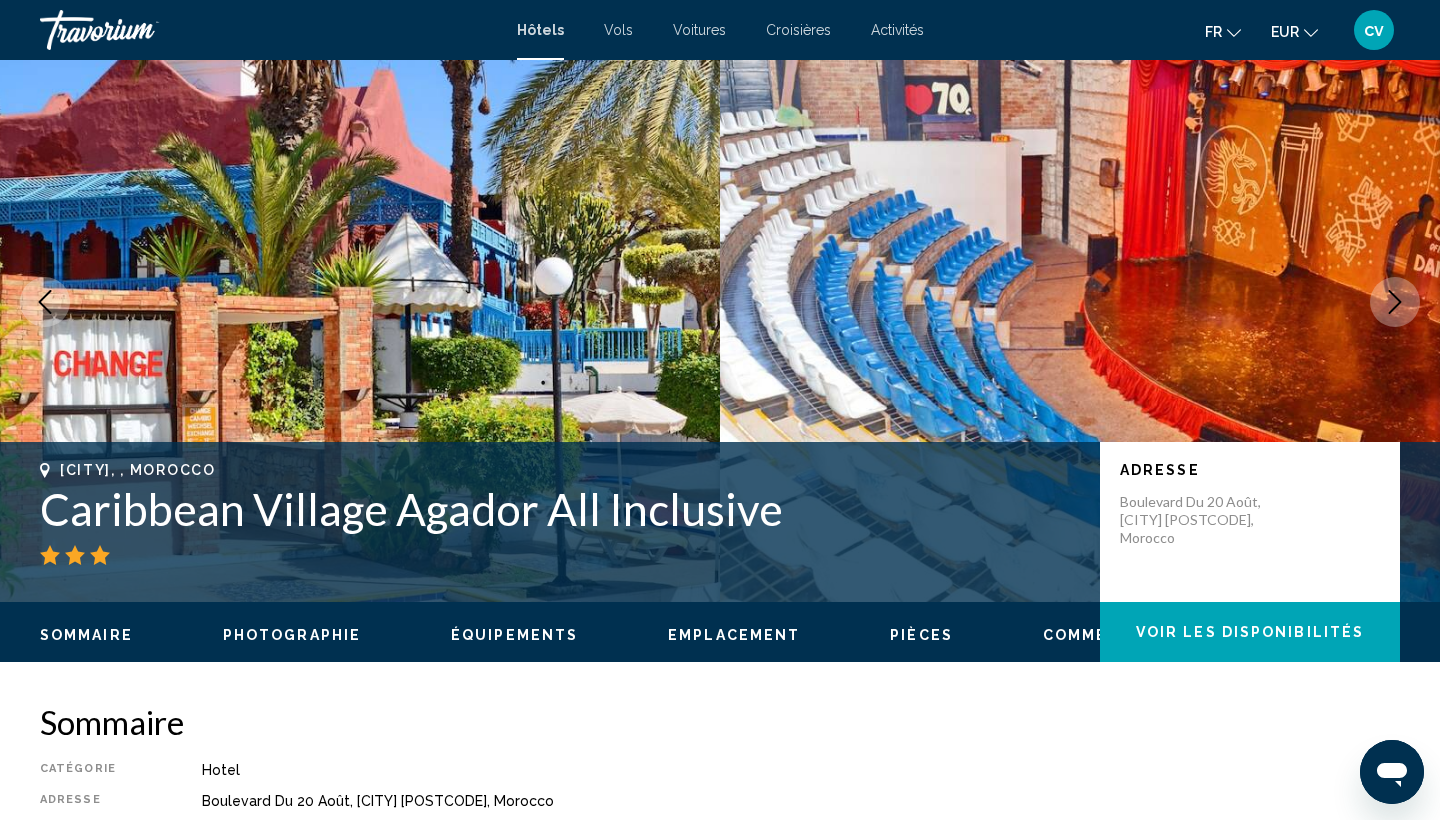 click at bounding box center [1395, 302] 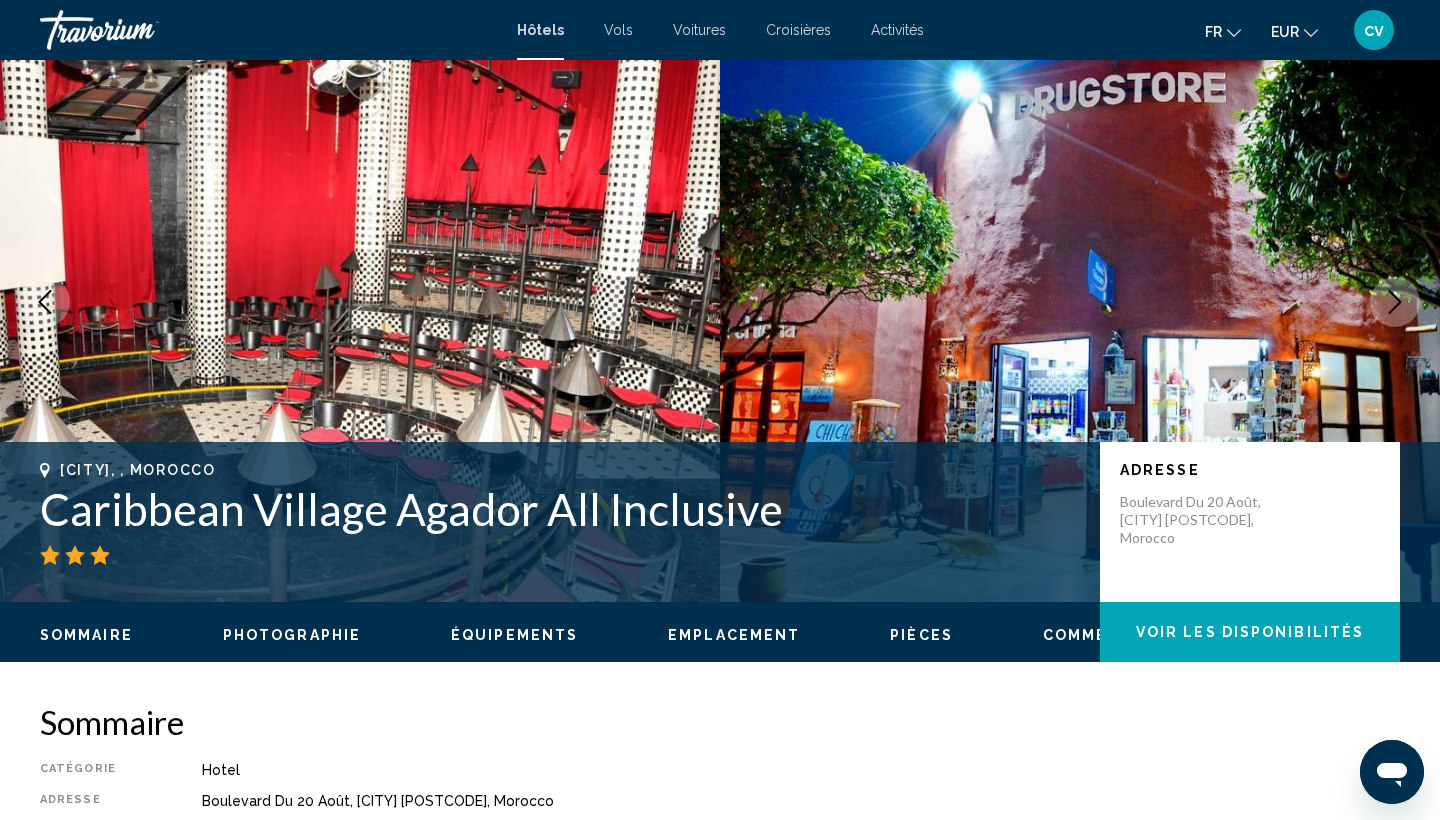 click at bounding box center [1395, 302] 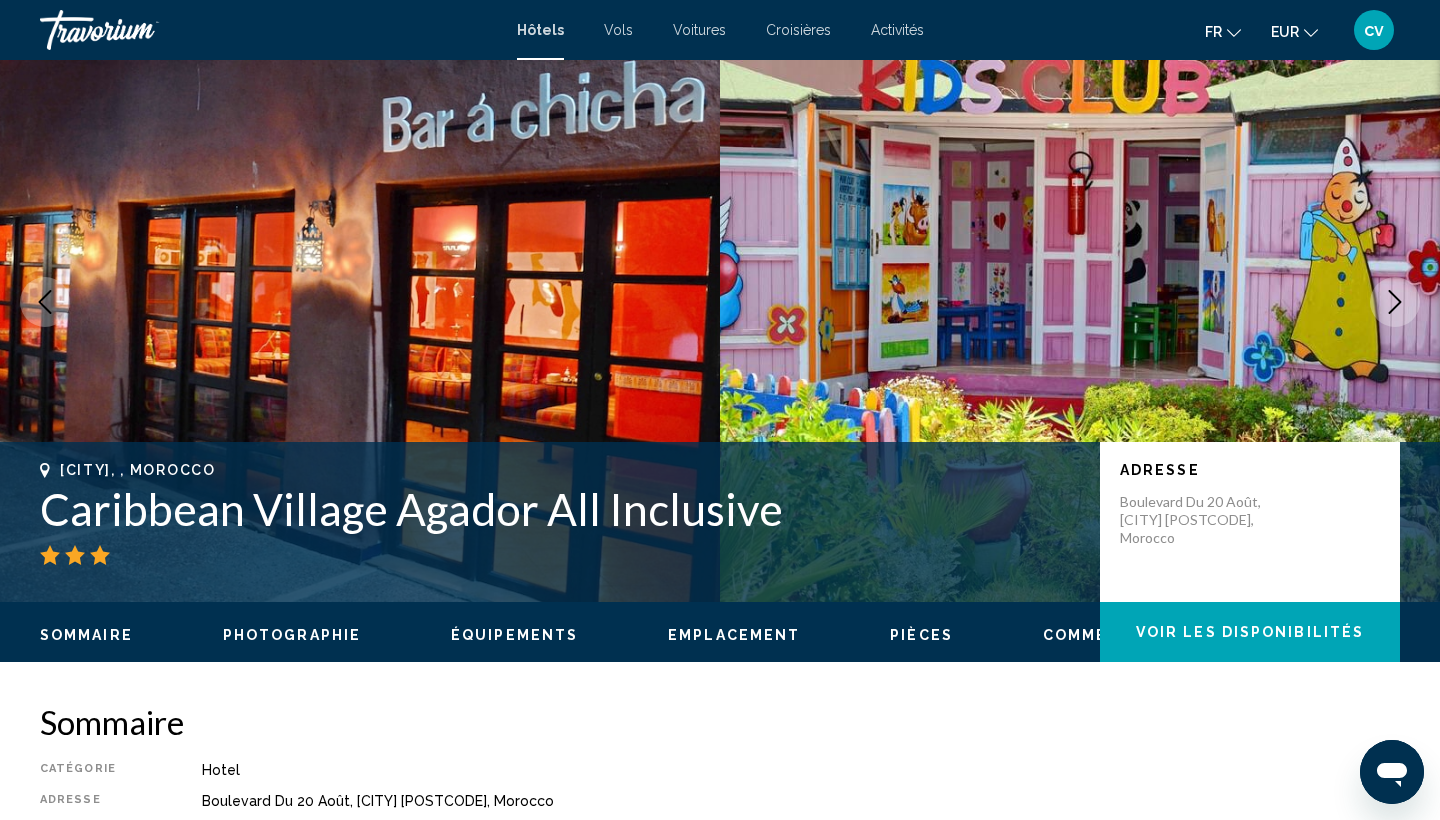 click 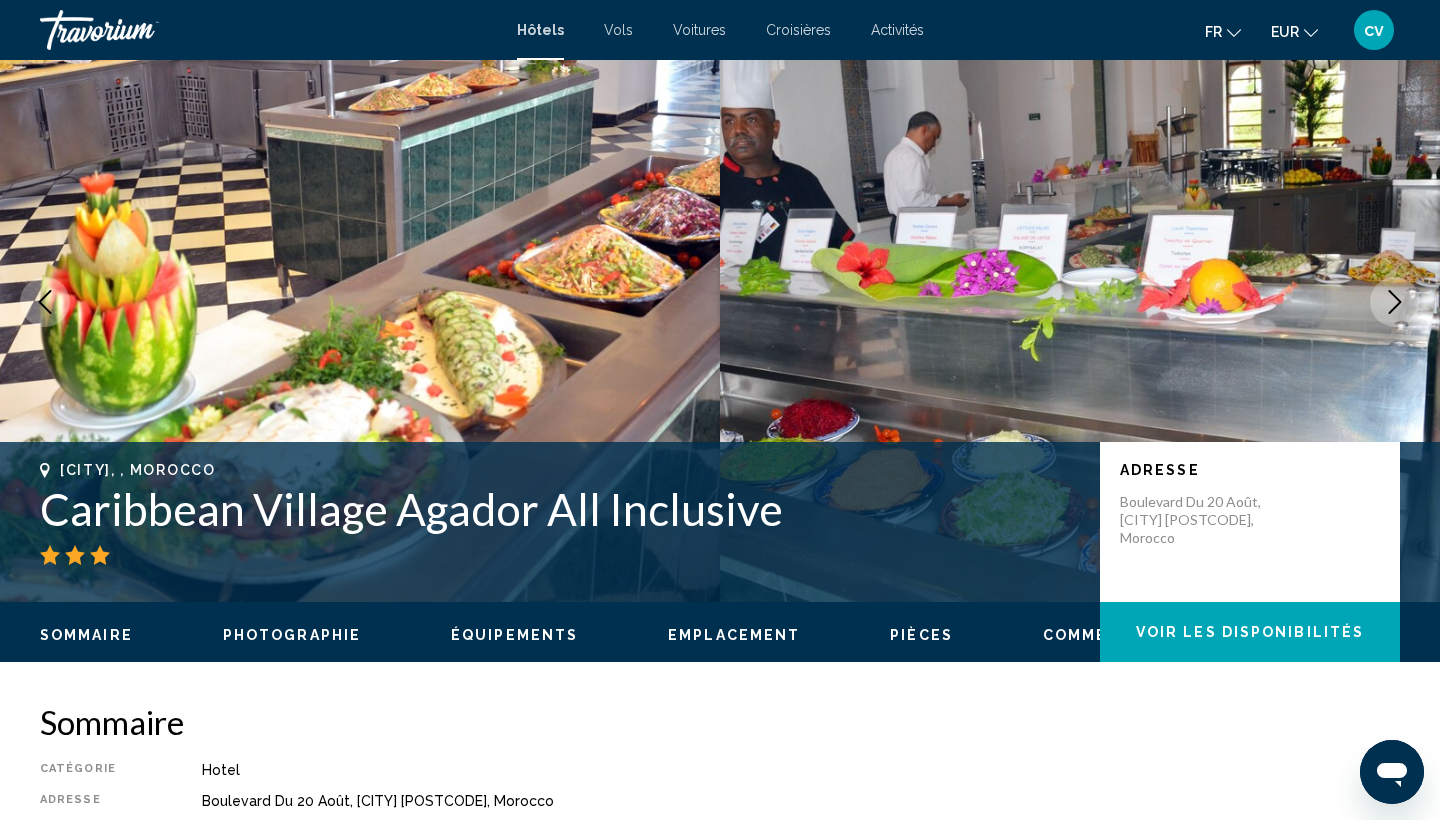 click 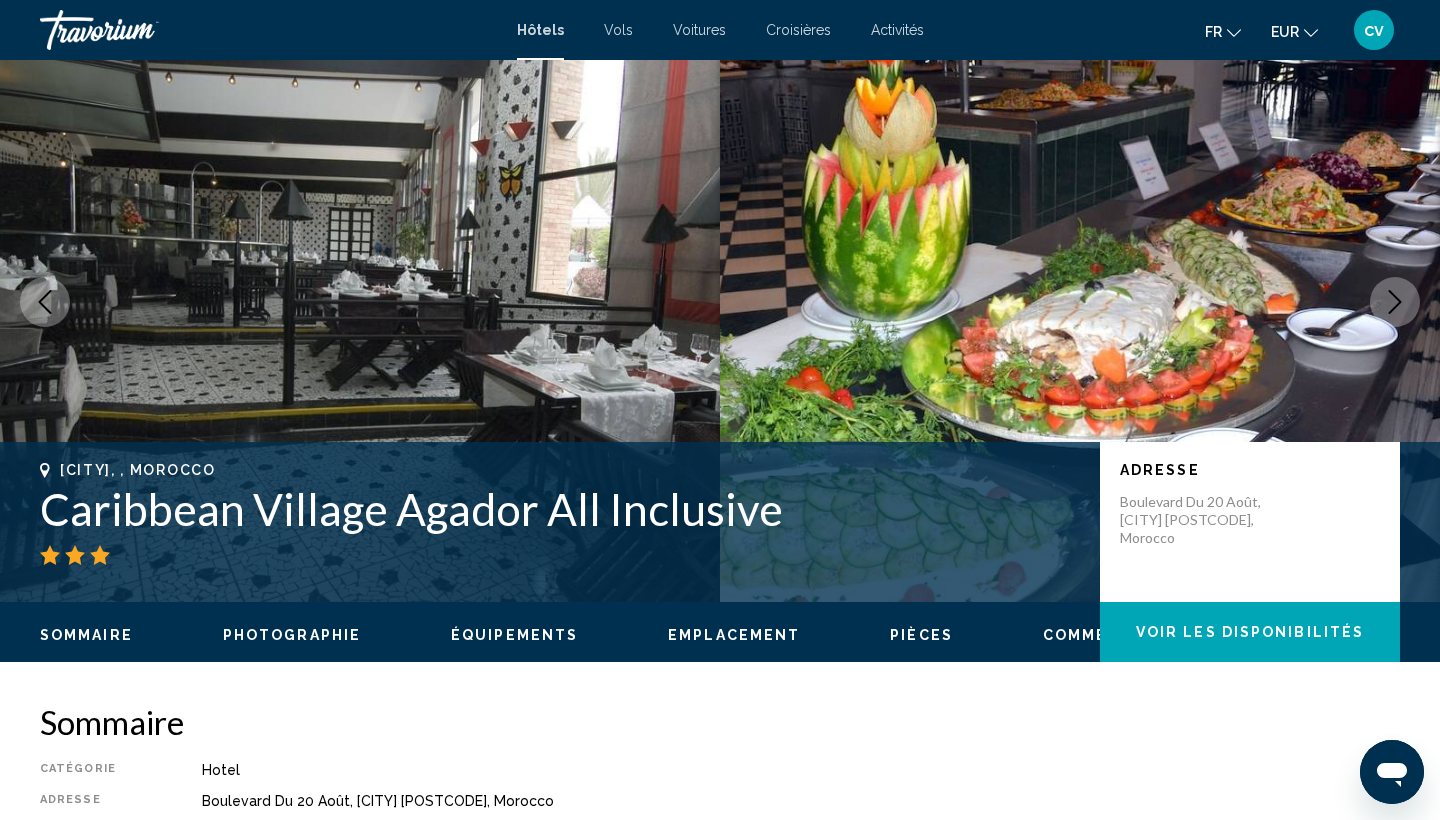 click 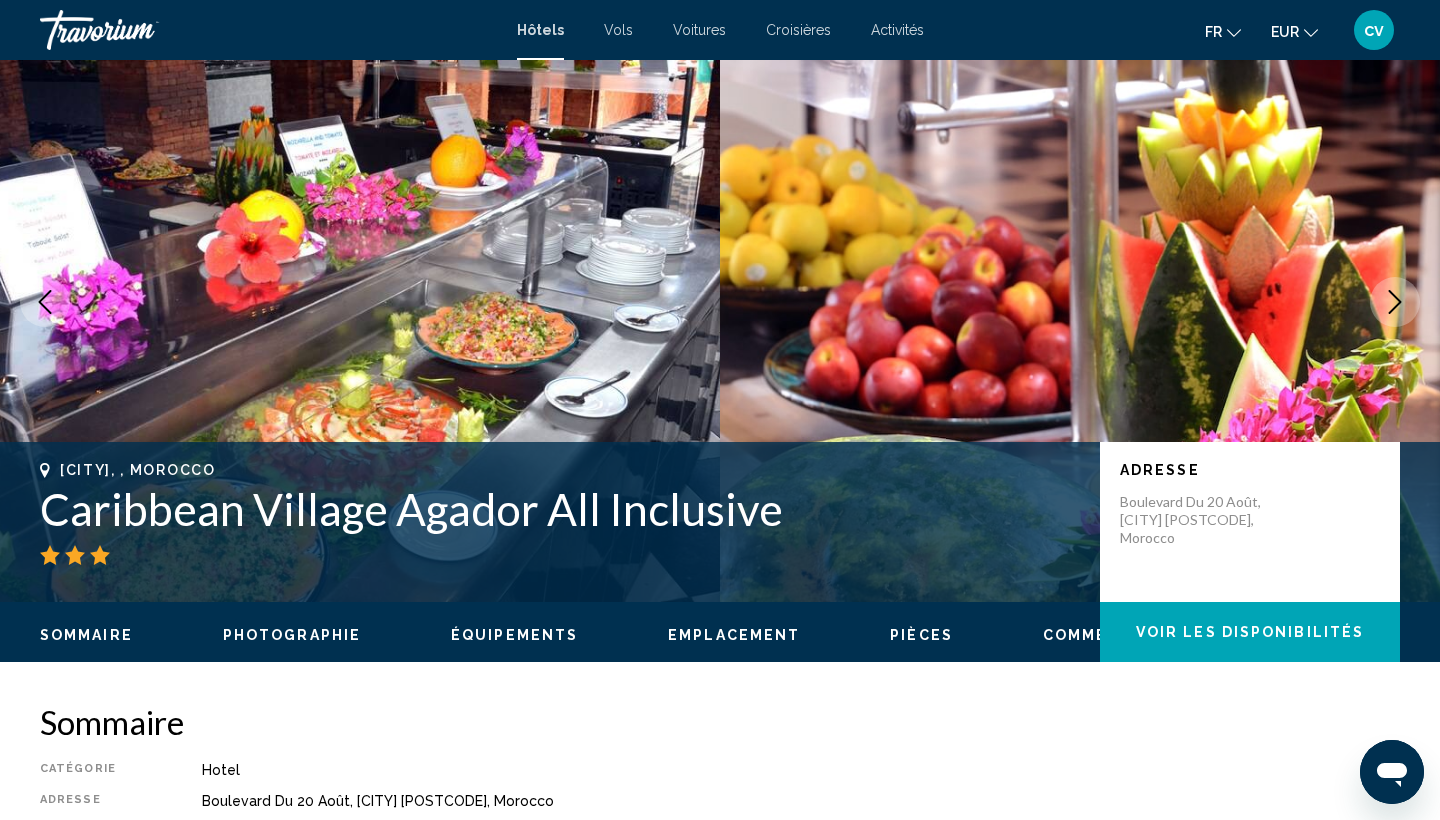 click 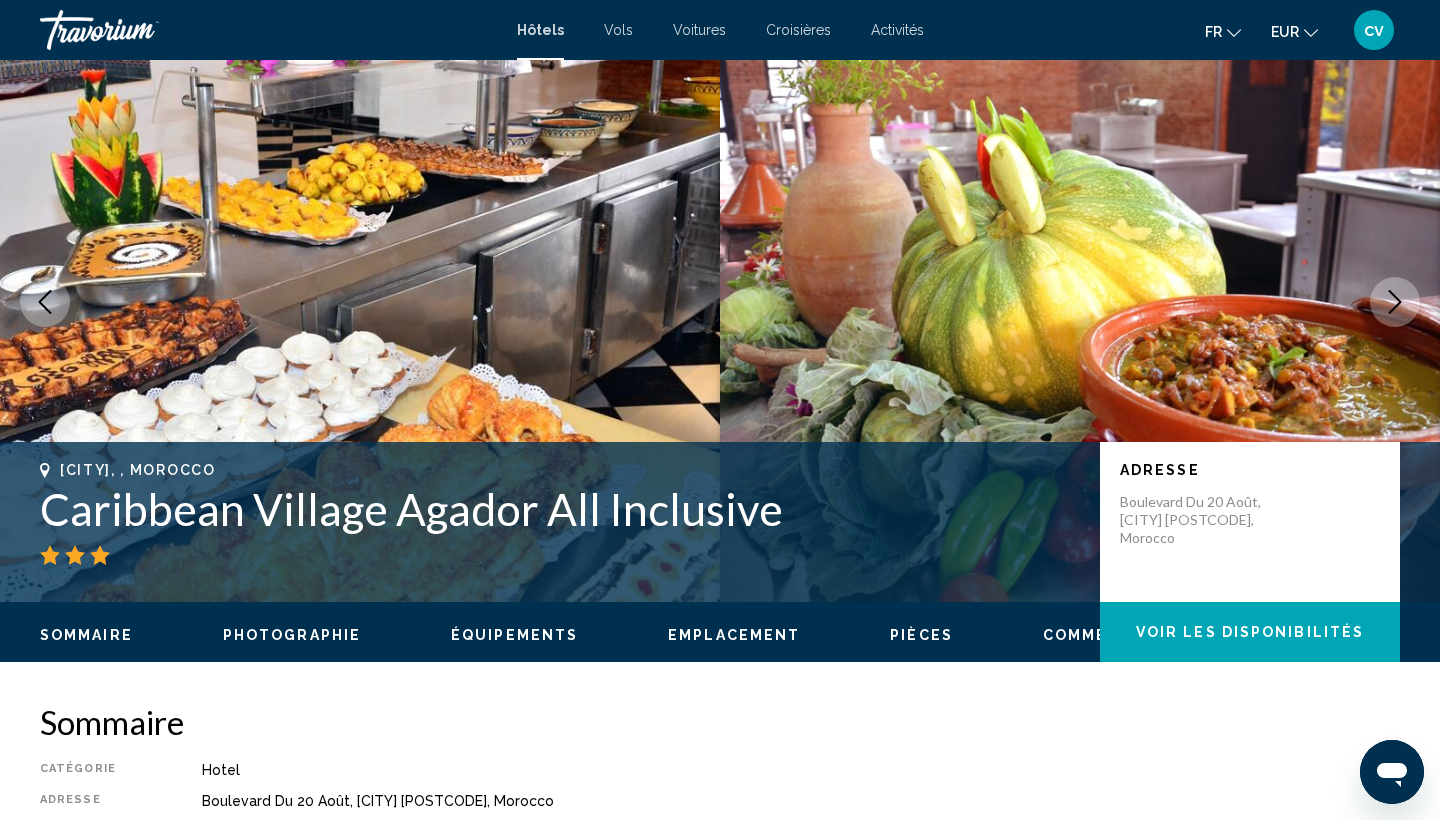 click 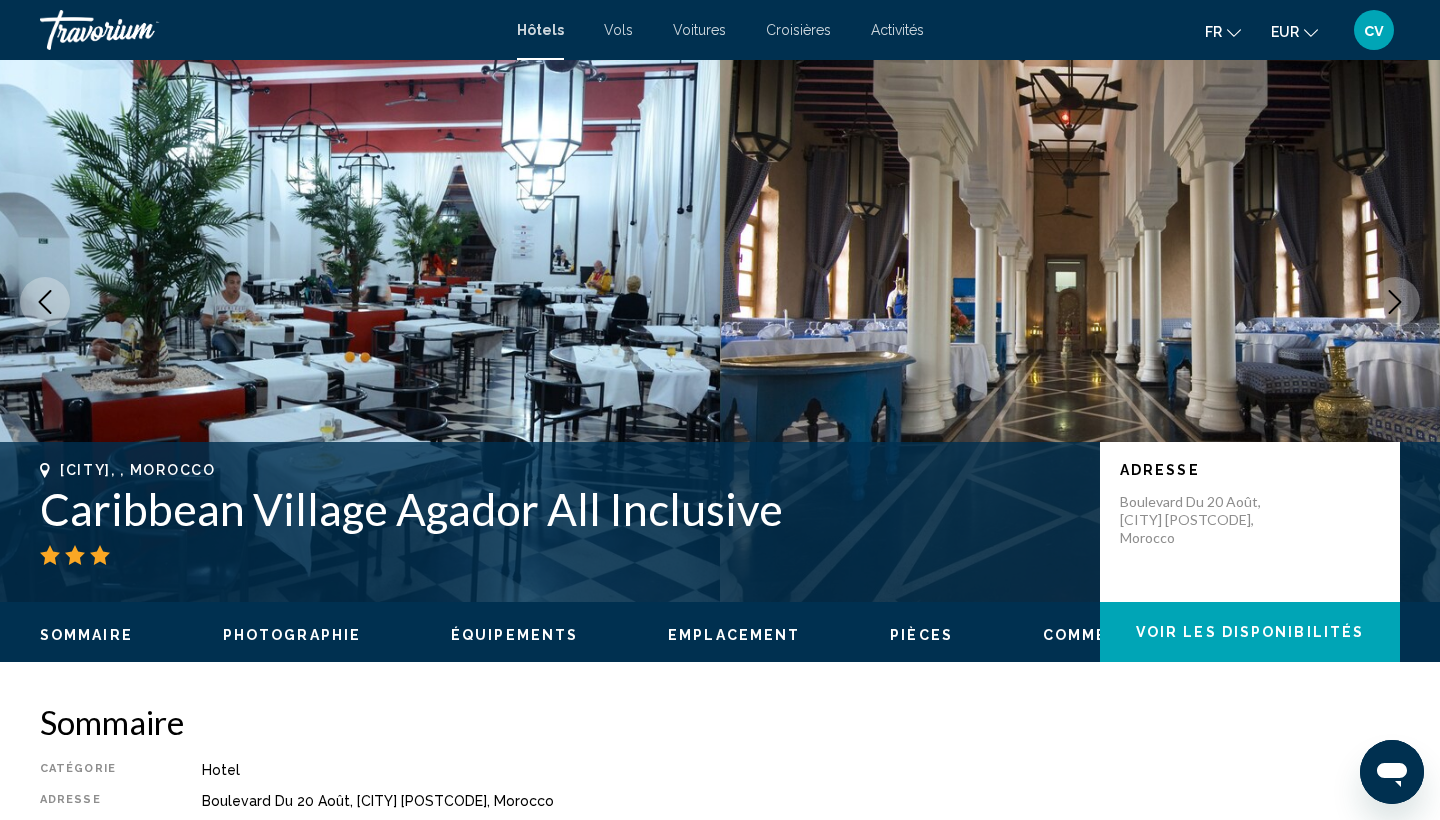 click 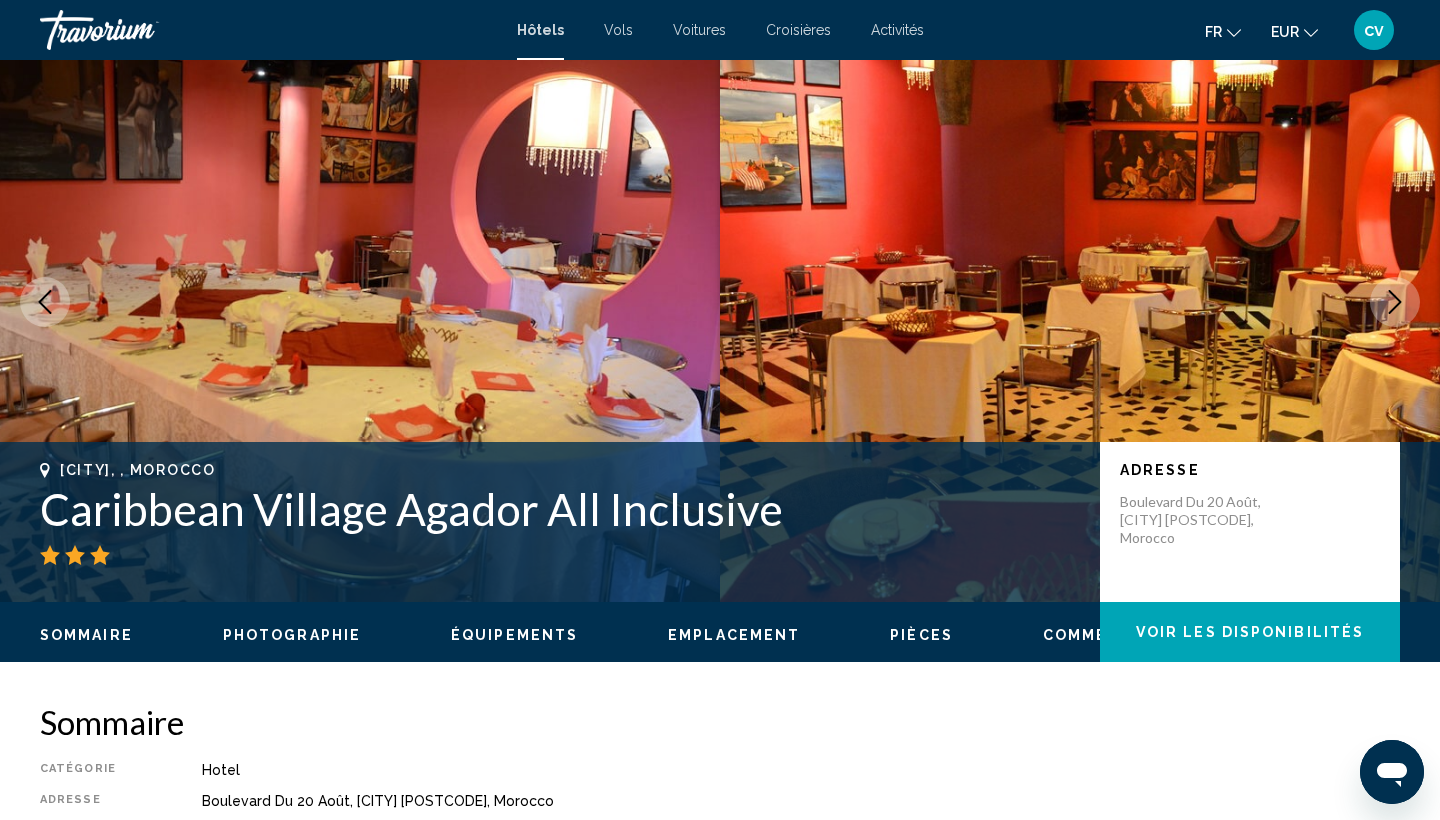 click 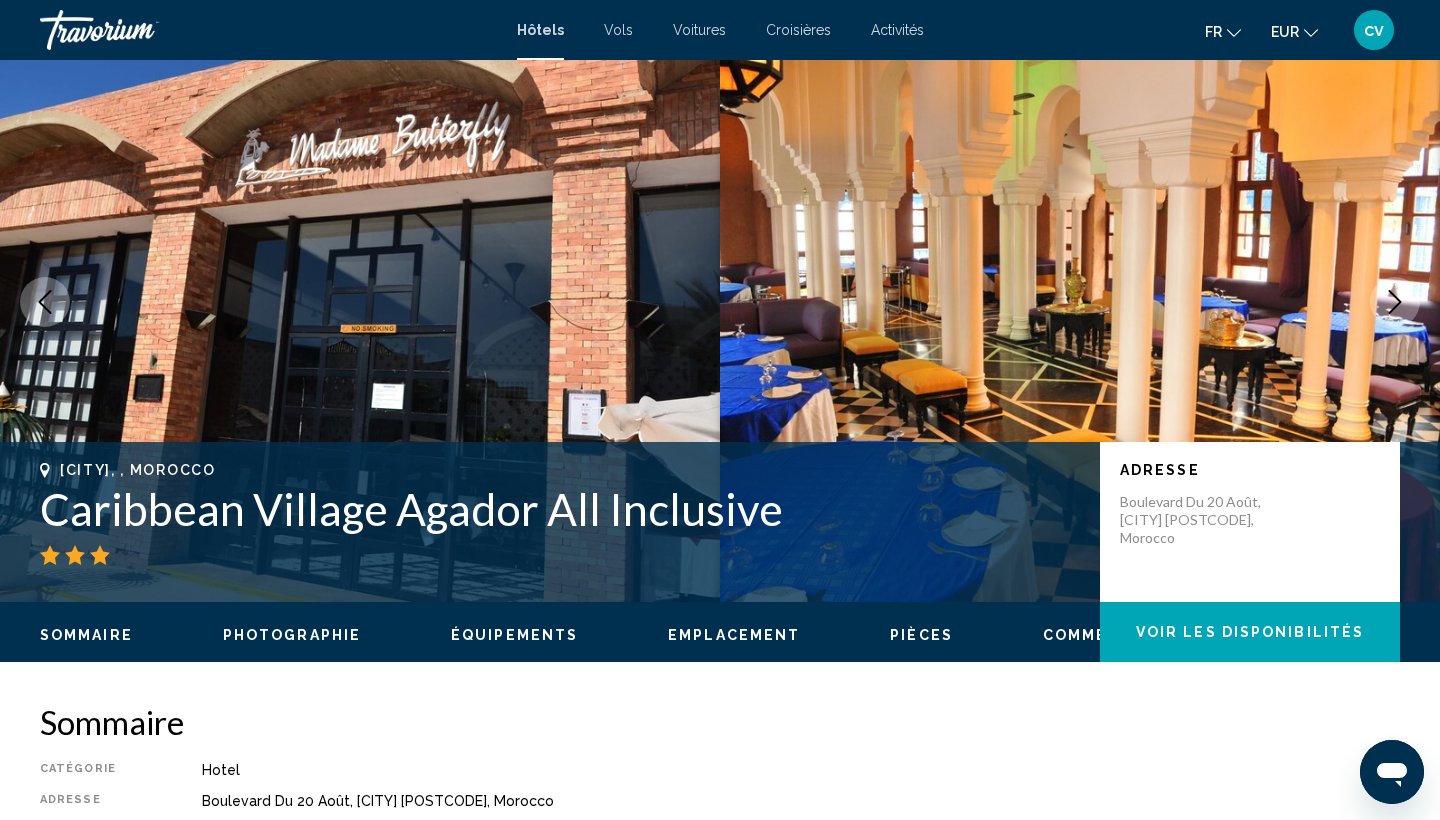 click 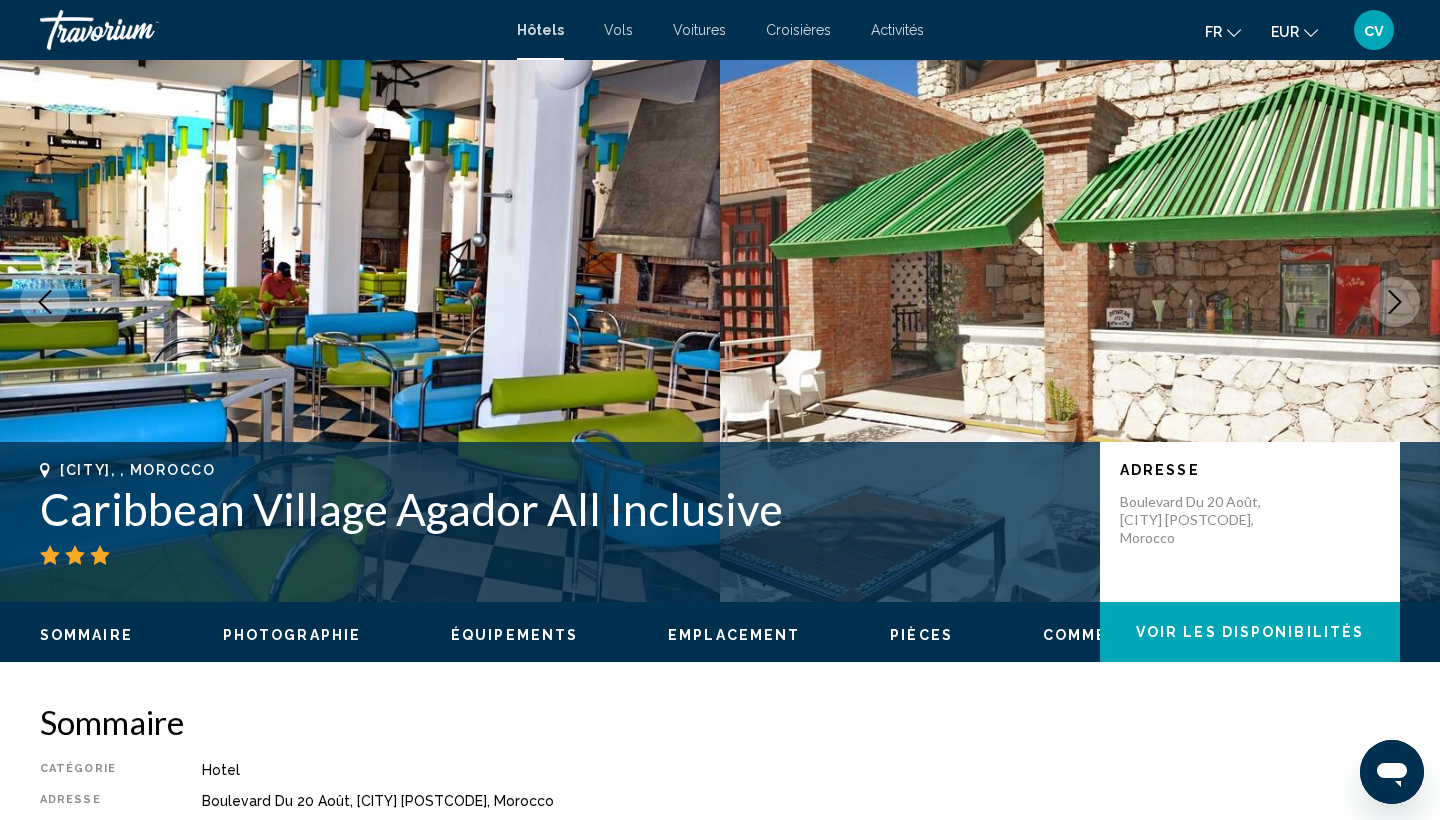 click 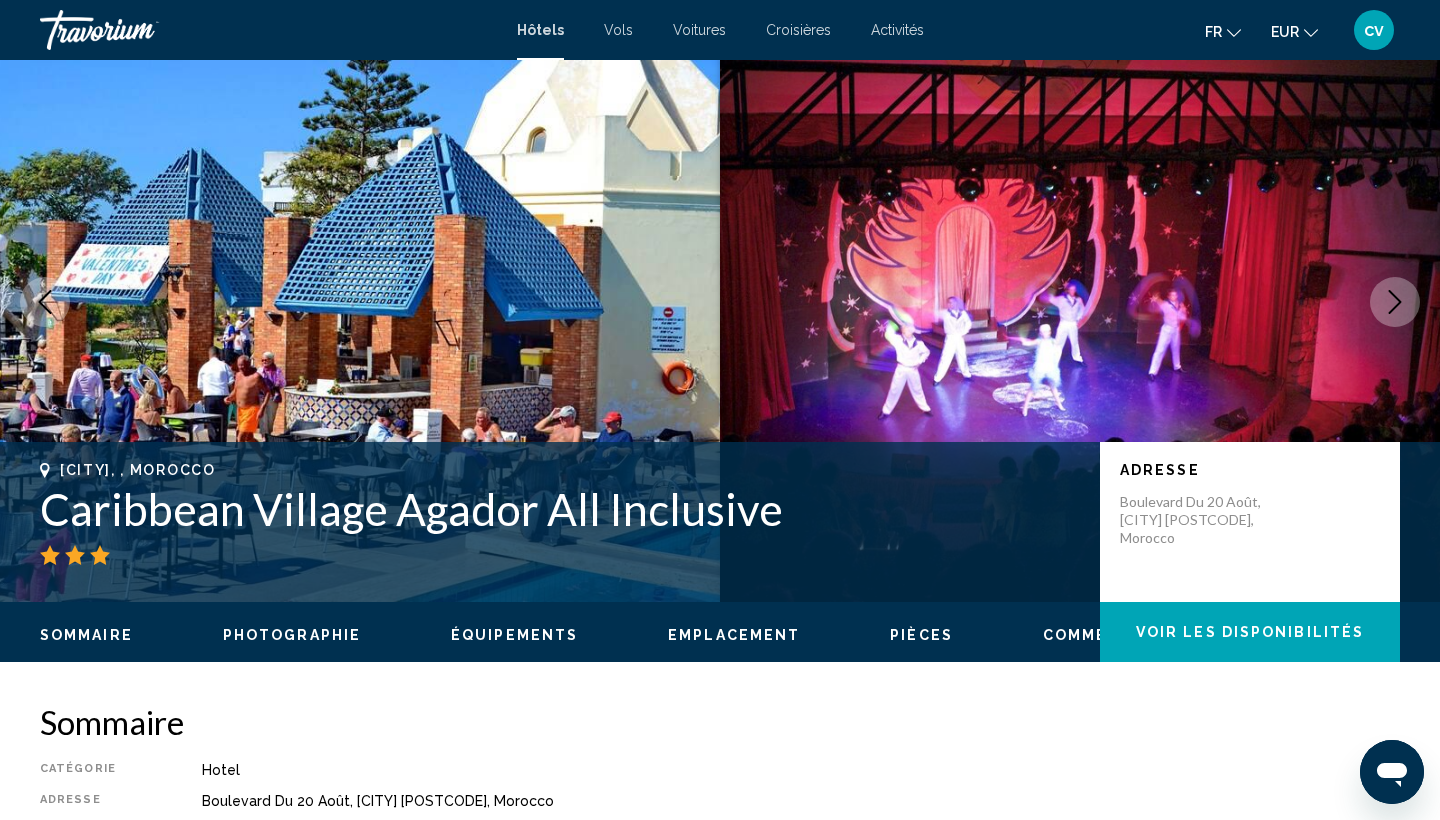 click 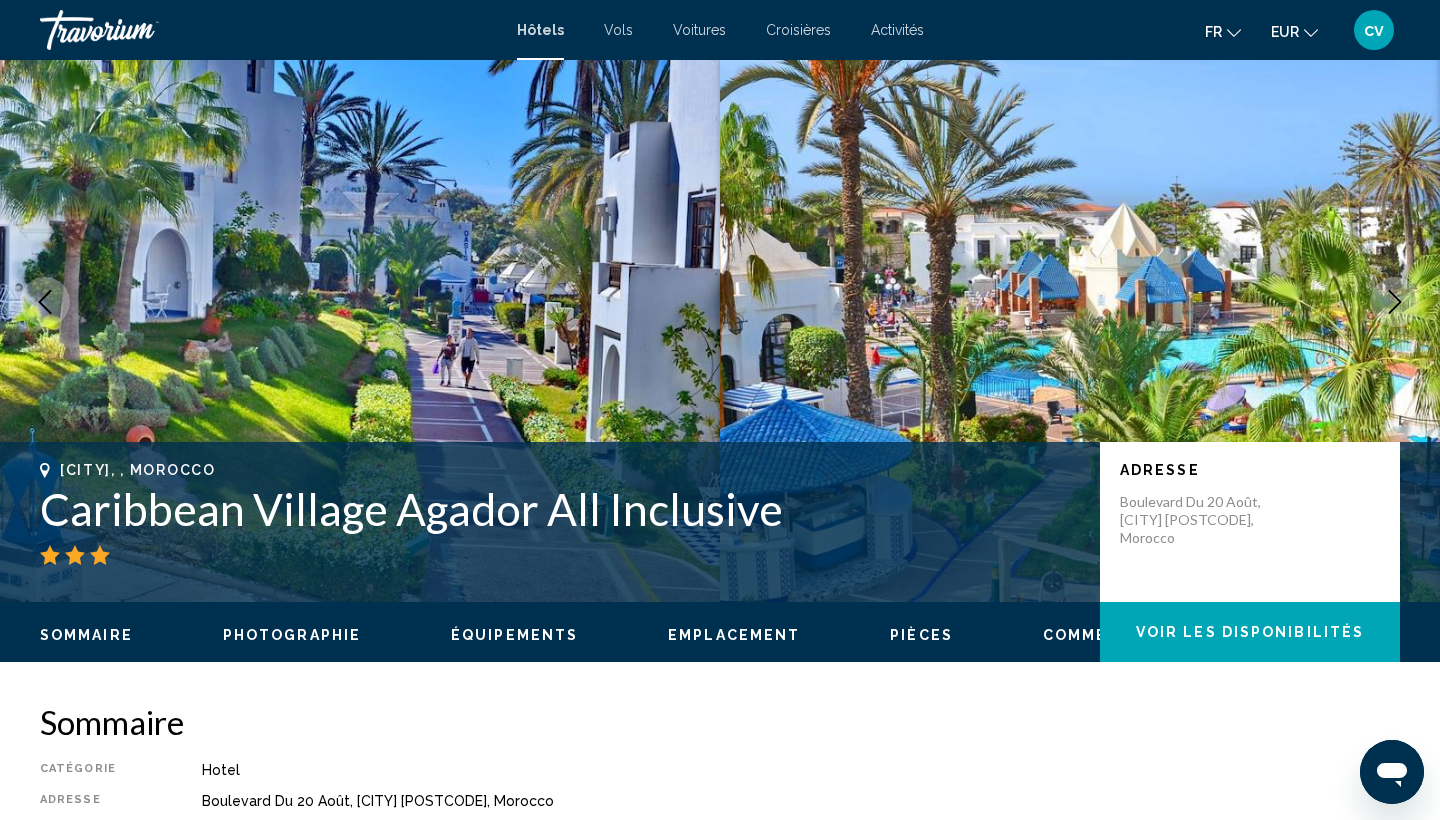 click 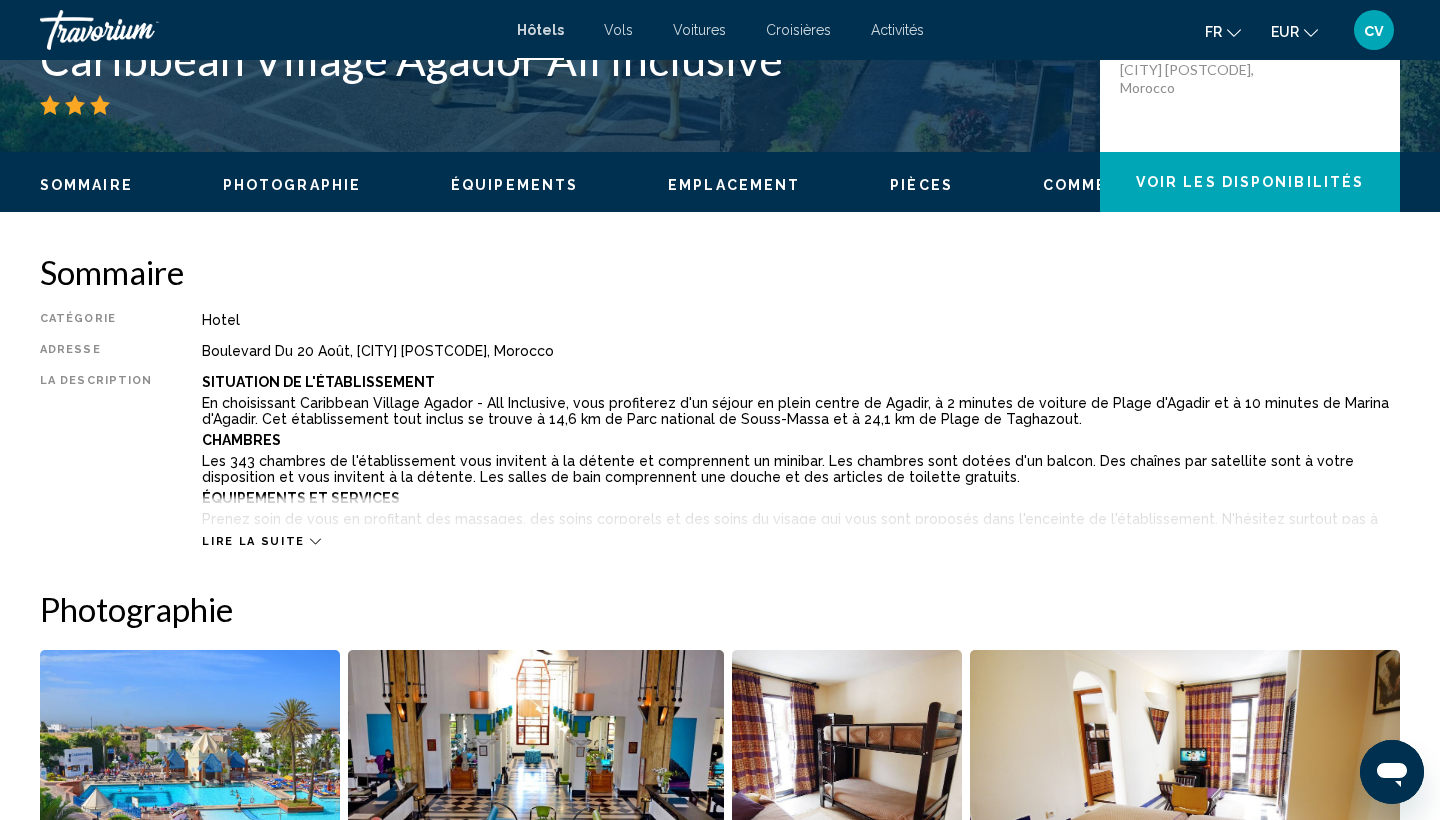 scroll, scrollTop: 513, scrollLeft: 0, axis: vertical 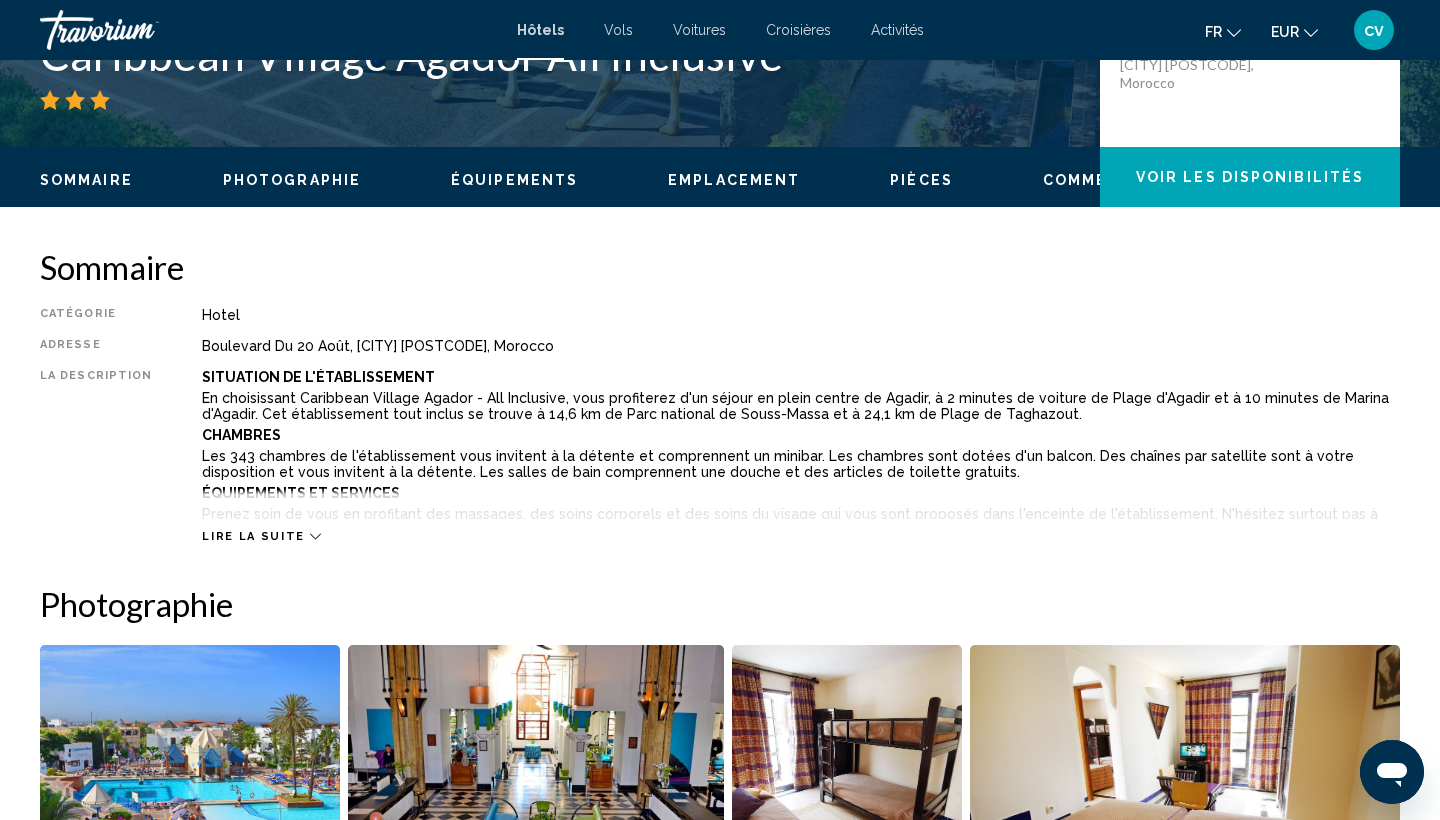 click on "Lire la suite" at bounding box center [261, 536] 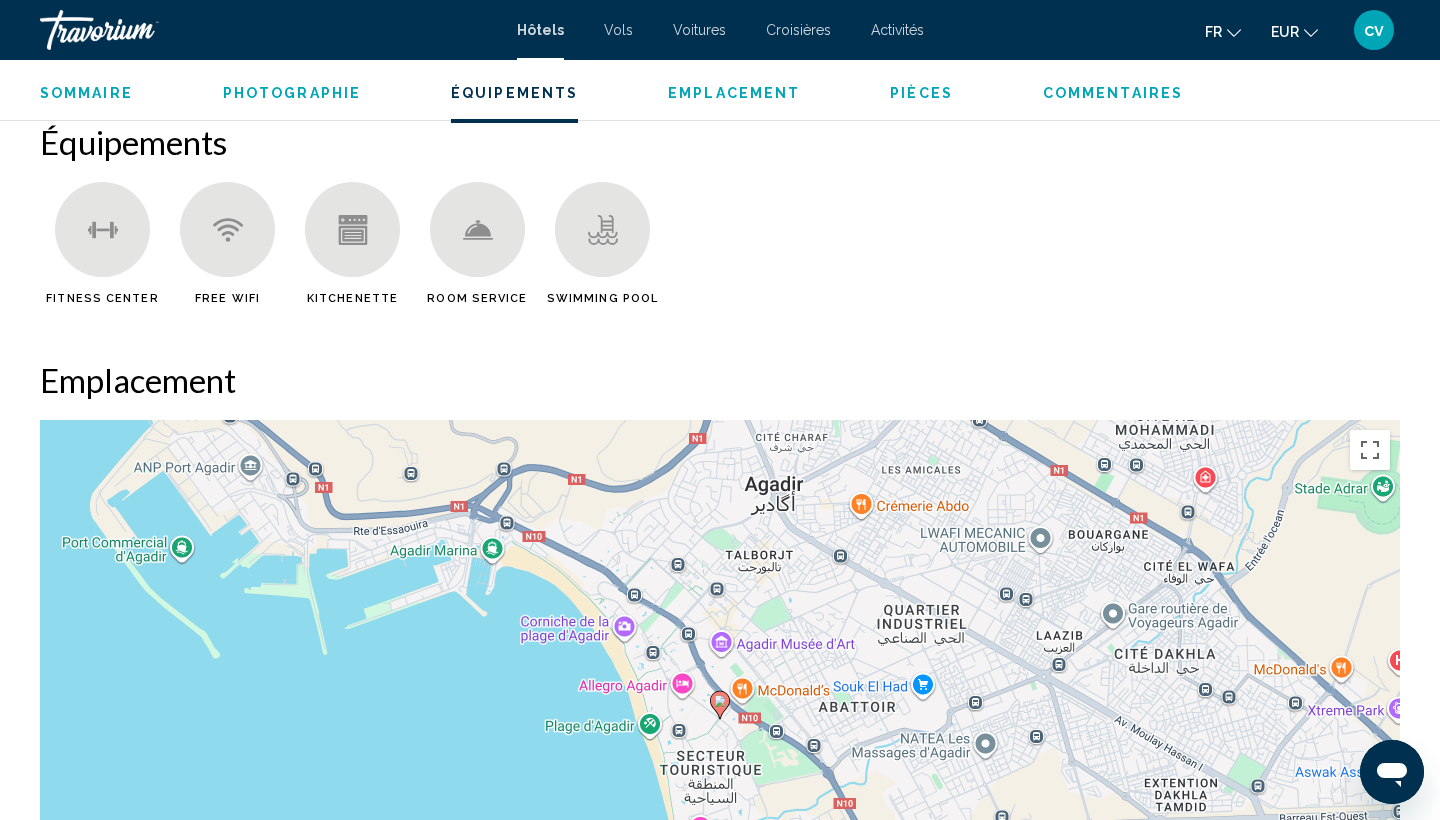 scroll, scrollTop: 1754, scrollLeft: 0, axis: vertical 